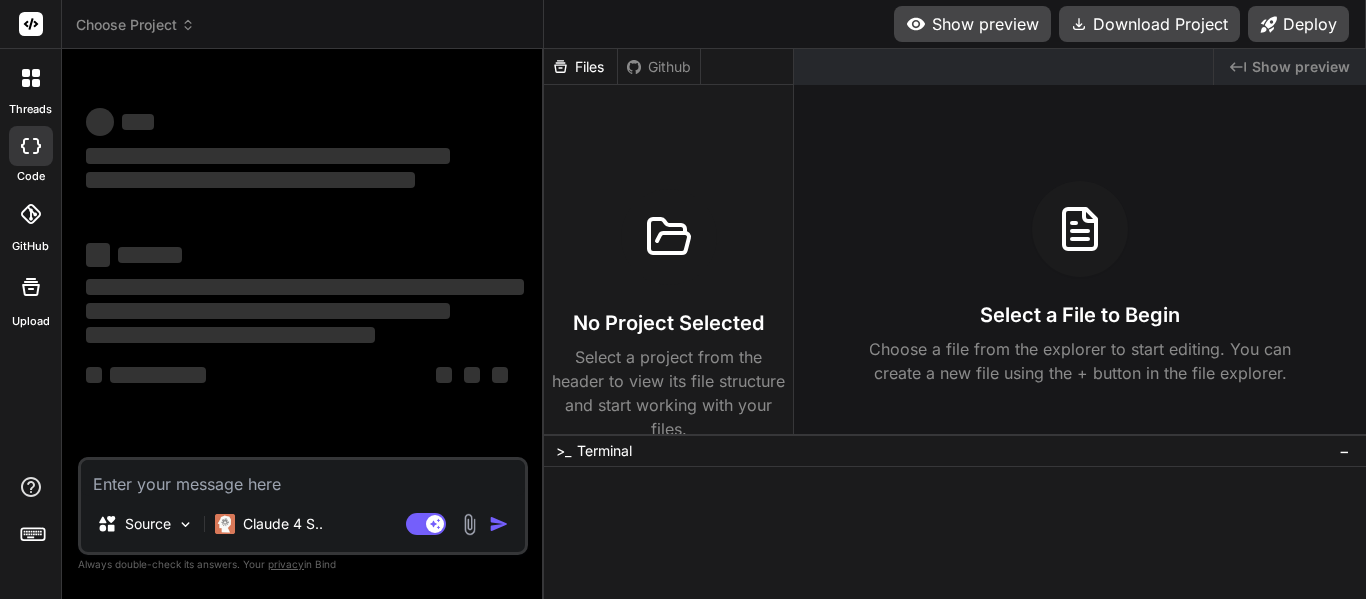 scroll, scrollTop: 0, scrollLeft: 0, axis: both 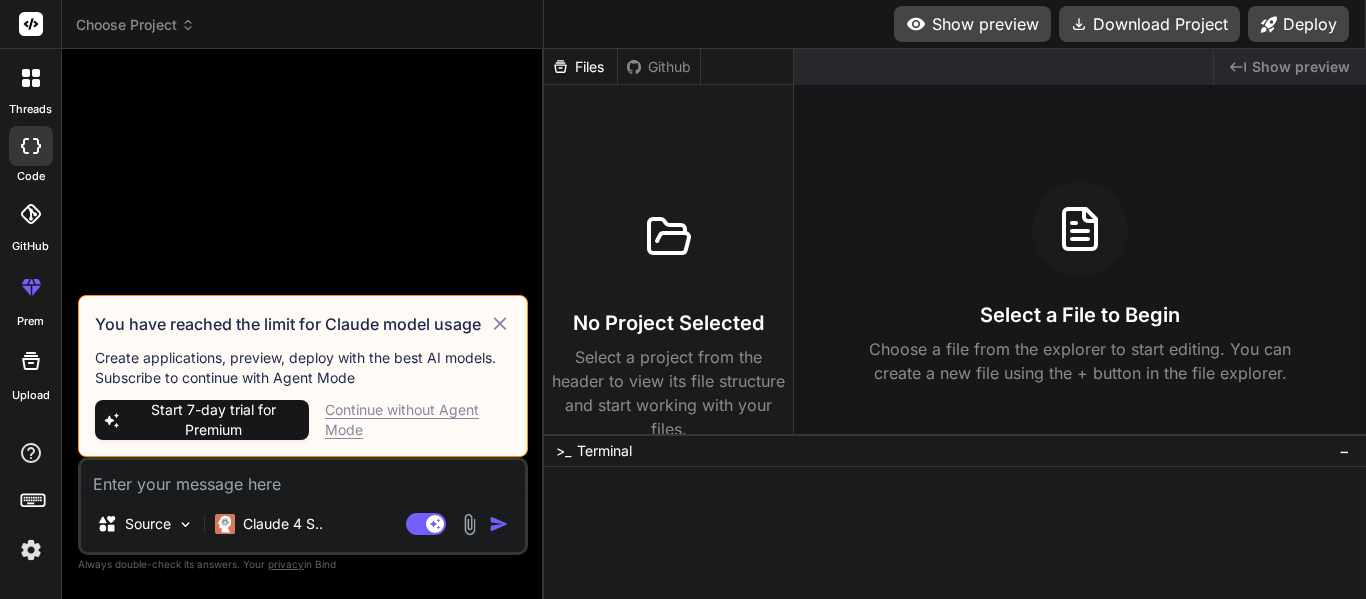 click 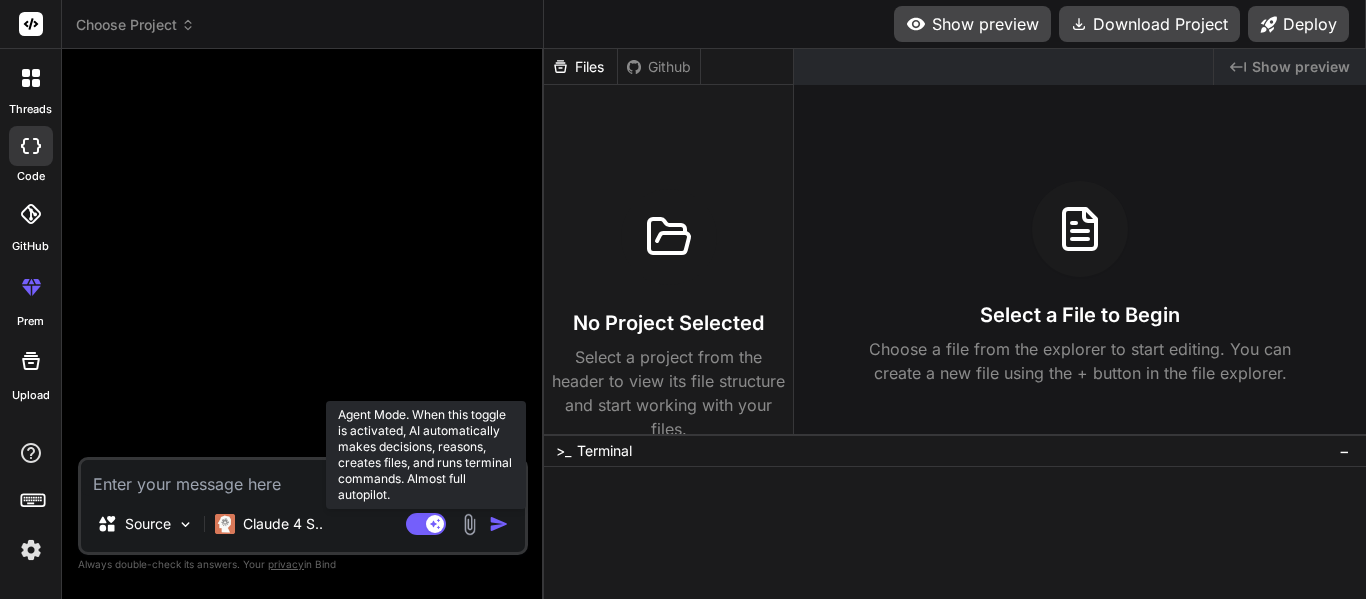 click 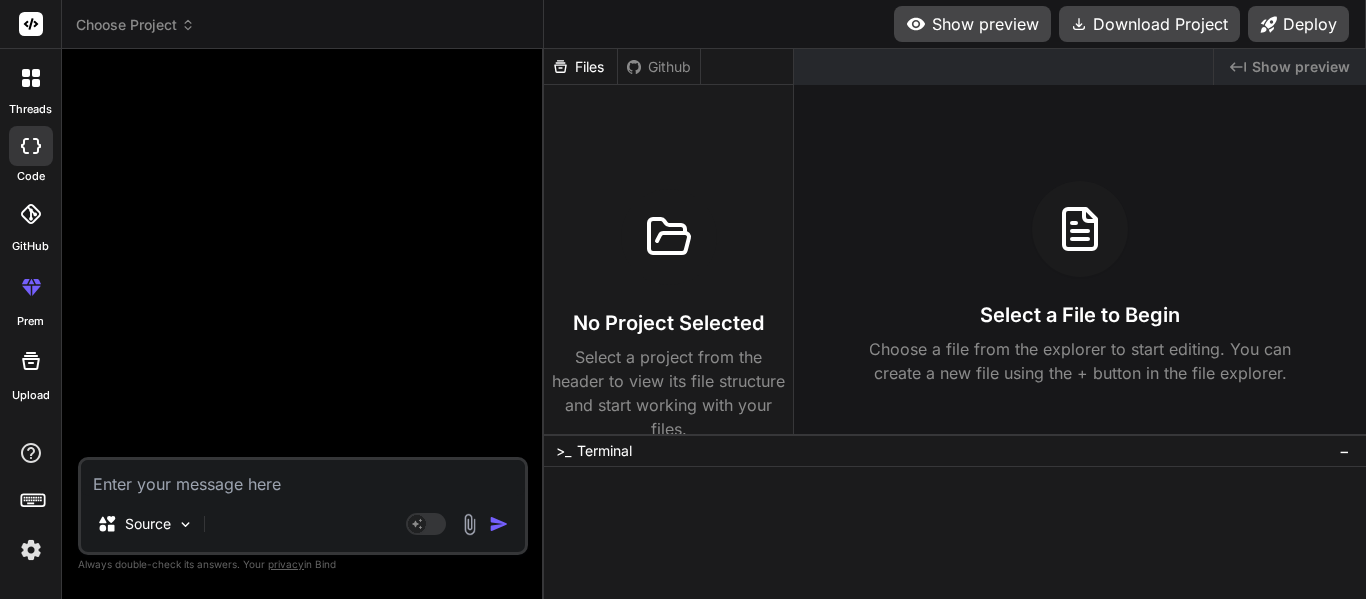 type on "x" 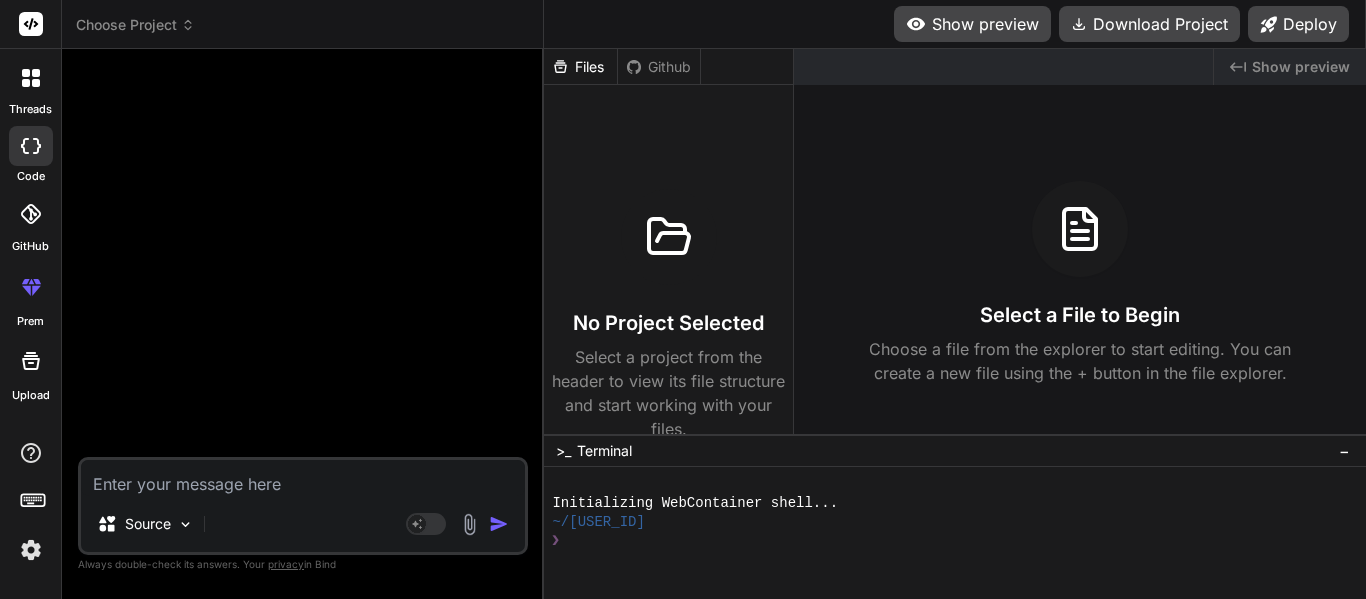 type 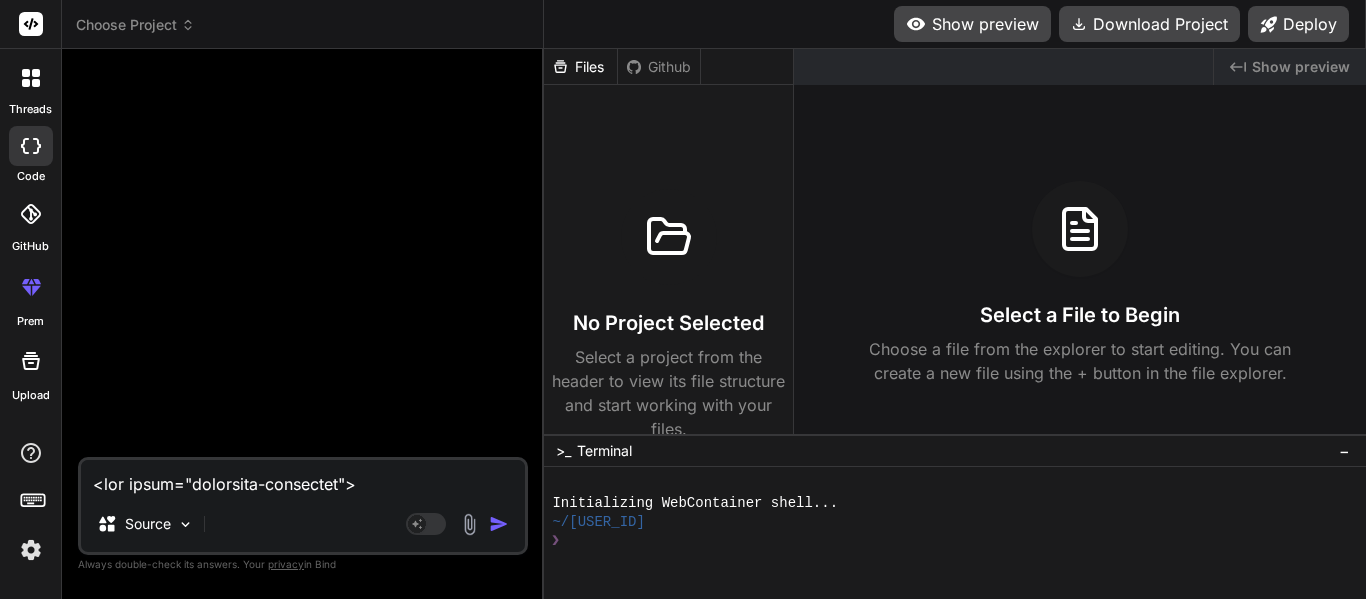 scroll, scrollTop: 5330, scrollLeft: 0, axis: vertical 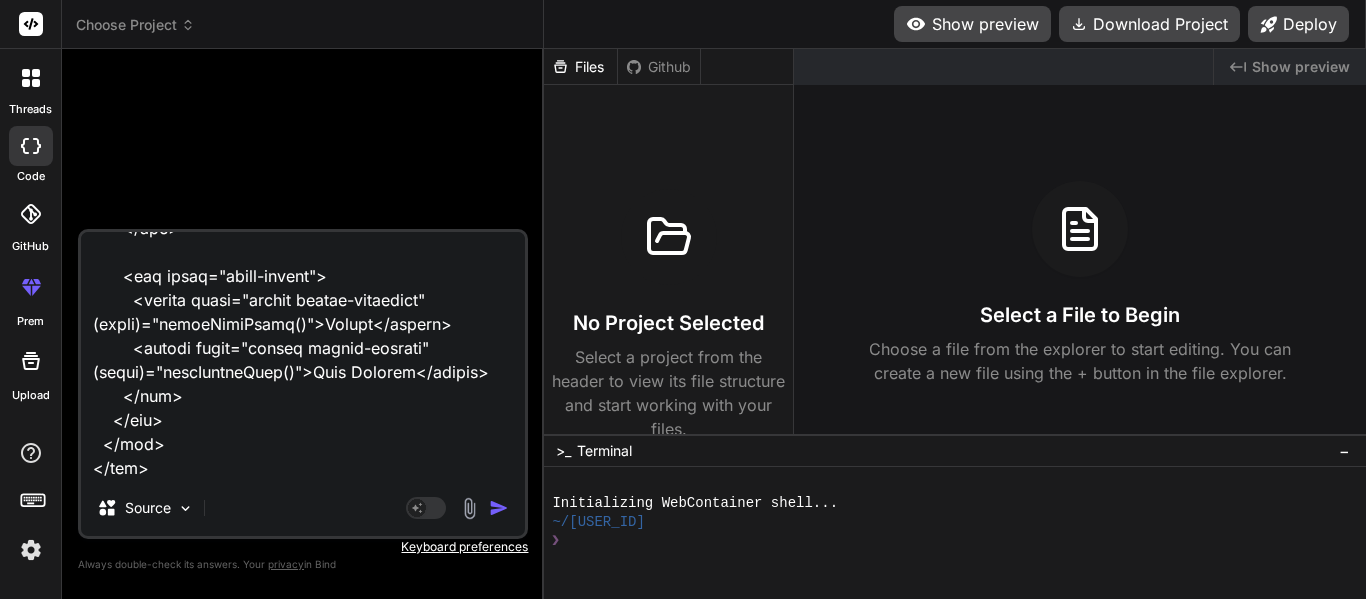 click at bounding box center [303, 356] 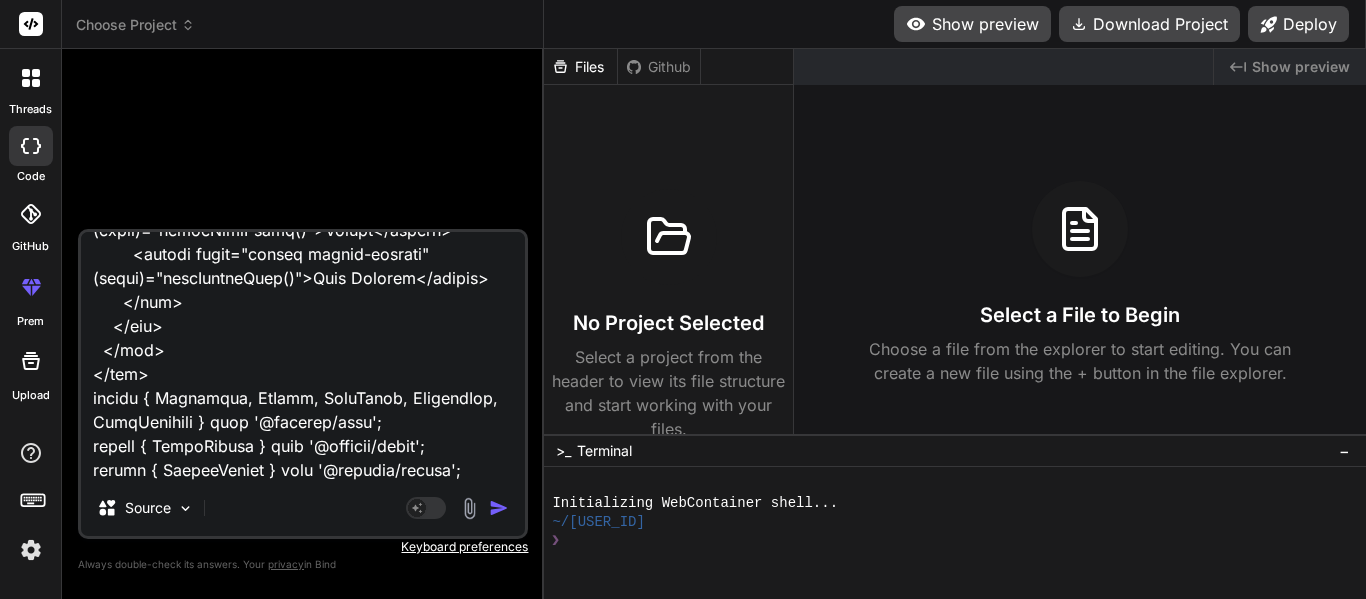 type on "x" 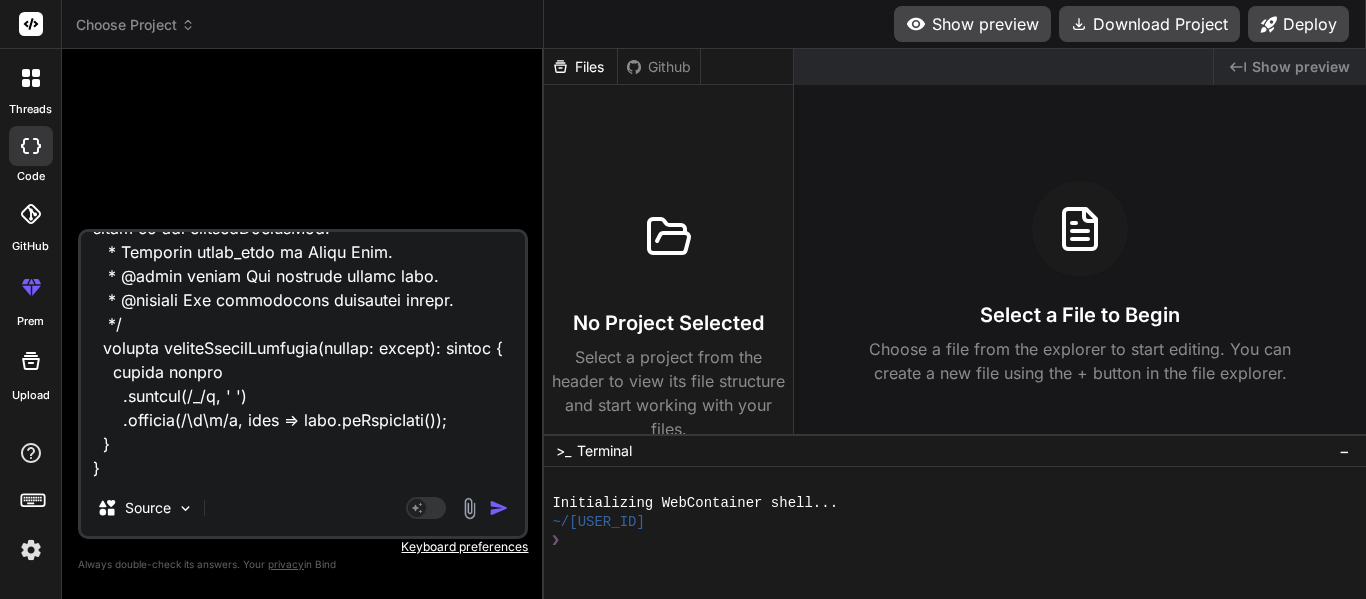 paste on ".dashboard-container {
width: 100%;
max-width: none;
margin: 0;
padding: 20px;
display: flex;
flex-direction: column;
gap: 20px;
min-height: 100vh;
box-sizing: border-box;
}
.control-panel, .data-table-card {
background-color: #fff;
border-radius: 8px;
box-shadow: 0 2px 8px rgba(0,0,0,0.1);
padding: 12px;
}
.card-header h2 {
margin: 0 0 8px;
font-size: 18px;
color: #333;
border-bottom: 1px solid #eee;
padding-bottom: 6px;
}
.form-group {
margin-bottom: 8px;
}
.form-group label {
display: block;
margin-bottom: 3px;
font-weight: bold;
color: #555;
font-size: 13px;
}
.form-group input[type="text"],
.form-group input[type="file"],
.form-group select {
width: 100%;
padding: 7px 9px;
border: 1px solid #ccc;
border-radius: 4px;
font-size: 14px;
box-sizing: border-box;
}
.form-group input[type="text"]:focus,
.form-group select:focus {
border-color: #007bf..." 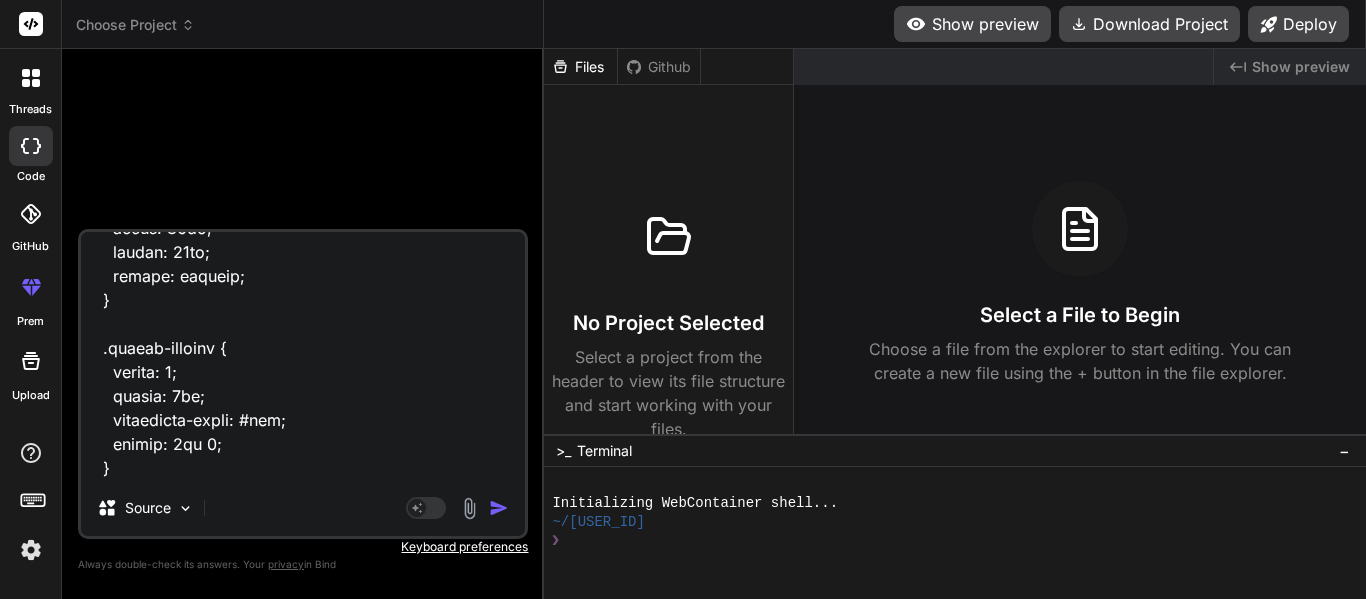 scroll, scrollTop: 48292, scrollLeft: 0, axis: vertical 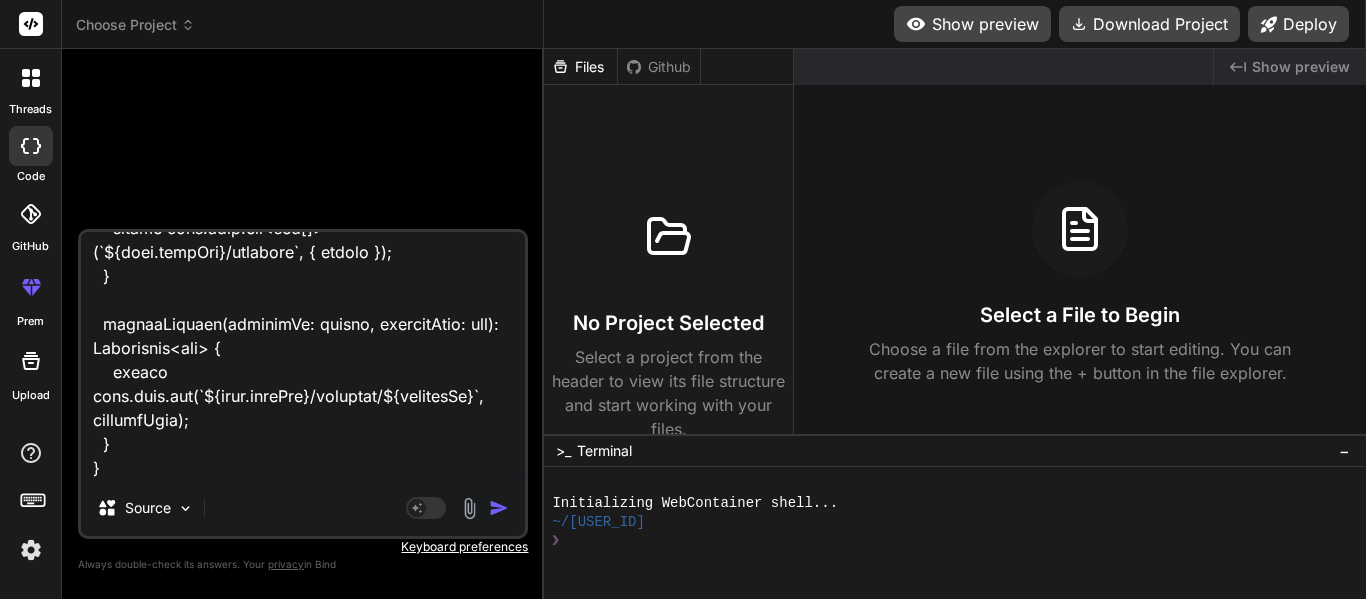 type on "<div class="dashboard-container">
<!-- Top Section: Import Controls & Search -->
<div class="control-panel">
<div class="import-controls">
<div class="form-group">
<label for="category-select">Select Category</label>
<select id="category-select" [(ngModel)]="selectedCategory">
<option value="">Select Category</option>
<option value="CO">CO</option>
<option value="Features">Features</option>
<option value="Bugs">Bugs</option>
</select>
</div>
<div class="form-group file-upload-group">
<input type="file" id="excelFile" (change)="onFileSelected($event)" accept=".xlsx, .xls" hidden #fileInput>
<button class="button button-accent" (click)="fileInput.click()">
Choose File
</button>
<span class="file-name-display">{{ selectedFile ? selectedFile.name : 'No file chosen' }}</span>
</div>
<div class="form-group import-button-container">
<button
class="but..." 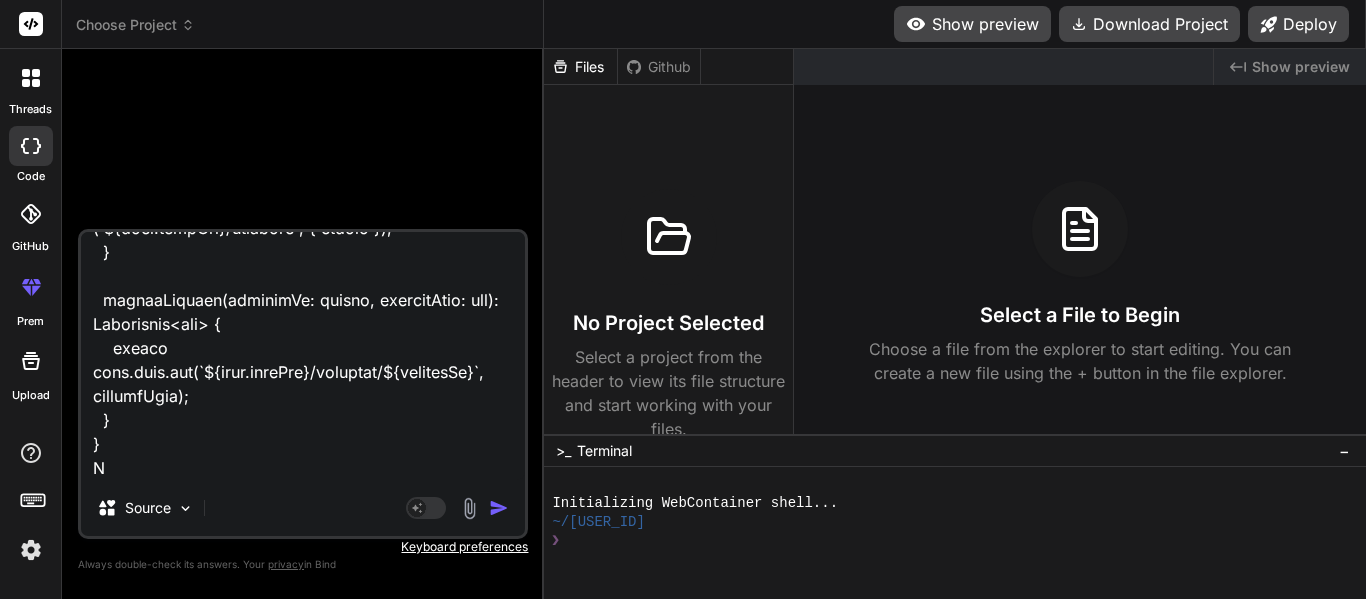 type on "<div class="dashboard-container">
<!-- Top Section: Import Controls & Search -->
<div class="control-panel">
<div class="import-controls">
<div class="form-group">
<label for="category-select">Select Category</label>
<select id="category-select" [(ngModel)]="selectedCategory">
<option value="">Select Category</option>
<option value="CO">CO</option>
<option value="Features">Features</option>
<option value="Bugs">Bugs</option>
</select>
</div>
<div class="form-group file-upload-group">
<input type="file" id="excelFile" (change)="onFileSelected($event)" accept=".xlsx, .xls" hidden #fileInput>
<button class="button button-accent" (click)="fileInput.click()">
Choose File
</button>
<span class="file-name-display">{{ selectedFile ? selectedFile.name : 'No file chosen' }}</span>
</div>
<div class="form-group import-button-container">
<button
class="but..." 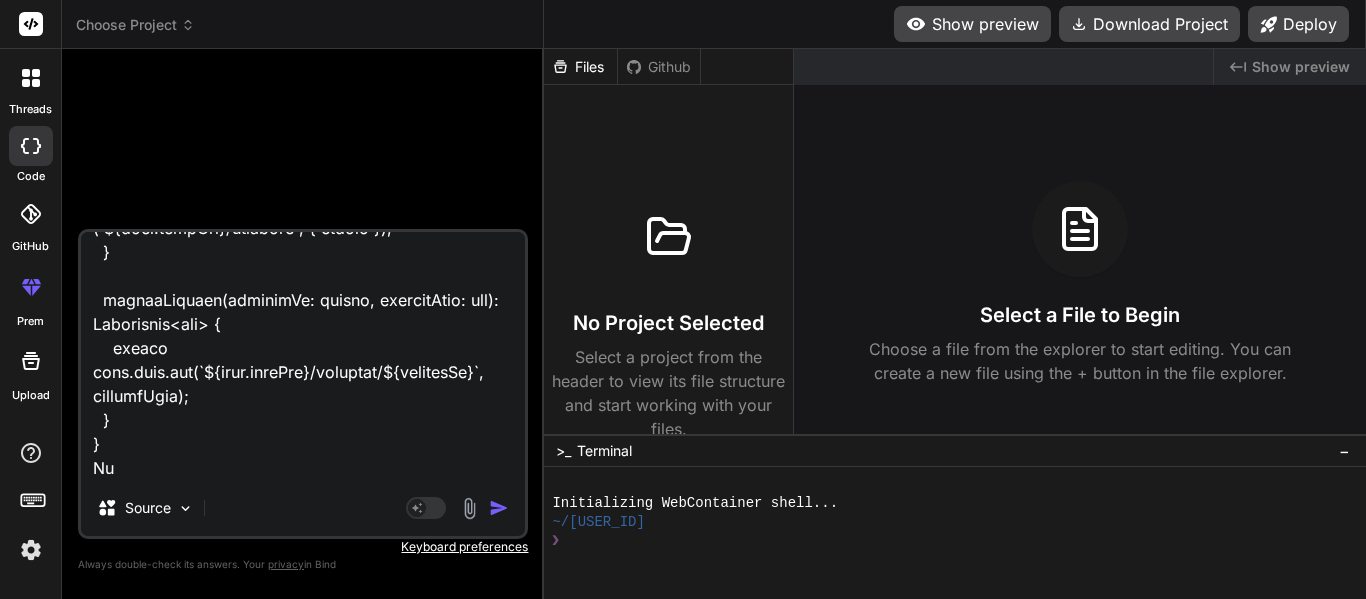 type on "<div class="dashboard-container">
<!-- Top Section: Import Controls & Search -->
<div class="control-panel">
<div class="import-controls">
<div class="form-group">
<label for="category-select">Select Category</label>
<select id="category-select" [(ngModel)]="selectedCategory">
<option value="">Select Category</option>
<option value="CO">CO</option>
<option value="Features">Features</option>
<option value="Bugs">Bugs</option>
</select>
</div>
<div class="form-group file-upload-group">
<input type="file" id="excelFile" (change)="onFileSelected($event)" accept=".xlsx, .xls" hidden #fileInput>
<button class="button button-accent" (click)="fileInput.click()">
Choose File
</button>
<span class="file-name-display">{{ selectedFile ? selectedFile.name : 'No file chosen' }}</span>
</div>
<div class="form-group import-button-container">
<button
class="but..." 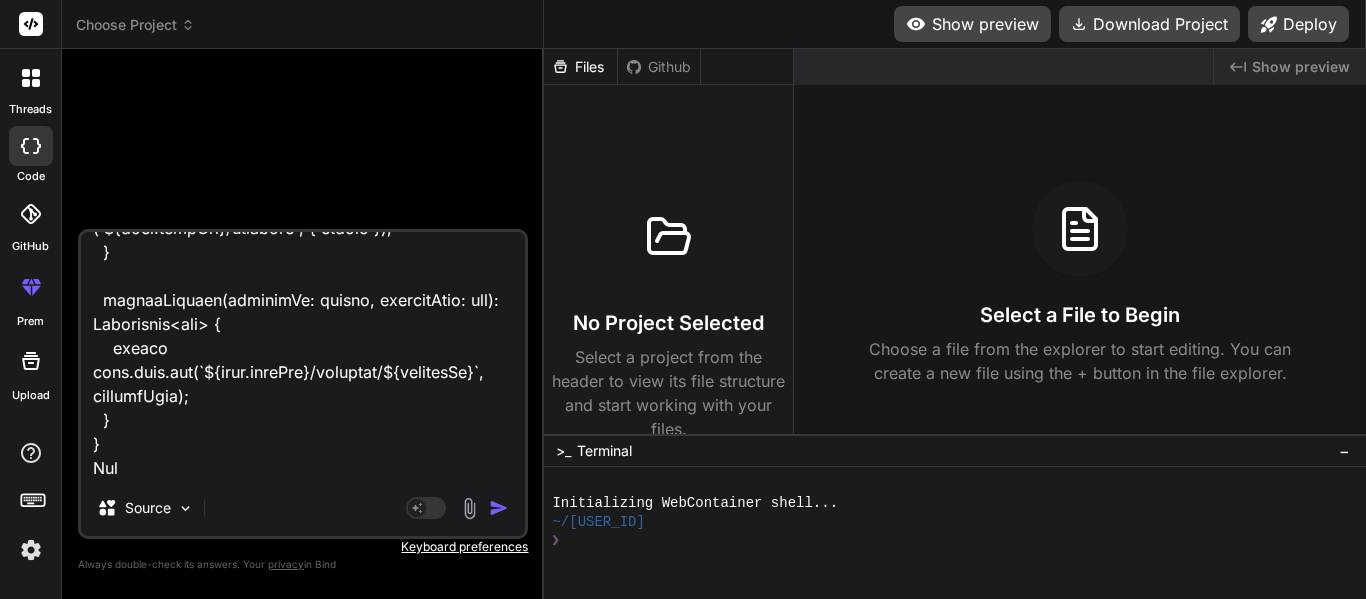 type on "<div class="dashboard-container">
<!-- Top Section: Import Controls & Search -->
<div class="control-panel">
<div class="import-controls">
<div class="form-group">
<label for="category-select">Select Category</label>
<select id="category-select" [(ngModel)]="selectedCategory">
<option value="">Select Category</option>
<option value="CO">CO</option>
<option value="Features">Features</option>
<option value="Bugs">Bugs</option>
</select>
</div>
<div class="form-group file-upload-group">
<input type="file" id="excelFile" (change)="onFileSelected($event)" accept=".xlsx, .xls" hidden #fileInput>
<button class="button button-accent" (click)="fileInput.click()">
Choose File
</button>
<span class="file-name-display">{{ selectedFile ? selectedFile.name : 'No file chosen' }}</span>
</div>
<div class="form-group import-button-container">
<button
class="but..." 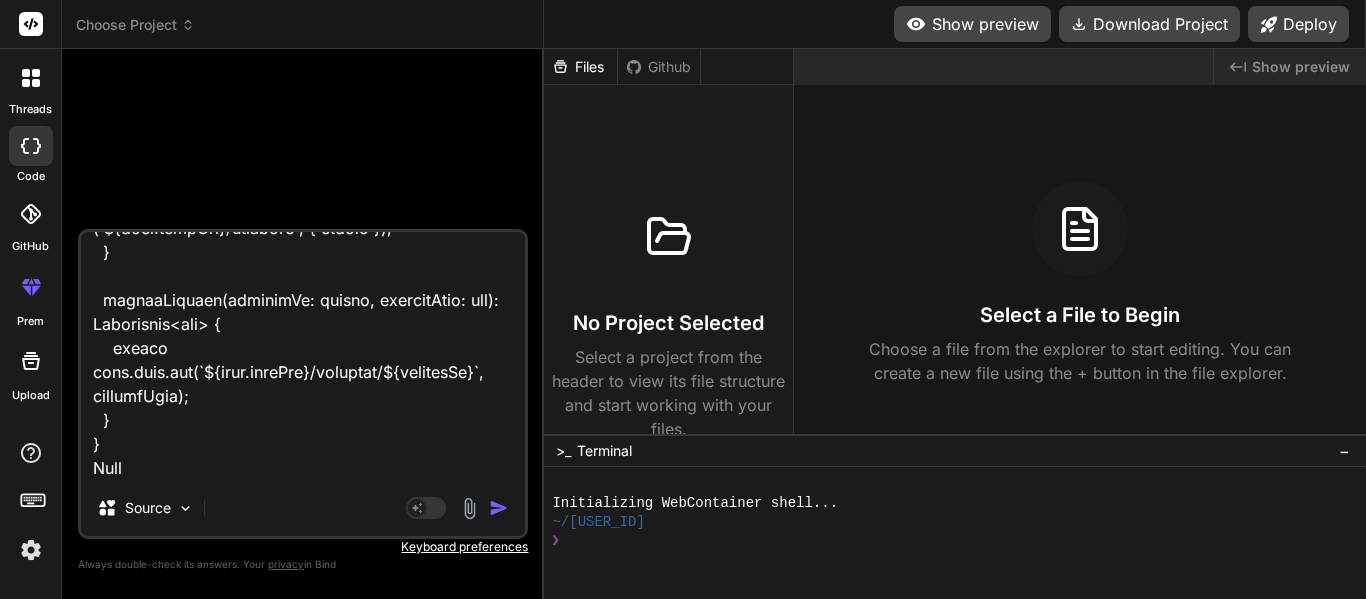 type on "<div class="dashboard-container">
<!-- Top Section: Import Controls & Search -->
<div class="control-panel">
<div class="import-controls">
<div class="form-group">
<label for="category-select">Select Category</label>
<select id="category-select" [(ngModel)]="selectedCategory">
<option value="">Select Category</option>
<option value="CO">CO</option>
<option value="Features">Features</option>
<option value="Bugs">Bugs</option>
</select>
</div>
<div class="form-group file-upload-group">
<input type="file" id="excelFile" (change)="onFileSelected($event)" accept=".xlsx, .xls" hidden #fileInput>
<button class="button button-accent" (click)="fileInput.click()">
Choose File
</button>
<span class="file-name-display">{{ selectedFile ? selectedFile.name : 'No file chosen' }}</span>
</div>
<div class="form-group import-button-container">
<button
class="but..." 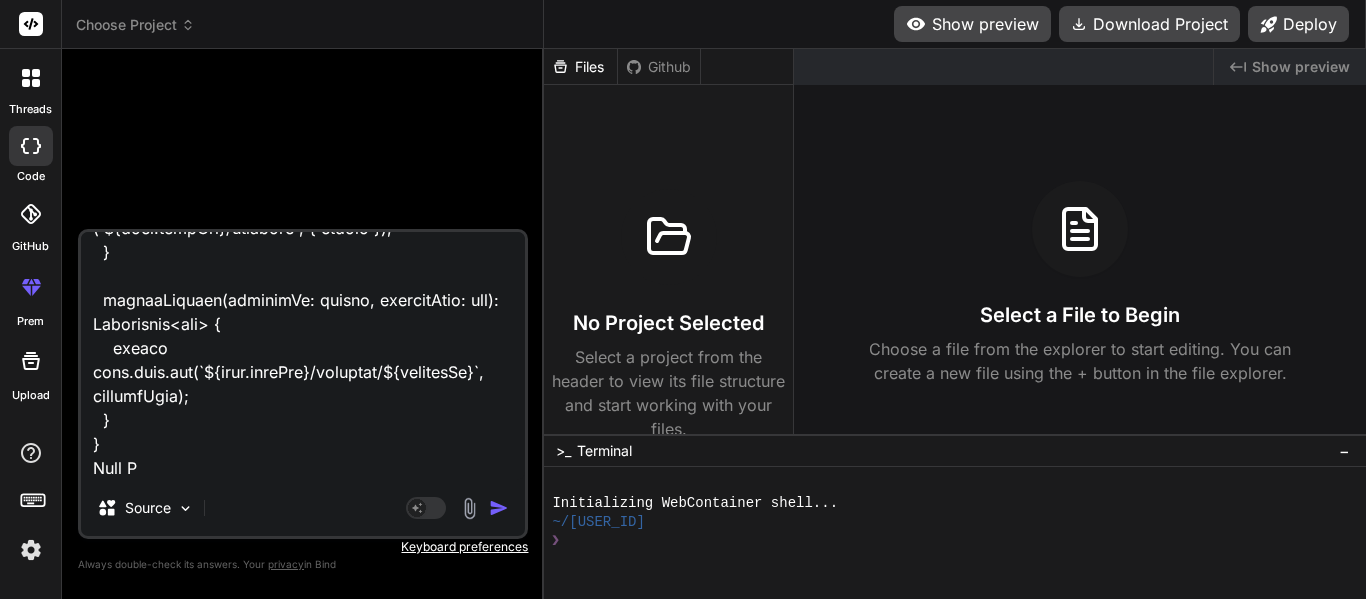 type on "<div class="dashboard-container">
<!-- Top Section: Import Controls & Search -->
<div class="control-panel">
<div class="import-controls">
<div class="form-group">
<label for="category-select">Select Category</label>
<select id="category-select" [(ngModel)]="selectedCategory">
<option value="">Select Category</option>
<option value="CO">CO</option>
<option value="Features">Features</option>
<option value="Bugs">Bugs</option>
</select>
</div>
<div class="form-group file-upload-group">
<input type="file" id="excelFile" (change)="onFileSelected($event)" accept=".xlsx, .xls" hidden #fileInput>
<button class="button button-accent" (click)="fileInput.click()">
Choose File
</button>
<span class="file-name-display">{{ selectedFile ? selectedFile.name : 'No file chosen' }}</span>
</div>
<div class="form-group import-button-container">
<button
class="but..." 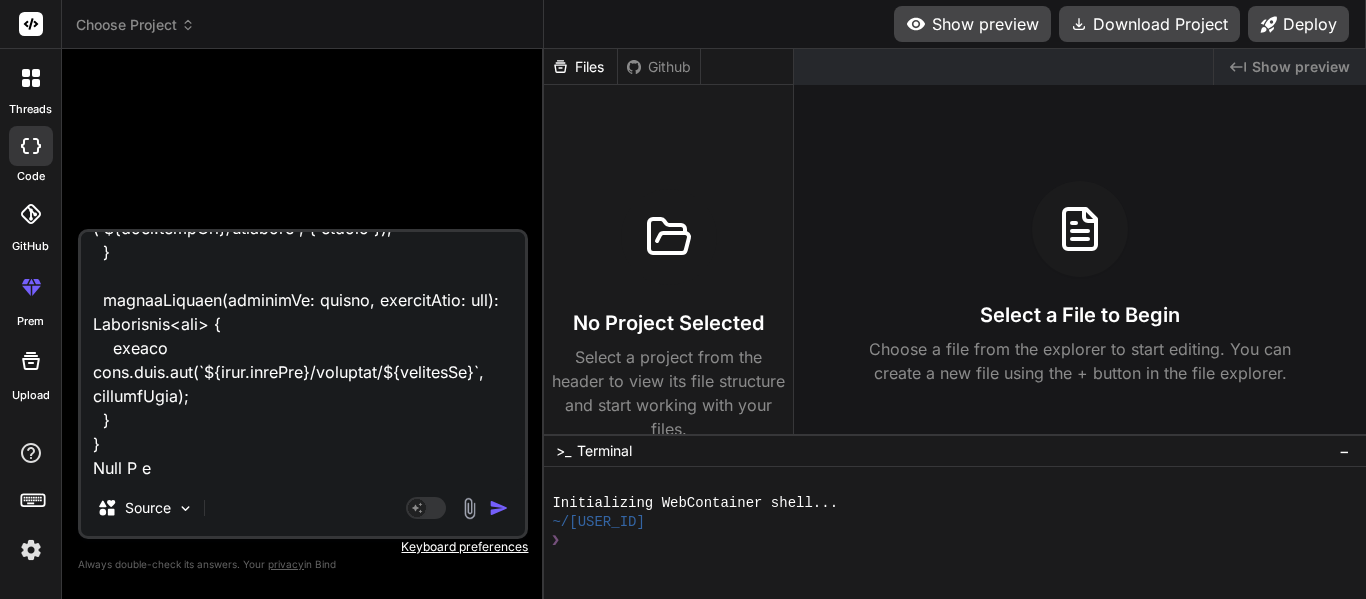 type on "x" 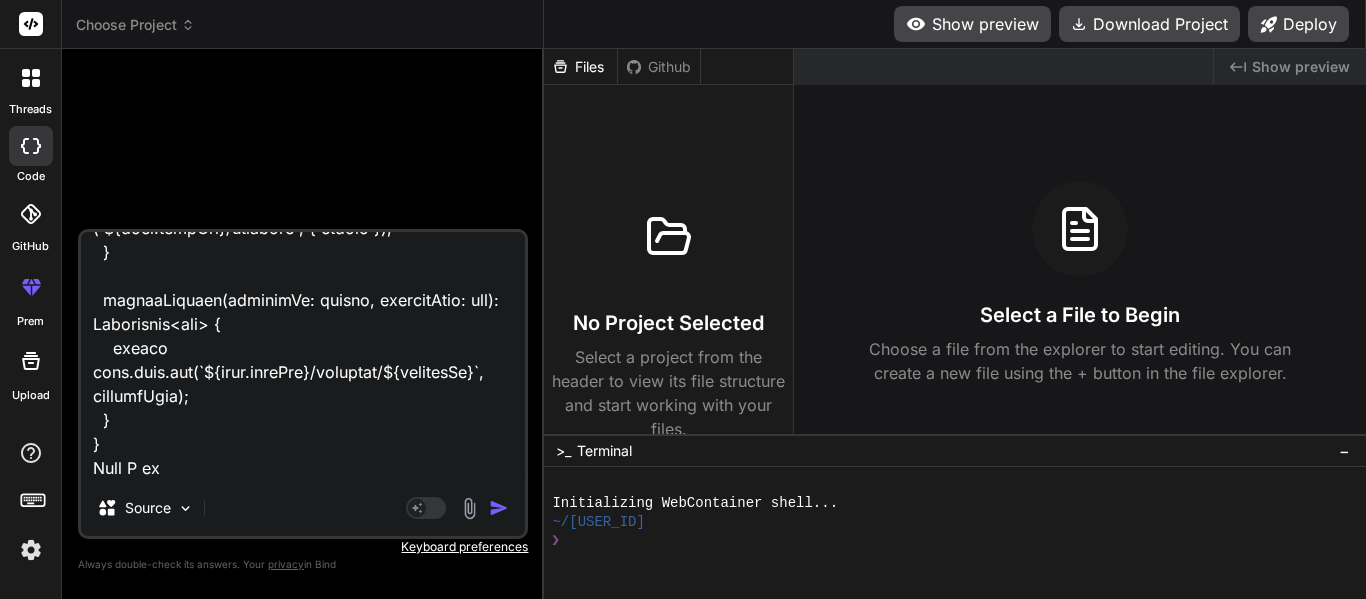 type on "<div class="dashboard-container">
<!-- Top Section: Import Controls & Search -->
<div class="control-panel">
<div class="import-controls">
<div class="form-group">
<label for="category-select">Select Category</label>
<select id="category-select" [(ngModel)]="selectedCategory">
<option value="">Select Category</option>
<option value="CO">CO</option>
<option value="Features">Features</option>
<option value="Bugs">Bugs</option>
</select>
</div>
<div class="form-group file-upload-group">
<input type="file" id="excelFile" (change)="onFileSelected($event)" accept=".xlsx, .xls" hidden #fileInput>
<button class="button button-accent" (click)="fileInput.click()">
Choose File
</button>
<span class="file-name-display">{{ selectedFile ? selectedFile.name : 'No file chosen' }}</span>
</div>
<div class="form-group import-button-container">
<button
class="but..." 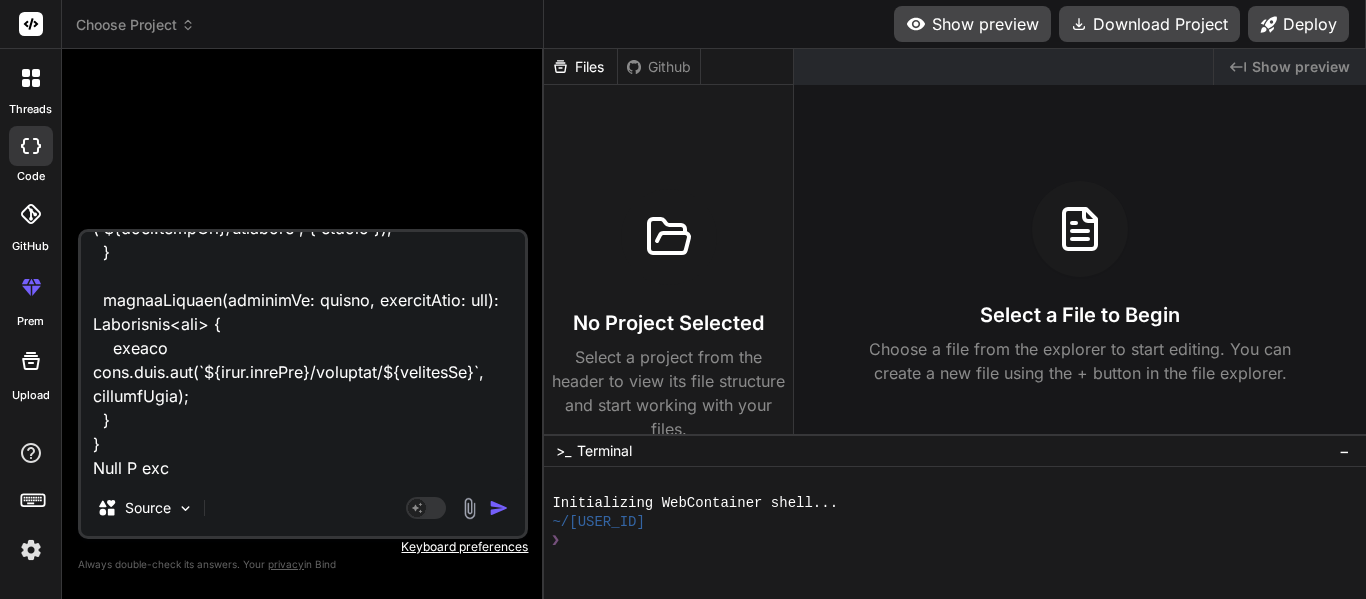 type on "<div class="dashboard-container">
<!-- Top Section: Import Controls & Search -->
<div class="control-panel">
<div class="import-controls">
<div class="form-group">
<label for="category-select">Select Category</label>
<select id="category-select" [(ngModel)]="selectedCategory">
<option value="">Select Category</option>
<option value="CO">CO</option>
<option value="Features">Features</option>
<option value="Bugs">Bugs</option>
</select>
</div>
<div class="form-group file-upload-group">
<input type="file" id="excelFile" (change)="onFileSelected($event)" accept=".xlsx, .xls" hidden #fileInput>
<button class="button button-accent" (click)="fileInput.click()">
Choose File
</button>
<span class="file-name-display">{{ selectedFile ? selectedFile.name : 'No file chosen' }}</span>
</div>
<div class="form-group import-button-container">
<button
class="but..." 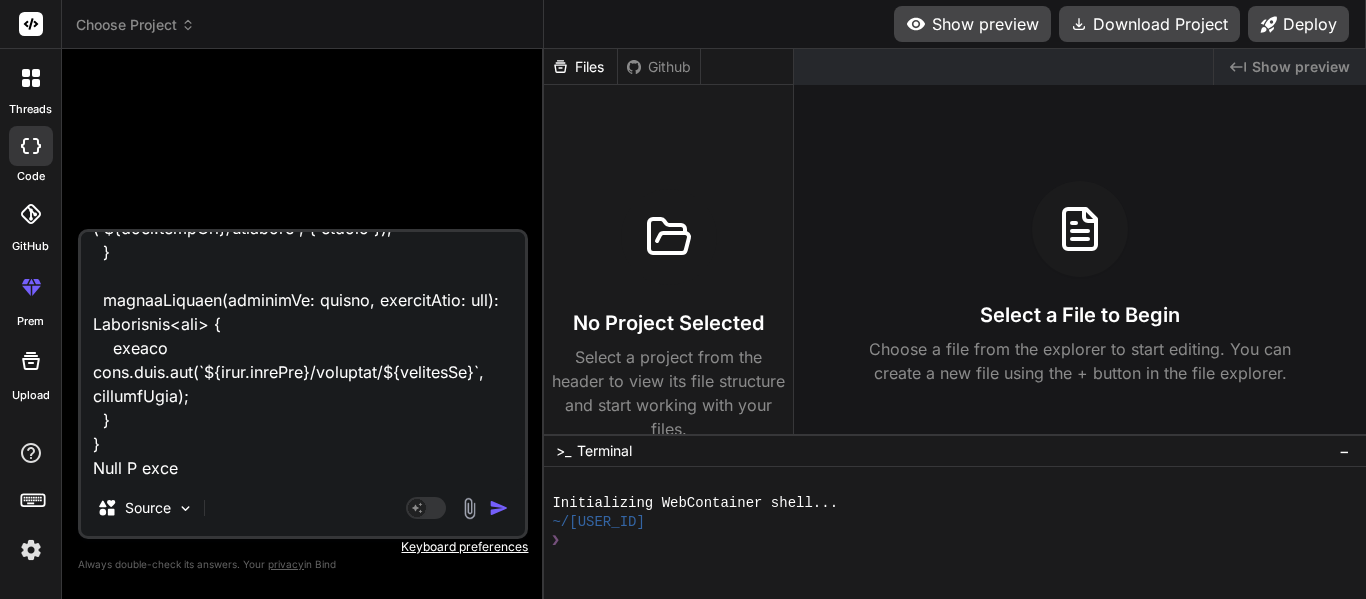 type on "<div class="dashboard-container">
<!-- Top Section: Import Controls & Search -->
<div class="control-panel">
<div class="import-controls">
<div class="form-group">
<label for="category-select">Select Category</label>
<select id="category-select" [(ngModel)]="selectedCategory">
<option value="">Select Category</option>
<option value="CO">CO</option>
<option value="Features">Features</option>
<option value="Bugs">Bugs</option>
</select>
</div>
<div class="form-group file-upload-group">
<input type="file" id="excelFile" (change)="onFileSelected($event)" accept=".xlsx, .xls" hidden #fileInput>
<button class="button button-accent" (click)="fileInput.click()">
Choose File
</button>
<span class="file-name-display">{{ selectedFile ? selectedFile.name : 'No file chosen' }}</span>
</div>
<div class="form-group import-button-container">
<button
class="but..." 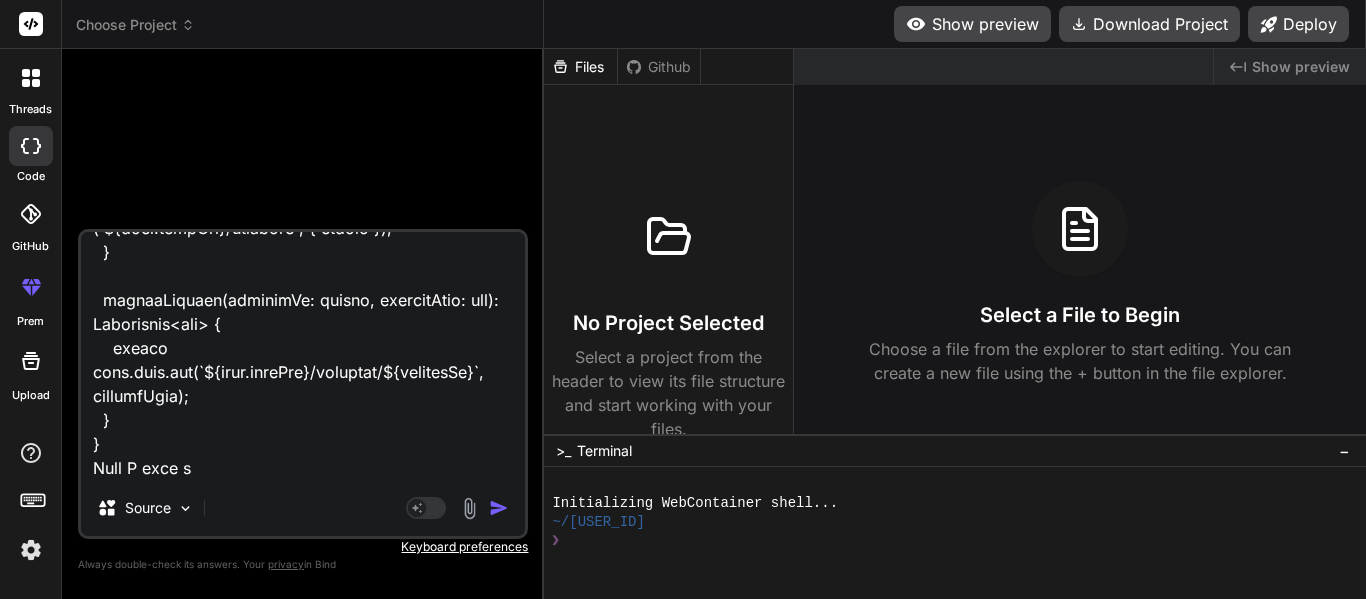 type on "<div class="dashboard-container">
<!-- Top Section: Import Controls & Search -->
<div class="control-panel">
<div class="import-controls">
<div class="form-group">
<label for="category-select">Select Category</label>
<select id="category-select" [(ngModel)]="selectedCategory">
<option value="">Select Category</option>
<option value="CO">CO</option>
<option value="Features">Features</option>
<option value="Bugs">Bugs</option>
</select>
</div>
<div class="form-group file-upload-group">
<input type="file" id="excelFile" (change)="onFileSelected($event)" accept=".xlsx, .xls" hidden #fileInput>
<button class="button button-accent" (click)="fileInput.click()">
Choose File
</button>
<span class="file-name-display">{{ selectedFile ? selectedFile.name : 'No file chosen' }}</span>
</div>
<div class="form-group import-button-container">
<button
class="but..." 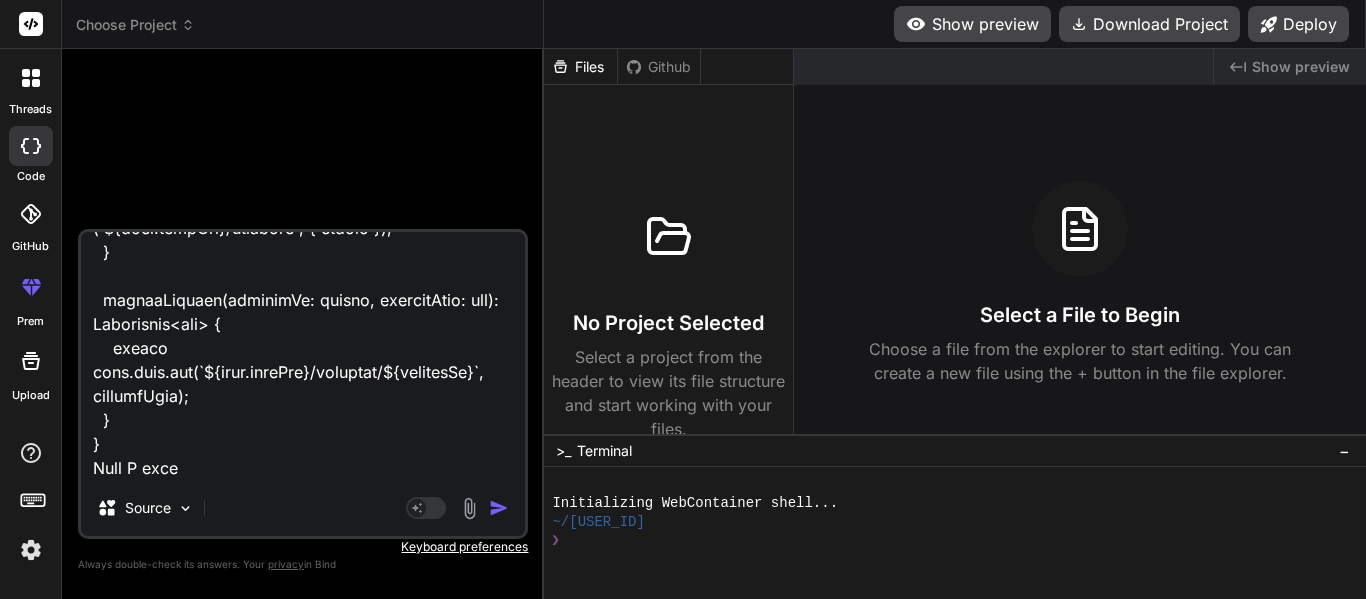 type on "<div class="dashboard-container">
<!-- Top Section: Import Controls & Search -->
<div class="control-panel">
<div class="import-controls">
<div class="form-group">
<label for="category-select">Select Category</label>
<select id="category-select" [(ngModel)]="selectedCategory">
<option value="">Select Category</option>
<option value="CO">CO</option>
<option value="Features">Features</option>
<option value="Bugs">Bugs</option>
</select>
</div>
<div class="form-group file-upload-group">
<input type="file" id="excelFile" (change)="onFileSelected($event)" accept=".xlsx, .xls" hidden #fileInput>
<button class="button button-accent" (click)="fileInput.click()">
Choose File
</button>
<span class="file-name-display">{{ selectedFile ? selectedFile.name : 'No file chosen' }}</span>
</div>
<div class="form-group import-button-container">
<button
class="but..." 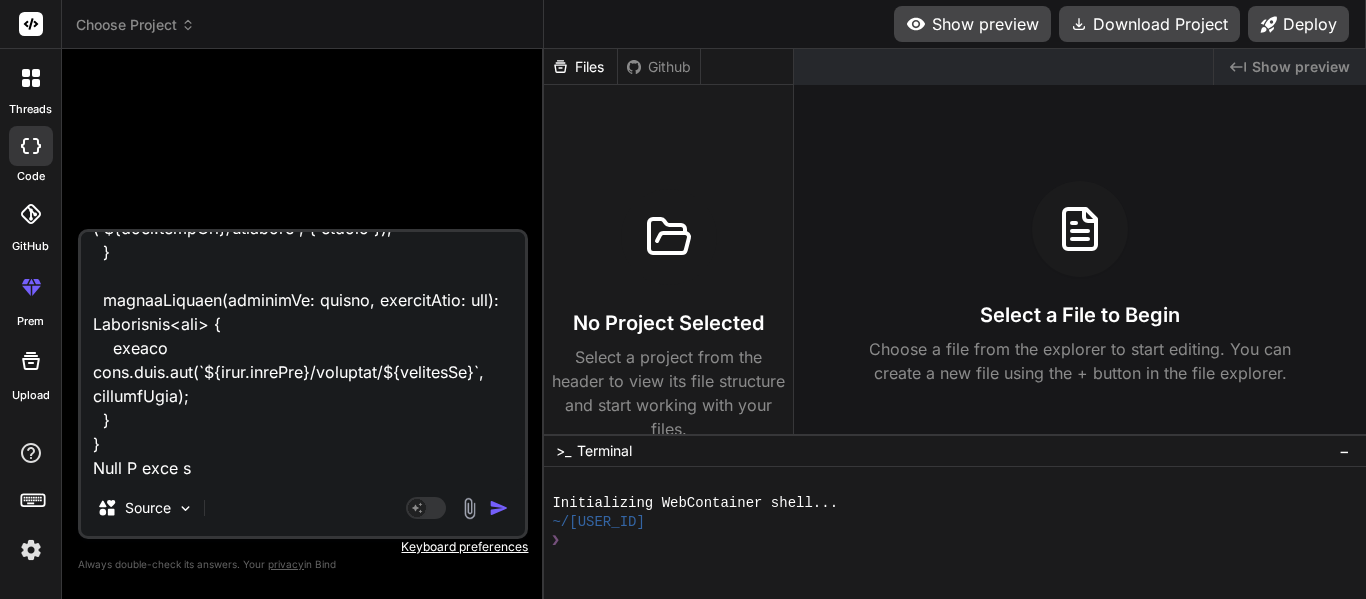 type on "<div class="dashboard-container">
<!-- Top Section: Import Controls & Search -->
<div class="control-panel">
<div class="import-controls">
<div class="form-group">
<label for="category-select">Select Category</label>
<select id="category-select" [(ngModel)]="selectedCategory">
<option value="">Select Category</option>
<option value="CO">CO</option>
<option value="Features">Features</option>
<option value="Bugs">Bugs</option>
</select>
</div>
<div class="form-group file-upload-group">
<input type="file" id="excelFile" (change)="onFileSelected($event)" accept=".xlsx, .xls" hidden #fileInput>
<button class="button button-accent" (click)="fileInput.click()">
Choose File
</button>
<span class="file-name-display">{{ selectedFile ? selectedFile.name : 'No file chosen' }}</span>
</div>
<div class="form-group import-button-container">
<button
class="but..." 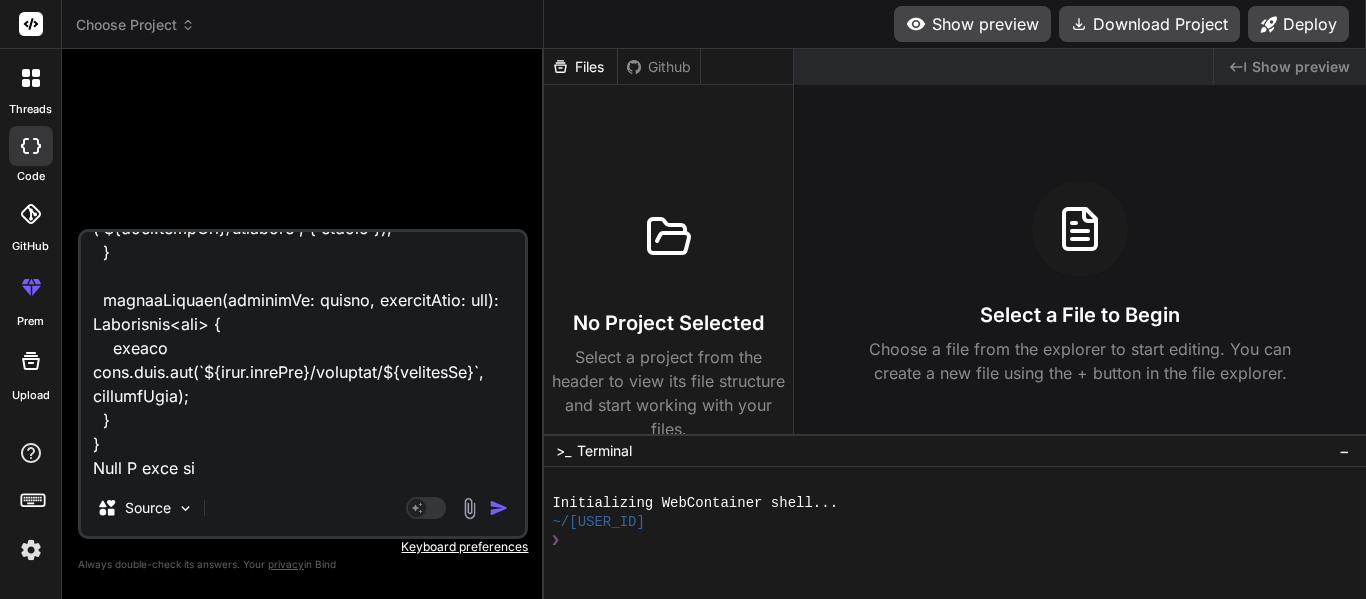 type on "<div class="dashboard-container">
<!-- Top Section: Import Controls & Search -->
<div class="control-panel">
<div class="import-controls">
<div class="form-group">
<label for="category-select">Select Category</label>
<select id="category-select" [(ngModel)]="selectedCategory">
<option value="">Select Category</option>
<option value="CO">CO</option>
<option value="Features">Features</option>
<option value="Bugs">Bugs</option>
</select>
</div>
<div class="form-group file-upload-group">
<input type="file" id="excelFile" (change)="onFileSelected($event)" accept=".xlsx, .xls" hidden #fileInput>
<button class="button button-accent" (click)="fileInput.click()">
Choose File
</button>
<span class="file-name-display">{{ selectedFile ? selectedFile.name : 'No file chosen' }}</span>
</div>
<div class="form-group import-button-container">
<button
class="but..." 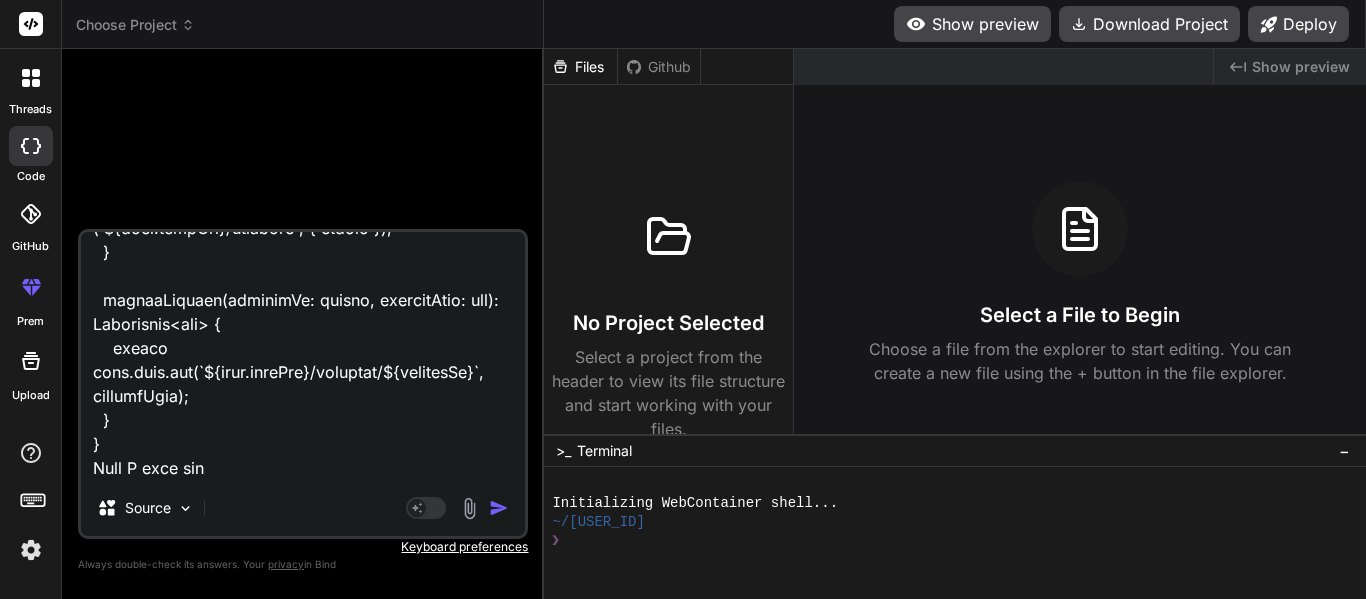 type on "<div class="dashboard-container">
<!-- Top Section: Import Controls & Search -->
<div class="control-panel">
<div class="import-controls">
<div class="form-group">
<label for="category-select">Select Category</label>
<select id="category-select" [(ngModel)]="selectedCategory">
<option value="">Select Category</option>
<option value="CO">CO</option>
<option value="Features">Features</option>
<option value="Bugs">Bugs</option>
</select>
</div>
<div class="form-group file-upload-group">
<input type="file" id="excelFile" (change)="onFileSelected($event)" accept=".xlsx, .xls" hidden #fileInput>
<button class="button button-accent" (click)="fileInput.click()">
Choose File
</button>
<span class="file-name-display">{{ selectedFile ? selectedFile.name : 'No file chosen' }}</span>
</div>
<div class="form-group import-button-container">
<button
class="but..." 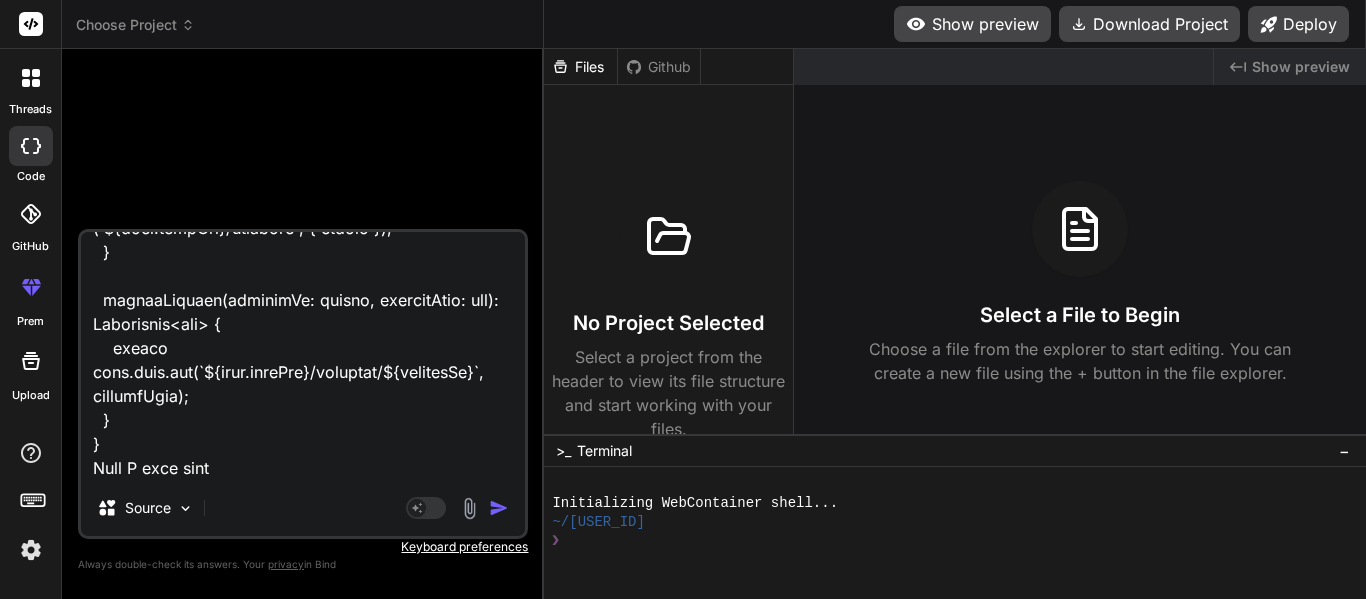 type on "<div class="dashboard-container">
<!-- Top Section: Import Controls & Search -->
<div class="control-panel">
<div class="import-controls">
<div class="form-group">
<label for="category-select">Select Category</label>
<select id="category-select" [(ngModel)]="selectedCategory">
<option value="">Select Category</option>
<option value="CO">CO</option>
<option value="Features">Features</option>
<option value="Bugs">Bugs</option>
</select>
</div>
<div class="form-group file-upload-group">
<input type="file" id="excelFile" (change)="onFileSelected($event)" accept=".xlsx, .xls" hidden #fileInput>
<button class="button button-accent" (click)="fileInput.click()">
Choose File
</button>
<span class="file-name-display">{{ selectedFile ? selectedFile.name : 'No file chosen' }}</span>
</div>
<div class="form-group import-button-container">
<button
class="but..." 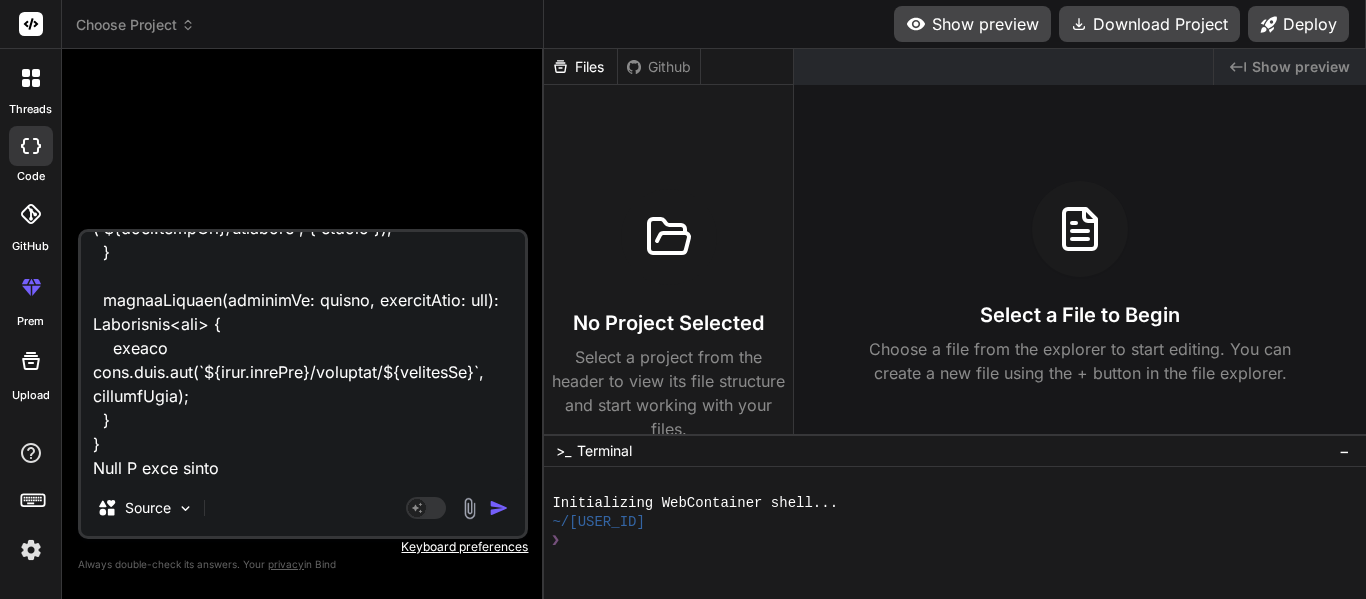type on "<div class="dashboard-container">
<!-- Top Section: Import Controls & Search -->
<div class="control-panel">
<div class="import-controls">
<div class="form-group">
<label for="category-select">Select Category</label>
<select id="category-select" [(ngModel)]="selectedCategory">
<option value="">Select Category</option>
<option value="CO">CO</option>
<option value="Features">Features</option>
<option value="Bugs">Bugs</option>
</select>
</div>
<div class="form-group file-upload-group">
<input type="file" id="excelFile" (change)="onFileSelected($event)" accept=".xlsx, .xls" hidden #fileInput>
<button class="button button-accent" (click)="fileInput.click()">
Choose File
</button>
<span class="file-name-display">{{ selectedFile ? selectedFile.name : 'No file chosen' }}</span>
</div>
<div class="form-group import-button-container">
<button
class="but..." 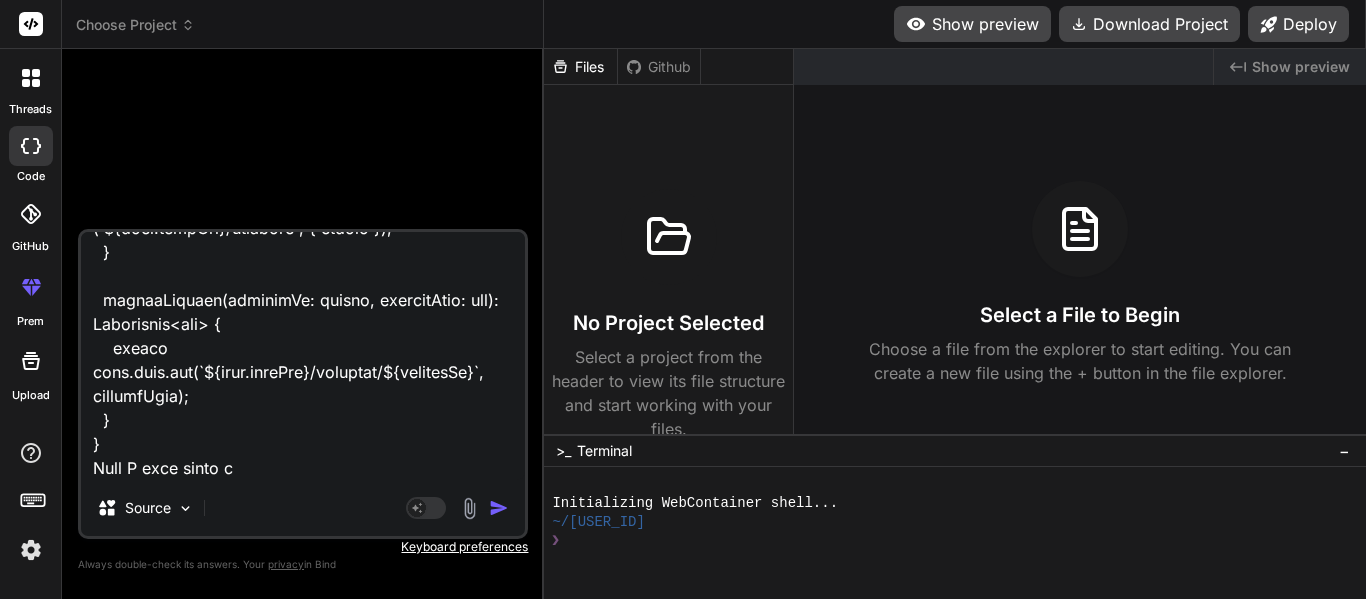type on "<div class="dashboard-container">
<!-- Top Section: Import Controls & Search -->
<div class="control-panel">
<div class="import-controls">
<div class="form-group">
<label for="category-select">Select Category</label>
<select id="category-select" [(ngModel)]="selectedCategory">
<option value="">Select Category</option>
<option value="CO">CO</option>
<option value="Features">Features</option>
<option value="Bugs">Bugs</option>
</select>
</div>
<div class="form-group file-upload-group">
<input type="file" id="excelFile" (change)="onFileSelected($event)" accept=".xlsx, .xls" hidden #fileInput>
<button class="button button-accent" (click)="fileInput.click()">
Choose File
</button>
<span class="file-name-display">{{ selectedFile ? selectedFile.name : 'No file chosen' }}</span>
</div>
<div class="form-group import-button-container">
<button
class="but..." 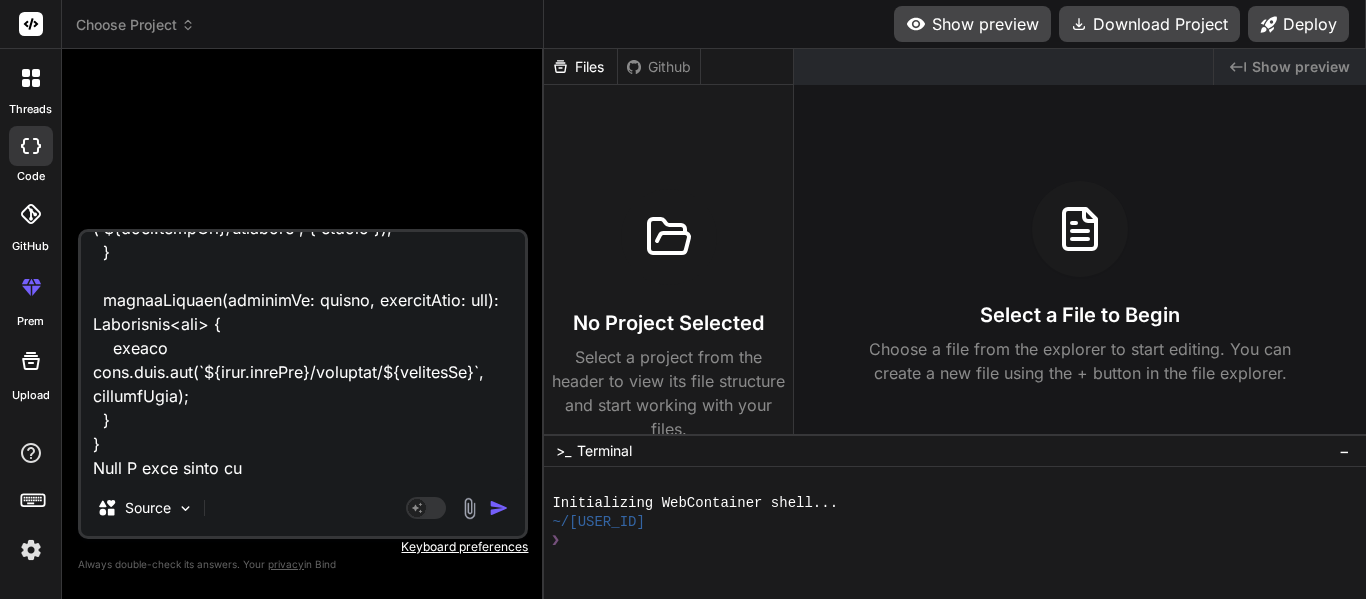 type on "<div class="dashboard-container">
<!-- Top Section: Import Controls & Search -->
<div class="control-panel">
<div class="import-controls">
<div class="form-group">
<label for="category-select">Select Category</label>
<select id="category-select" [(ngModel)]="selectedCategory">
<option value="">Select Category</option>
<option value="CO">CO</option>
<option value="Features">Features</option>
<option value="Bugs">Bugs</option>
</select>
</div>
<div class="form-group file-upload-group">
<input type="file" id="excelFile" (change)="onFileSelected($event)" accept=".xlsx, .xls" hidden #fileInput>
<button class="button button-accent" (click)="fileInput.click()">
Choose File
</button>
<span class="file-name-display">{{ selectedFile ? selectedFile.name : 'No file chosen' }}</span>
</div>
<div class="form-group import-button-container">
<button
class="but..." 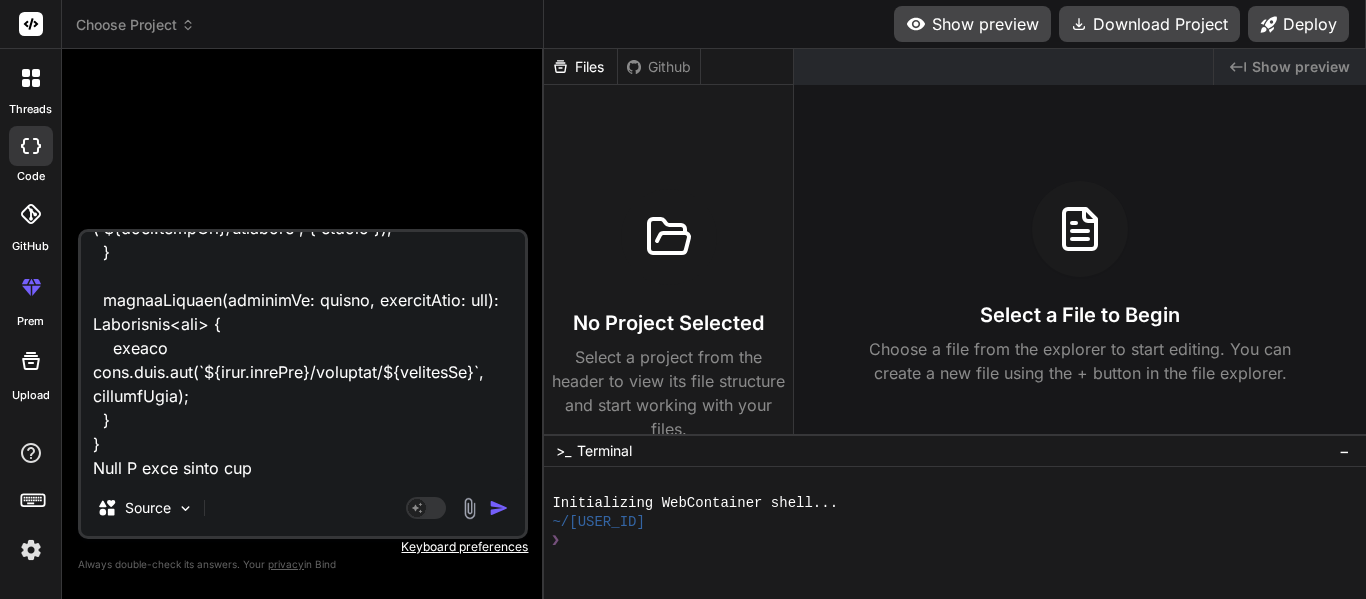 type on "<div class="dashboard-container">
<!-- Top Section: Import Controls & Search -->
<div class="control-panel">
<div class="import-controls">
<div class="form-group">
<label for="category-select">Select Category</label>
<select id="category-select" [(ngModel)]="selectedCategory">
<option value="">Select Category</option>
<option value="CO">CO</option>
<option value="Features">Features</option>
<option value="Bugs">Bugs</option>
</select>
</div>
<div class="form-group file-upload-group">
<input type="file" id="excelFile" (change)="onFileSelected($event)" accept=".xlsx, .xls" hidden #fileInput>
<button class="button button-accent" (click)="fileInput.click()">
Choose File
</button>
<span class="file-name-display">{{ selectedFile ? selectedFile.name : 'No file chosen' }}</span>
</div>
<div class="form-group import-button-container">
<button
class="but..." 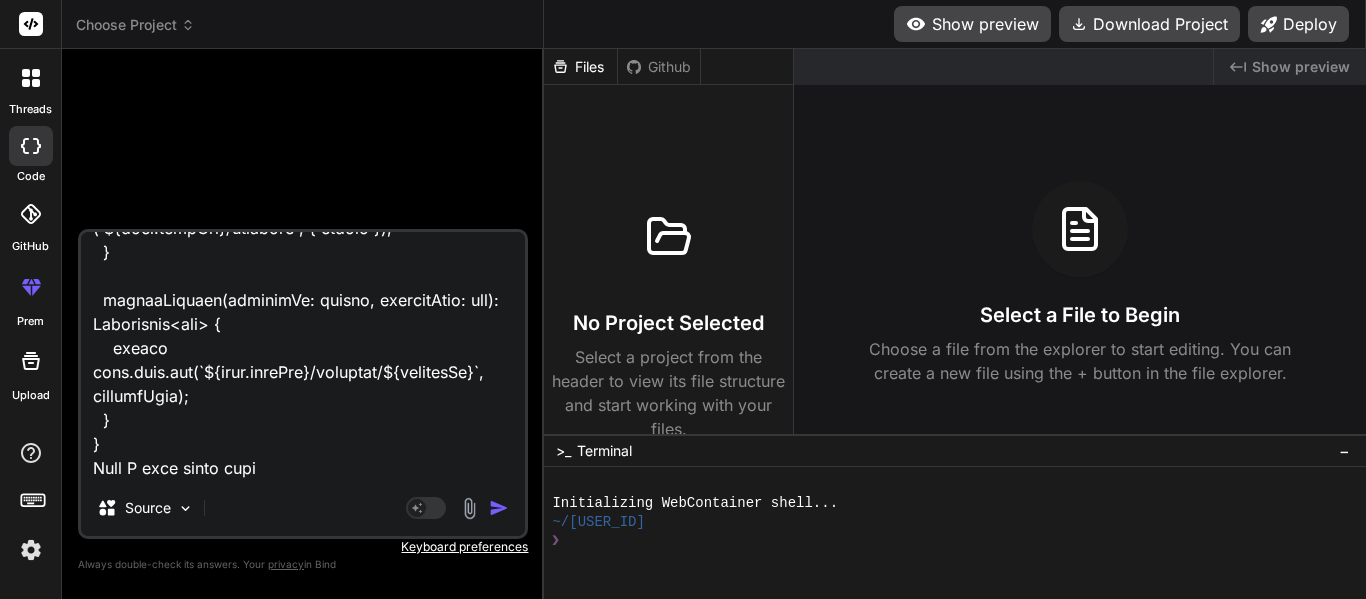 type on "<div class="dashboard-container">
<!-- Top Section: Import Controls & Search -->
<div class="control-panel">
<div class="import-controls">
<div class="form-group">
<label for="category-select">Select Category</label>
<select id="category-select" [(ngModel)]="selectedCategory">
<option value="">Select Category</option>
<option value="CO">CO</option>
<option value="Features">Features</option>
<option value="Bugs">Bugs</option>
</select>
</div>
<div class="form-group file-upload-group">
<input type="file" id="excelFile" (change)="onFileSelected($event)" accept=".xlsx, .xls" hidden #fileInput>
<button class="button button-accent" (click)="fileInput.click()">
Choose File
</button>
<span class="file-name-display">{{ selectedFile ? selectedFile.name : 'No file chosen' }}</span>
</div>
<div class="form-group import-button-container">
<button
class="but..." 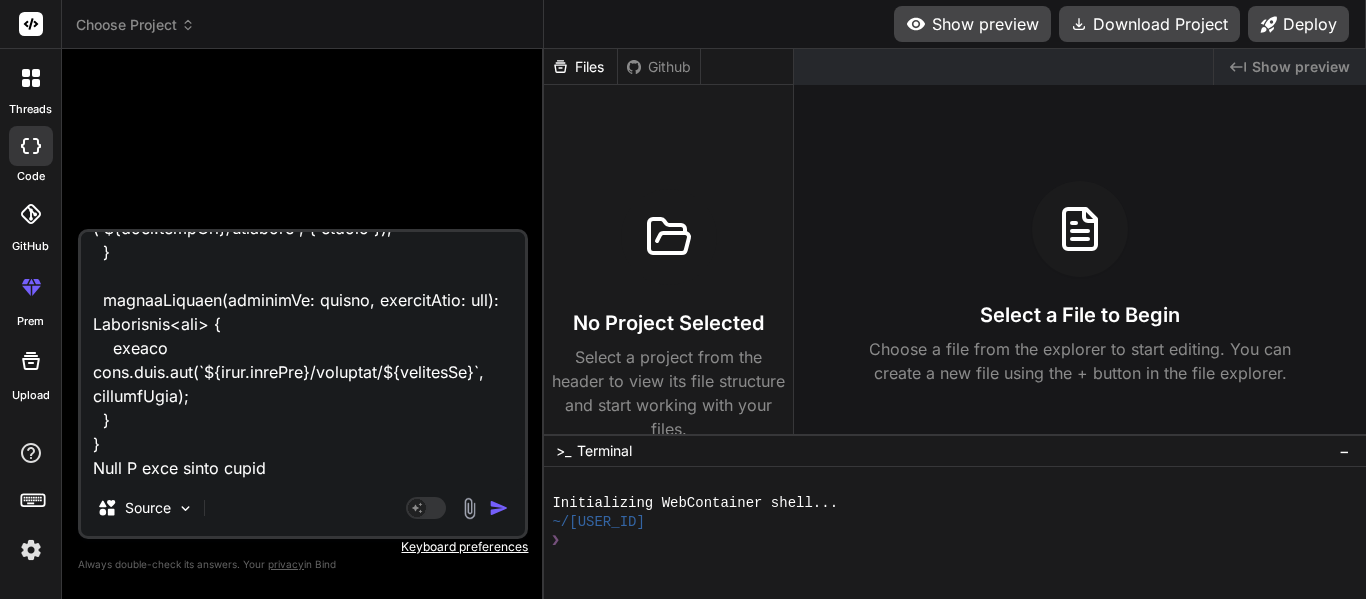 type on "<div class="dashboard-container">
<!-- Top Section: Import Controls & Search -->
<div class="control-panel">
<div class="import-controls">
<div class="form-group">
<label for="category-select">Select Category</label>
<select id="category-select" [(ngModel)]="selectedCategory">
<option value="">Select Category</option>
<option value="CO">CO</option>
<option value="Features">Features</option>
<option value="Bugs">Bugs</option>
</select>
</div>
<div class="form-group file-upload-group">
<input type="file" id="excelFile" (change)="onFileSelected($event)" accept=".xlsx, .xls" hidden #fileInput>
<button class="button button-accent" (click)="fileInput.click()">
Choose File
</button>
<span class="file-name-display">{{ selectedFile ? selectedFile.name : 'No file chosen' }}</span>
</div>
<div class="form-group import-button-container">
<button
class="but..." 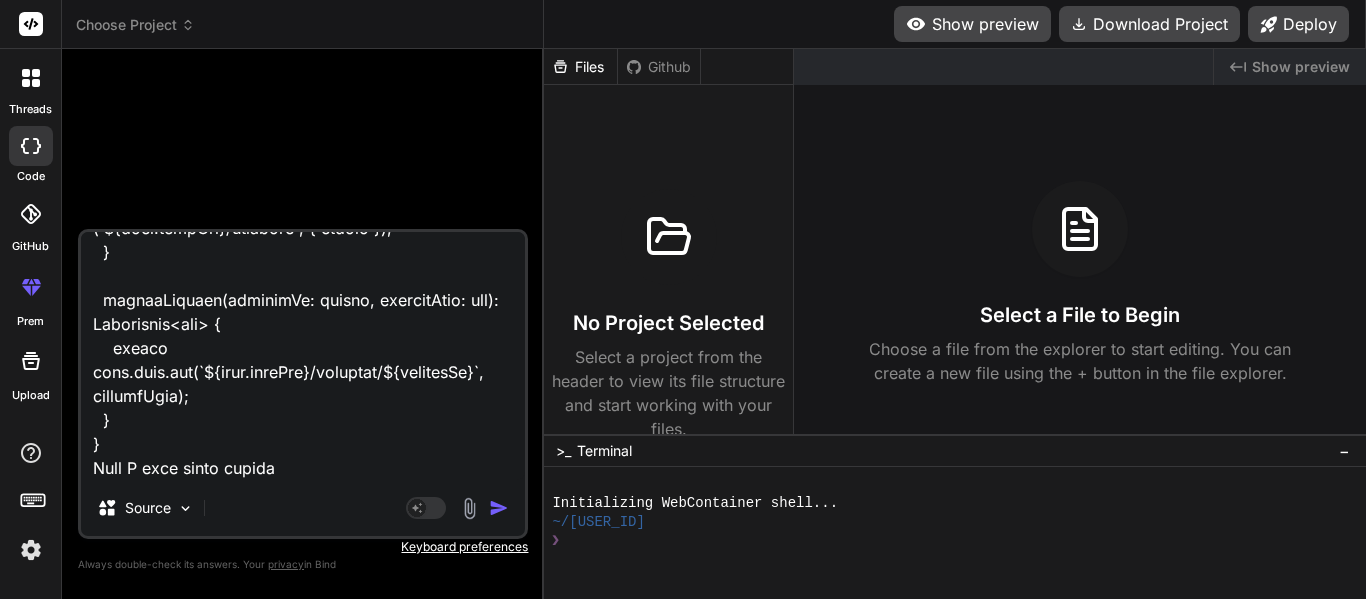 type on "x" 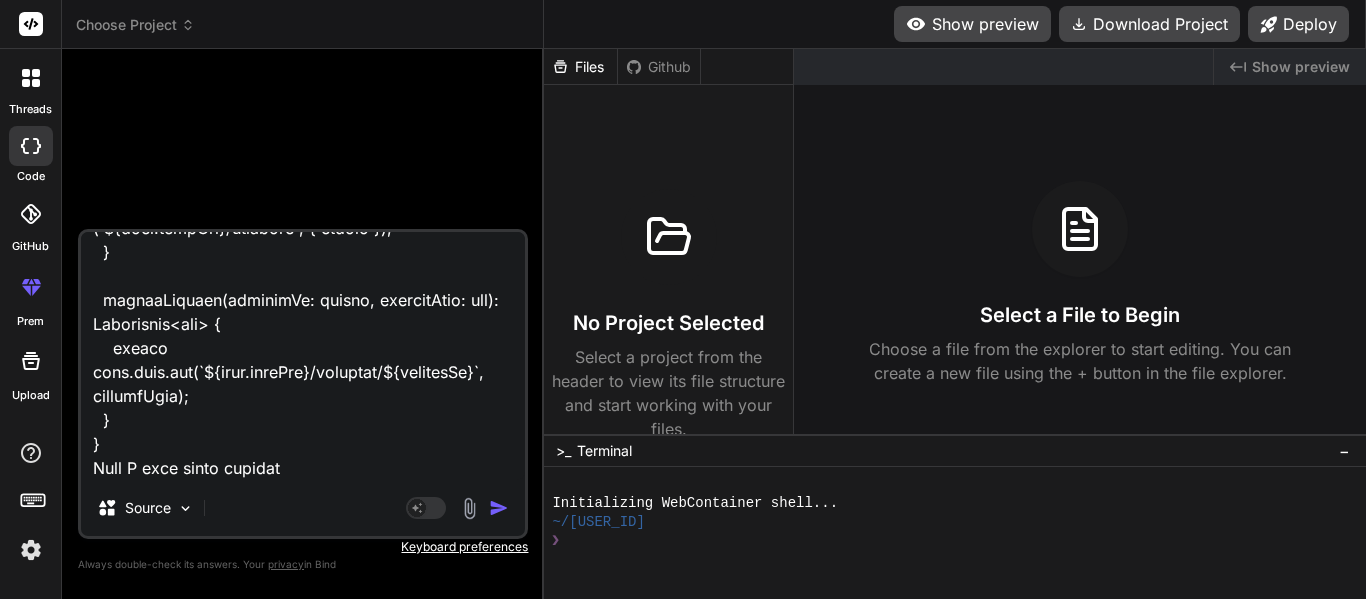type on "<div class="dashboard-container">
<!-- Top Section: Import Controls & Search -->
<div class="control-panel">
<div class="import-controls">
<div class="form-group">
<label for="category-select">Select Category</label>
<select id="category-select" [(ngModel)]="selectedCategory">
<option value="">Select Category</option>
<option value="CO">CO</option>
<option value="Features">Features</option>
<option value="Bugs">Bugs</option>
</select>
</div>
<div class="form-group file-upload-group">
<input type="file" id="excelFile" (change)="onFileSelected($event)" accept=".xlsx, .xls" hidden #fileInput>
<button class="button button-accent" (click)="fileInput.click()">
Choose File
</button>
<span class="file-name-display">{{ selectedFile ? selectedFile.name : 'No file chosen' }}</span>
</div>
<div class="form-group import-button-container">
<button
class="but..." 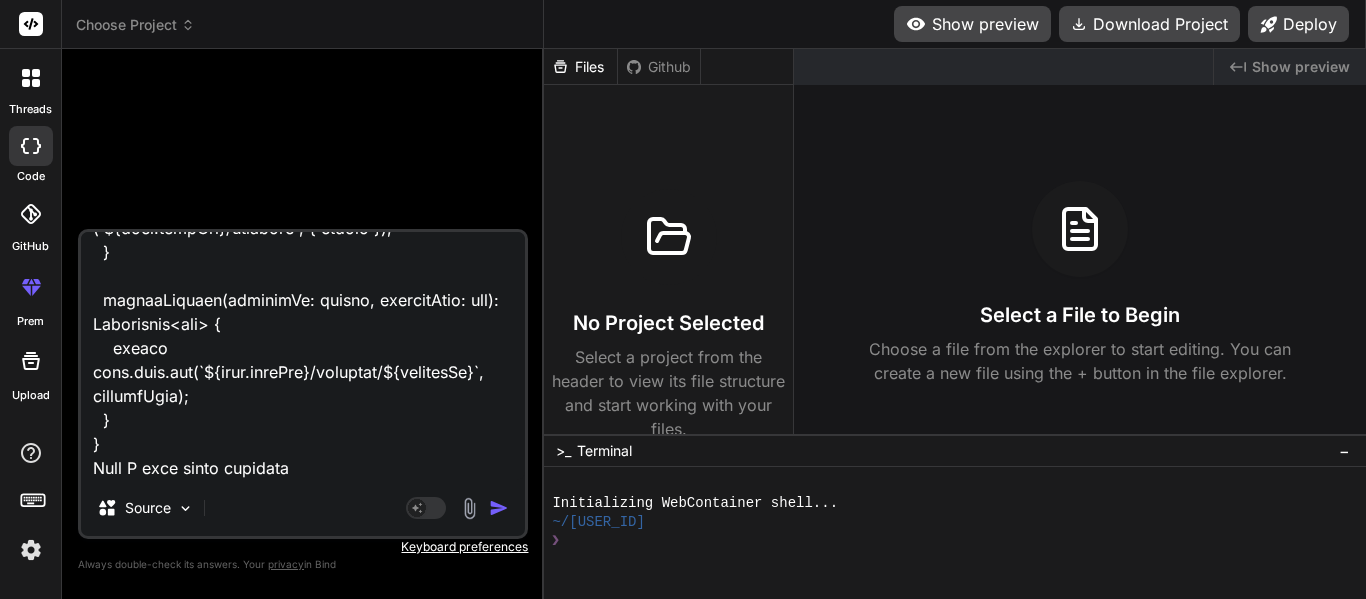 type on "x" 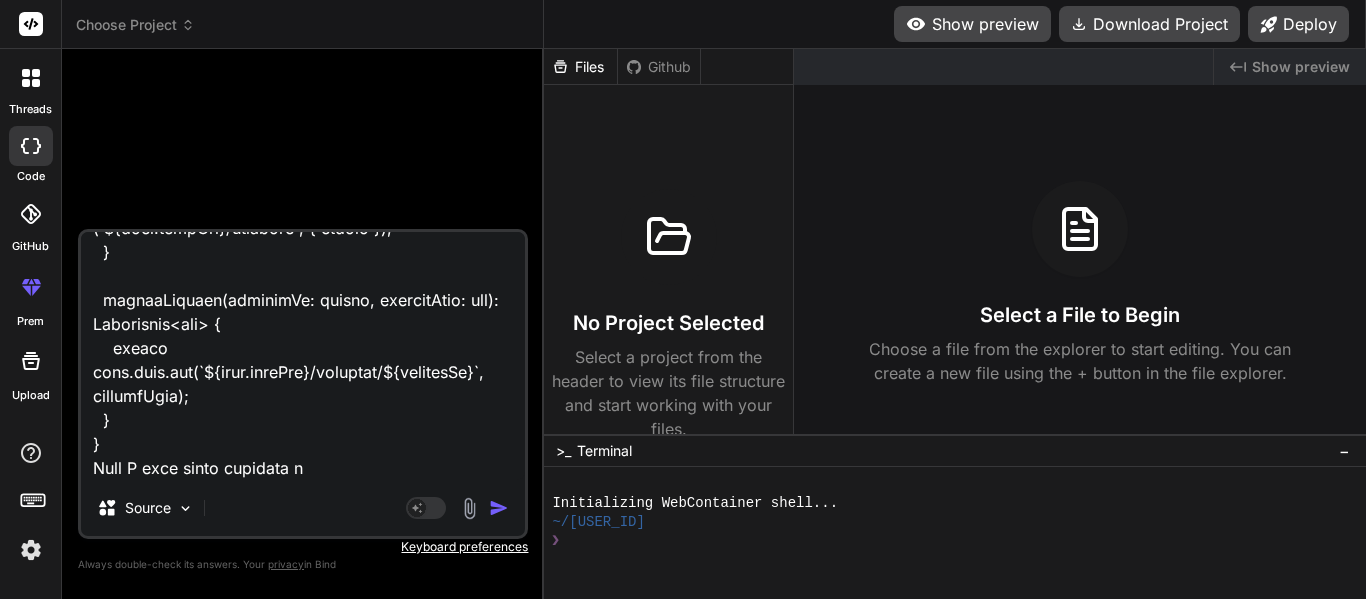 type on "<div class="dashboard-container">
<!-- Top Section: Import Controls & Search -->
<div class="control-panel">
<div class="import-controls">
<div class="form-group">
<label for="category-select">Select Category</label>
<select id="category-select" [(ngModel)]="selectedCategory">
<option value="">Select Category</option>
<option value="CO">CO</option>
<option value="Features">Features</option>
<option value="Bugs">Bugs</option>
</select>
</div>
<div class="form-group file-upload-group">
<input type="file" id="excelFile" (change)="onFileSelected($event)" accept=".xlsx, .xls" hidden #fileInput>
<button class="button button-accent" (click)="fileInput.click()">
Choose File
</button>
<span class="file-name-display">{{ selectedFile ? selectedFile.name : 'No file chosen' }}</span>
</div>
<div class="form-group import-button-container">
<button
class="but..." 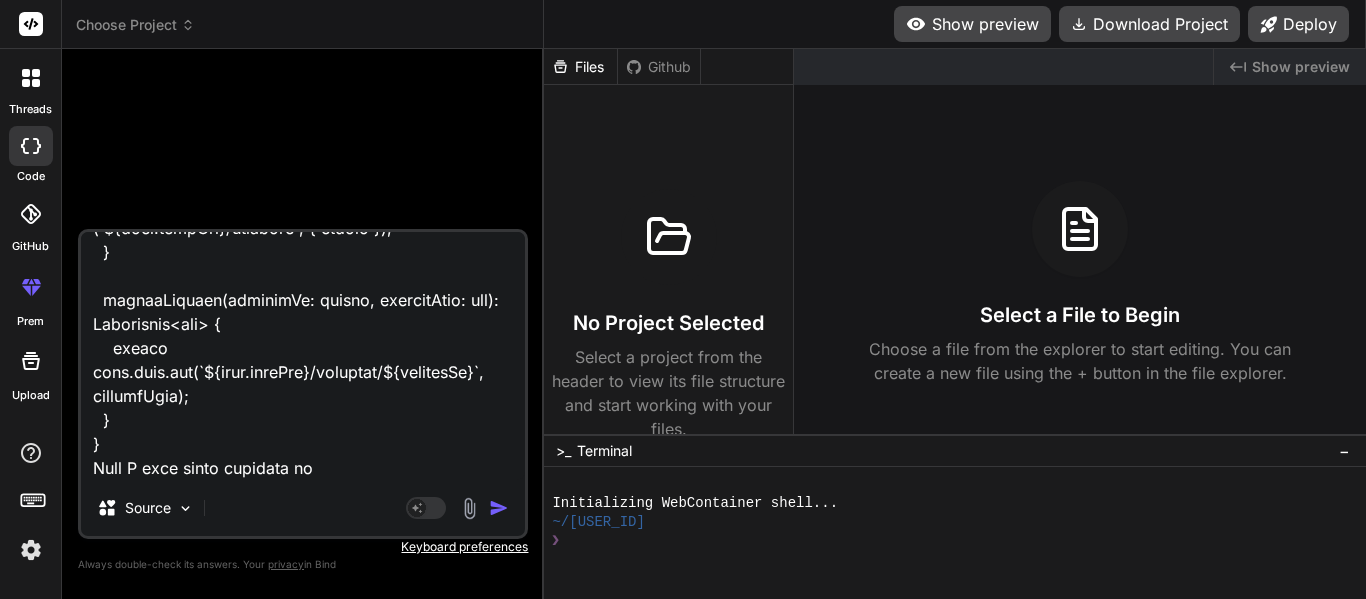 type on "<div class="dashboard-container">
<!-- Top Section: Import Controls & Search -->
<div class="control-panel">
<div class="import-controls">
<div class="form-group">
<label for="category-select">Select Category</label>
<select id="category-select" [(ngModel)]="selectedCategory">
<option value="">Select Category</option>
<option value="CO">CO</option>
<option value="Features">Features</option>
<option value="Bugs">Bugs</option>
</select>
</div>
<div class="form-group file-upload-group">
<input type="file" id="excelFile" (change)="onFileSelected($event)" accept=".xlsx, .xls" hidden #fileInput>
<button class="button button-accent" (click)="fileInput.click()">
Choose File
</button>
<span class="file-name-display">{{ selectedFile ? selectedFile.name : 'No file chosen' }}</span>
</div>
<div class="form-group import-button-container">
<button
class="but..." 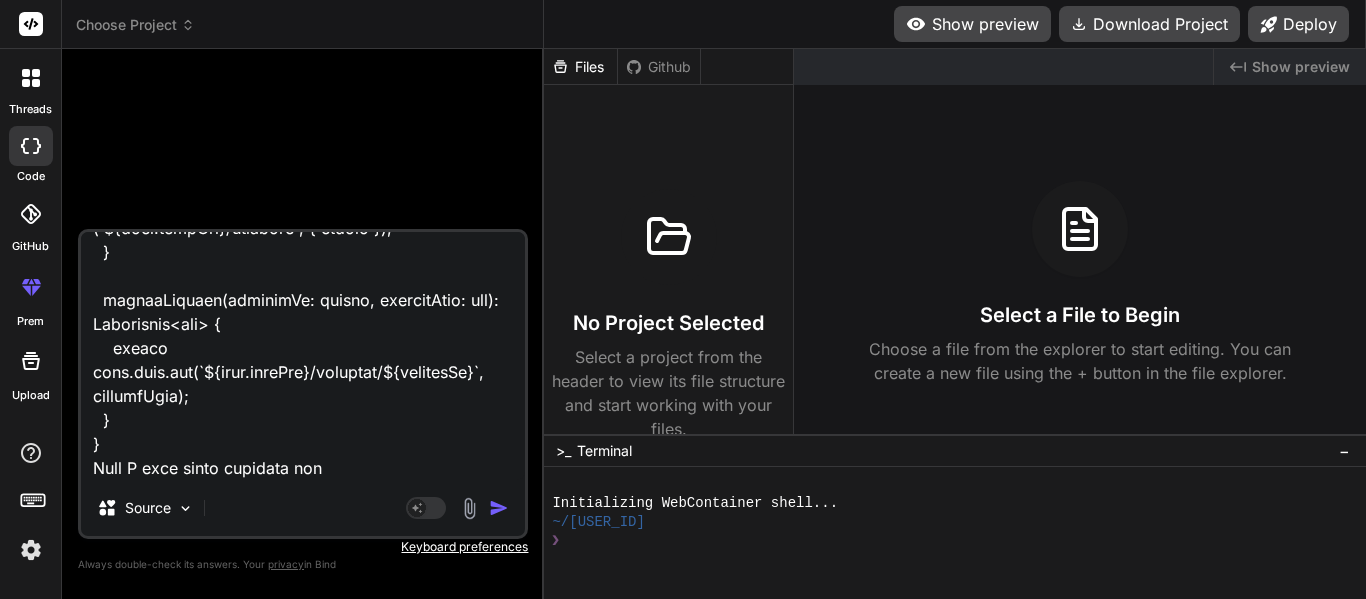 type on "<div class="dashboard-container">
<!-- Top Section: Import Controls & Search -->
<div class="control-panel">
<div class="import-controls">
<div class="form-group">
<label for="category-select">Select Category</label>
<select id="category-select" [(ngModel)]="selectedCategory">
<option value="">Select Category</option>
<option value="CO">CO</option>
<option value="Features">Features</option>
<option value="Bugs">Bugs</option>
</select>
</div>
<div class="form-group file-upload-group">
<input type="file" id="excelFile" (change)="onFileSelected($event)" accept=".xlsx, .xls" hidden #fileInput>
<button class="button button-accent" (click)="fileInput.click()">
Choose File
</button>
<span class="file-name-display">{{ selectedFile ? selectedFile.name : 'No file chosen' }}</span>
</div>
<div class="form-group import-button-container">
<button
class="but..." 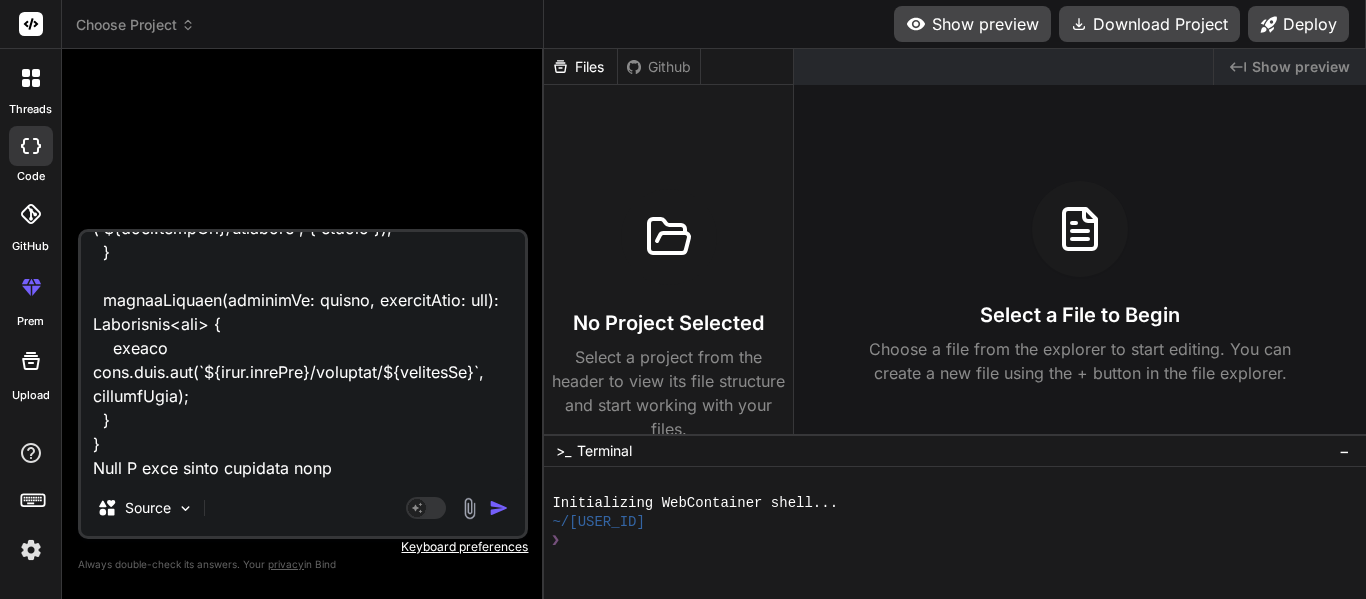 type on "<div class="dashboard-container">
<!-- Top Section: Import Controls & Search -->
<div class="control-panel">
<div class="import-controls">
<div class="form-group">
<label for="category-select">Select Category</label>
<select id="category-select" [(ngModel)]="selectedCategory">
<option value="">Select Category</option>
<option value="CO">CO</option>
<option value="Features">Features</option>
<option value="Bugs">Bugs</option>
</select>
</div>
<div class="form-group file-upload-group">
<input type="file" id="excelFile" (change)="onFileSelected($event)" accept=".xlsx, .xls" hidden #fileInput>
<button class="button button-accent" (click)="fileInput.click()">
Choose File
</button>
<span class="file-name-display">{{ selectedFile ? selectedFile.name : 'No file chosen' }}</span>
</div>
<div class="form-group import-button-container">
<button
class="but..." 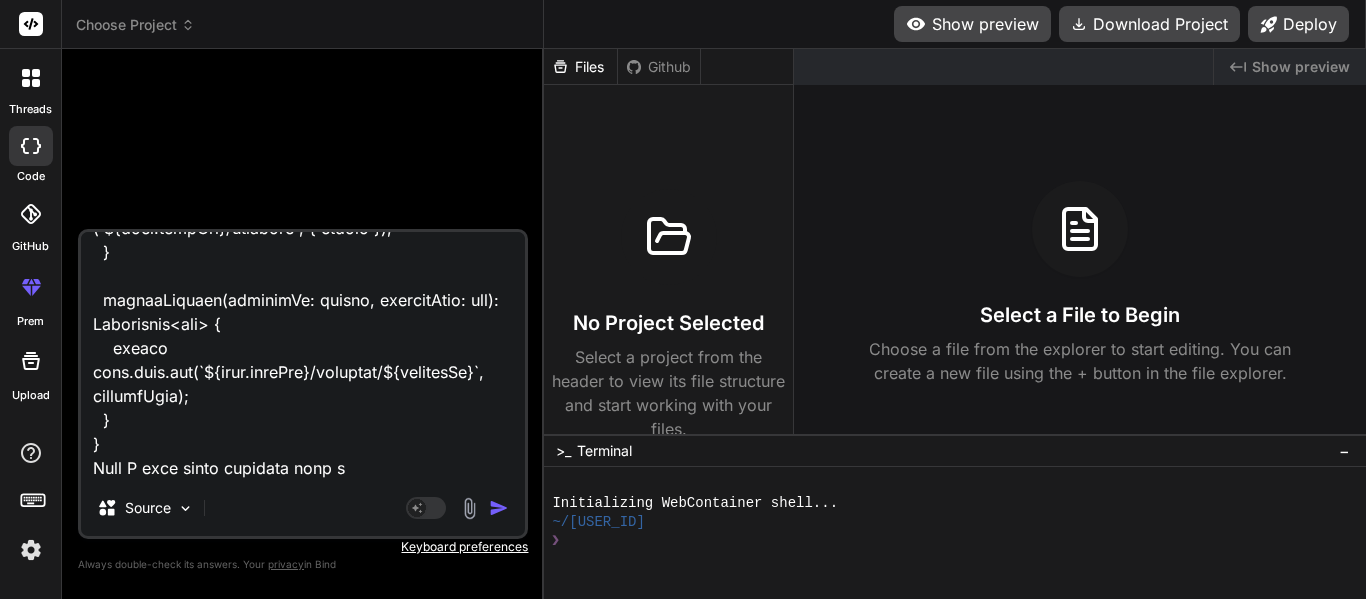 type on "<div class="dashboard-container">
<!-- Top Section: Import Controls & Search -->
<div class="control-panel">
<div class="import-controls">
<div class="form-group">
<label for="category-select">Select Category</label>
<select id="category-select" [(ngModel)]="selectedCategory">
<option value="">Select Category</option>
<option value="CO">CO</option>
<option value="Features">Features</option>
<option value="Bugs">Bugs</option>
</select>
</div>
<div class="form-group file-upload-group">
<input type="file" id="excelFile" (change)="onFileSelected($event)" accept=".xlsx, .xls" hidden #fileInput>
<button class="button button-accent" (click)="fileInput.click()">
Choose File
</button>
<span class="file-name-display">{{ selectedFile ? selectedFile.name : 'No file chosen' }}</span>
</div>
<div class="form-group import-button-container">
<button
class="but..." 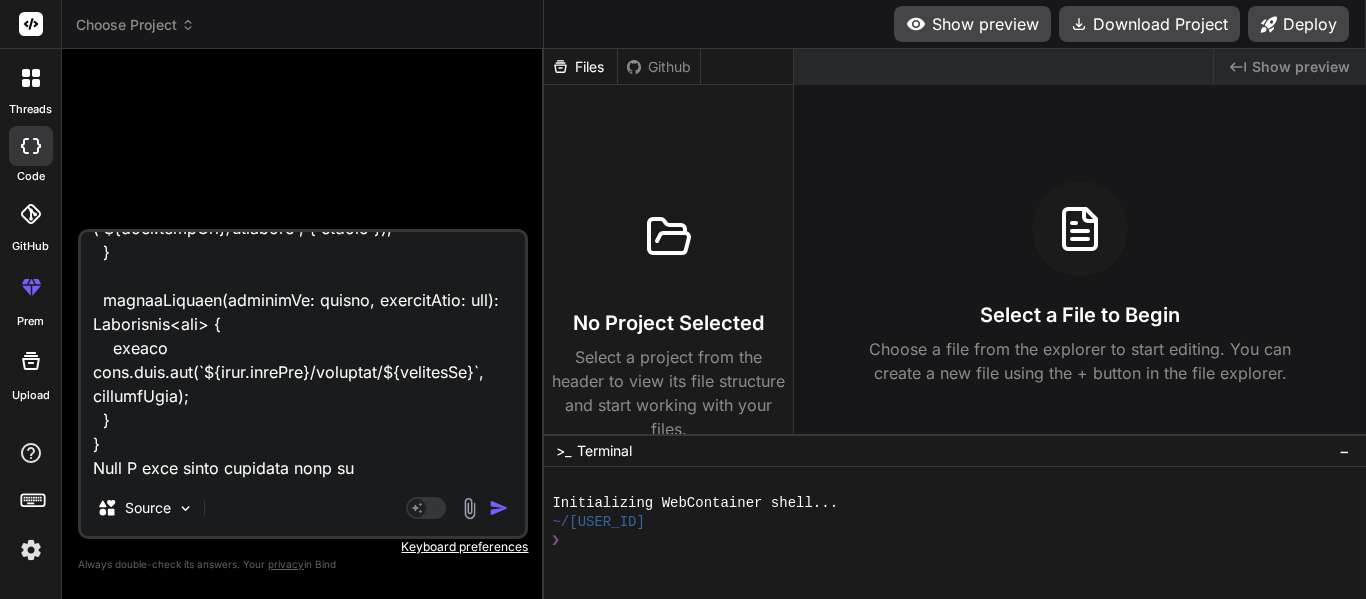 type on "<div class="dashboard-container">
<!-- Top Section: Import Controls & Search -->
<div class="control-panel">
<div class="import-controls">
<div class="form-group">
<label for="category-select">Select Category</label>
<select id="category-select" [(ngModel)]="selectedCategory">
<option value="">Select Category</option>
<option value="CO">CO</option>
<option value="Features">Features</option>
<option value="Bugs">Bugs</option>
</select>
</div>
<div class="form-group file-upload-group">
<input type="file" id="excelFile" (change)="onFileSelected($event)" accept=".xlsx, .xls" hidden #fileInput>
<button class="button button-accent" (click)="fileInput.click()">
Choose File
</button>
<span class="file-name-display">{{ selectedFile ? selectedFile.name : 'No file chosen' }}</span>
</div>
<div class="form-group import-button-container">
<button
class="but..." 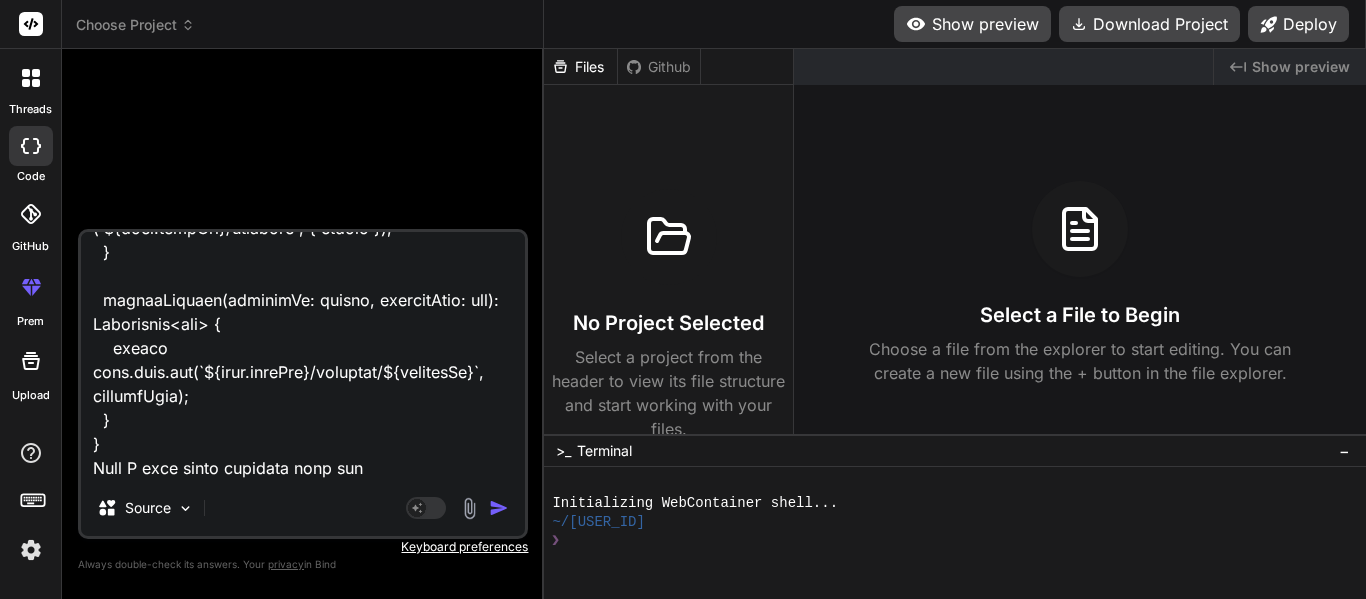type on "<div class="dashboard-container">
<!-- Top Section: Import Controls & Search -->
<div class="control-panel">
<div class="import-controls">
<div class="form-group">
<label for="category-select">Select Category</label>
<select id="category-select" [(ngModel)]="selectedCategory">
<option value="">Select Category</option>
<option value="CO">CO</option>
<option value="Features">Features</option>
<option value="Bugs">Bugs</option>
</select>
</div>
<div class="form-group file-upload-group">
<input type="file" id="excelFile" (change)="onFileSelected($event)" accept=".xlsx, .xls" hidden #fileInput>
<button class="button button-accent" (click)="fileInput.click()">
Choose File
</button>
<span class="file-name-display">{{ selectedFile ? selectedFile.name : 'No file chosen' }}</span>
</div>
<div class="form-group import-button-container">
<button
class="but..." 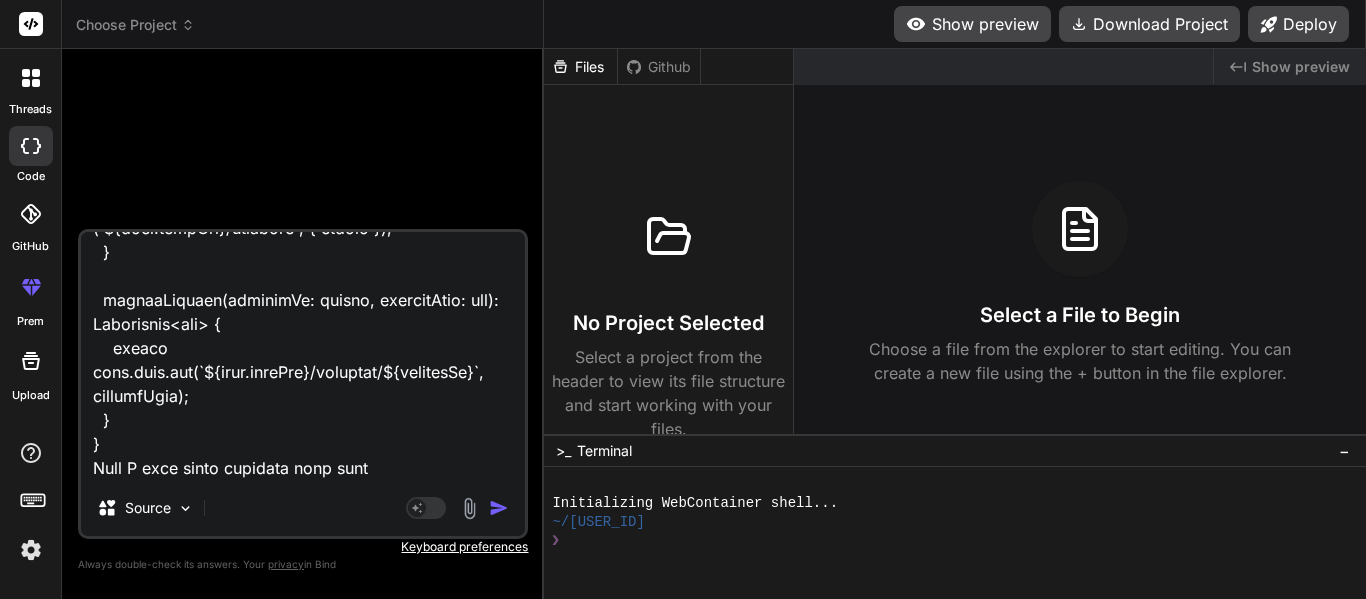 type on "<div class="dashboard-container">
<!-- Top Section: Import Controls & Search -->
<div class="control-panel">
<div class="import-controls">
<div class="form-group">
<label for="category-select">Select Category</label>
<select id="category-select" [(ngModel)]="selectedCategory">
<option value="">Select Category</option>
<option value="CO">CO</option>
<option value="Features">Features</option>
<option value="Bugs">Bugs</option>
</select>
</div>
<div class="form-group file-upload-group">
<input type="file" id="excelFile" (change)="onFileSelected($event)" accept=".xlsx, .xls" hidden #fileInput>
<button class="button button-accent" (click)="fileInput.click()">
Choose File
</button>
<span class="file-name-display">{{ selectedFile ? selectedFile.name : 'No file chosen' }}</span>
</div>
<div class="form-group import-button-container">
<button
class="but..." 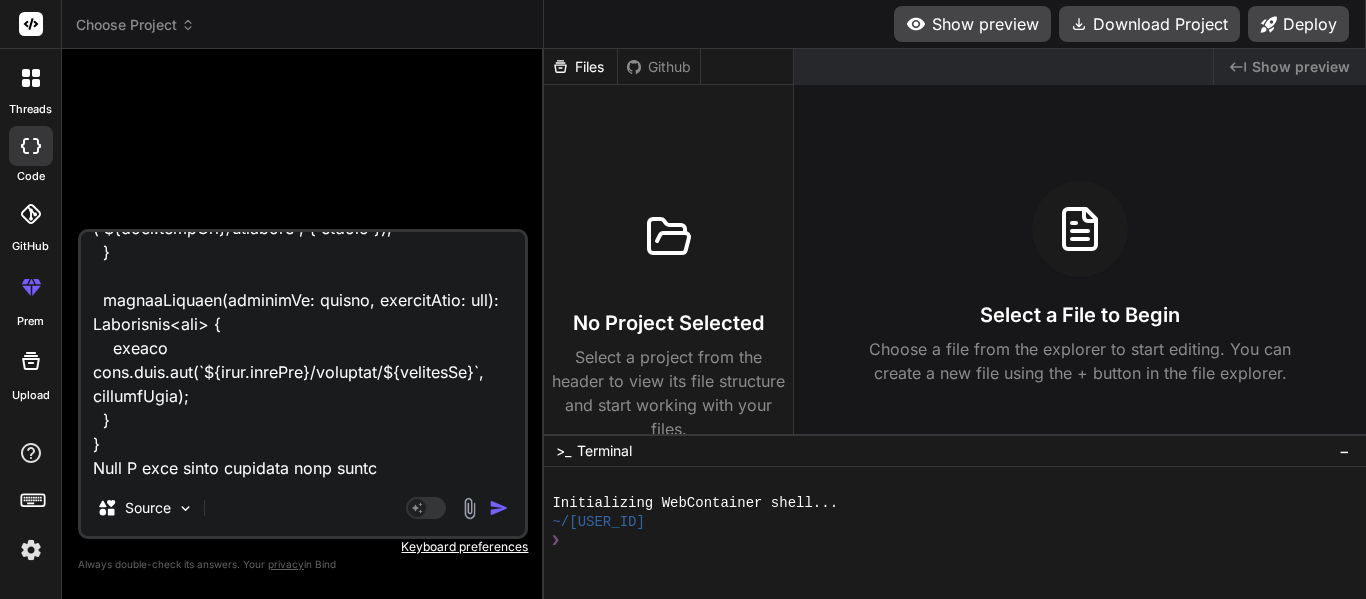 type on "<div class="dashboard-container">
<!-- Top Section: Import Controls & Search -->
<div class="control-panel">
<div class="import-controls">
<div class="form-group">
<label for="category-select">Select Category</label>
<select id="category-select" [(ngModel)]="selectedCategory">
<option value="">Select Category</option>
<option value="CO">CO</option>
<option value="Features">Features</option>
<option value="Bugs">Bugs</option>
</select>
</div>
<div class="form-group file-upload-group">
<input type="file" id="excelFile" (change)="onFileSelected($event)" accept=".xlsx, .xls" hidden #fileInput>
<button class="button button-accent" (click)="fileInput.click()">
Choose File
</button>
<span class="file-name-display">{{ selectedFile ? selectedFile.name : 'No file chosen' }}</span>
</div>
<div class="form-group import-button-container">
<button
class="but..." 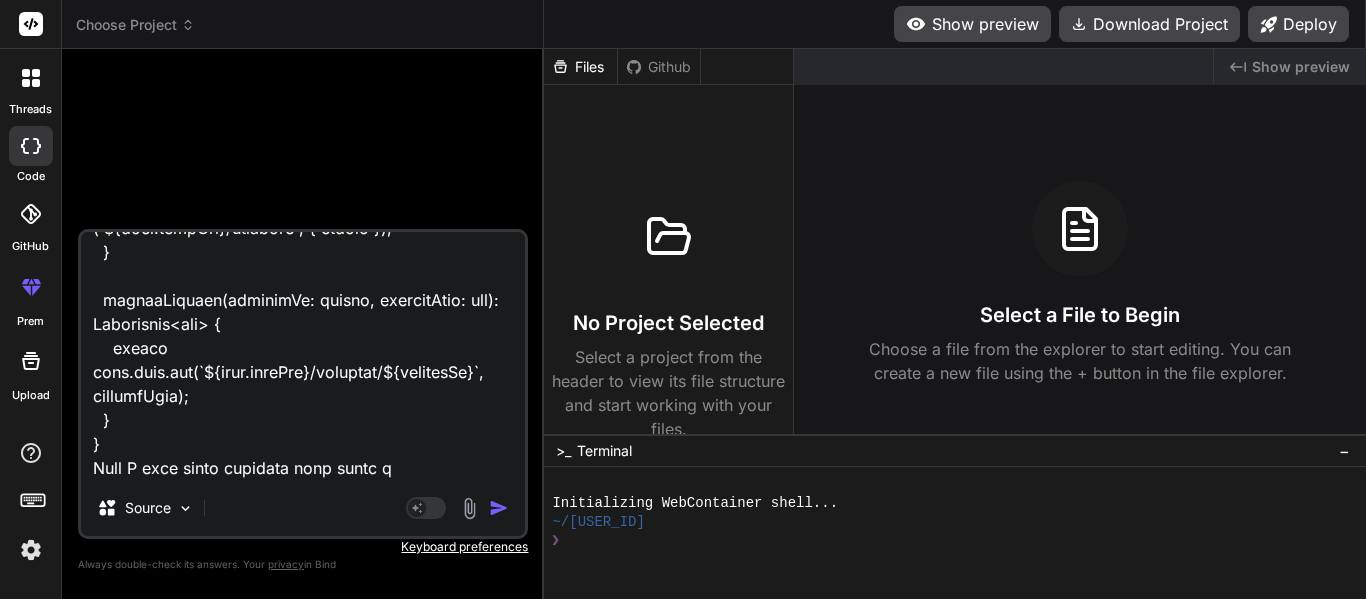 type on "<div class="dashboard-container">
<!-- Top Section: Import Controls & Search -->
<div class="control-panel">
<div class="import-controls">
<div class="form-group">
<label for="category-select">Select Category</label>
<select id="category-select" [(ngModel)]="selectedCategory">
<option value="">Select Category</option>
<option value="CO">CO</option>
<option value="Features">Features</option>
<option value="Bugs">Bugs</option>
</select>
</div>
<div class="form-group file-upload-group">
<input type="file" id="excelFile" (change)="onFileSelected($event)" accept=".xlsx, .xls" hidden #fileInput>
<button class="button button-accent" (click)="fileInput.click()">
Choose File
</button>
<span class="file-name-display">{{ selectedFile ? selectedFile.name : 'No file chosen' }}</span>
</div>
<div class="form-group import-button-container">
<button
class="but..." 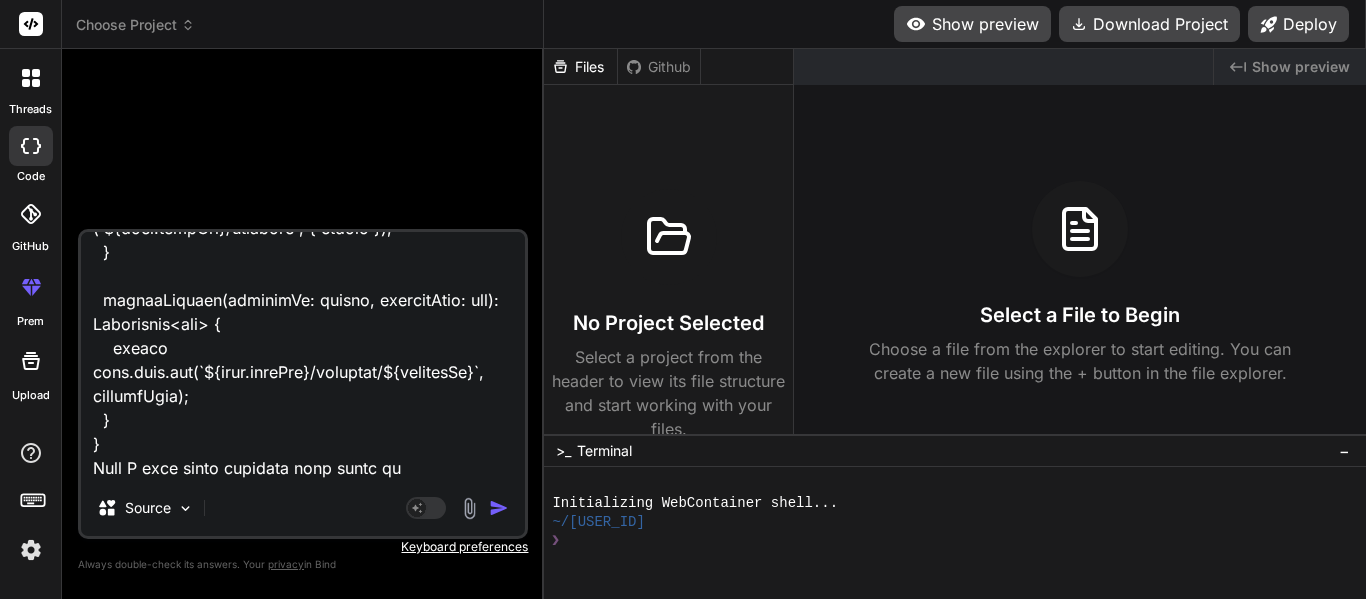 type on "<div class="dashboard-container">
<!-- Top Section: Import Controls & Search -->
<div class="control-panel">
<div class="import-controls">
<div class="form-group">
<label for="category-select">Select Category</label>
<select id="category-select" [(ngModel)]="selectedCategory">
<option value="">Select Category</option>
<option value="CO">CO</option>
<option value="Features">Features</option>
<option value="Bugs">Bugs</option>
</select>
</div>
<div class="form-group file-upload-group">
<input type="file" id="excelFile" (change)="onFileSelected($event)" accept=".xlsx, .xls" hidden #fileInput>
<button class="button button-accent" (click)="fileInput.click()">
Choose File
</button>
<span class="file-name-display">{{ selectedFile ? selectedFile.name : 'No file chosen' }}</span>
</div>
<div class="form-group import-button-container">
<button
class="but..." 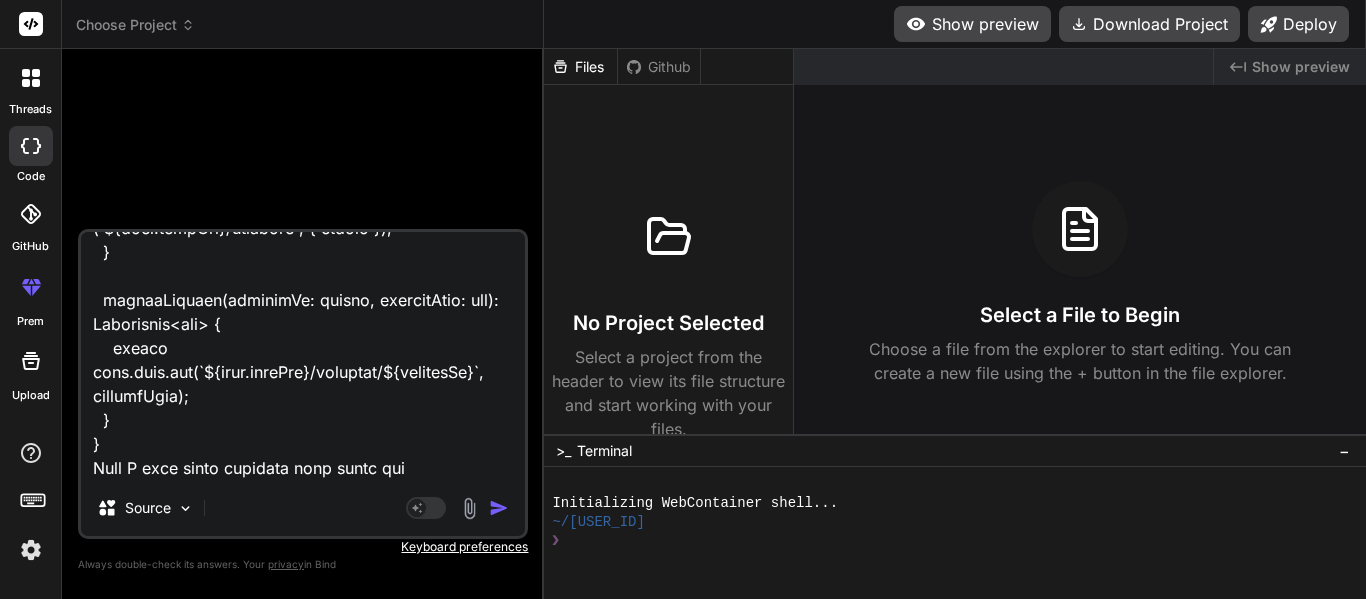 type on "<div class="dashboard-container">
<!-- Top Section: Import Controls & Search -->
<div class="control-panel">
<div class="import-controls">
<div class="form-group">
<label for="category-select">Select Category</label>
<select id="category-select" [(ngModel)]="selectedCategory">
<option value="">Select Category</option>
<option value="CO">CO</option>
<option value="Features">Features</option>
<option value="Bugs">Bugs</option>
</select>
</div>
<div class="form-group file-upload-group">
<input type="file" id="excelFile" (change)="onFileSelected($event)" accept=".xlsx, .xls" hidden #fileInput>
<button class="button button-accent" (click)="fileInput.click()">
Choose File
</button>
<span class="file-name-display">{{ selectedFile ? selectedFile.name : 'No file chosen' }}</span>
</div>
<div class="form-group import-button-container">
<button
class="but..." 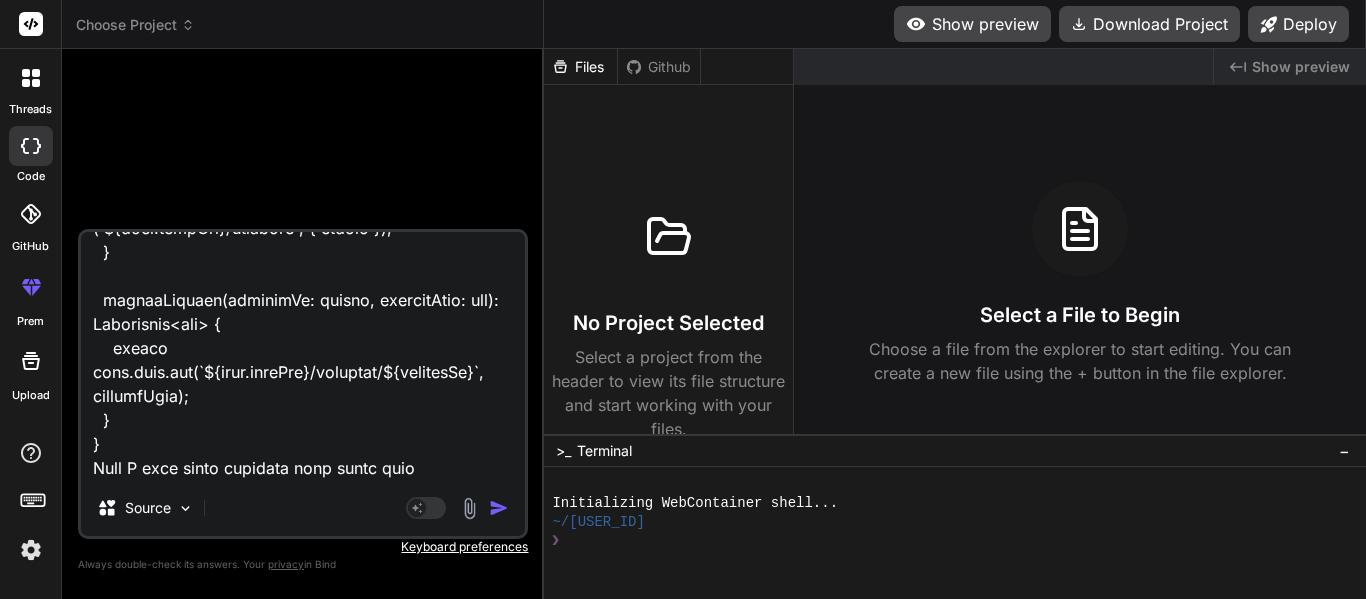 type on "<div class="dashboard-container">
<!-- Top Section: Import Controls & Search -->
<div class="control-panel">
<div class="import-controls">
<div class="form-group">
<label for="category-select">Select Category</label>
<select id="category-select" [(ngModel)]="selectedCategory">
<option value="">Select Category</option>
<option value="CO">CO</option>
<option value="Features">Features</option>
<option value="Bugs">Bugs</option>
</select>
</div>
<div class="form-group file-upload-group">
<input type="file" id="excelFile" (change)="onFileSelected($event)" accept=".xlsx, .xls" hidden #fileInput>
<button class="button button-accent" (click)="fileInput.click()">
Choose File
</button>
<span class="file-name-display">{{ selectedFile ? selectedFile.name : 'No file chosen' }}</span>
</div>
<div class="form-group import-button-container">
<button
class="but..." 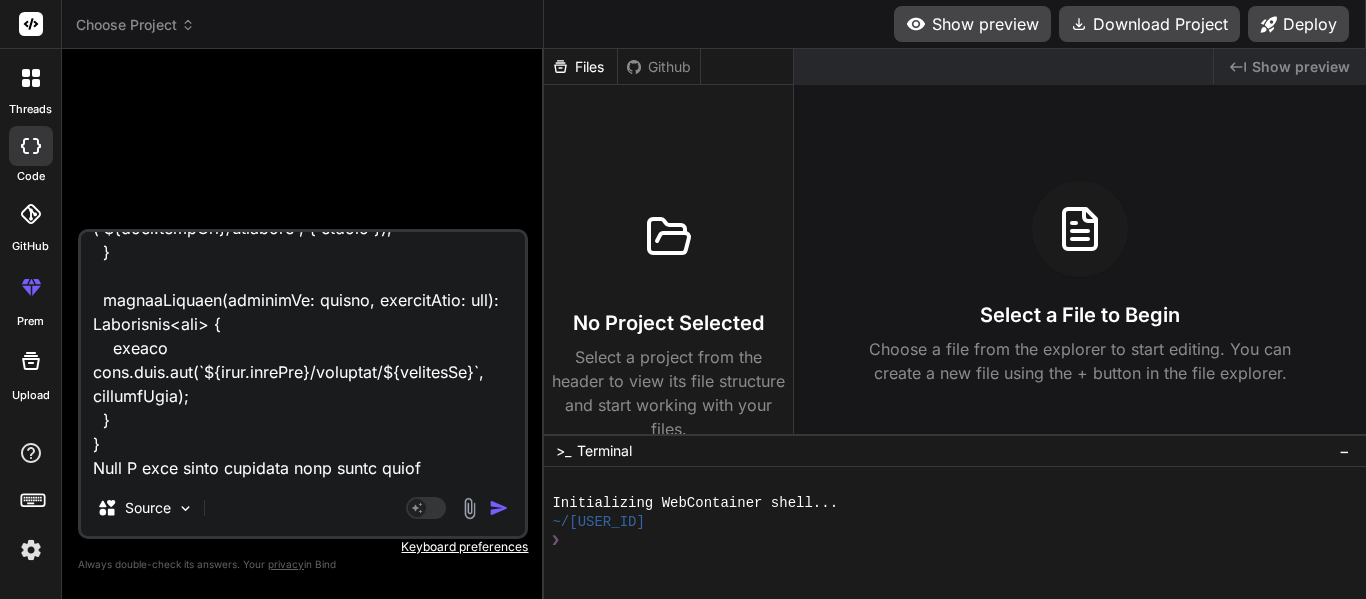 type on "<div class="dashboard-container">
<!-- Top Section: Import Controls & Search -->
<div class="control-panel">
<div class="import-controls">
<div class="form-group">
<label for="category-select">Select Category</label>
<select id="category-select" [(ngModel)]="selectedCategory">
<option value="">Select Category</option>
<option value="CO">CO</option>
<option value="Features">Features</option>
<option value="Bugs">Bugs</option>
</select>
</div>
<div class="form-group file-upload-group">
<input type="file" id="excelFile" (change)="onFileSelected($event)" accept=".xlsx, .xls" hidden #fileInput>
<button class="button button-accent" (click)="fileInput.click()">
Choose File
</button>
<span class="file-name-display">{{ selectedFile ? selectedFile.name : 'No file chosen' }}</span>
</div>
<div class="form-group import-button-container">
<button
class="but..." 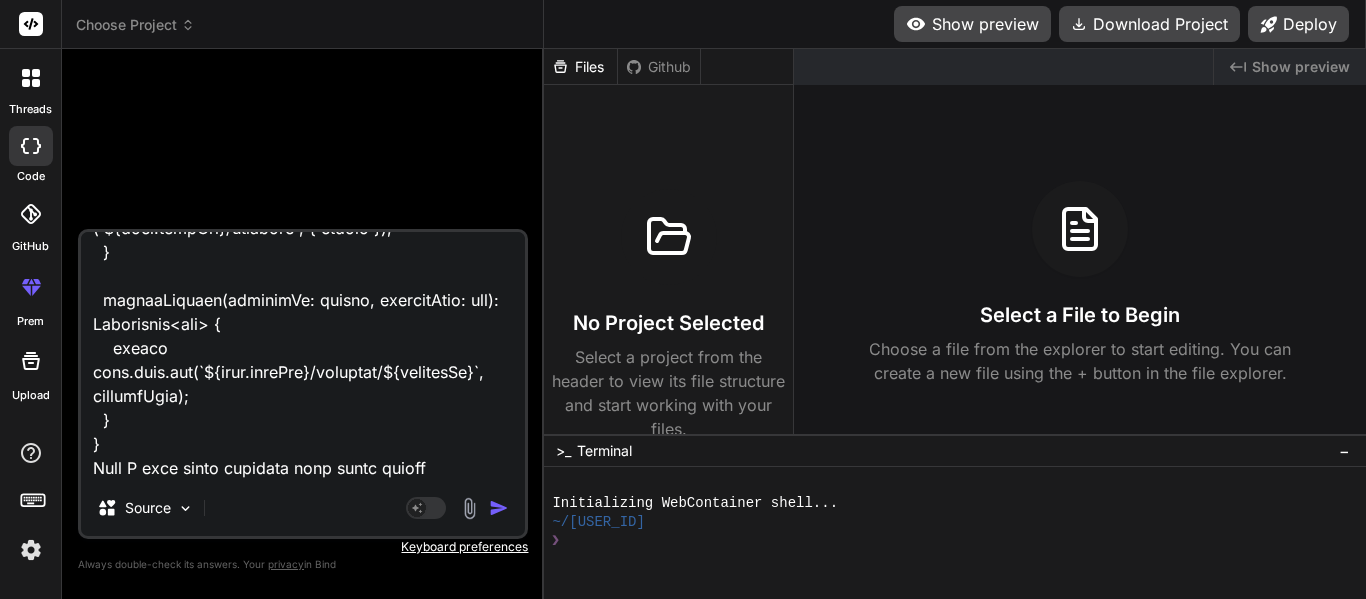 type on "<div class="dashboard-container">
<!-- Top Section: Import Controls & Search -->
<div class="control-panel">
<div class="import-controls">
<div class="form-group">
<label for="category-select">Select Category</label>
<select id="category-select" [(ngModel)]="selectedCategory">
<option value="">Select Category</option>
<option value="CO">CO</option>
<option value="Features">Features</option>
<option value="Bugs">Bugs</option>
</select>
</div>
<div class="form-group file-upload-group">
<input type="file" id="excelFile" (change)="onFileSelected($event)" accept=".xlsx, .xls" hidden #fileInput>
<button class="button button-accent" (click)="fileInput.click()">
Choose File
</button>
<span class="file-name-display">{{ selectedFile ? selectedFile.name : 'No file chosen' }}</span>
</div>
<div class="form-group import-button-container">
<button
class="but..." 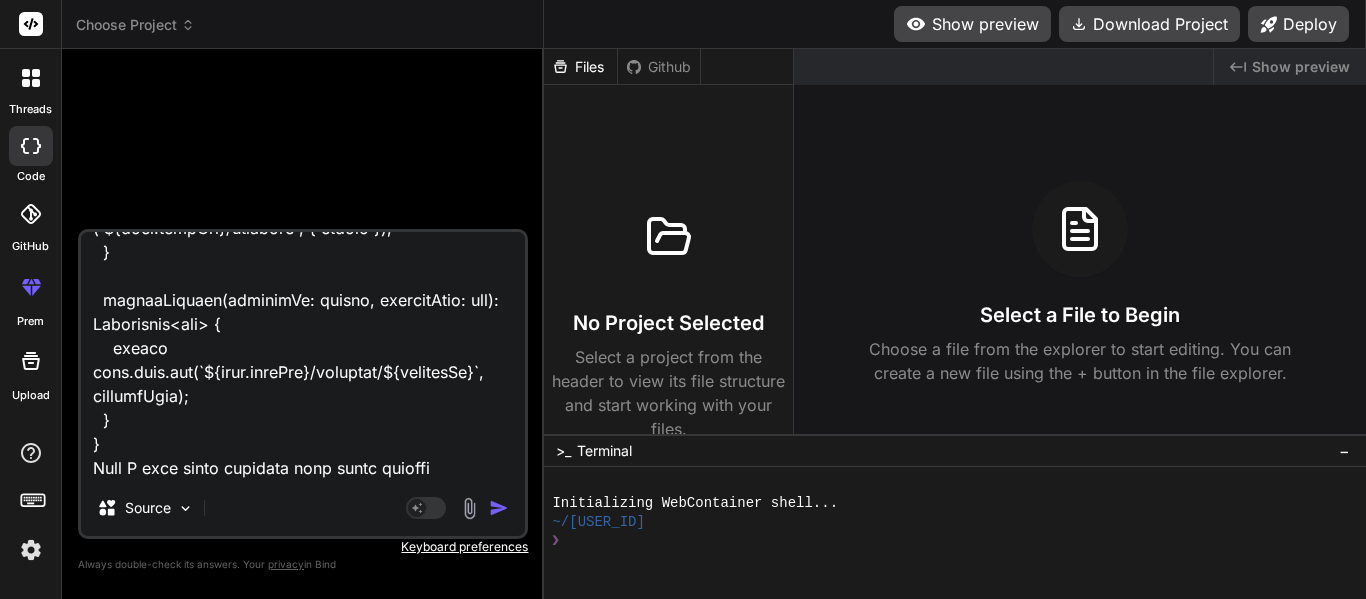 type on "<div class="dashboard-container">
<!-- Top Section: Import Controls & Search -->
<div class="control-panel">
<div class="import-controls">
<div class="form-group">
<label for="category-select">Select Category</label>
<select id="category-select" [(ngModel)]="selectedCategory">
<option value="">Select Category</option>
<option value="CO">CO</option>
<option value="Features">Features</option>
<option value="Bugs">Bugs</option>
</select>
</div>
<div class="form-group file-upload-group">
<input type="file" id="excelFile" (change)="onFileSelected($event)" accept=".xlsx, .xls" hidden #fileInput>
<button class="button button-accent" (click)="fileInput.click()">
Choose File
</button>
<span class="file-name-display">{{ selectedFile ? selectedFile.name : 'No file chosen' }}</span>
</div>
<div class="form-group import-button-container">
<button
class="but..." 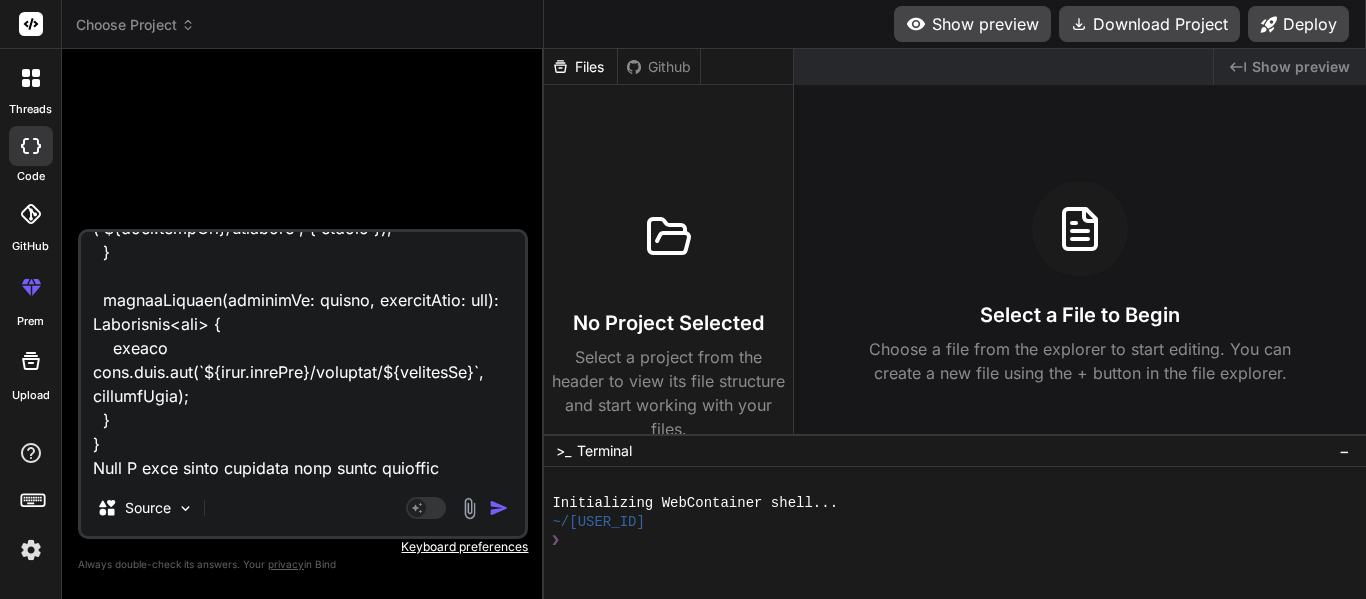 type on "<div class="dashboard-container">
<!-- Top Section: Import Controls & Search -->
<div class="control-panel">
<div class="import-controls">
<div class="form-group">
<label for="category-select">Select Category</label>
<select id="category-select" [(ngModel)]="selectedCategory">
<option value="">Select Category</option>
<option value="CO">CO</option>
<option value="Features">Features</option>
<option value="Bugs">Bugs</option>
</select>
</div>
<div class="form-group file-upload-group">
<input type="file" id="excelFile" (change)="onFileSelected($event)" accept=".xlsx, .xls" hidden #fileInput>
<button class="button button-accent" (click)="fileInput.click()">
Choose File
</button>
<span class="file-name-display">{{ selectedFile ? selectedFile.name : 'No file chosen' }}</span>
</div>
<div class="form-group import-button-container">
<button
class="but..." 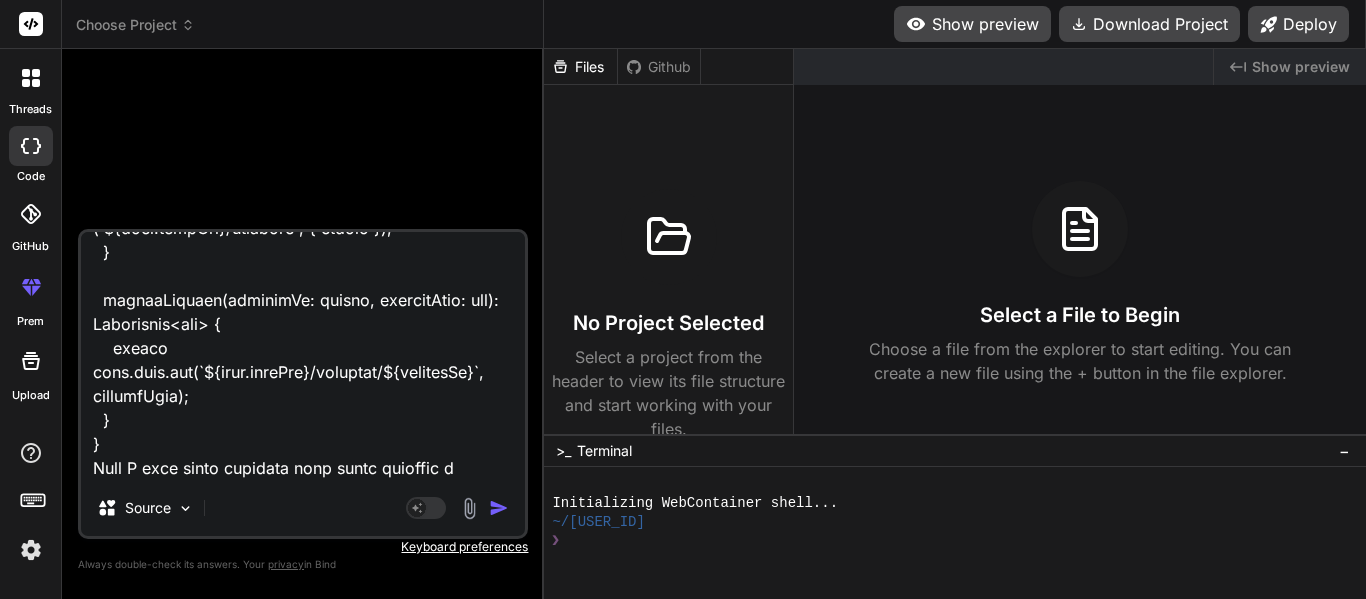 type on "x" 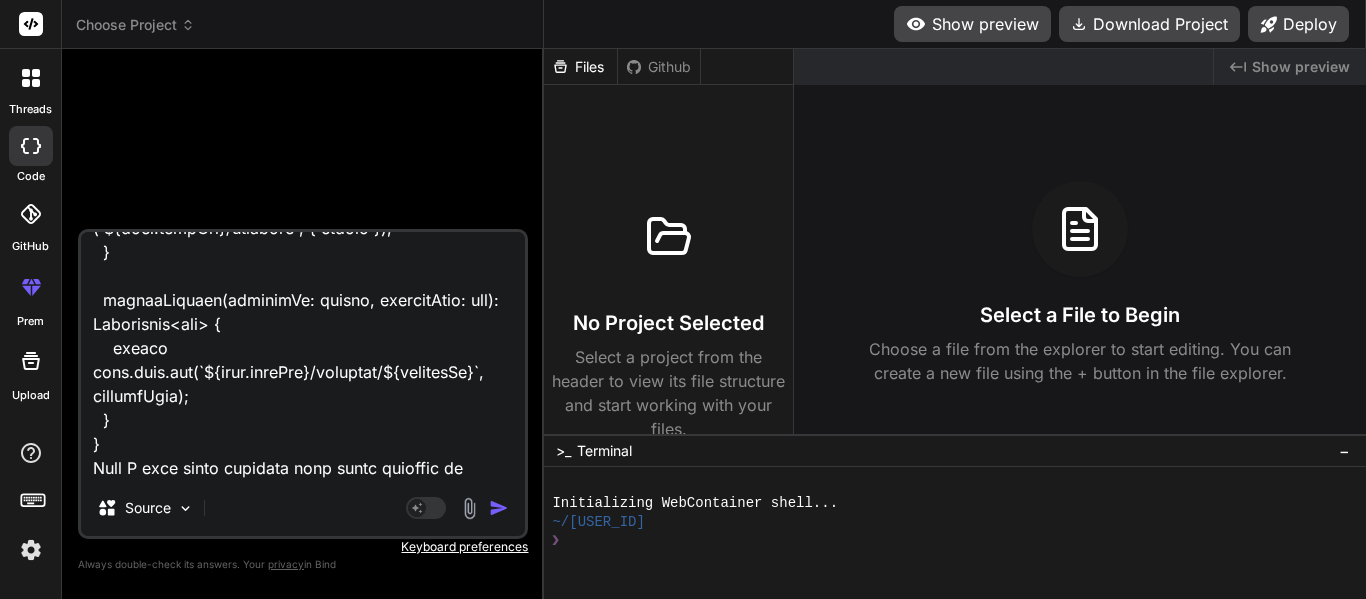 type on "<div class="dashboard-container">
<!-- Top Section: Import Controls & Search -->
<div class="control-panel">
<div class="import-controls">
<div class="form-group">
<label for="category-select">Select Category</label>
<select id="category-select" [(ngModel)]="selectedCategory">
<option value="">Select Category</option>
<option value="CO">CO</option>
<option value="Features">Features</option>
<option value="Bugs">Bugs</option>
</select>
</div>
<div class="form-group file-upload-group">
<input type="file" id="excelFile" (change)="onFileSelected($event)" accept=".xlsx, .xls" hidden #fileInput>
<button class="button button-accent" (click)="fileInput.click()">
Choose File
</button>
<span class="file-name-display">{{ selectedFile ? selectedFile.name : 'No file chosen' }}</span>
</div>
<div class="form-group import-button-container">
<button
class="but..." 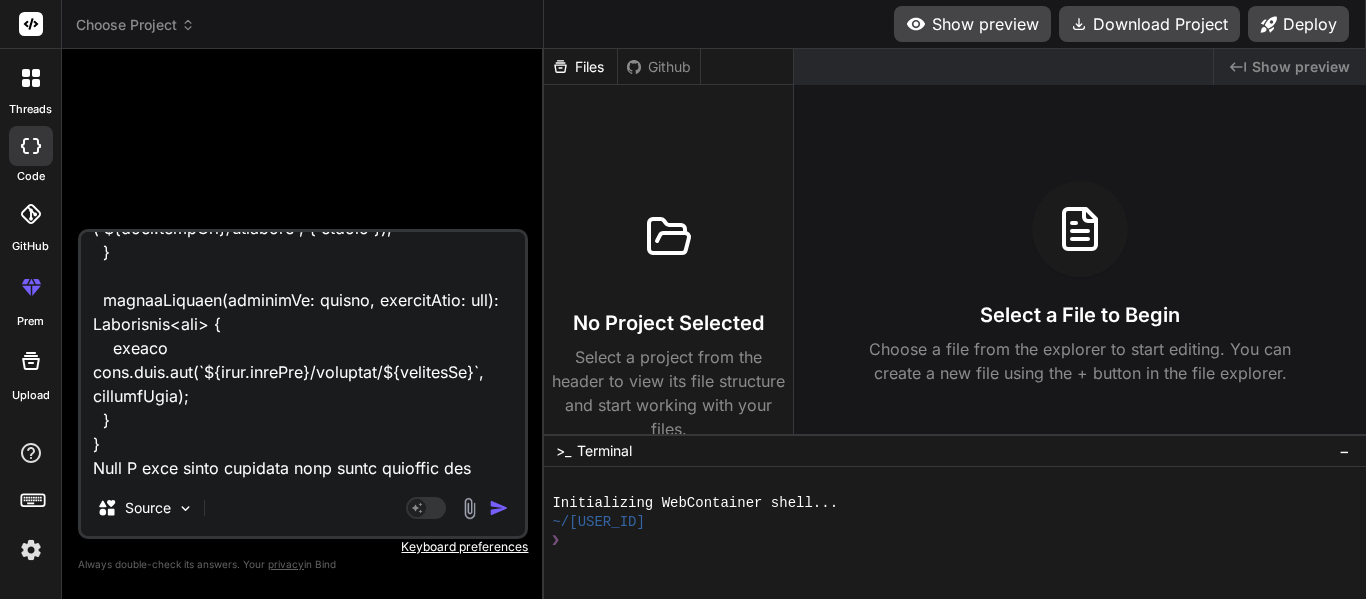 type on "<div class="dashboard-container">
<!-- Top Section: Import Controls & Search -->
<div class="control-panel">
<div class="import-controls">
<div class="form-group">
<label for="category-select">Select Category</label>
<select id="category-select" [(ngModel)]="selectedCategory">
<option value="">Select Category</option>
<option value="CO">CO</option>
<option value="Features">Features</option>
<option value="Bugs">Bugs</option>
</select>
</div>
<div class="form-group file-upload-group">
<input type="file" id="excelFile" (change)="onFileSelected($event)" accept=".xlsx, .xls" hidden #fileInput>
<button class="button button-accent" (click)="fileInput.click()">
Choose File
</button>
<span class="file-name-display">{{ selectedFile ? selectedFile.name : 'No file chosen' }}</span>
</div>
<div class="form-group import-button-container">
<button
class="but..." 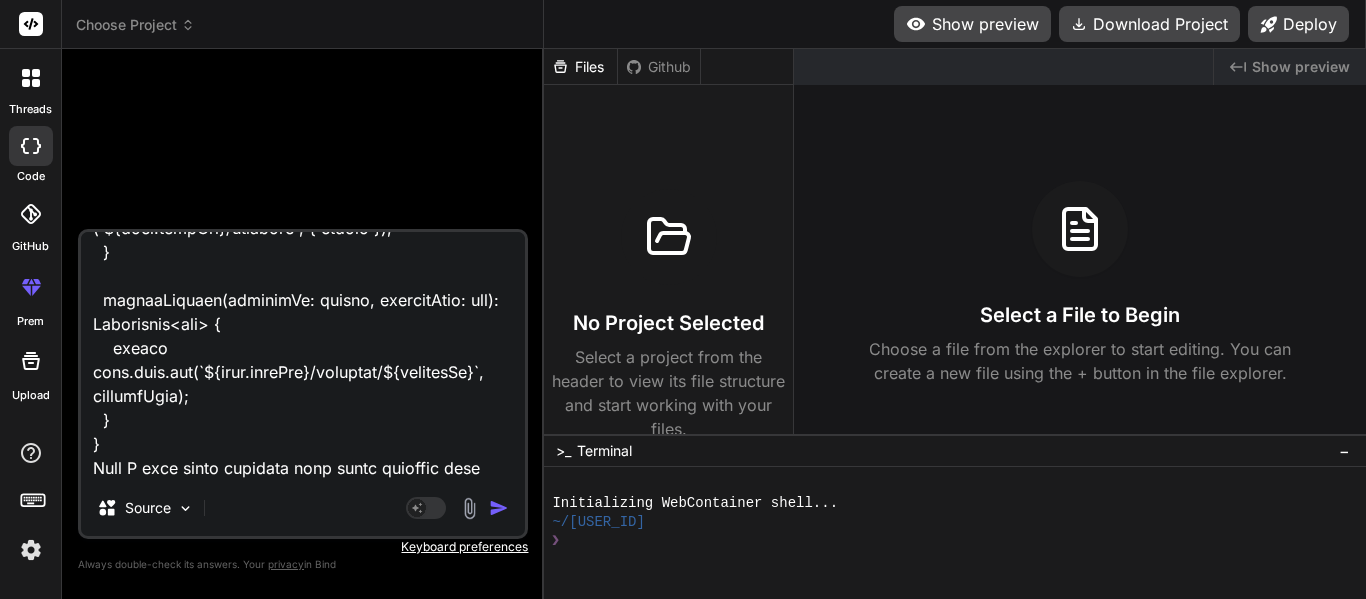 type on "<div class="dashboard-container">
<!-- Top Section: Import Controls & Search -->
<div class="control-panel">
<div class="import-controls">
<div class="form-group">
<label for="category-select">Select Category</label>
<select id="category-select" [(ngModel)]="selectedCategory">
<option value="">Select Category</option>
<option value="CO">CO</option>
<option value="Features">Features</option>
<option value="Bugs">Bugs</option>
</select>
</div>
<div class="form-group file-upload-group">
<input type="file" id="excelFile" (change)="onFileSelected($event)" accept=".xlsx, .xls" hidden #fileInput>
<button class="button button-accent" (click)="fileInput.click()">
Choose File
</button>
<span class="file-name-display">{{ selectedFile ? selectedFile.name : 'No file chosen' }}</span>
</div>
<div class="form-group import-button-container">
<button
class="but..." 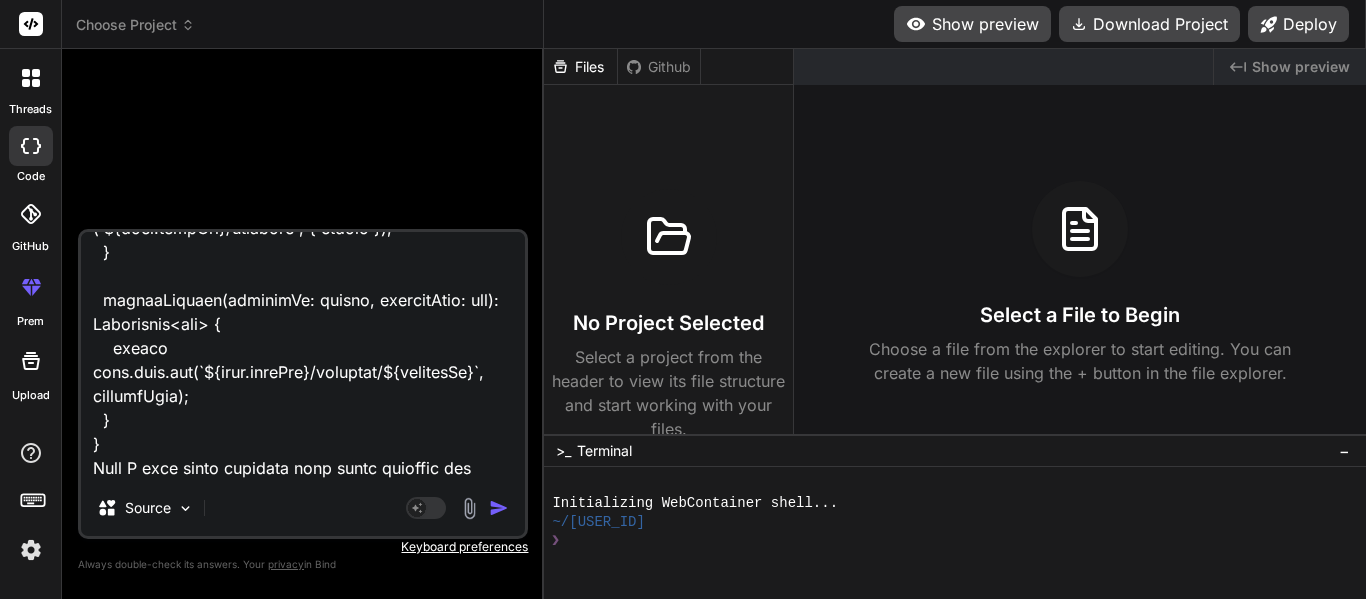 type on "<div class="dashboard-container">
<!-- Top Section: Import Controls & Search -->
<div class="control-panel">
<div class="import-controls">
<div class="form-group">
<label for="category-select">Select Category</label>
<select id="category-select" [(ngModel)]="selectedCategory">
<option value="">Select Category</option>
<option value="CO">CO</option>
<option value="Features">Features</option>
<option value="Bugs">Bugs</option>
</select>
</div>
<div class="form-group file-upload-group">
<input type="file" id="excelFile" (change)="onFileSelected($event)" accept=".xlsx, .xls" hidden #fileInput>
<button class="button button-accent" (click)="fileInput.click()">
Choose File
</button>
<span class="file-name-display">{{ selectedFile ? selectedFile.name : 'No file chosen' }}</span>
</div>
<div class="form-group import-button-container">
<button
class="but..." 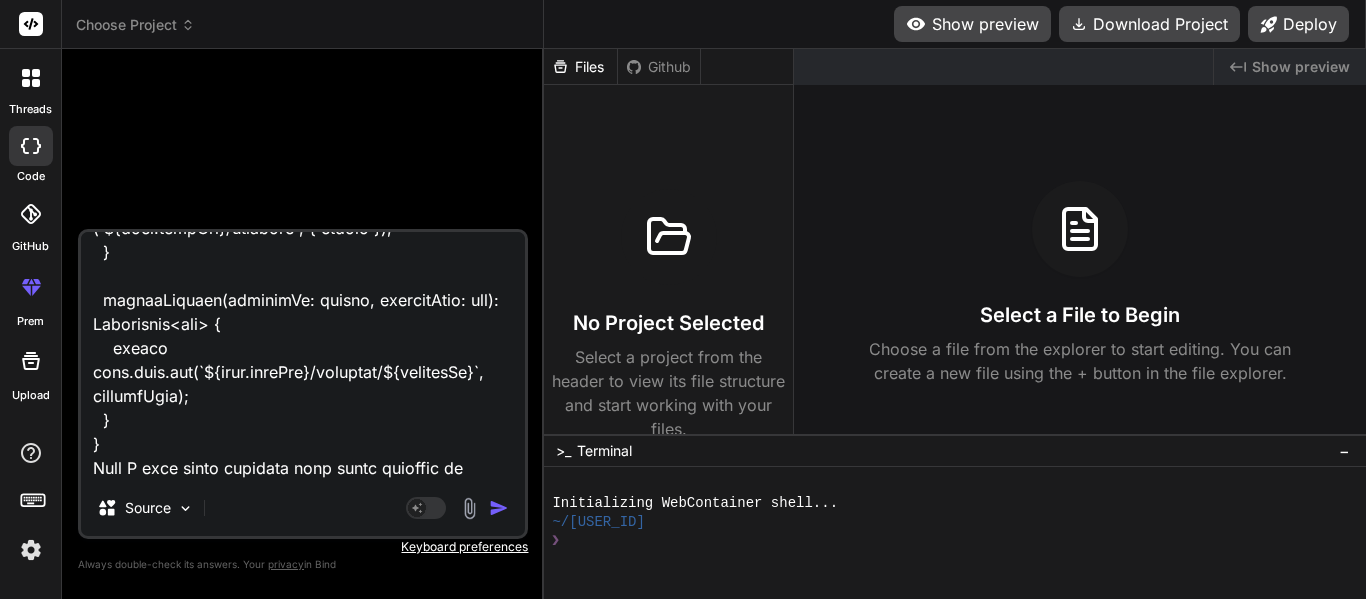 type on "<div class="dashboard-container">
<!-- Top Section: Import Controls & Search -->
<div class="control-panel">
<div class="import-controls">
<div class="form-group">
<label for="category-select">Select Category</label>
<select id="category-select" [(ngModel)]="selectedCategory">
<option value="">Select Category</option>
<option value="CO">CO</option>
<option value="Features">Features</option>
<option value="Bugs">Bugs</option>
</select>
</div>
<div class="form-group file-upload-group">
<input type="file" id="excelFile" (change)="onFileSelected($event)" accept=".xlsx, .xls" hidden #fileInput>
<button class="button button-accent" (click)="fileInput.click()">
Choose File
</button>
<span class="file-name-display">{{ selectedFile ? selectedFile.name : 'No file chosen' }}</span>
</div>
<div class="form-group import-button-container">
<button
class="but..." 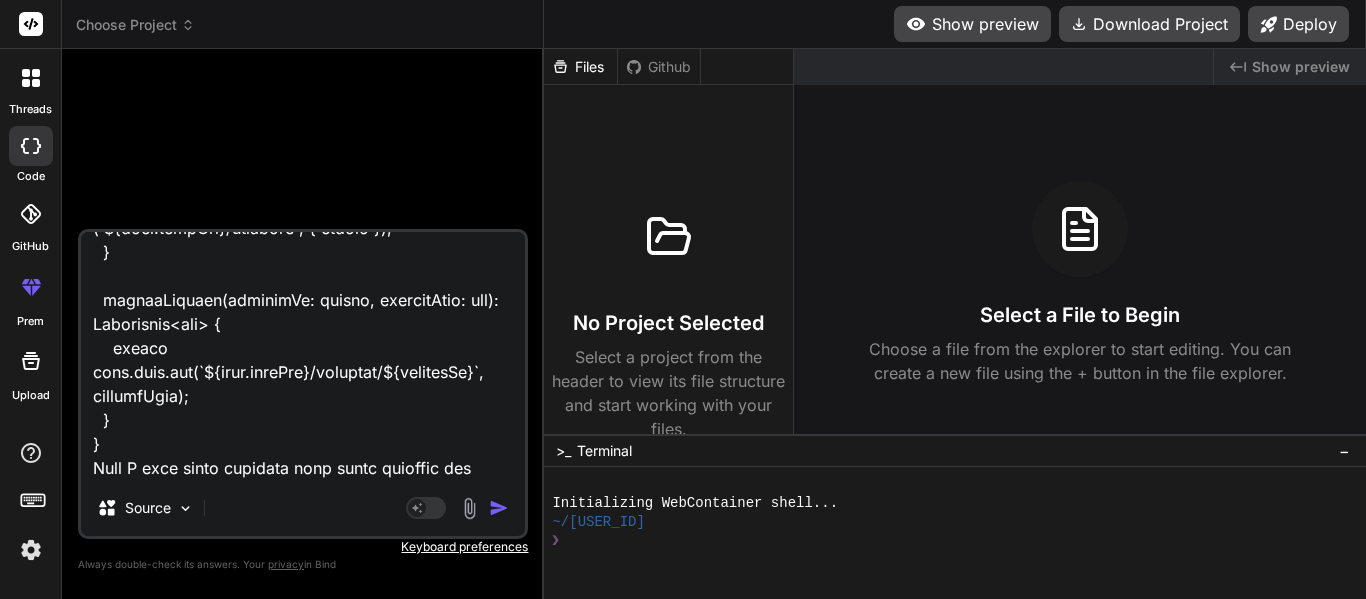 type on "<div class="dashboard-container">
<!-- Top Section: Import Controls & Search -->
<div class="control-panel">
<div class="import-controls">
<div class="form-group">
<label for="category-select">Select Category</label>
<select id="category-select" [(ngModel)]="selectedCategory">
<option value="">Select Category</option>
<option value="CO">CO</option>
<option value="Features">Features</option>
<option value="Bugs">Bugs</option>
</select>
</div>
<div class="form-group file-upload-group">
<input type="file" id="excelFile" (change)="onFileSelected($event)" accept=".xlsx, .xls" hidden #fileInput>
<button class="button button-accent" (click)="fileInput.click()">
Choose File
</button>
<span class="file-name-display">{{ selectedFile ? selectedFile.name : 'No file chosen' }}</span>
</div>
<div class="form-group import-button-container">
<button
class="but..." 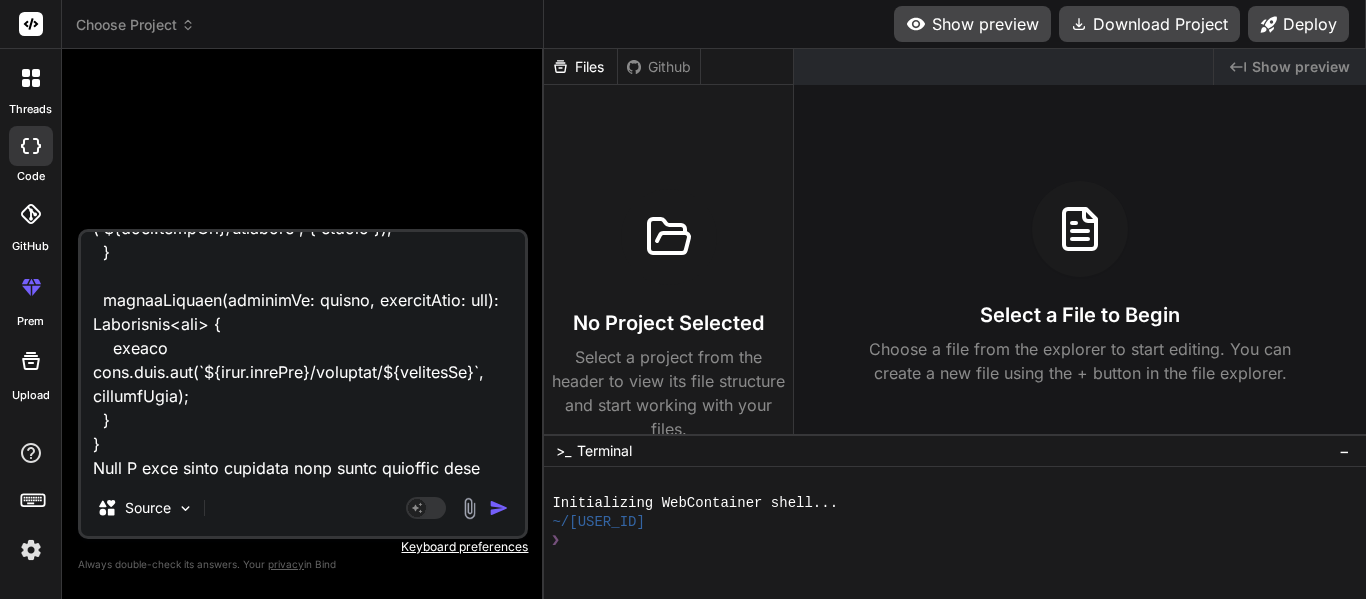 type on "<div class="dashboard-container">
<!-- Top Section: Import Controls & Search -->
<div class="control-panel">
<div class="import-controls">
<div class="form-group">
<label for="category-select">Select Category</label>
<select id="category-select" [(ngModel)]="selectedCategory">
<option value="">Select Category</option>
<option value="CO">CO</option>
<option value="Features">Features</option>
<option value="Bugs">Bugs</option>
</select>
</div>
<div class="form-group file-upload-group">
<input type="file" id="excelFile" (change)="onFileSelected($event)" accept=".xlsx, .xls" hidden #fileInput>
<button class="button button-accent" (click)="fileInput.click()">
Choose File
</button>
<span class="file-name-display">{{ selectedFile ? selectedFile.name : 'No file chosen' }}</span>
</div>
<div class="form-group import-button-container">
<button
class="but..." 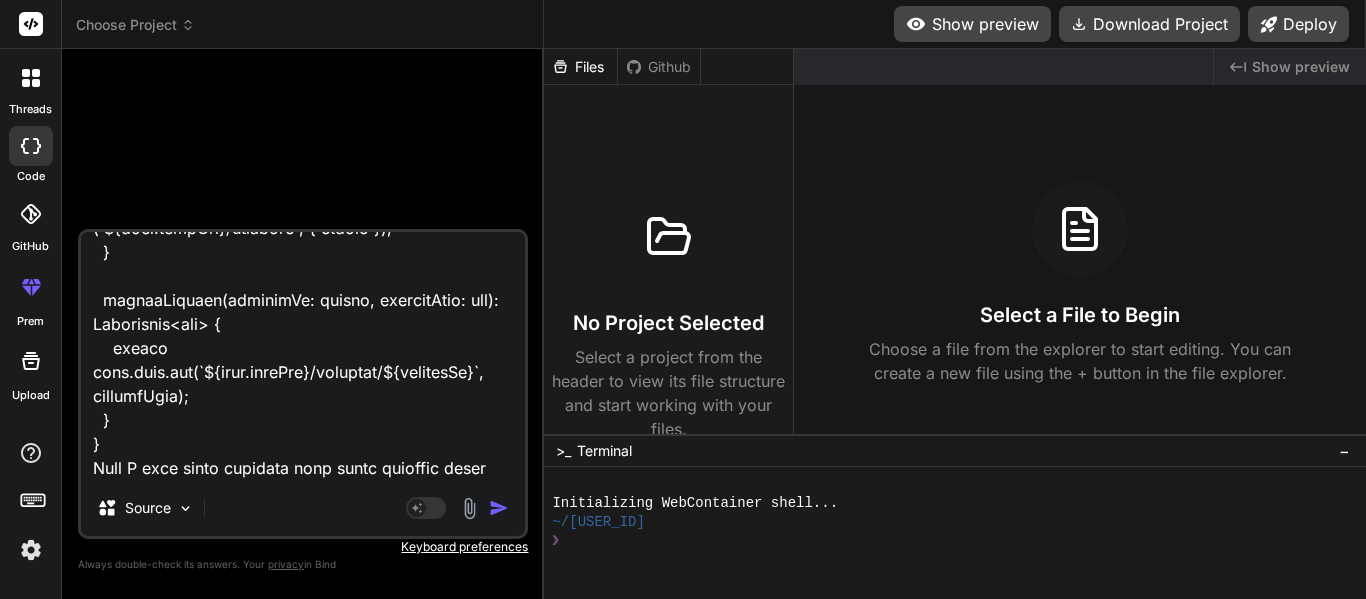 type on "<div class="dashboard-container">
<!-- Top Section: Import Controls & Search -->
<div class="control-panel">
<div class="import-controls">
<div class="form-group">
<label for="category-select">Select Category</label>
<select id="category-select" [(ngModel)]="selectedCategory">
<option value="">Select Category</option>
<option value="CO">CO</option>
<option value="Features">Features</option>
<option value="Bugs">Bugs</option>
</select>
</div>
<div class="form-group file-upload-group">
<input type="file" id="excelFile" (change)="onFileSelected($event)" accept=".xlsx, .xls" hidden #fileInput>
<button class="button button-accent" (click)="fileInput.click()">
Choose File
</button>
<span class="file-name-display">{{ selectedFile ? selectedFile.name : 'No file chosen' }}</span>
</div>
<div class="form-group import-button-container">
<button
class="but..." 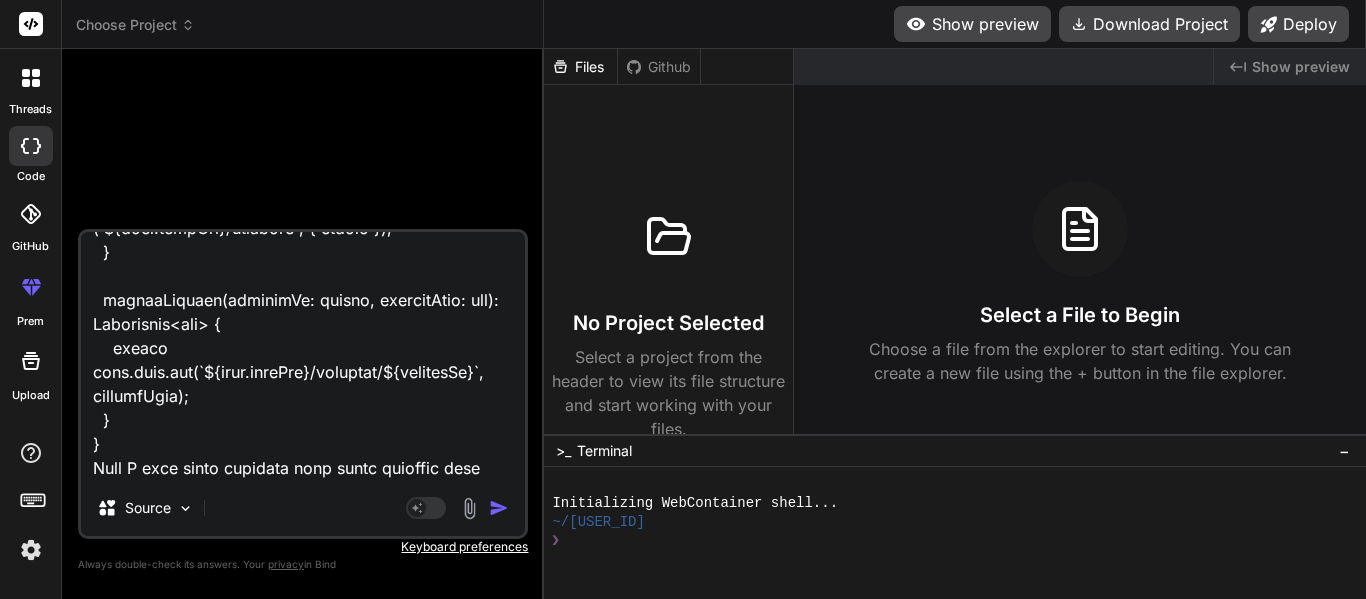 type on "<div class="dashboard-container">
<!-- Top Section: Import Controls & Search -->
<div class="control-panel">
<div class="import-controls">
<div class="form-group">
<label for="category-select">Select Category</label>
<select id="category-select" [(ngModel)]="selectedCategory">
<option value="">Select Category</option>
<option value="CO">CO</option>
<option value="Features">Features</option>
<option value="Bugs">Bugs</option>
</select>
</div>
<div class="form-group file-upload-group">
<input type="file" id="excelFile" (change)="onFileSelected($event)" accept=".xlsx, .xls" hidden #fileInput>
<button class="button button-accent" (click)="fileInput.click()">
Choose File
</button>
<span class="file-name-display">{{ selectedFile ? selectedFile.name : 'No file chosen' }}</span>
</div>
<div class="form-group import-button-container">
<button
class="but..." 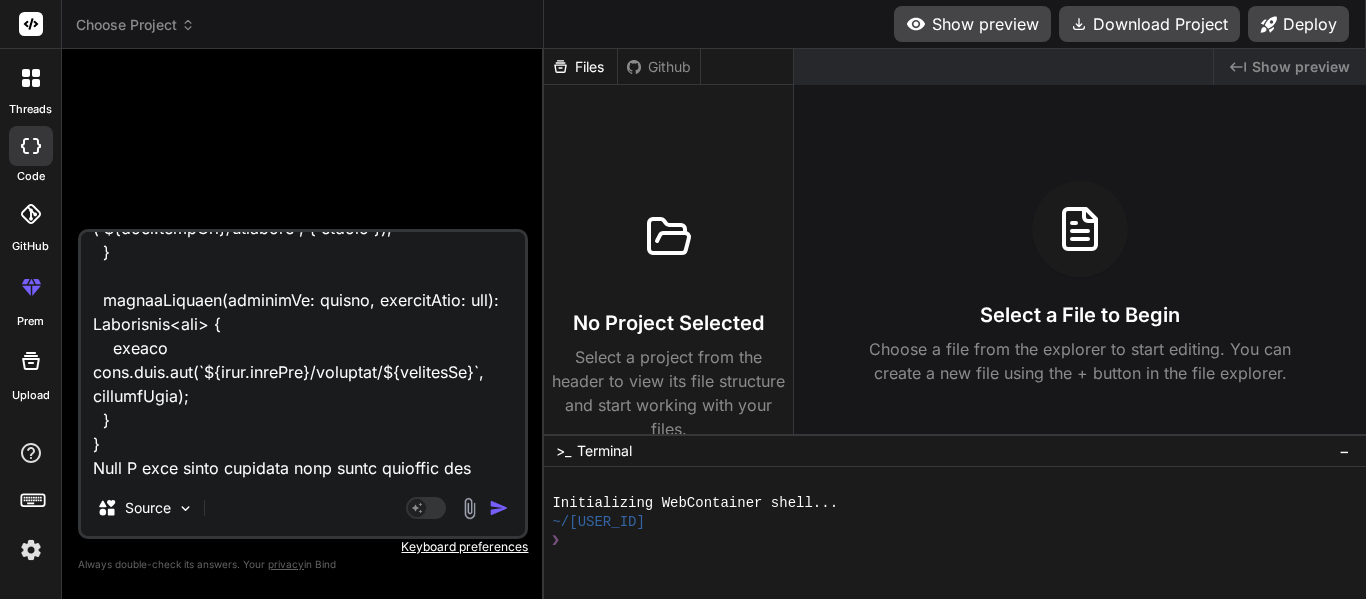 type on "<div class="dashboard-container">
<!-- Top Section: Import Controls & Search -->
<div class="control-panel">
<div class="import-controls">
<div class="form-group">
<label for="category-select">Select Category</label>
<select id="category-select" [(ngModel)]="selectedCategory">
<option value="">Select Category</option>
<option value="CO">CO</option>
<option value="Features">Features</option>
<option value="Bugs">Bugs</option>
</select>
</div>
<div class="form-group file-upload-group">
<input type="file" id="excelFile" (change)="onFileSelected($event)" accept=".xlsx, .xls" hidden #fileInput>
<button class="button button-accent" (click)="fileInput.click()">
Choose File
</button>
<span class="file-name-display">{{ selectedFile ? selectedFile.name : 'No file chosen' }}</span>
</div>
<div class="form-group import-button-container">
<button
class="but..." 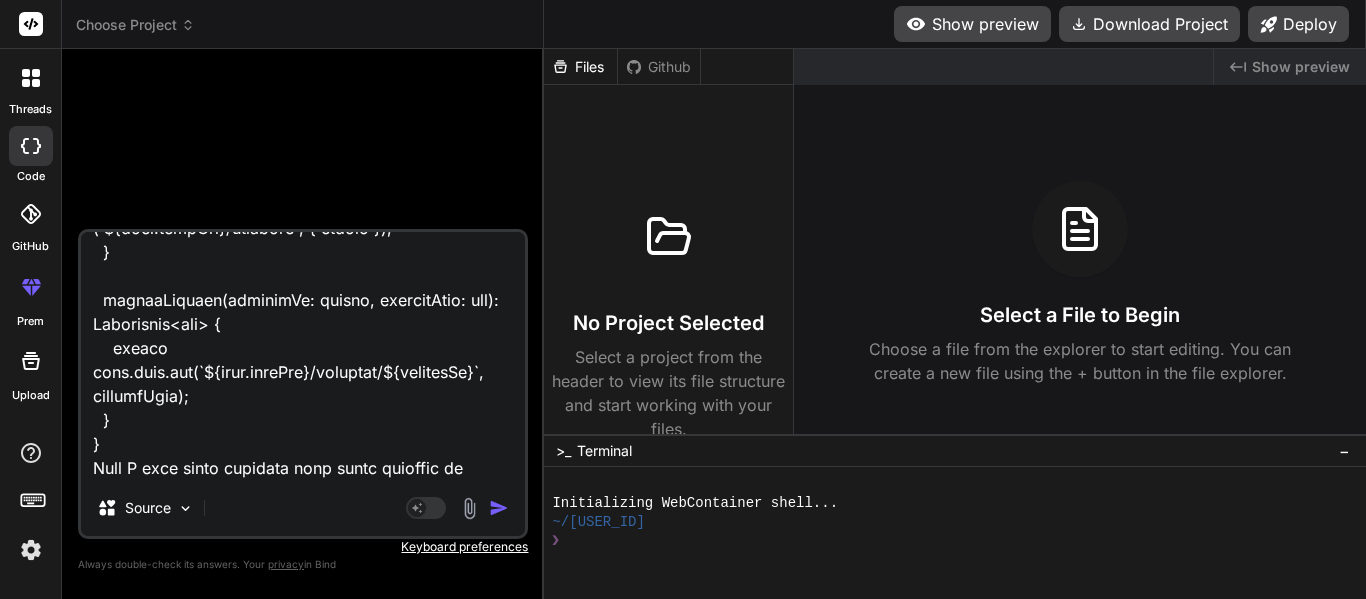 type on "<div class="dashboard-container">
<!-- Top Section: Import Controls & Search -->
<div class="control-panel">
<div class="import-controls">
<div class="form-group">
<label for="category-select">Select Category</label>
<select id="category-select" [(ngModel)]="selectedCategory">
<option value="">Select Category</option>
<option value="CO">CO</option>
<option value="Features">Features</option>
<option value="Bugs">Bugs</option>
</select>
</div>
<div class="form-group file-upload-group">
<input type="file" id="excelFile" (change)="onFileSelected($event)" accept=".xlsx, .xls" hidden #fileInput>
<button class="button button-accent" (click)="fileInput.click()">
Choose File
</button>
<span class="file-name-display">{{ selectedFile ? selectedFile.name : 'No file chosen' }}</span>
</div>
<div class="form-group import-button-container">
<button
class="but..." 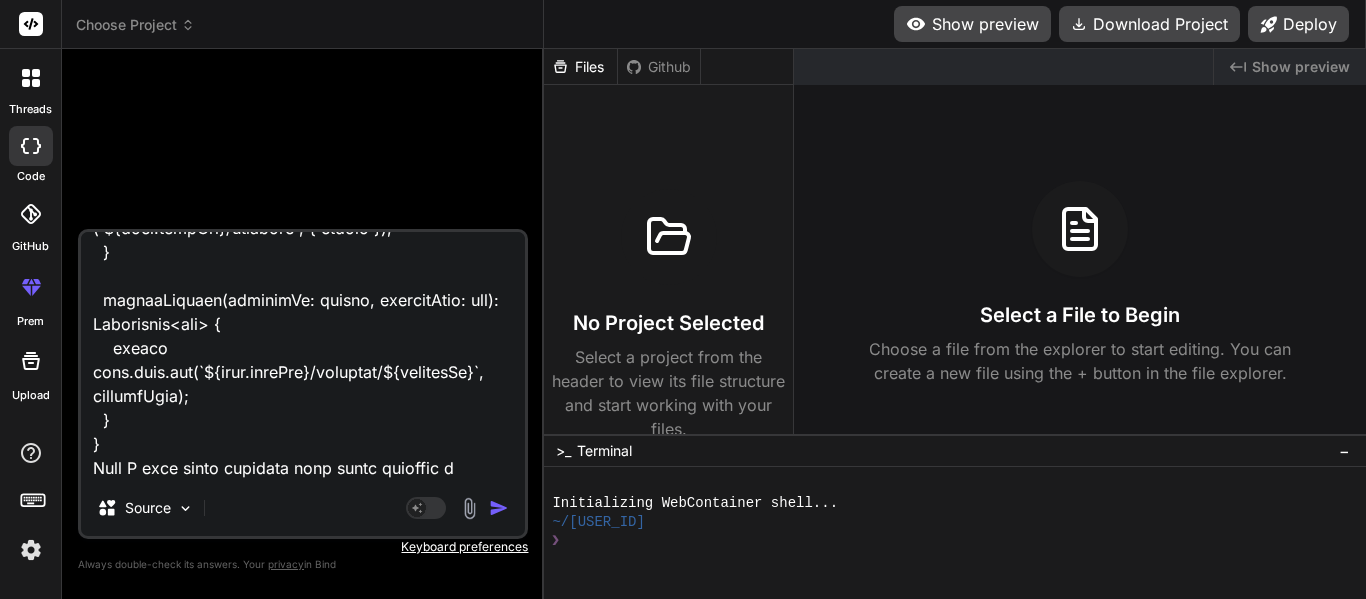 type on "<div class="dashboard-container">
<!-- Top Section: Import Controls & Search -->
<div class="control-panel">
<div class="import-controls">
<div class="form-group">
<label for="category-select">Select Category</label>
<select id="category-select" [(ngModel)]="selectedCategory">
<option value="">Select Category</option>
<option value="CO">CO</option>
<option value="Features">Features</option>
<option value="Bugs">Bugs</option>
</select>
</div>
<div class="form-group file-upload-group">
<input type="file" id="excelFile" (change)="onFileSelected($event)" accept=".xlsx, .xls" hidden #fileInput>
<button class="button button-accent" (click)="fileInput.click()">
Choose File
</button>
<span class="file-name-display">{{ selectedFile ? selectedFile.name : 'No file chosen' }}</span>
</div>
<div class="form-group import-button-container">
<button
class="but..." 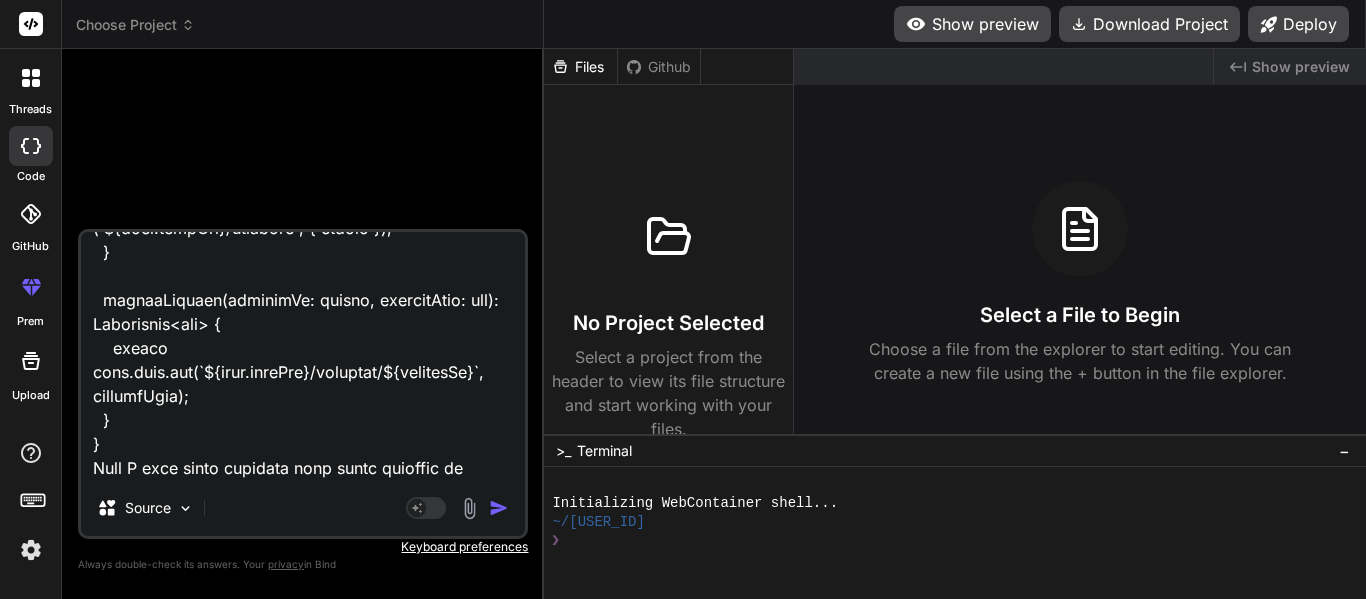 type on "<div class="dashboard-container">
<!-- Top Section: Import Controls & Search -->
<div class="control-panel">
<div class="import-controls">
<div class="form-group">
<label for="category-select">Select Category</label>
<select id="category-select" [(ngModel)]="selectedCategory">
<option value="">Select Category</option>
<option value="CO">CO</option>
<option value="Features">Features</option>
<option value="Bugs">Bugs</option>
</select>
</div>
<div class="form-group file-upload-group">
<input type="file" id="excelFile" (change)="onFileSelected($event)" accept=".xlsx, .xls" hidden #fileInput>
<button class="button button-accent" (click)="fileInput.click()">
Choose File
</button>
<span class="file-name-display">{{ selectedFile ? selectedFile.name : 'No file chosen' }}</span>
</div>
<div class="form-group import-button-container">
<button
class="but..." 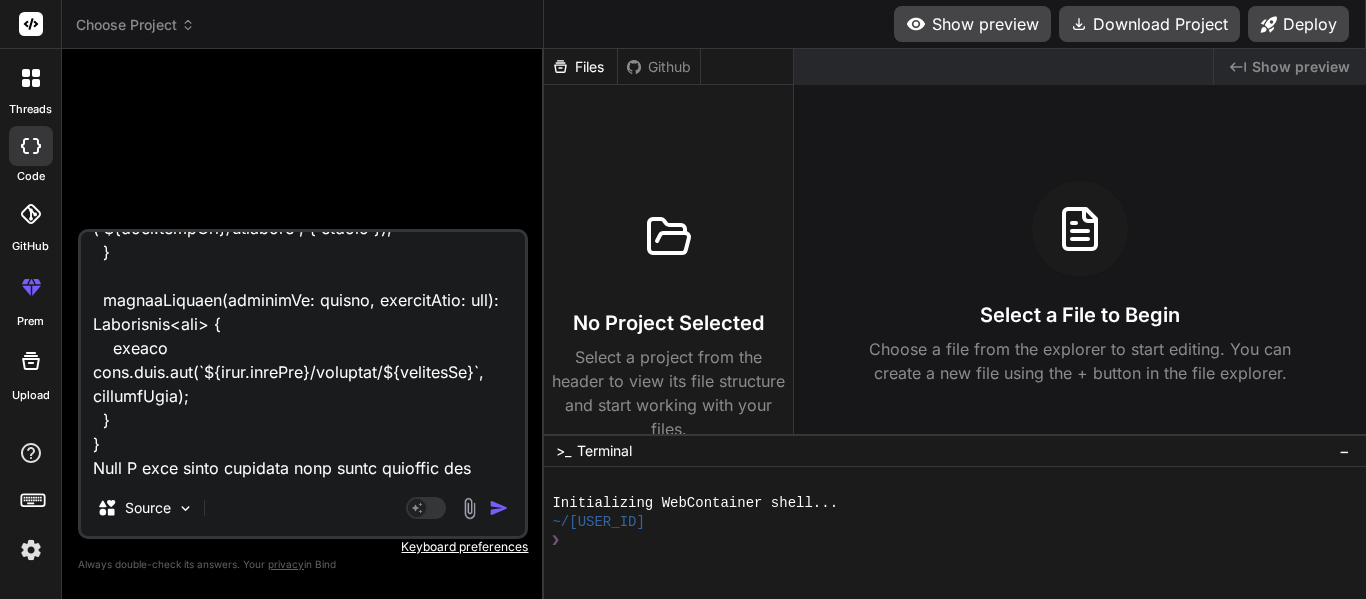 type on "x" 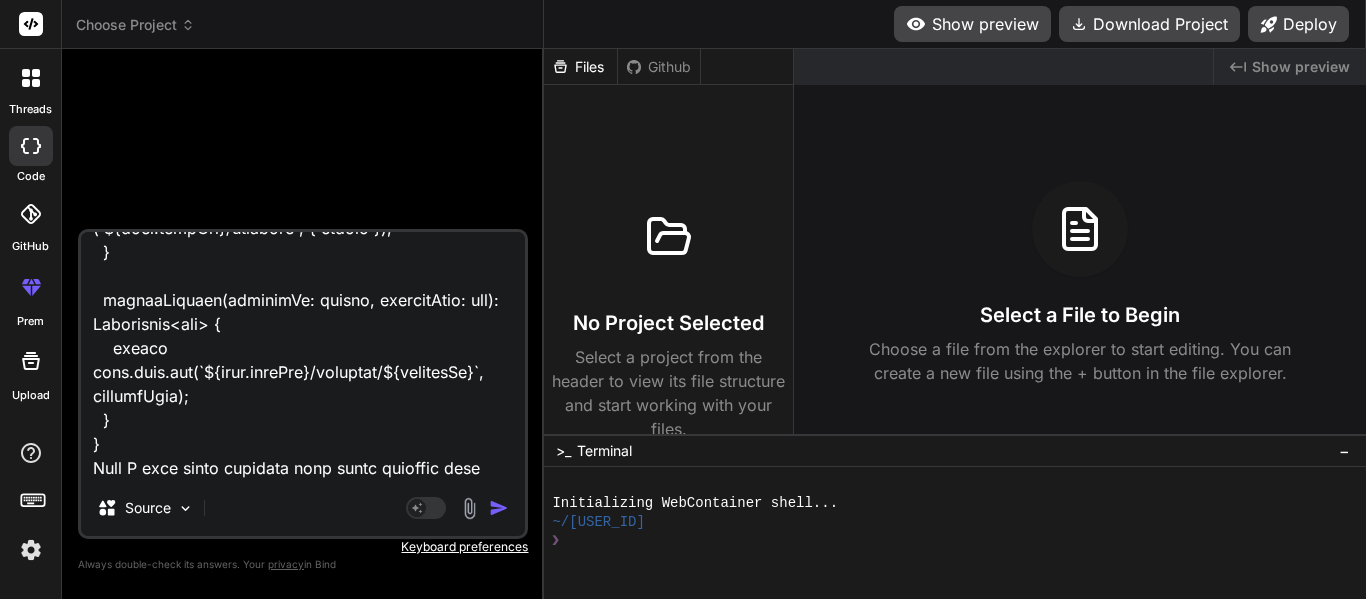 type on "x" 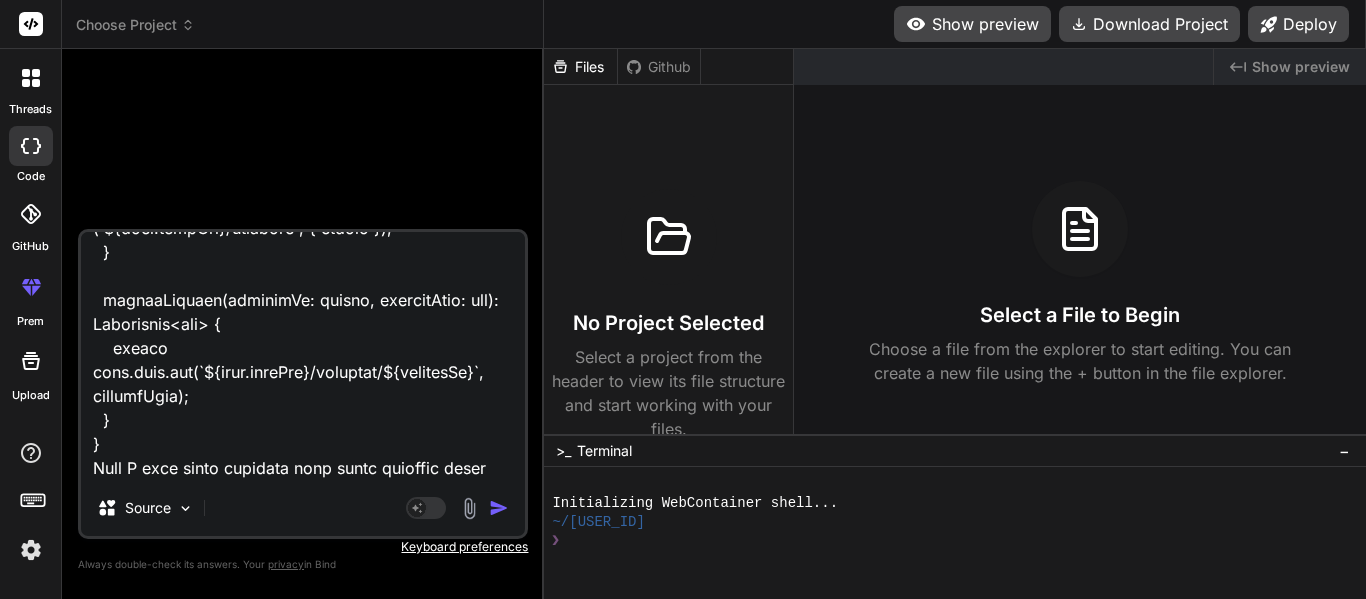 type on "x" 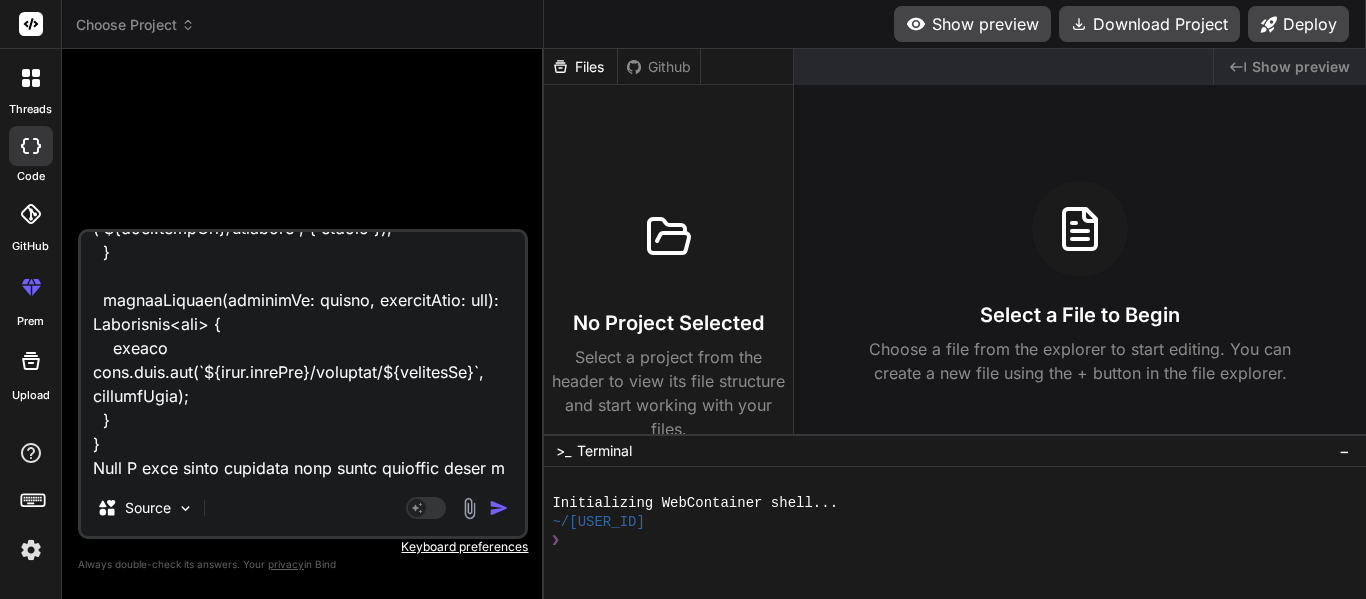 type on "<div class="dashboard-container">
<!-- Top Section: Import Controls & Search -->
<div class="control-panel">
<div class="import-controls">
<div class="form-group">
<label for="category-select">Select Category</label>
<select id="category-select" [(ngModel)]="selectedCategory">
<option value="">Select Category</option>
<option value="CO">CO</option>
<option value="Features">Features</option>
<option value="Bugs">Bugs</option>
</select>
</div>
<div class="form-group file-upload-group">
<input type="file" id="excelFile" (change)="onFileSelected($event)" accept=".xlsx, .xls" hidden #fileInput>
<button class="button button-accent" (click)="fileInput.click()">
Choose File
</button>
<span class="file-name-display">{{ selectedFile ? selectedFile.name : 'No file chosen' }}</span>
</div>
<div class="form-group import-button-container">
<button
class="but..." 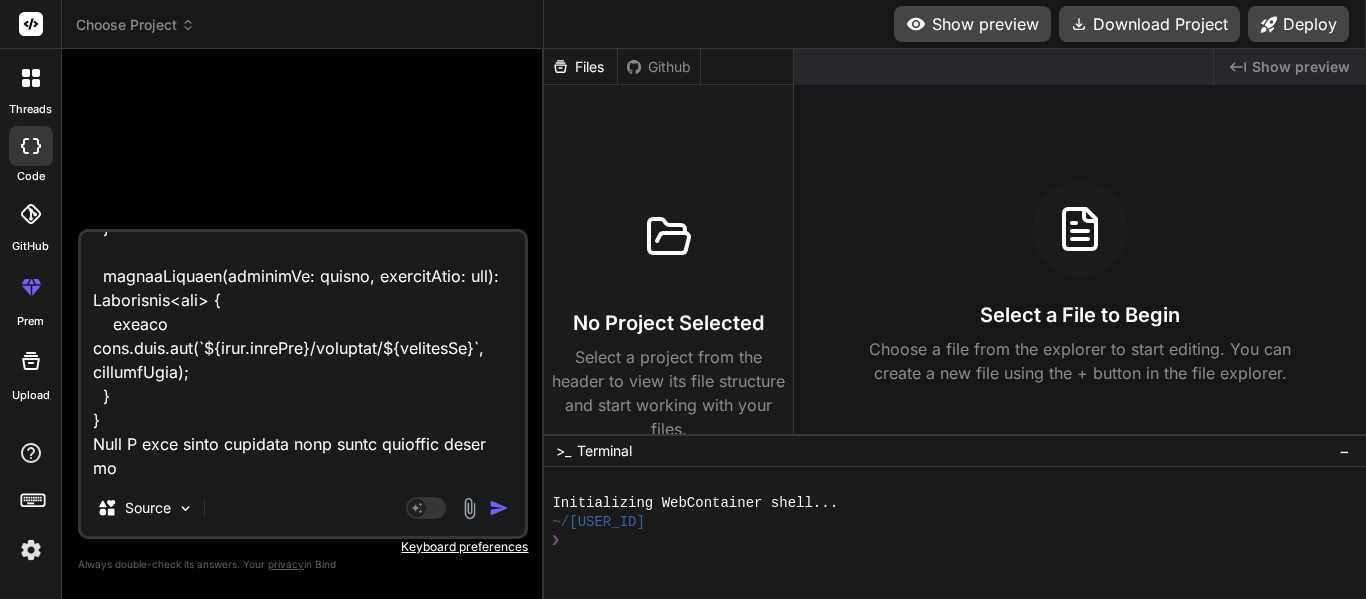 type on "x" 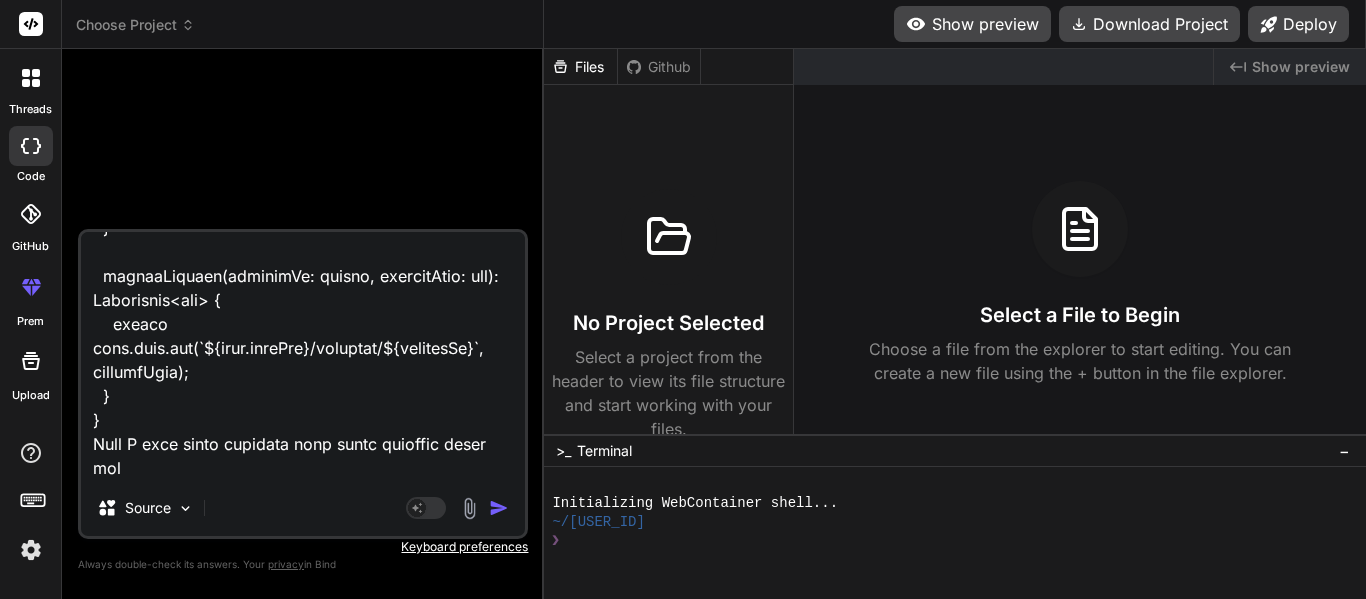 type on "<div class="dashboard-container">
<!-- Top Section: Import Controls & Search -->
<div class="control-panel">
<div class="import-controls">
<div class="form-group">
<label for="category-select">Select Category</label>
<select id="category-select" [(ngModel)]="selectedCategory">
<option value="">Select Category</option>
<option value="CO">CO</option>
<option value="Features">Features</option>
<option value="Bugs">Bugs</option>
</select>
</div>
<div class="form-group file-upload-group">
<input type="file" id="excelFile" (change)="onFileSelected($event)" accept=".xlsx, .xls" hidden #fileInput>
<button class="button button-accent" (click)="fileInput.click()">
Choose File
</button>
<span class="file-name-display">{{ selectedFile ? selectedFile.name : 'No file chosen' }}</span>
</div>
<div class="form-group import-button-container">
<button
class="but..." 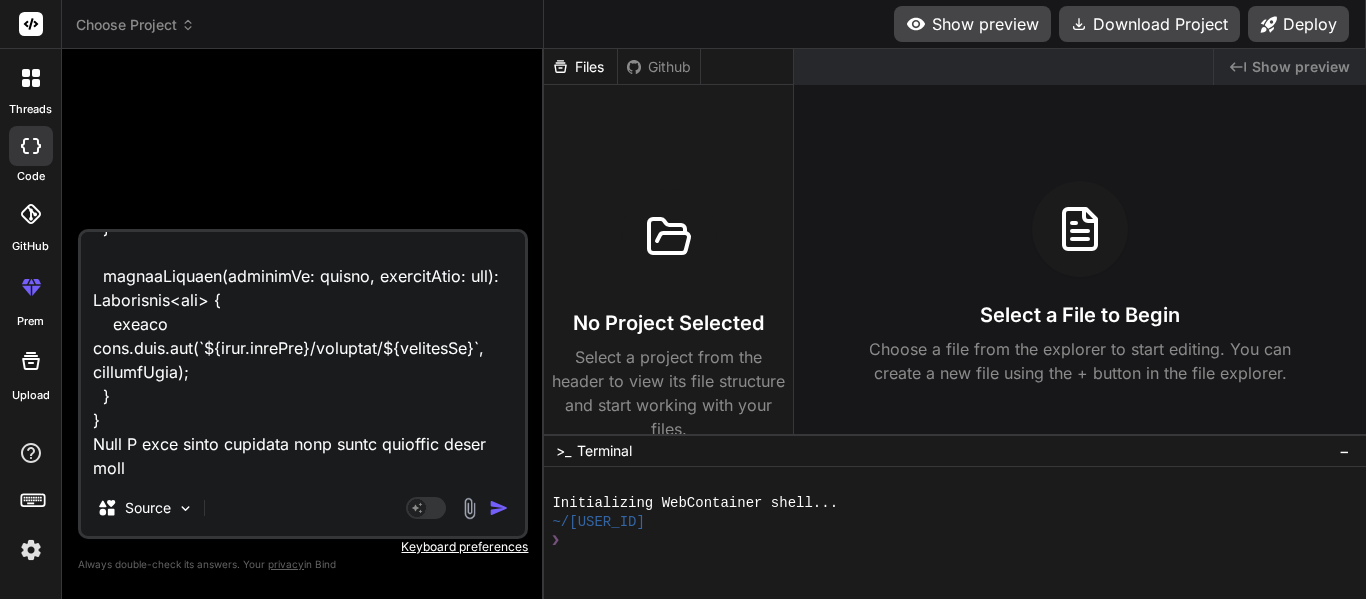 type on "<div class="dashboard-container">
<!-- Top Section: Import Controls & Search -->
<div class="control-panel">
<div class="import-controls">
<div class="form-group">
<label for="category-select">Select Category</label>
<select id="category-select" [(ngModel)]="selectedCategory">
<option value="">Select Category</option>
<option value="CO">CO</option>
<option value="Features">Features</option>
<option value="Bugs">Bugs</option>
</select>
</div>
<div class="form-group file-upload-group">
<input type="file" id="excelFile" (change)="onFileSelected($event)" accept=".xlsx, .xls" hidden #fileInput>
<button class="button button-accent" (click)="fileInput.click()">
Choose File
</button>
<span class="file-name-display">{{ selectedFile ? selectedFile.name : 'No file chosen' }}</span>
</div>
<div class="form-group import-button-container">
<button
class="but..." 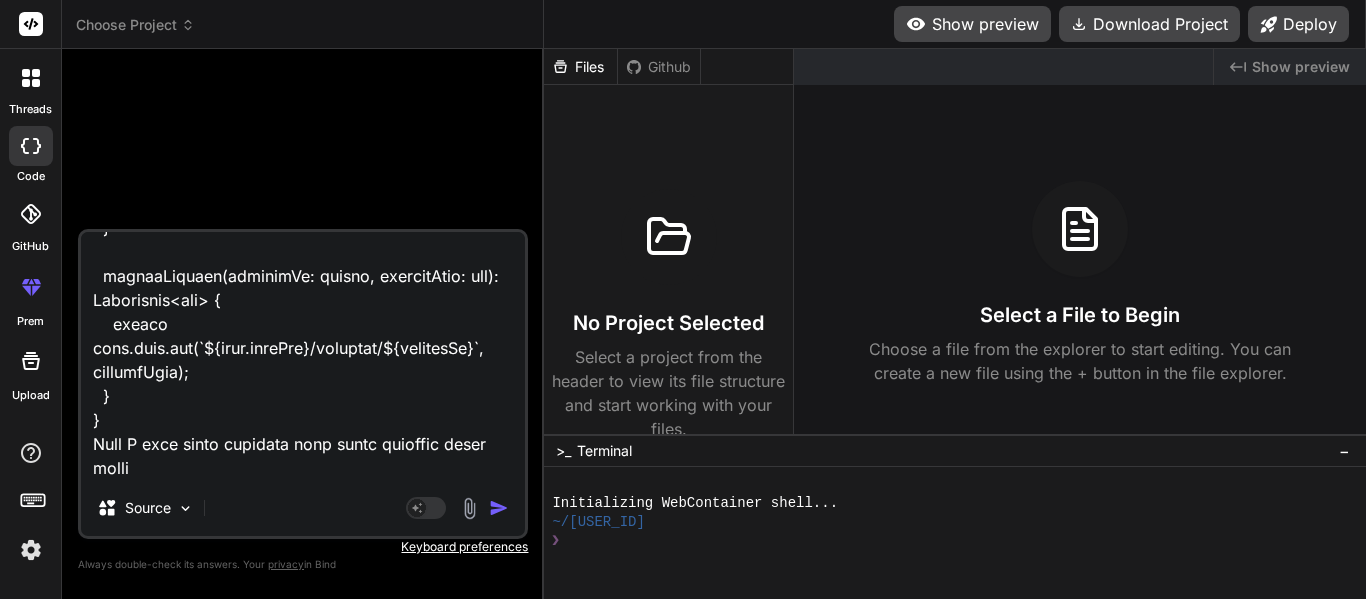 type on "<div class="dashboard-container">
<!-- Top Section: Import Controls & Search -->
<div class="control-panel">
<div class="import-controls">
<div class="form-group">
<label for="category-select">Select Category</label>
<select id="category-select" [(ngModel)]="selectedCategory">
<option value="">Select Category</option>
<option value="CO">CO</option>
<option value="Features">Features</option>
<option value="Bugs">Bugs</option>
</select>
</div>
<div class="form-group file-upload-group">
<input type="file" id="excelFile" (change)="onFileSelected($event)" accept=".xlsx, .xls" hidden #fileInput>
<button class="button button-accent" (click)="fileInput.click()">
Choose File
</button>
<span class="file-name-display">{{ selectedFile ? selectedFile.name : 'No file chosen' }}</span>
</div>
<div class="form-group import-button-container">
<button
class="but..." 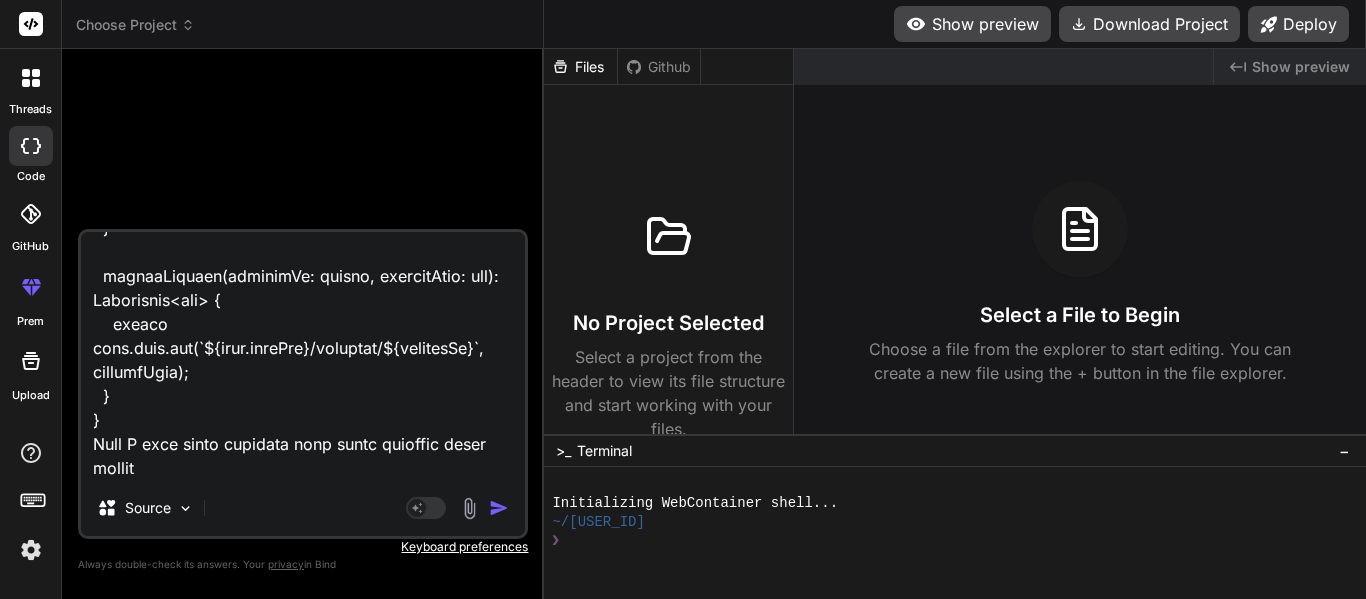 type on "<div class="dashboard-container">
<!-- Top Section: Import Controls & Search -->
<div class="control-panel">
<div class="import-controls">
<div class="form-group">
<label for="category-select">Select Category</label>
<select id="category-select" [(ngModel)]="selectedCategory">
<option value="">Select Category</option>
<option value="CO">CO</option>
<option value="Features">Features</option>
<option value="Bugs">Bugs</option>
</select>
</div>
<div class="form-group file-upload-group">
<input type="file" id="excelFile" (change)="onFileSelected($event)" accept=".xlsx, .xls" hidden #fileInput>
<button class="button button-accent" (click)="fileInput.click()">
Choose File
</button>
<span class="file-name-display">{{ selectedFile ? selectedFile.name : 'No file chosen' }}</span>
</div>
<div class="form-group import-button-container">
<button
class="but..." 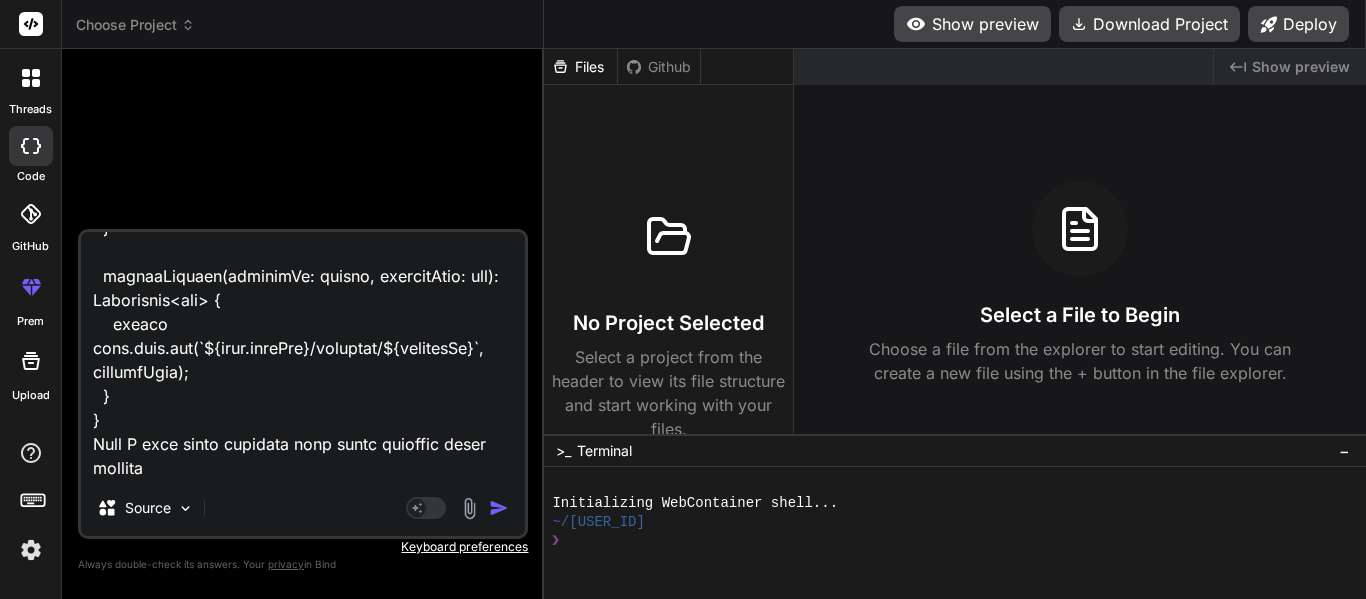 type on "<div class="dashboard-container">
<!-- Top Section: Import Controls & Search -->
<div class="control-panel">
<div class="import-controls">
<div class="form-group">
<label for="category-select">Select Category</label>
<select id="category-select" [(ngModel)]="selectedCategory">
<option value="">Select Category</option>
<option value="CO">CO</option>
<option value="Features">Features</option>
<option value="Bugs">Bugs</option>
</select>
</div>
<div class="form-group file-upload-group">
<input type="file" id="excelFile" (change)="onFileSelected($event)" accept=".xlsx, .xls" hidden #fileInput>
<button class="button button-accent" (click)="fileInput.click()">
Choose File
</button>
<span class="file-name-display">{{ selectedFile ? selectedFile.name : 'No file chosen' }}</span>
</div>
<div class="form-group import-button-container">
<button
class="but..." 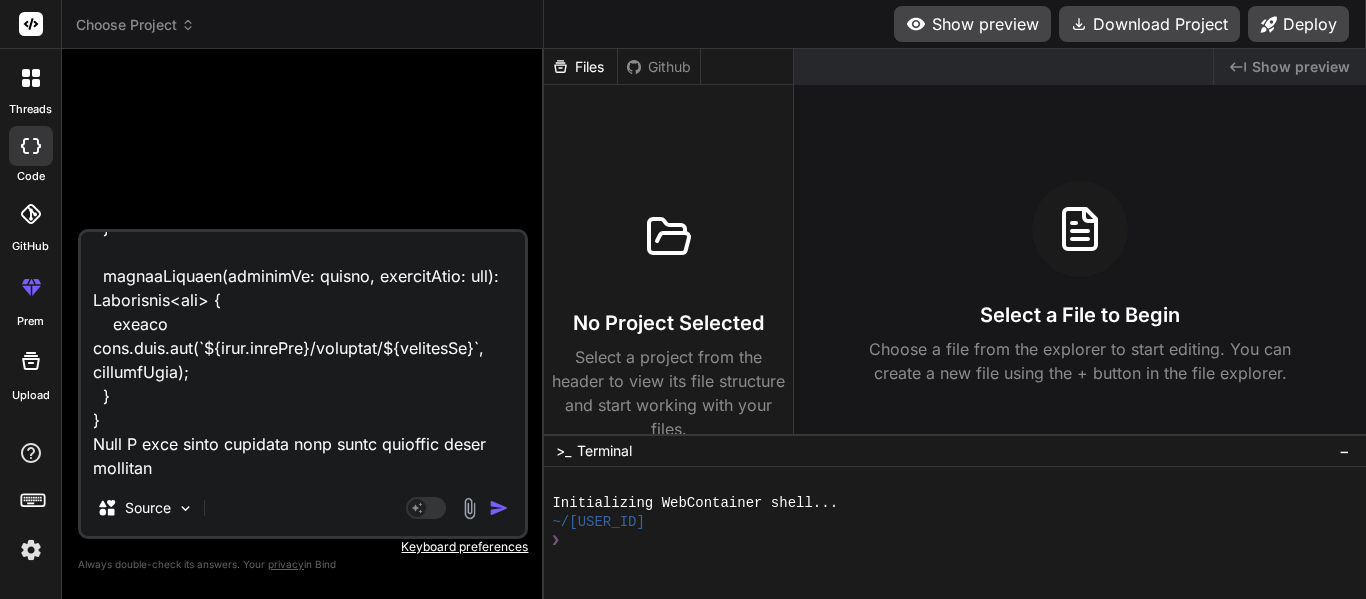 type on "<div class="dashboard-container">
<!-- Top Section: Import Controls & Search -->
<div class="control-panel">
<div class="import-controls">
<div class="form-group">
<label for="category-select">Select Category</label>
<select id="category-select" [(ngModel)]="selectedCategory">
<option value="">Select Category</option>
<option value="CO">CO</option>
<option value="Features">Features</option>
<option value="Bugs">Bugs</option>
</select>
</div>
<div class="form-group file-upload-group">
<input type="file" id="excelFile" (change)="onFileSelected($event)" accept=".xlsx, .xls" hidden #fileInput>
<button class="button button-accent" (click)="fileInput.click()">
Choose File
</button>
<span class="file-name-display">{{ selectedFile ? selectedFile.name : 'No file chosen' }}</span>
</div>
<div class="form-group import-button-container">
<button
class="but..." 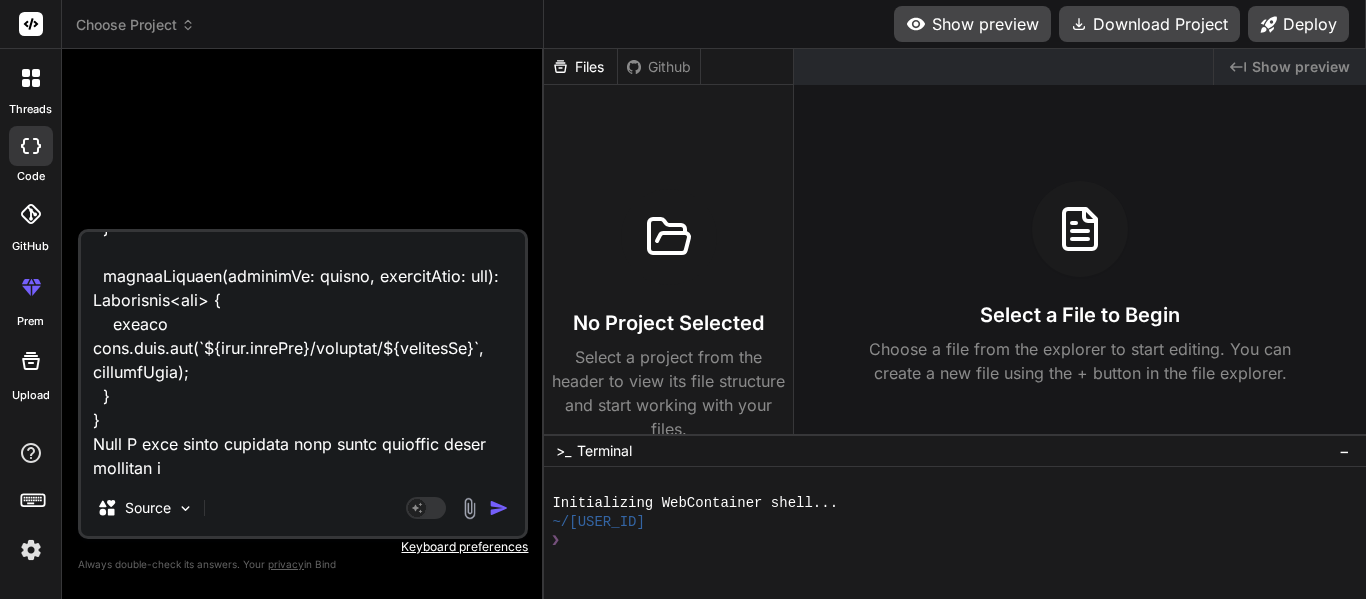 type on "<div class="dashboard-container">
<!-- Top Section: Import Controls & Search -->
<div class="control-panel">
<div class="import-controls">
<div class="form-group">
<label for="category-select">Select Category</label>
<select id="category-select" [(ngModel)]="selectedCategory">
<option value="">Select Category</option>
<option value="CO">CO</option>
<option value="Features">Features</option>
<option value="Bugs">Bugs</option>
</select>
</div>
<div class="form-group file-upload-group">
<input type="file" id="excelFile" (change)="onFileSelected($event)" accept=".xlsx, .xls" hidden #fileInput>
<button class="button button-accent" (click)="fileInput.click()">
Choose File
</button>
<span class="file-name-display">{{ selectedFile ? selectedFile.name : 'No file chosen' }}</span>
</div>
<div class="form-group import-button-container">
<button
class="but..." 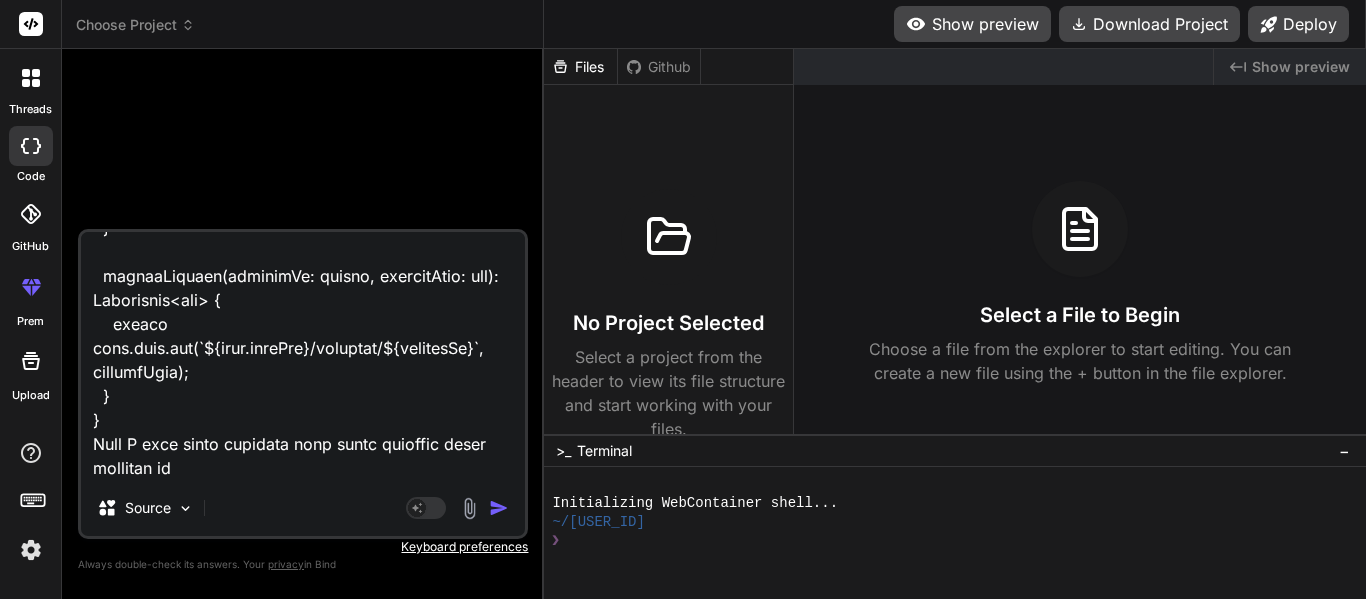 type on "<div class="dashboard-container">
<!-- Top Section: Import Controls & Search -->
<div class="control-panel">
<div class="import-controls">
<div class="form-group">
<label for="category-select">Select Category</label>
<select id="category-select" [(ngModel)]="selectedCategory">
<option value="">Select Category</option>
<option value="CO">CO</option>
<option value="Features">Features</option>
<option value="Bugs">Bugs</option>
</select>
</div>
<div class="form-group file-upload-group">
<input type="file" id="excelFile" (change)="onFileSelected($event)" accept=".xlsx, .xls" hidden #fileInput>
<button class="button button-accent" (click)="fileInput.click()">
Choose File
</button>
<span class="file-name-display">{{ selectedFile ? selectedFile.name : 'No file chosen' }}</span>
</div>
<div class="form-group import-button-container">
<button
class="but..." 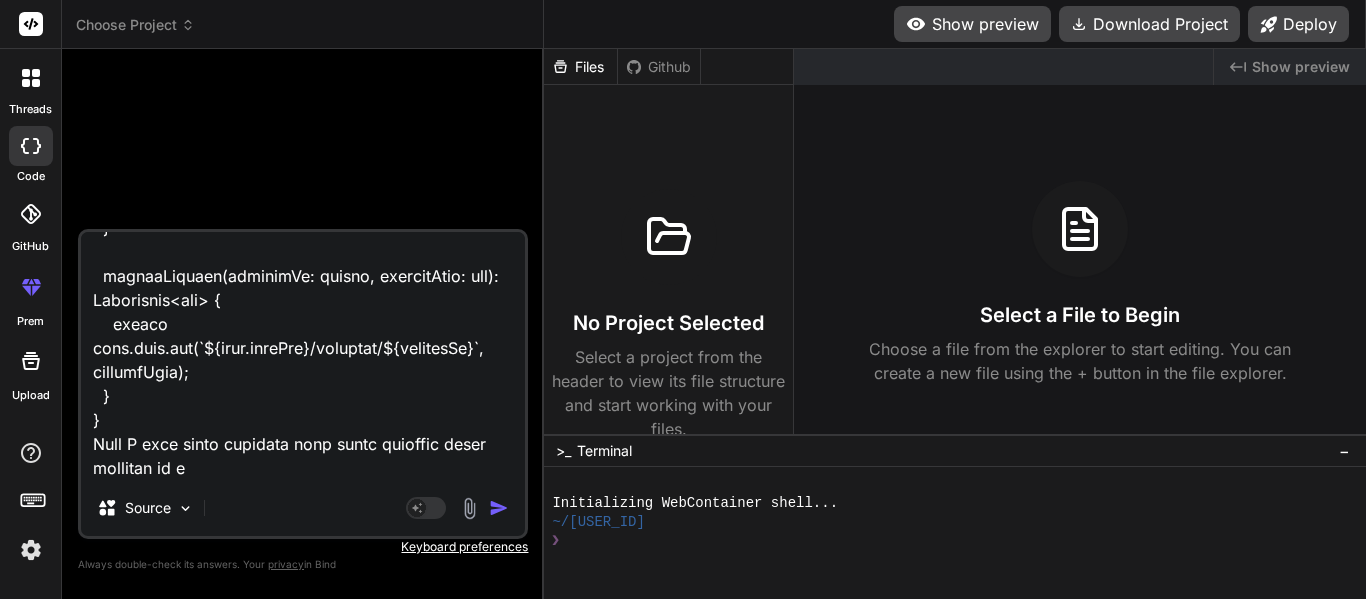 type on "<div class="dashboard-container">
<!-- Top Section: Import Controls & Search -->
<div class="control-panel">
<div class="import-controls">
<div class="form-group">
<label for="category-select">Select Category</label>
<select id="category-select" [(ngModel)]="selectedCategory">
<option value="">Select Category</option>
<option value="CO">CO</option>
<option value="Features">Features</option>
<option value="Bugs">Bugs</option>
</select>
</div>
<div class="form-group file-upload-group">
<input type="file" id="excelFile" (change)="onFileSelected($event)" accept=".xlsx, .xls" hidden #fileInput>
<button class="button button-accent" (click)="fileInput.click()">
Choose File
</button>
<span class="file-name-display">{{ selectedFile ? selectedFile.name : 'No file chosen' }}</span>
</div>
<div class="form-group import-button-container">
<button
class="but..." 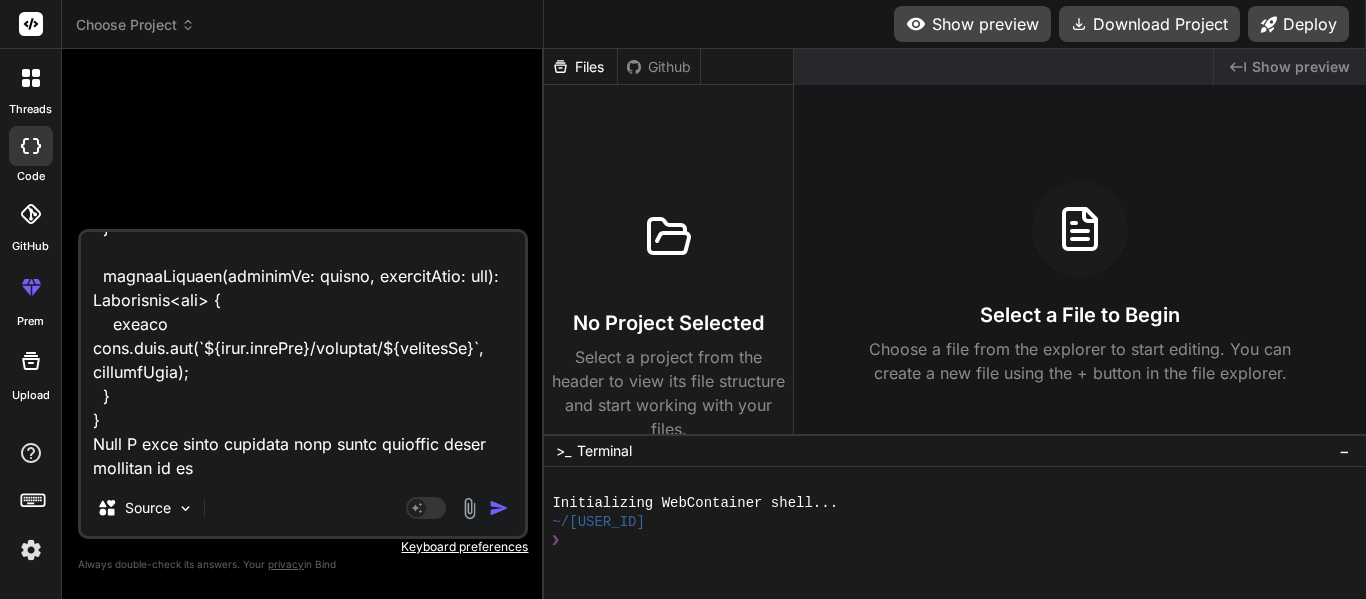 type on "x" 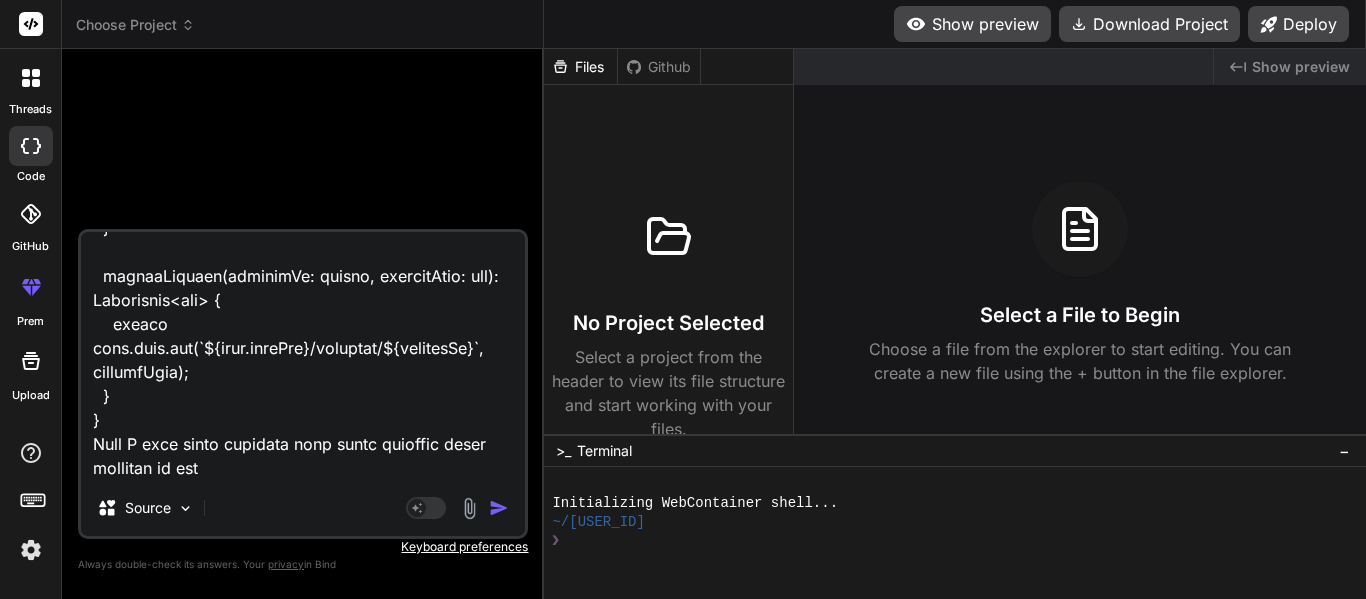type on "<div class="dashboard-container">
<!-- Top Section: Import Controls & Search -->
<div class="control-panel">
<div class="import-controls">
<div class="form-group">
<label for="category-select">Select Category</label>
<select id="category-select" [(ngModel)]="selectedCategory">
<option value="">Select Category</option>
<option value="CO">CO</option>
<option value="Features">Features</option>
<option value="Bugs">Bugs</option>
</select>
</div>
<div class="form-group file-upload-group">
<input type="file" id="excelFile" (change)="onFileSelected($event)" accept=".xlsx, .xls" hidden #fileInput>
<button class="button button-accent" (click)="fileInput.click()">
Choose File
</button>
<span class="file-name-display">{{ selectedFile ? selectedFile.name : 'No file chosen' }}</span>
</div>
<div class="form-group import-button-container">
<button
class="but..." 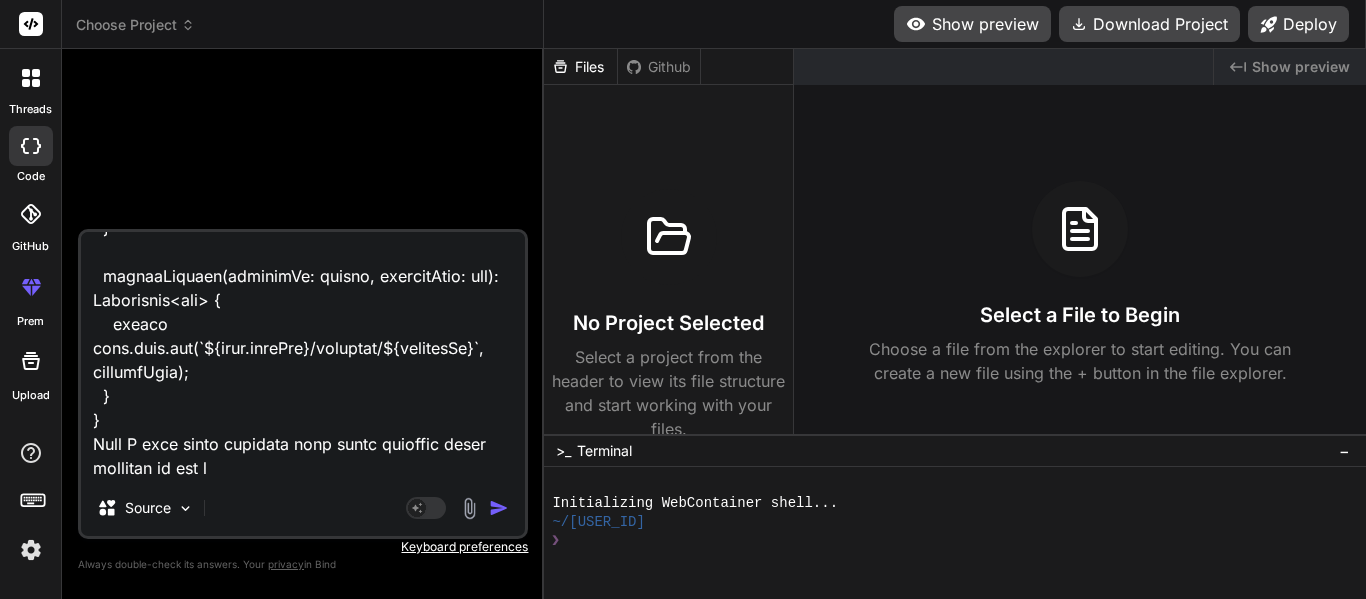 type on "<div class="dashboard-container">
<!-- Top Section: Import Controls & Search -->
<div class="control-panel">
<div class="import-controls">
<div class="form-group">
<label for="category-select">Select Category</label>
<select id="category-select" [(ngModel)]="selectedCategory">
<option value="">Select Category</option>
<option value="CO">CO</option>
<option value="Features">Features</option>
<option value="Bugs">Bugs</option>
</select>
</div>
<div class="form-group file-upload-group">
<input type="file" id="excelFile" (change)="onFileSelected($event)" accept=".xlsx, .xls" hidden #fileInput>
<button class="button button-accent" (click)="fileInput.click()">
Choose File
</button>
<span class="file-name-display">{{ selectedFile ? selectedFile.name : 'No file chosen' }}</span>
</div>
<div class="form-group import-button-container">
<button
class="but..." 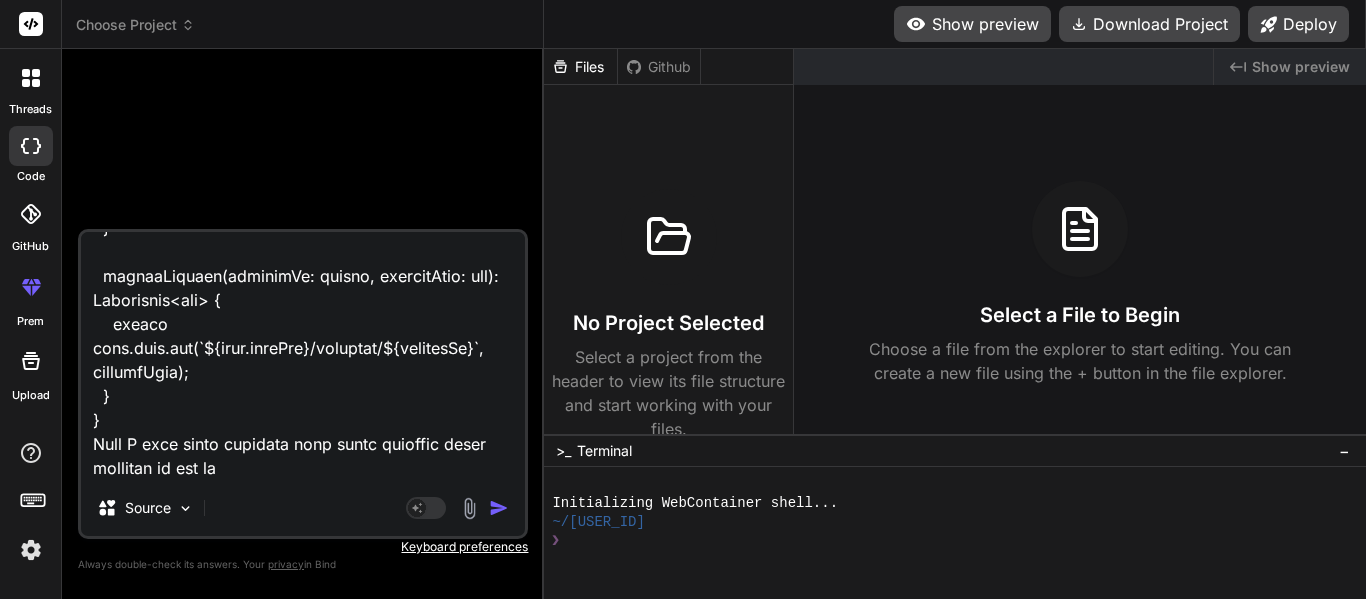 type on "x" 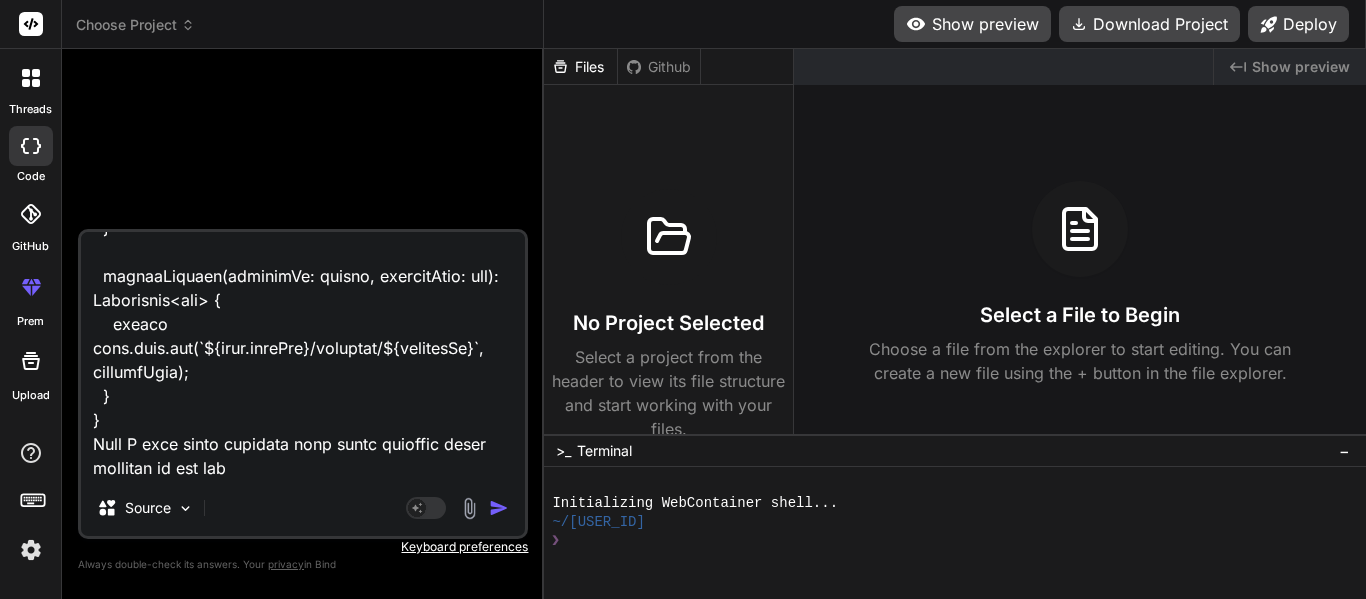 type on "x" 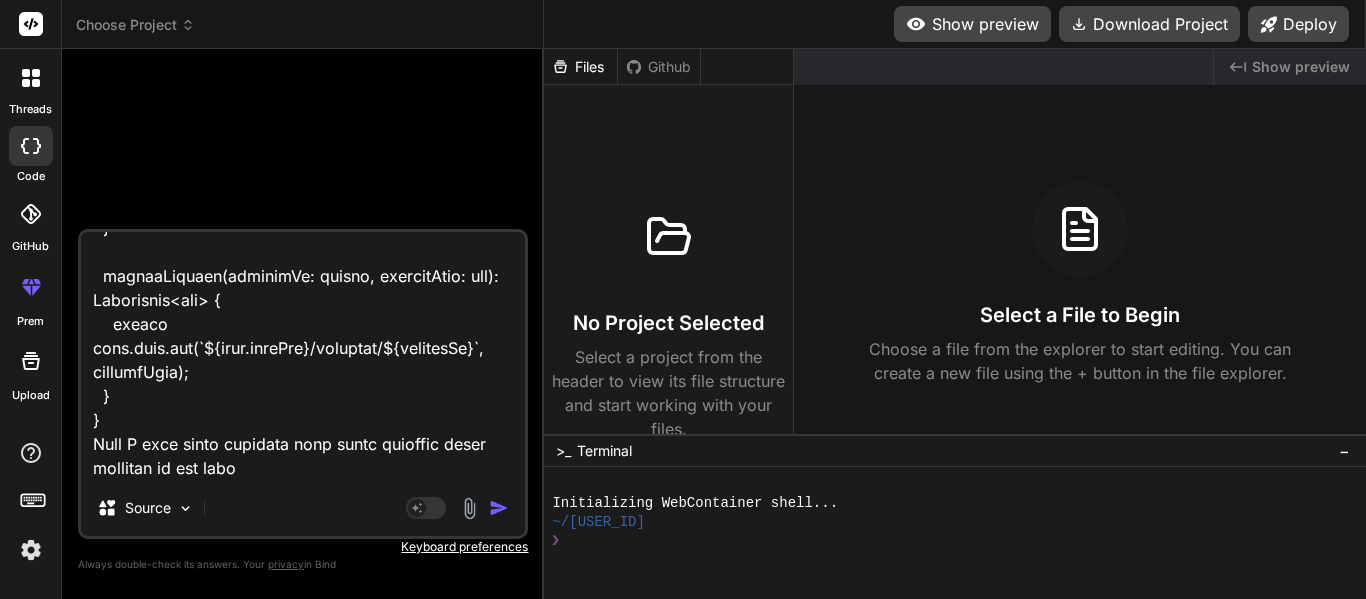 type on "<div class="dashboard-container">
<!-- Top Section: Import Controls & Search -->
<div class="control-panel">
<div class="import-controls">
<div class="form-group">
<label for="category-select">Select Category</label>
<select id="category-select" [(ngModel)]="selectedCategory">
<option value="">Select Category</option>
<option value="CO">CO</option>
<option value="Features">Features</option>
<option value="Bugs">Bugs</option>
</select>
</div>
<div class="form-group file-upload-group">
<input type="file" id="excelFile" (change)="onFileSelected($event)" accept=".xlsx, .xls" hidden #fileInput>
<button class="button button-accent" (click)="fileInput.click()">
Choose File
</button>
<span class="file-name-display">{{ selectedFile ? selectedFile.name : 'No file chosen' }}</span>
</div>
<div class="form-group import-button-container">
<button
class="but..." 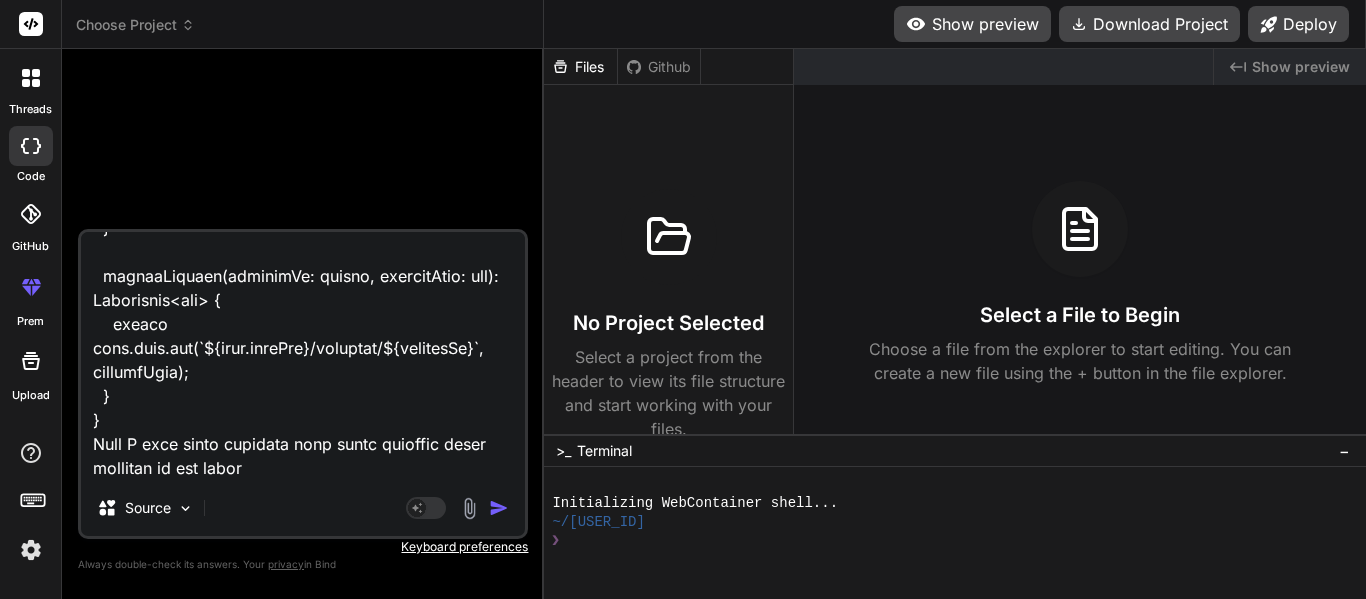 type on "<div class="dashboard-container">
<!-- Top Section: Import Controls & Search -->
<div class="control-panel">
<div class="import-controls">
<div class="form-group">
<label for="category-select">Select Category</label>
<select id="category-select" [(ngModel)]="selectedCategory">
<option value="">Select Category</option>
<option value="CO">CO</option>
<option value="Features">Features</option>
<option value="Bugs">Bugs</option>
</select>
</div>
<div class="form-group file-upload-group">
<input type="file" id="excelFile" (change)="onFileSelected($event)" accept=".xlsx, .xls" hidden #fileInput>
<button class="button button-accent" (click)="fileInput.click()">
Choose File
</button>
<span class="file-name-display">{{ selectedFile ? selectedFile.name : 'No file chosen' }}</span>
</div>
<div class="form-group import-button-container">
<button
class="but..." 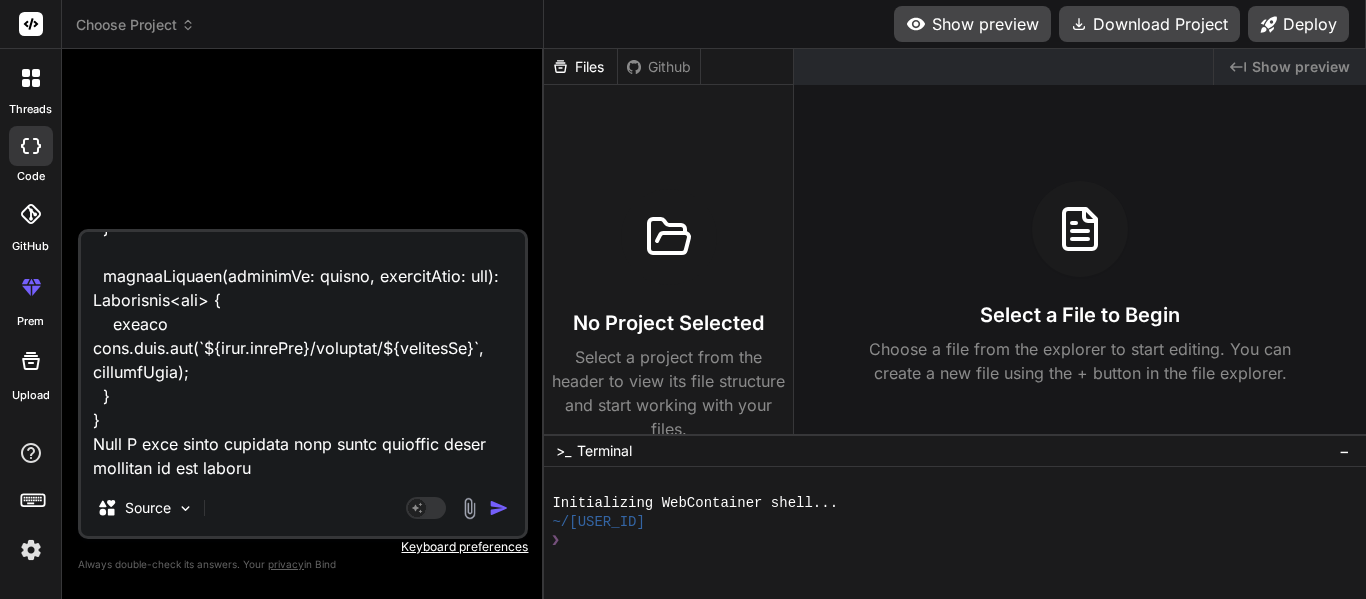type on "<div class="dashboard-container">
<!-- Top Section: Import Controls & Search -->
<div class="control-panel">
<div class="import-controls">
<div class="form-group">
<label for="category-select">Select Category</label>
<select id="category-select" [(ngModel)]="selectedCategory">
<option value="">Select Category</option>
<option value="CO">CO</option>
<option value="Features">Features</option>
<option value="Bugs">Bugs</option>
</select>
</div>
<div class="form-group file-upload-group">
<input type="file" id="excelFile" (change)="onFileSelected($event)" accept=".xlsx, .xls" hidden #fileInput>
<button class="button button-accent" (click)="fileInput.click()">
Choose File
</button>
<span class="file-name-display">{{ selectedFile ? selectedFile.name : 'No file chosen' }}</span>
</div>
<div class="form-group import-button-container">
<button
class="but..." 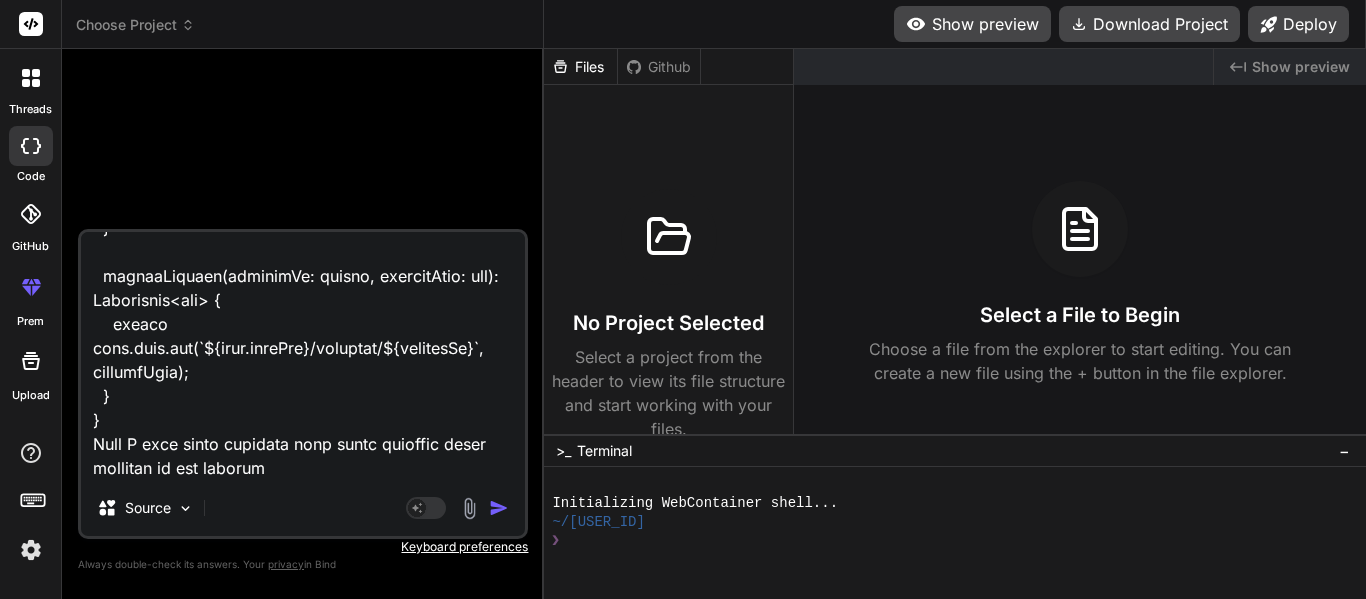 type on "<div class="dashboard-container">
<!-- Top Section: Import Controls & Search -->
<div class="control-panel">
<div class="import-controls">
<div class="form-group">
<label for="category-select">Select Category</label>
<select id="category-select" [(ngModel)]="selectedCategory">
<option value="">Select Category</option>
<option value="CO">CO</option>
<option value="Features">Features</option>
<option value="Bugs">Bugs</option>
</select>
</div>
<div class="form-group file-upload-group">
<input type="file" id="excelFile" (change)="onFileSelected($event)" accept=".xlsx, .xls" hidden #fileInput>
<button class="button button-accent" (click)="fileInput.click()">
Choose File
</button>
<span class="file-name-display">{{ selectedFile ? selectedFile.name : 'No file chosen' }}</span>
</div>
<div class="form-group import-button-container">
<button
class="but..." 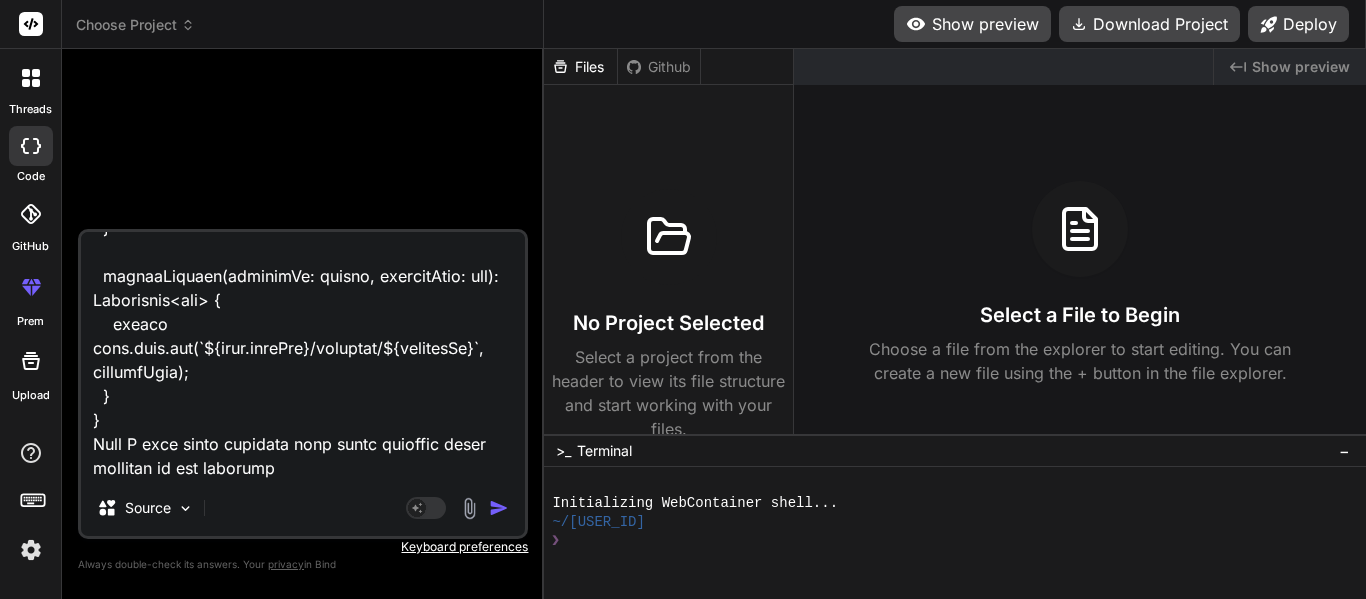 type on "<div class="dashboard-container">
<!-- Top Section: Import Controls & Search -->
<div class="control-panel">
<div class="import-controls">
<div class="form-group">
<label for="category-select">Select Category</label>
<select id="category-select" [(ngModel)]="selectedCategory">
<option value="">Select Category</option>
<option value="CO">CO</option>
<option value="Features">Features</option>
<option value="Bugs">Bugs</option>
</select>
</div>
<div class="form-group file-upload-group">
<input type="file" id="excelFile" (change)="onFileSelected($event)" accept=".xlsx, .xls" hidden #fileInput>
<button class="button button-accent" (click)="fileInput.click()">
Choose File
</button>
<span class="file-name-display">{{ selectedFile ? selectedFile.name : 'No file chosen' }}</span>
</div>
<div class="form-group import-button-container">
<button
class="but..." 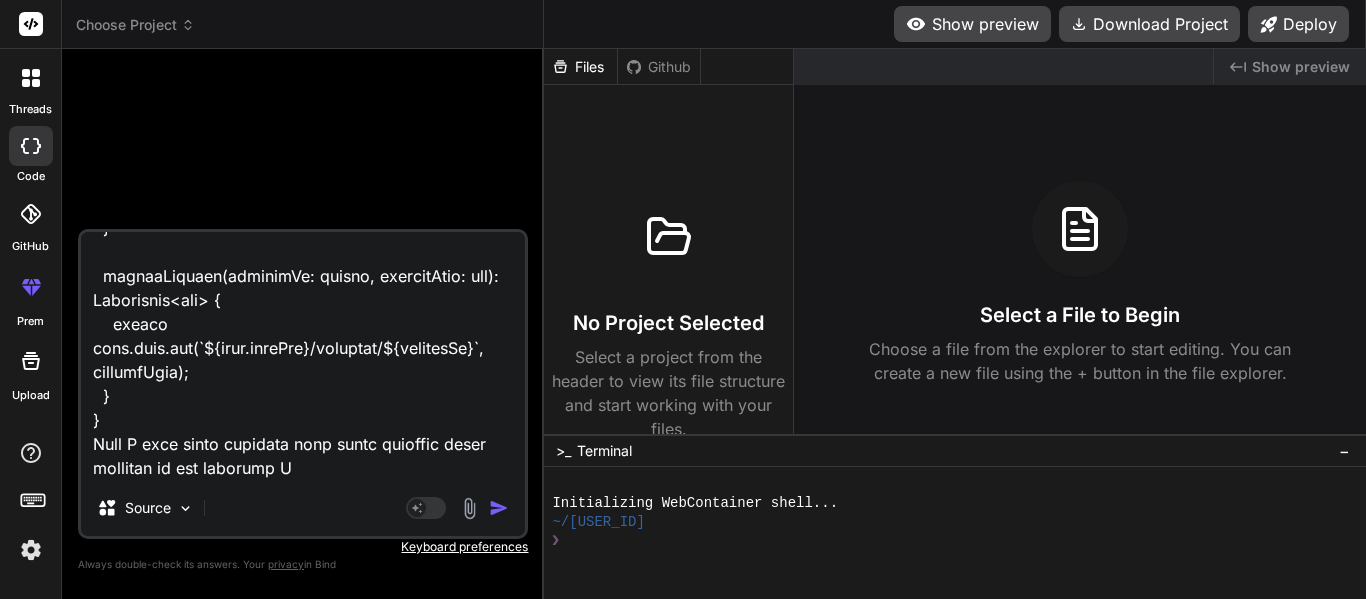 type 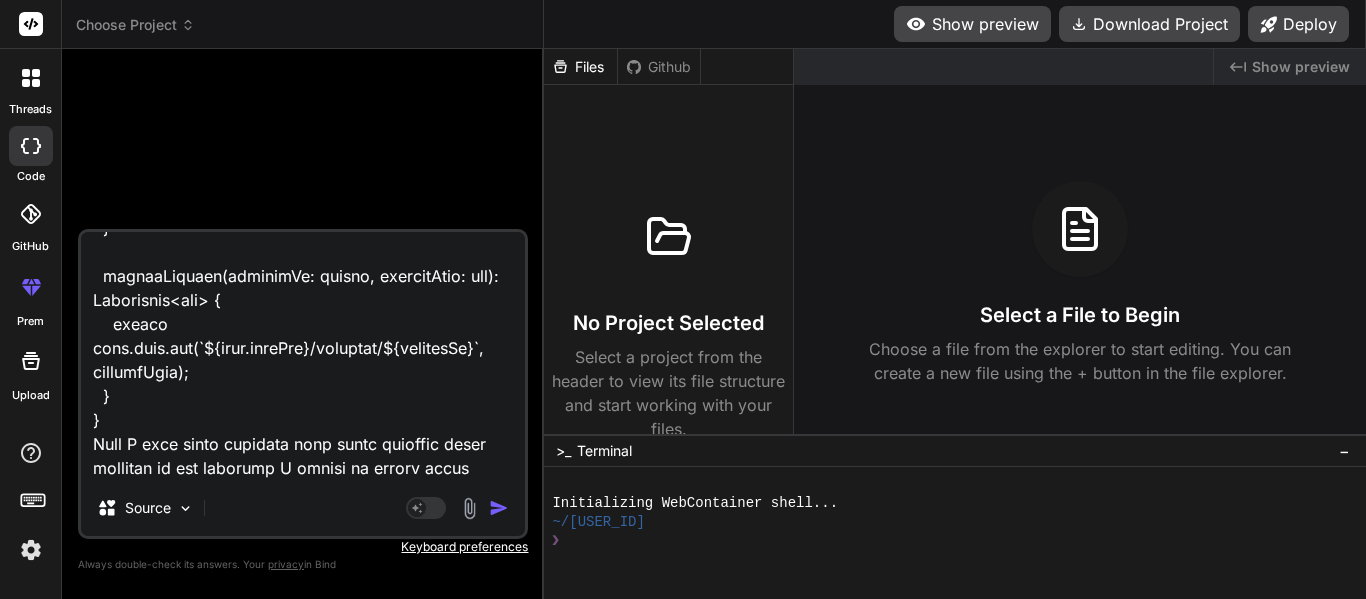 click at bounding box center [303, 356] 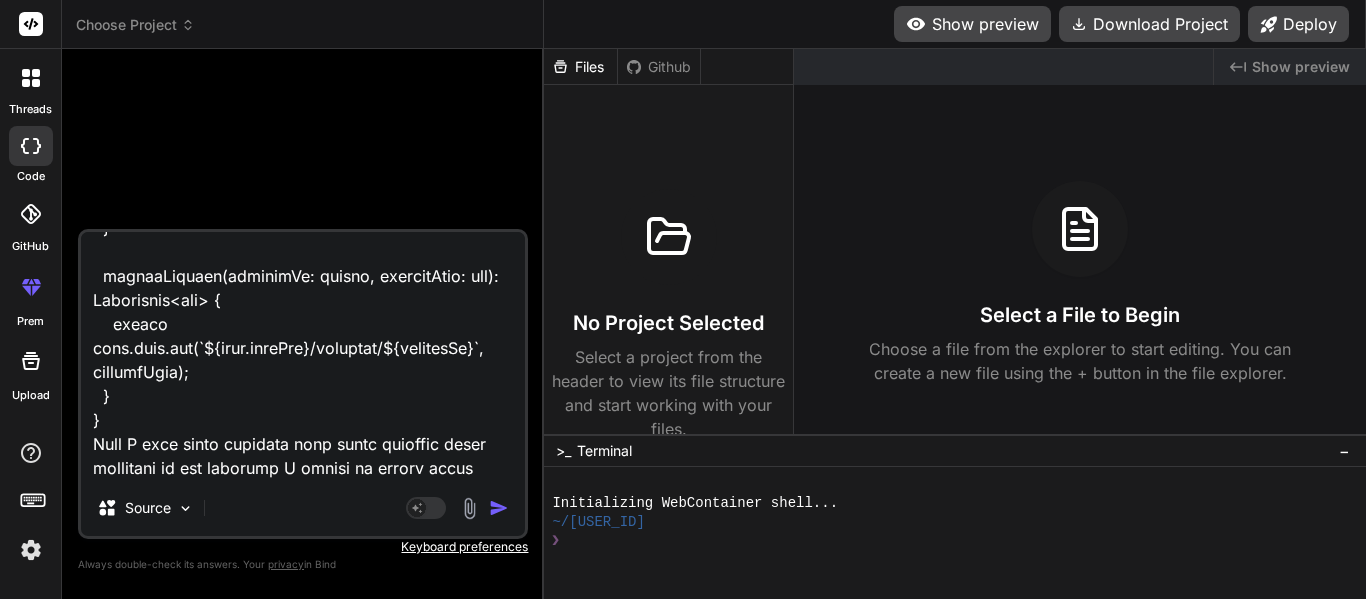 click at bounding box center (303, 356) 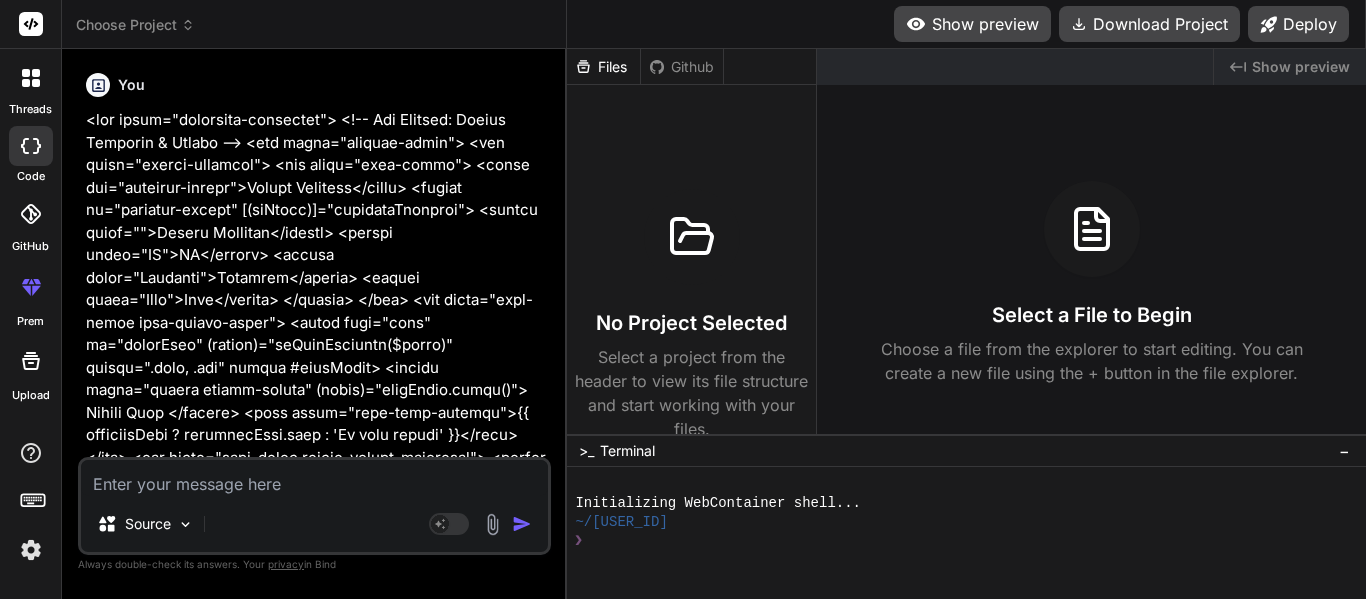 scroll, scrollTop: 0, scrollLeft: 0, axis: both 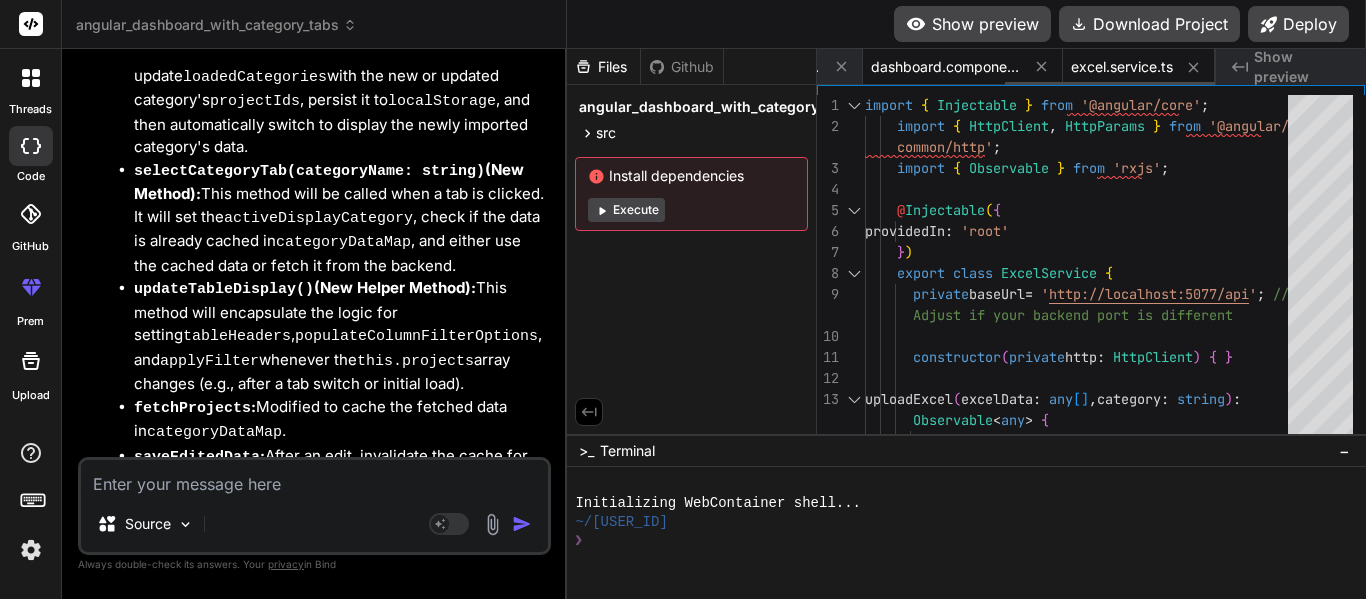 click on "dashboard.component.css" at bounding box center [946, 67] 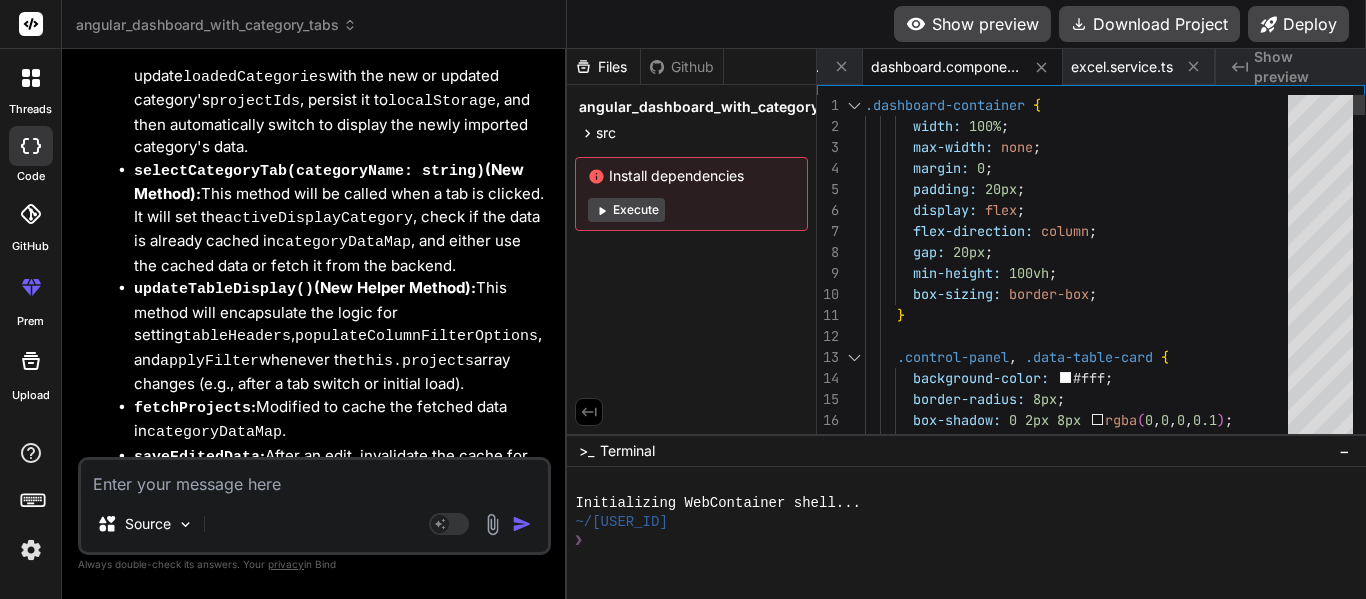 scroll, scrollTop: 0, scrollLeft: 0, axis: both 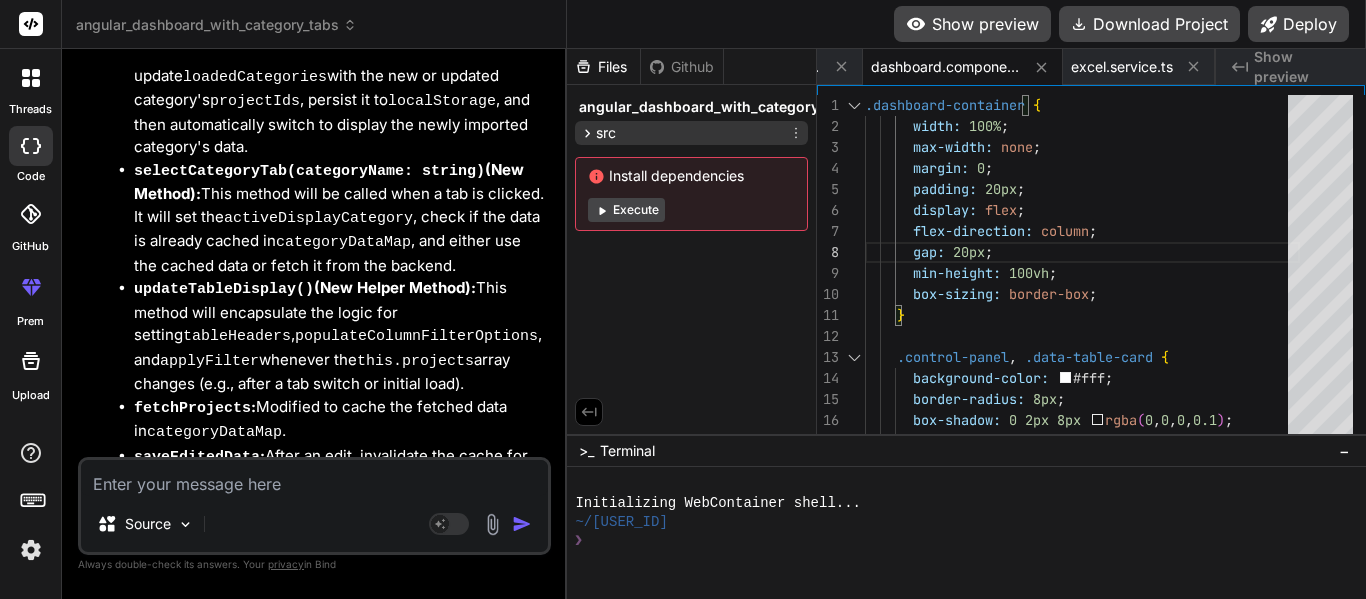 click 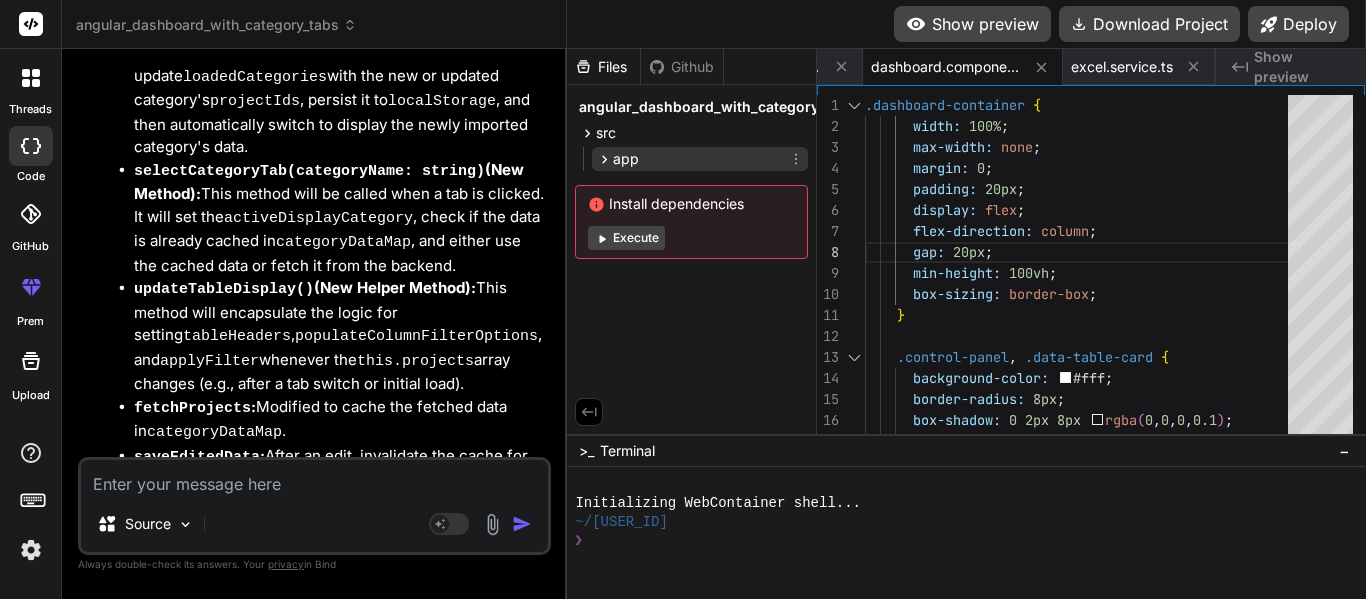 click 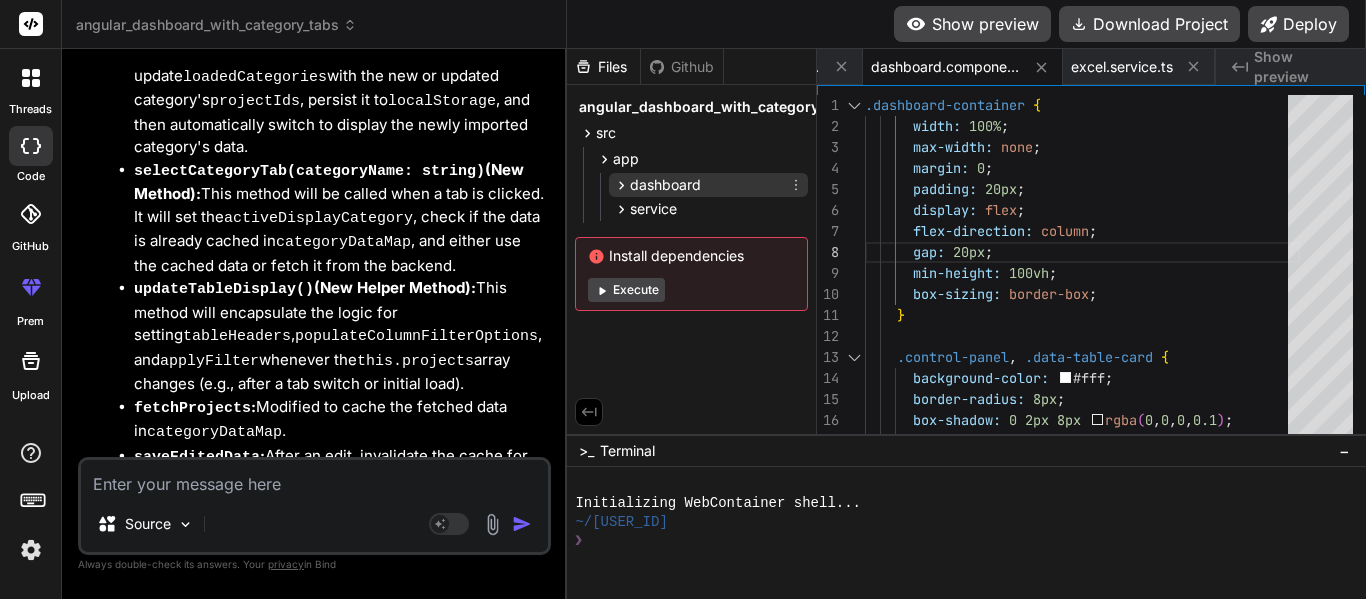 click 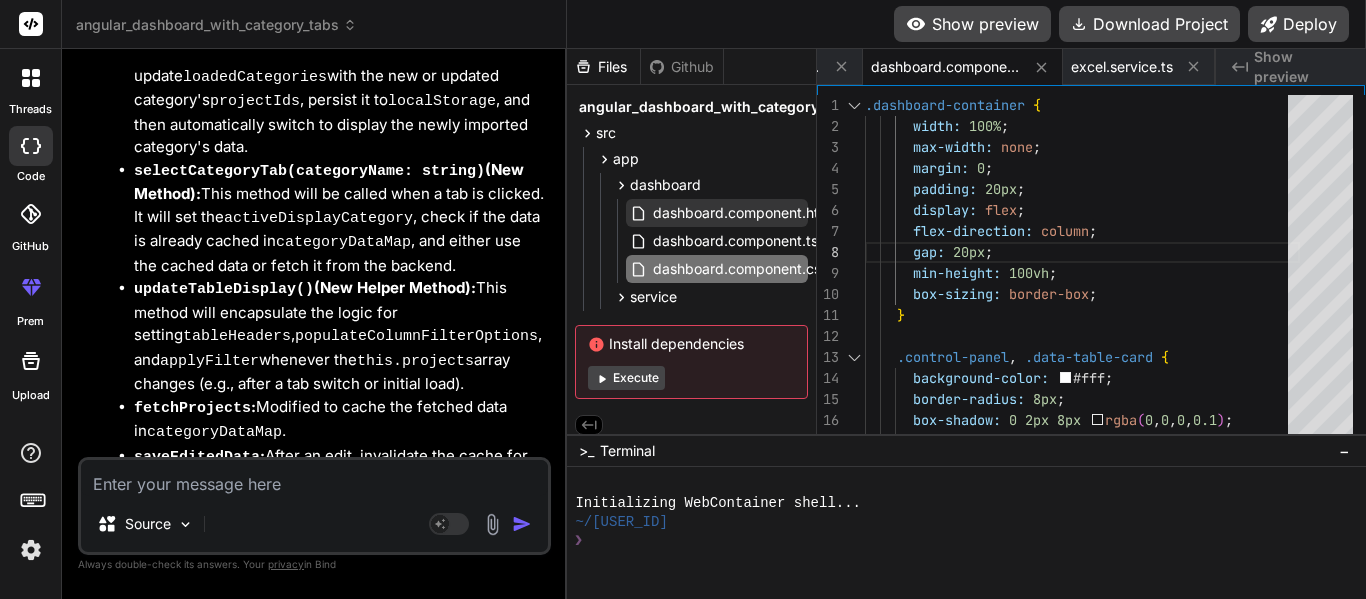 click on "dashboard.component.html" at bounding box center (743, 213) 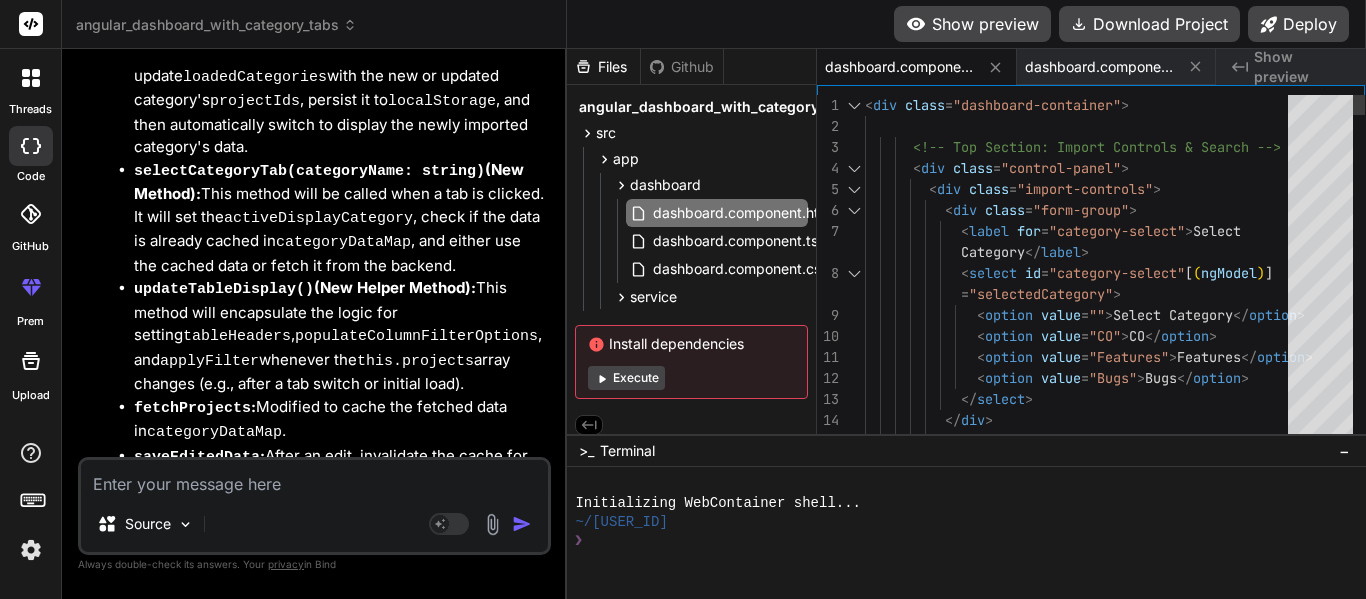 scroll, scrollTop: 0, scrollLeft: 0, axis: both 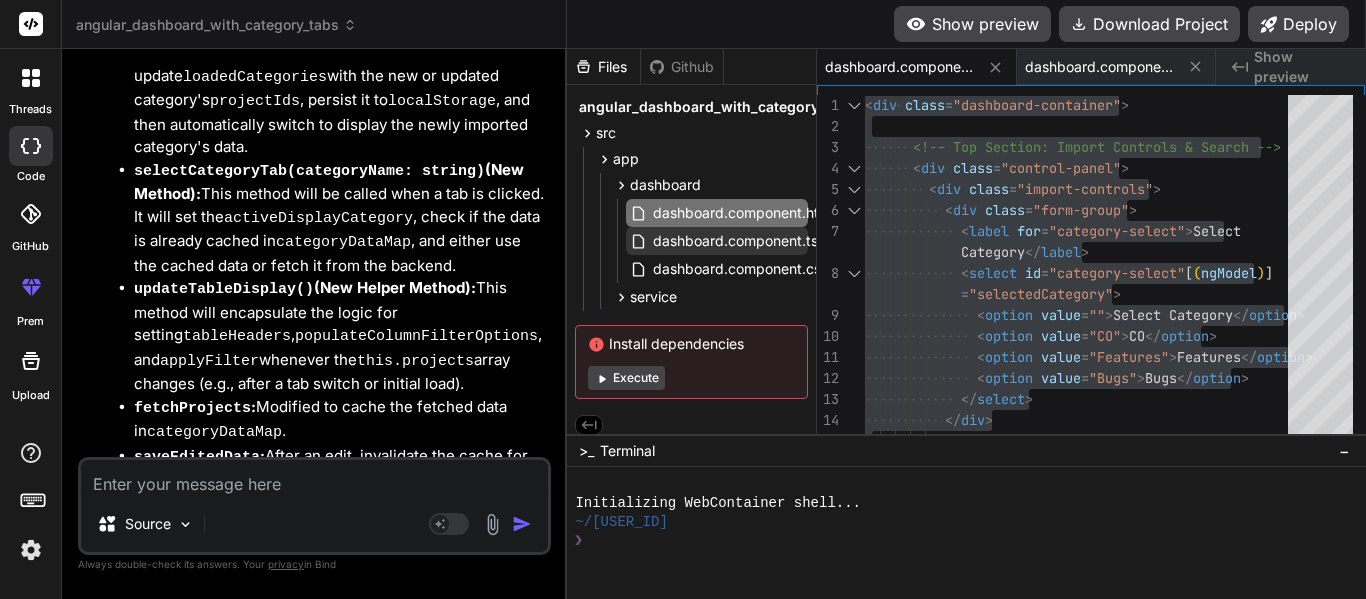 click on "dashboard.component.ts" at bounding box center [717, 241] 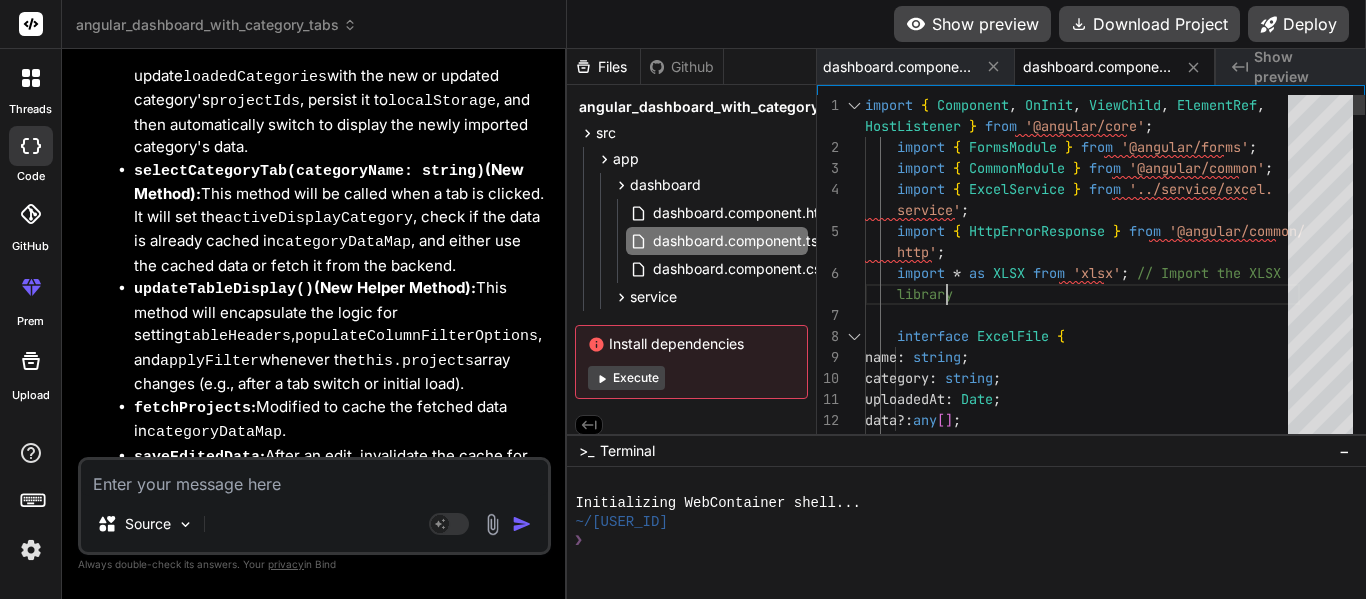 scroll, scrollTop: 0, scrollLeft: 0, axis: both 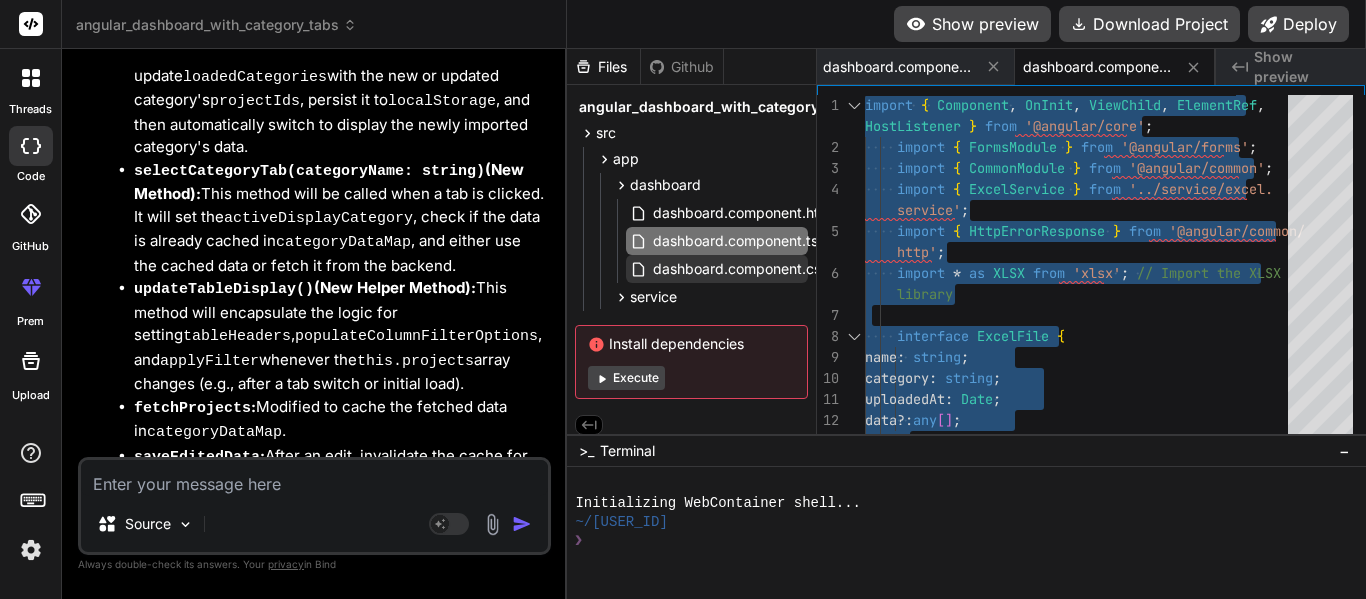 click on "dashboard.component.css" at bounding box center (740, 269) 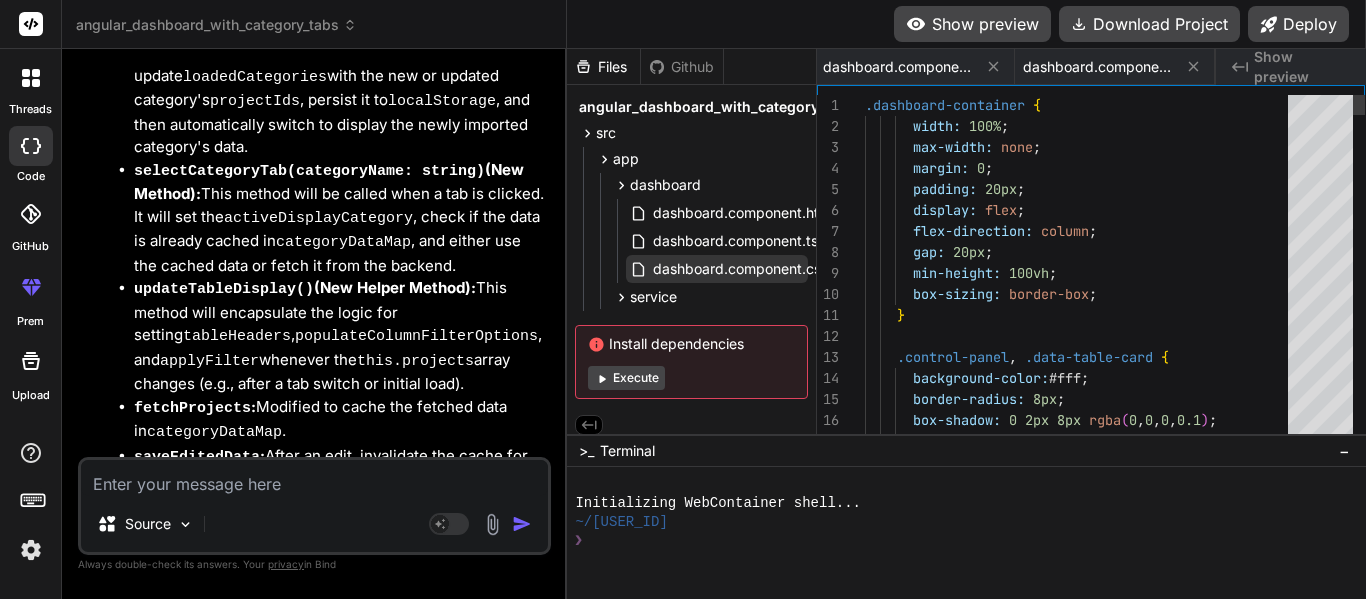 scroll, scrollTop: 0, scrollLeft: 202, axis: horizontal 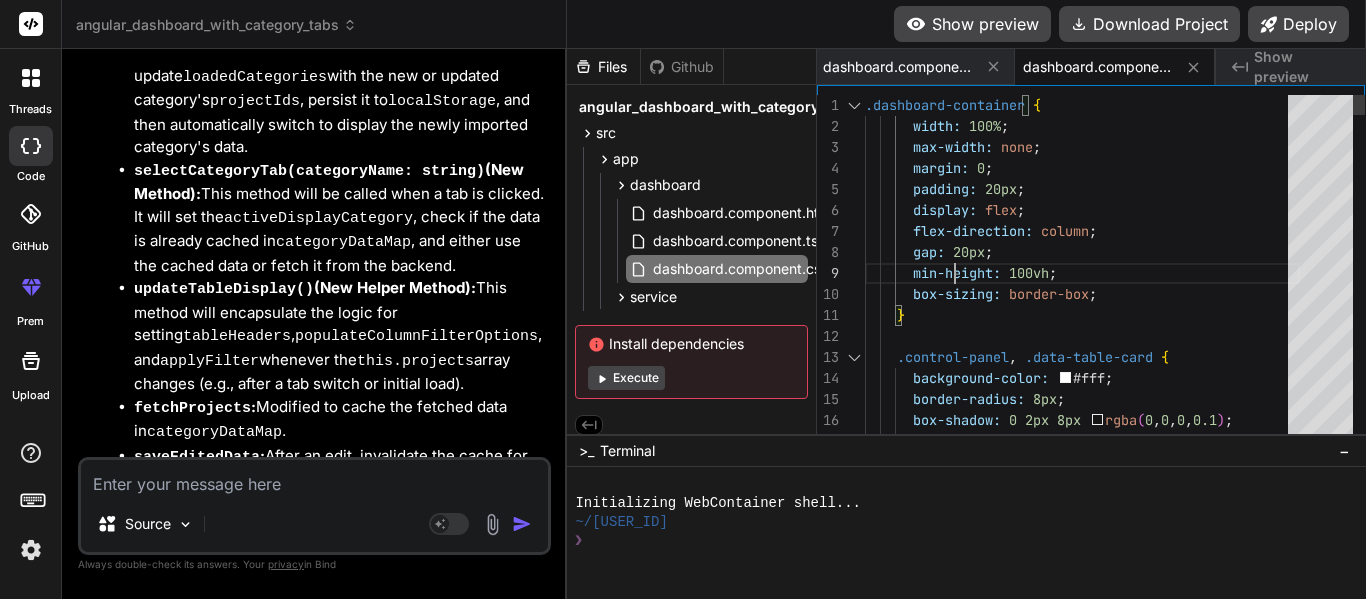 click on ".dashboard-container   {        width:   100% ;        max-width:   none ;        margin:   0 ;        padding:   20px ;        display:   flex ;        flex-direction:   column ;        gap:   20px ;        min-height:   100vh ;        box-sizing:   border-box ;      }      .control-panel ,   .data-table-card   {        background-color:     #fff ;        border-radius:   8px ;        box-shadow:   0   2px   8px     rgba ( 0 , 0 , 0 , 0.1 ) ;        padding:   12px ;" at bounding box center [1082, 5817] 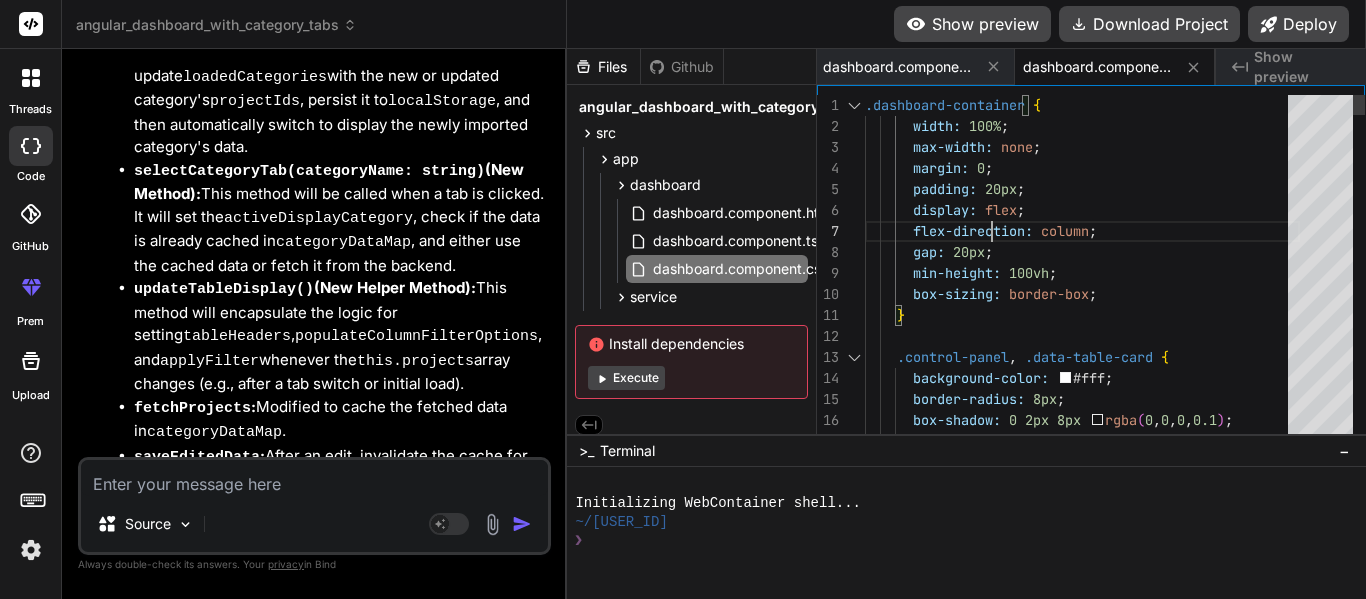 click on ".dashboard-container   {        width:   100% ;        max-width:   none ;        margin:   0 ;        padding:   20px ;        display:   flex ;        flex-direction:   column ;        gap:   20px ;        min-height:   100vh ;        box-sizing:   border-box ;      }      .control-panel ,   .data-table-card   {        background-color:     #fff ;        border-radius:   8px ;        box-shadow:   0   2px   8px     rgba ( 0 , 0 , 0 , 0.1 ) ;        padding:   12px ;" at bounding box center [1082, 5817] 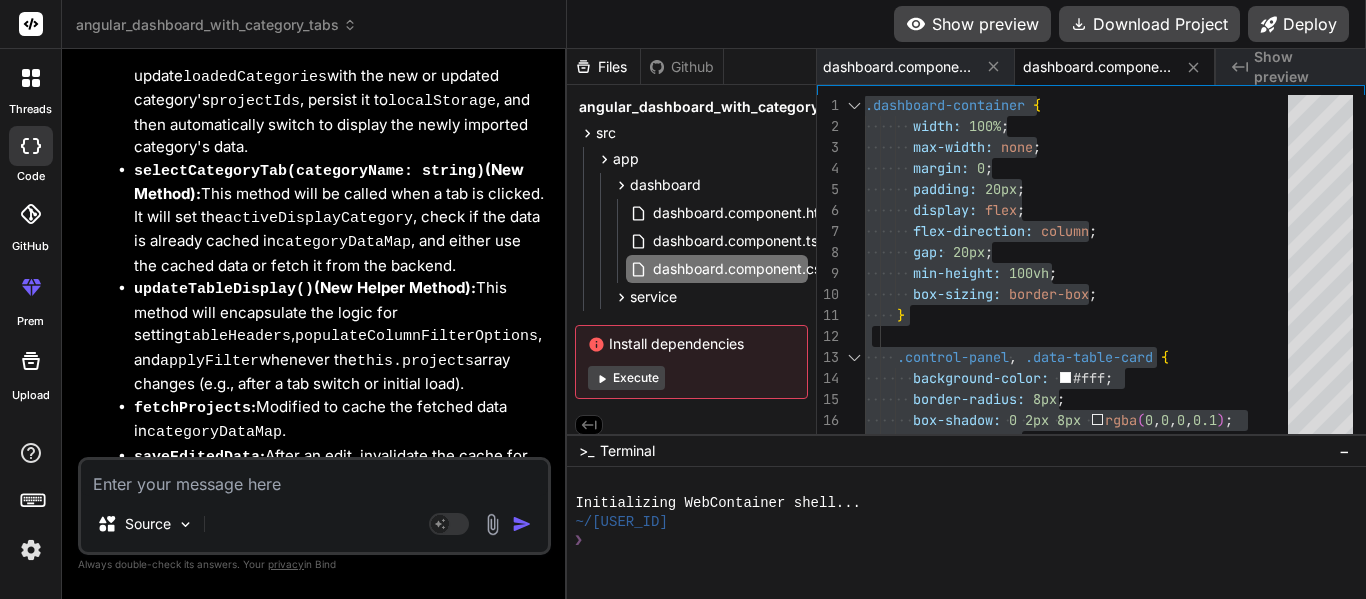 click at bounding box center (314, 478) 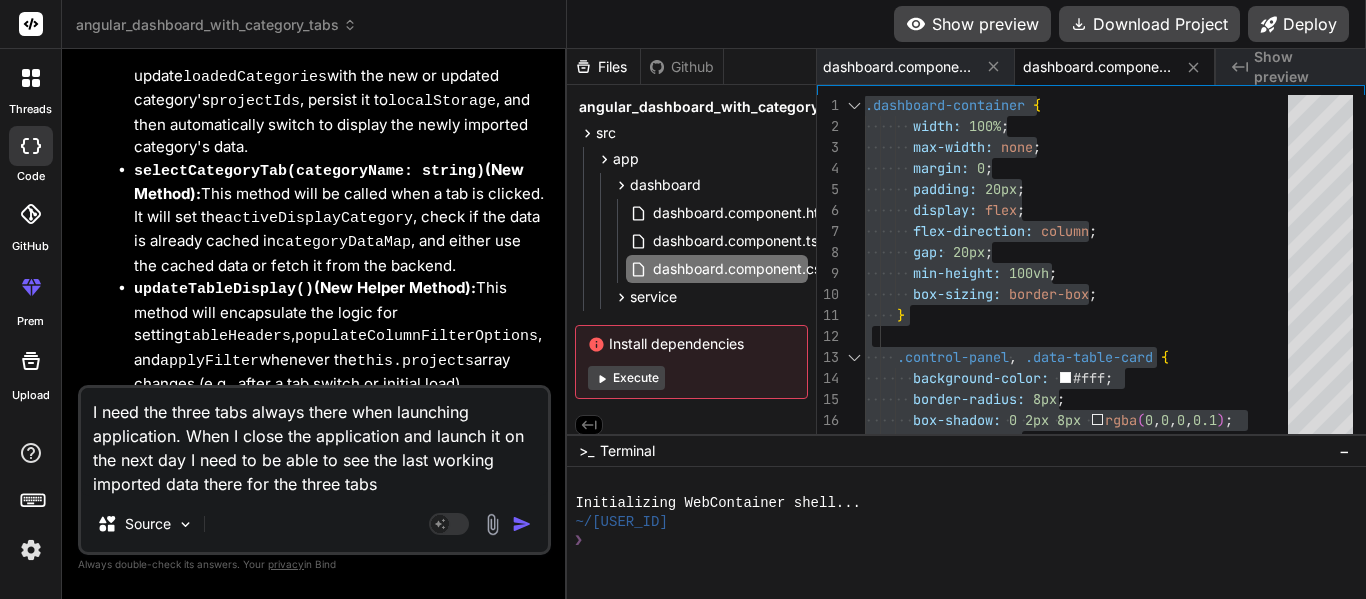 click on "I need the three tabs always there when launching application. When I close the application and launch it on the next day I need to be able to see the last working imported data there for the three tabs" at bounding box center (314, 442) 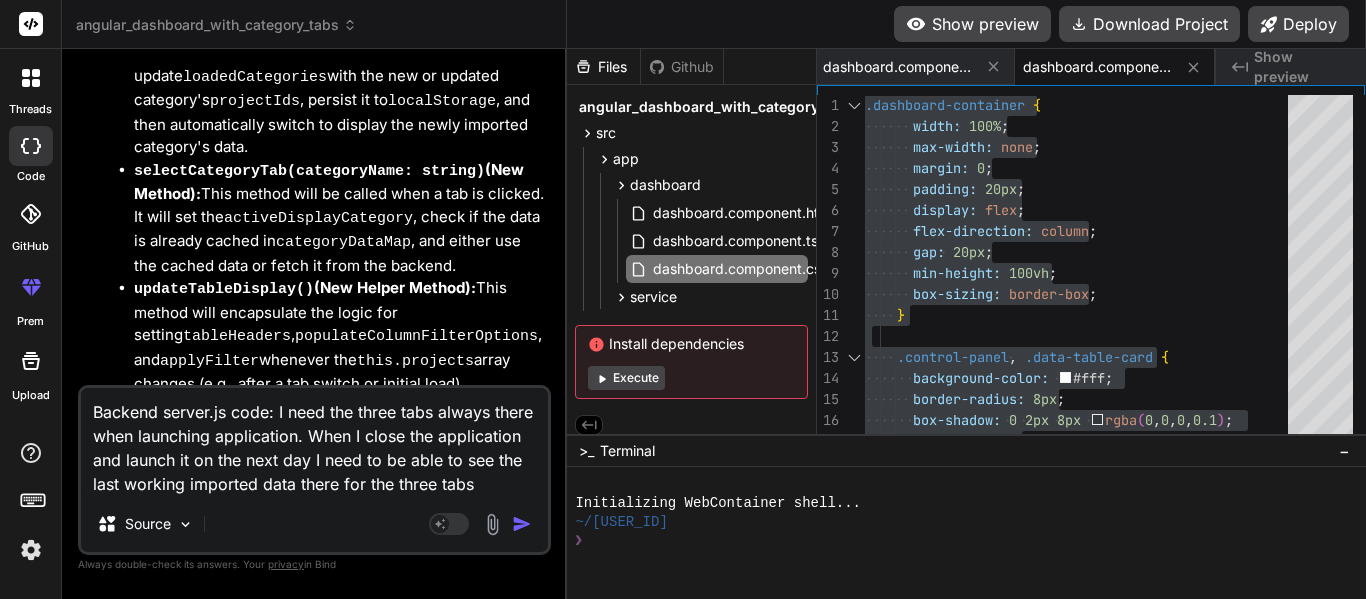 paste on "const express = require('express');
const { Pool } = require('pg');
const cors = require('cors');
const app = express();
const port = 5077;
app.use(cors());
app.use(express.json({ limit: '100mb' }));
app.use(express.urlencoded({ extended: true, limit: '100mb' }));
const pool = new Pool({
user: 'postgres',
host: 'localhost',
database: 'ExcelInfo',
password: 'postgresql',
port: 5432,
});
// Helper functions
function getValueOrNull(value) {
if (value === undefined || value === null) return null;
const strVal = String(value).trim();
return strVal === '' ? null : strVal;
}
function getNumericValueOrNull(value) {
if (value === undefined || value === null || value === '') return null;
const cleaned = String(value).replace(/,/g, '');
const num = Number(cleaned);
return isNaN(num) ? null : num;
}
/**
* Converts a value to a Date object or null if invalid.
* Ensures that only valid Date objects or null are returned for database insertion.
* @param value The input value, expected to be..." 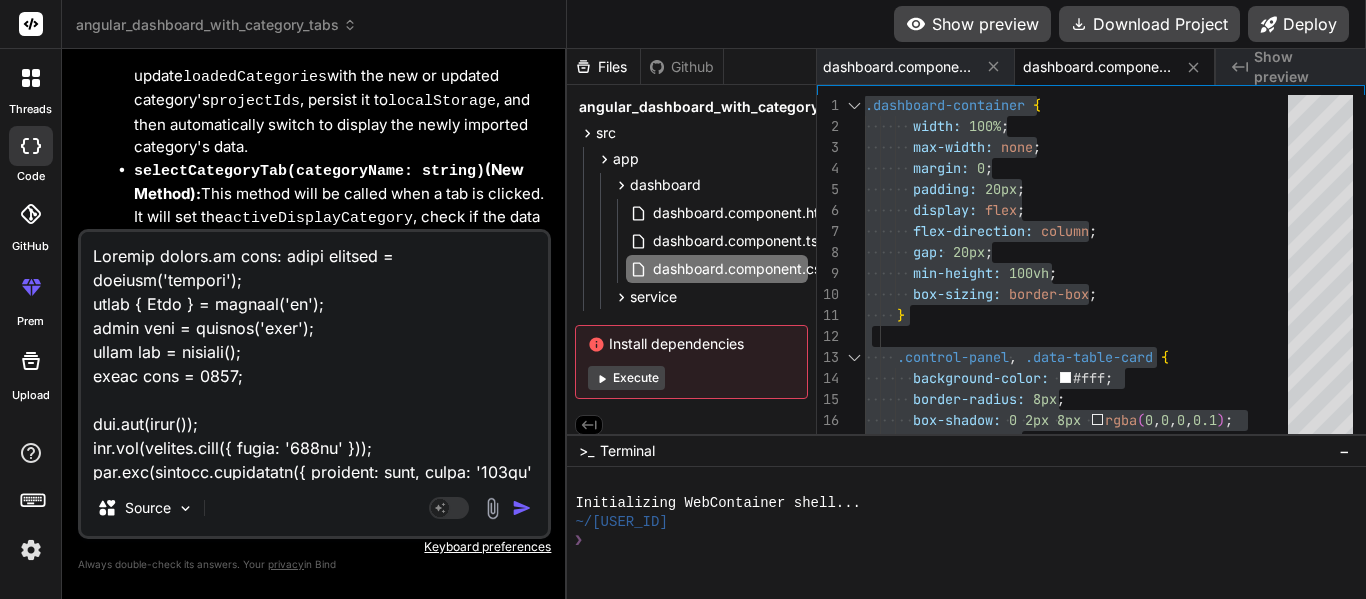 scroll, scrollTop: 30242, scrollLeft: 0, axis: vertical 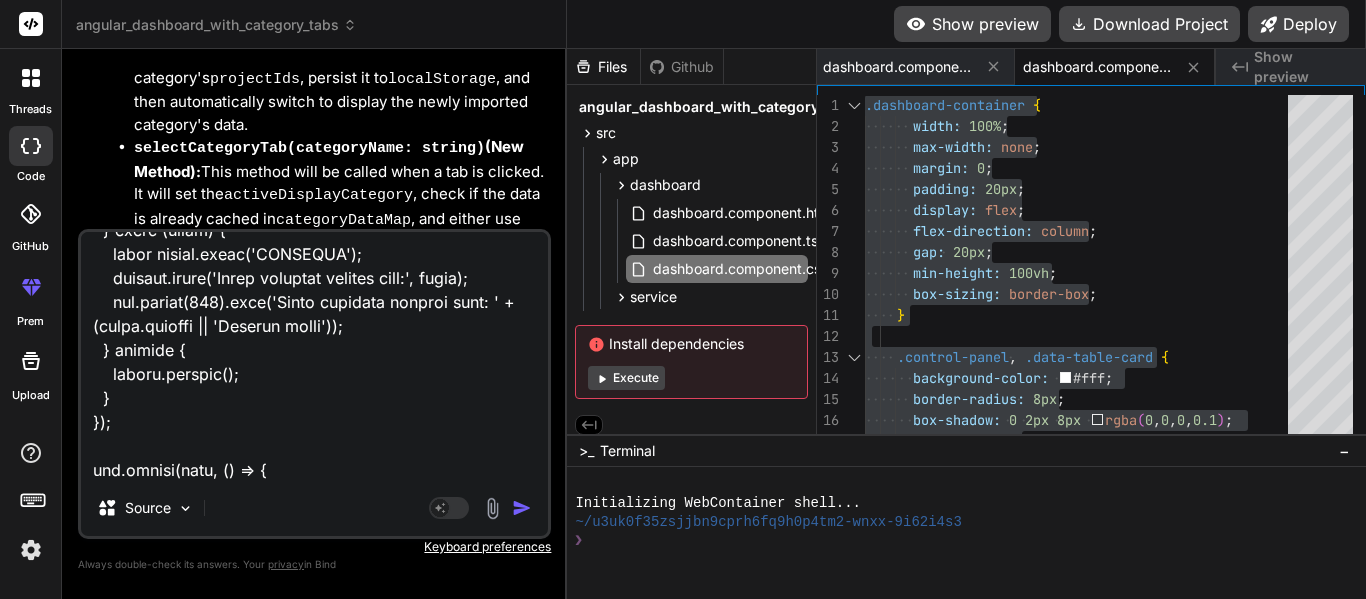 click at bounding box center (314, 356) 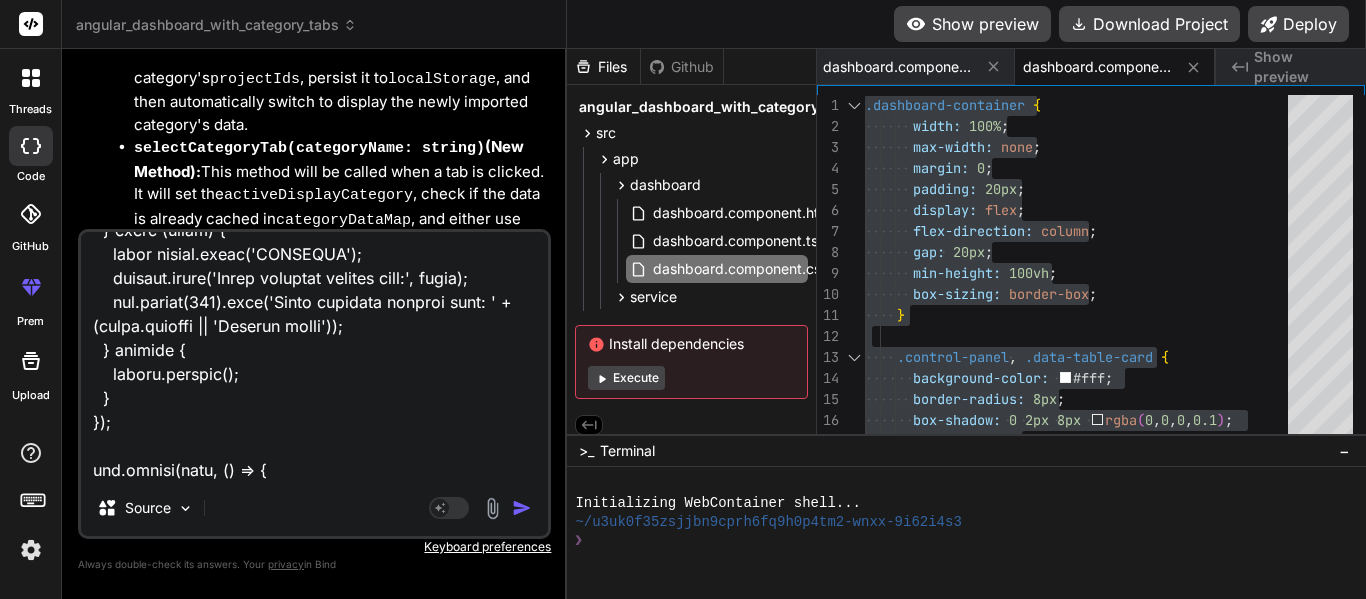 type on "const express = require('express');    const { Pool } = require('pg');    const cors = require('cors');    const app = express();    const port = 5077;    app.use(cors());    app.use(express.json({ limit: '100mb' }));    app.use(express.urlencoded({ extended: true, limit:       '100mb' }));    const pool = new Pool ({      user : 'postgres',      host : 'localhost',      database : 'ExcelInfo',      password : 'postgresql',      port : 5432,
// Helper functions
function getValueOrNull(value) {
if (value === undefined || value === null) return null;
const strVal = String(value).trim();
return strVal === '' ? null : strVal;
}
function getNumericValueOrNull(value) {
if (value === undefined || value === null || value === '') return null;
const cleaned = String(value).replace(/,/g, '');
const num = Number(cleaned);
return isNaN(num) ? null : num;
}
/**
* Converts a value to a Date object or null if invalid.
* Ensures that only valid Date objects or null are returned for database insertion.
* @param value The inp..." 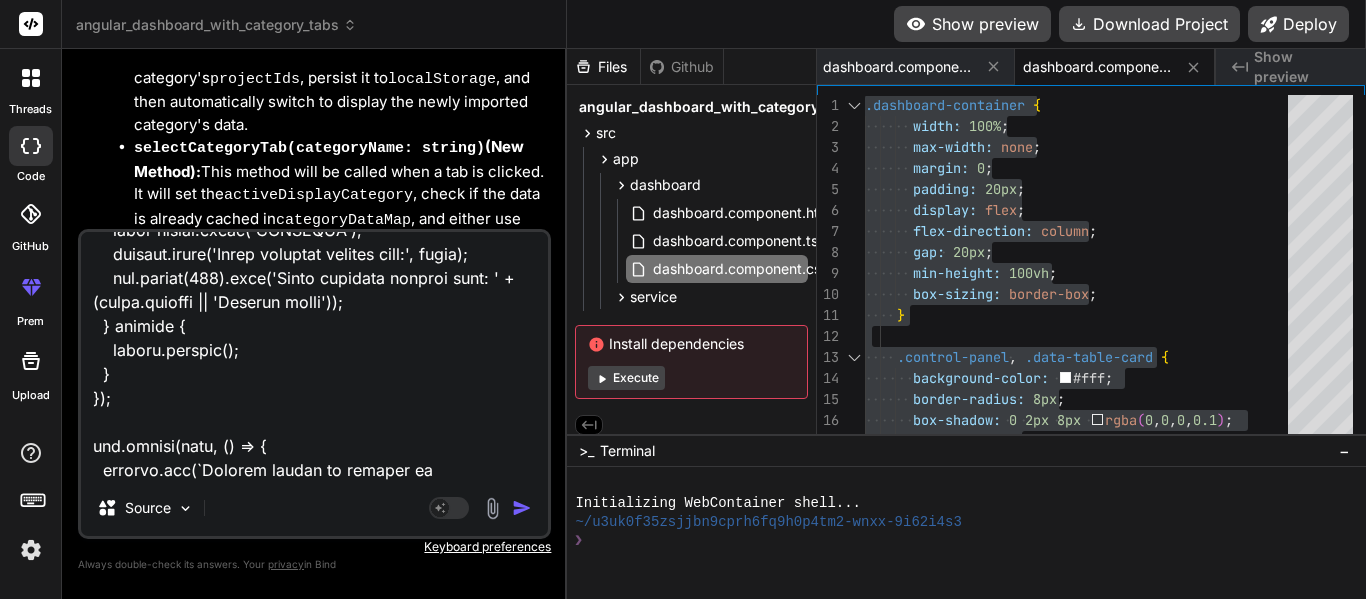 type on "x" 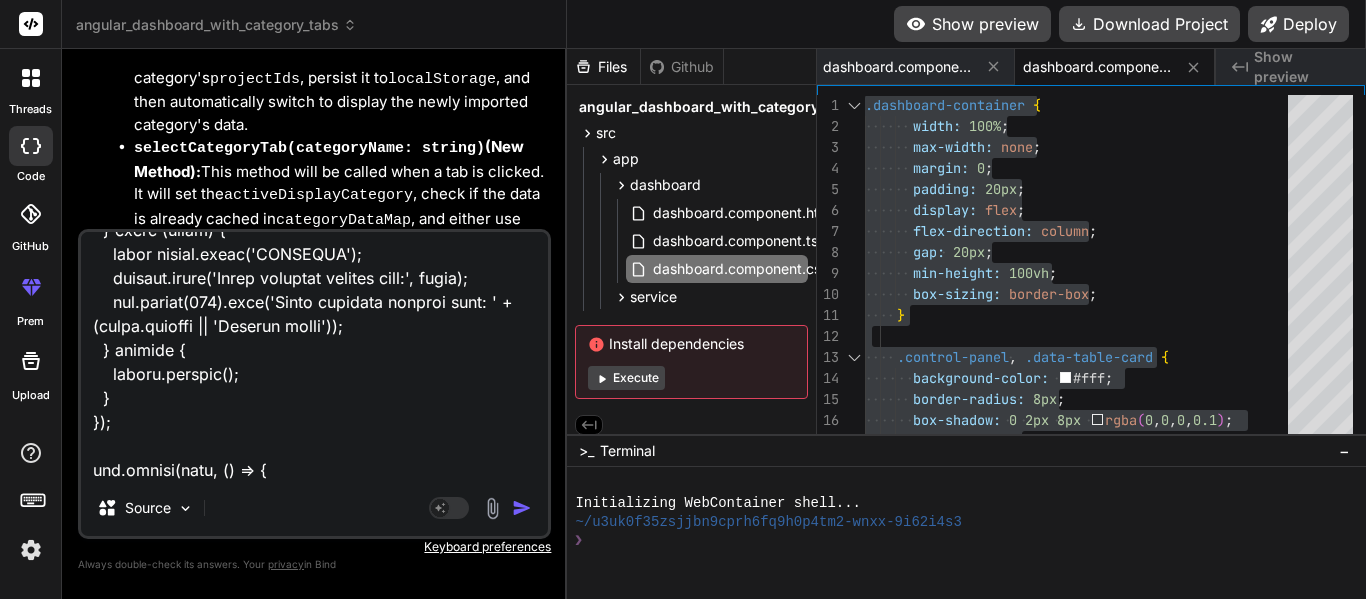 type on "Backend server.js code: const express = require('express');
const { Pool } = require('pg');
const cors = require('cors');
const app = express();
const port = 5077;
app.use(cors());
app.use(express.json({ limit: '100mb' }));
app.use(express.urlencoded({ extended: true, limit: '100mb' }));
const pool = new Pool({
user: 'postgres',
host: 'localhost',
database: 'ExcelInfo',
password: 'postgresql',
port: 5432,
});
// Helper functions
function getValueOrNull(value) {
if (value === undefined || value === null) return null;
const strVal = String(value).trim();
return strVal === '' ? null : strVal;
}
function getNumericValueOrNull(value) {
if (value === undefined || value === null || value === '') return null;
const cleaned = String(value).replace(/,/g, '');
const num = Number(cleaned);
return isNaN(num) ? null : num;
}
/**
* Converts a value to a Date object or null if invalid.
* Ensures that only valid Date objects or null are returned for database insertion.
* @param value The inp..." 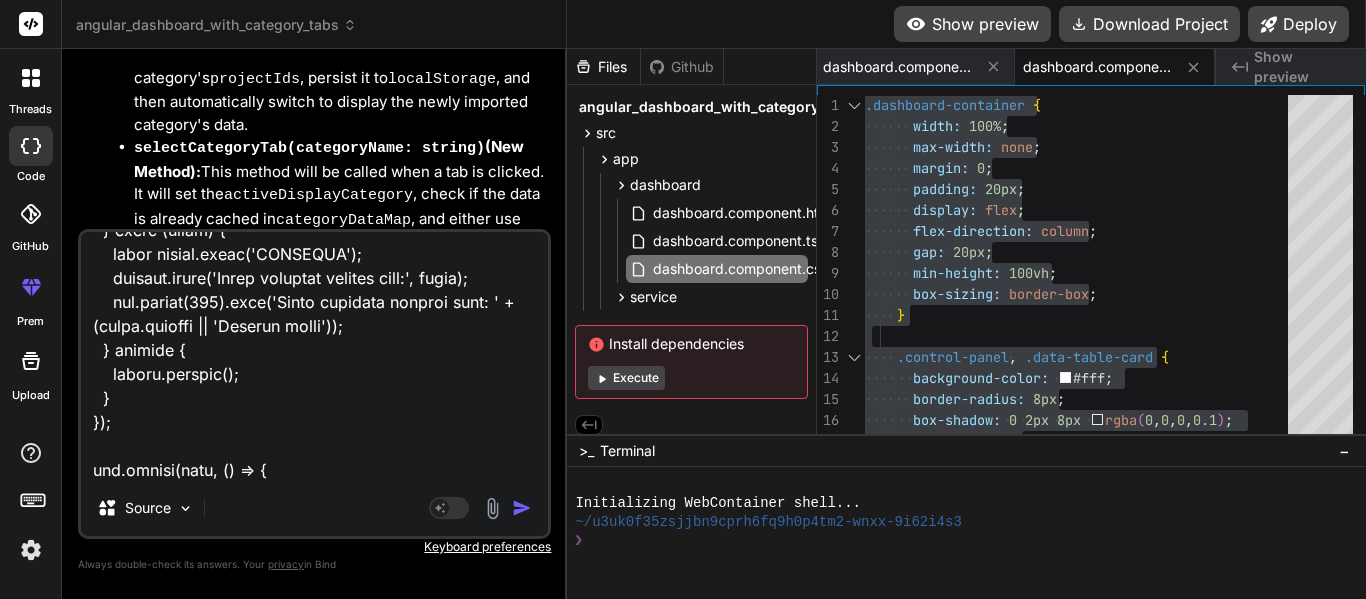 type on "Backend server.js code: const express = require('express');
const { Pool } = require('pg');
const cors = require('cors');
const app = express();
const port = 5077;
app.use(cors());
app.use(express.json({ limit: '100mb' }));
app.use(express.urlencoded({ extended: true, limit: '100mb' }));
const pool = new Pool({
user: 'postgres',
host: 'localhost',
database: 'ExcelInfo',
password: 'postgresql',
port: 5432,
});
// Helper functions
function getValueOrNull(value) {
if (value === undefined || value === null) return null;
const strVal = String(value).trim();
return strVal === '' ? null : strVal;
}
function getNumericValueOrNull(value) {
if (value === undefined || value === null || value === '') return null;
const cleaned = String(value).replace(/,/g, '');
const num = Number(cleaned);
return isNaN(num) ? null : num;
}
/**
* Converts a value to a Date object or null if invalid.
* Ensures that only valid Date objects or null are returned for database insertion.
* @param value The inp..." 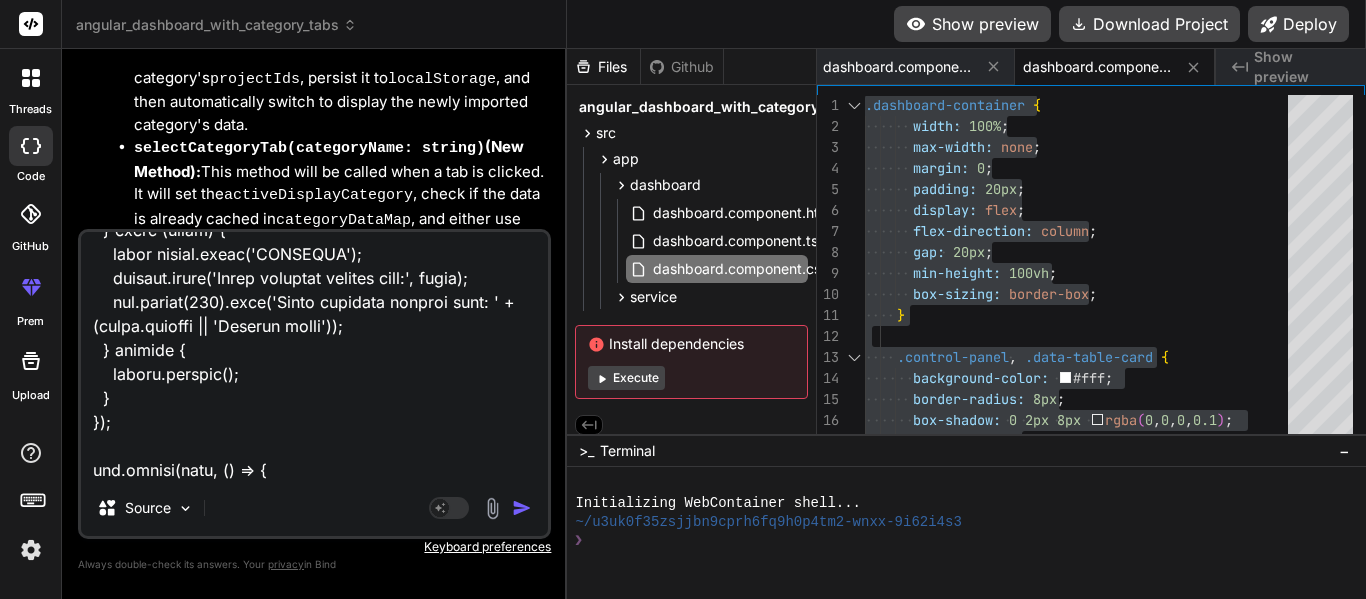 type on "x" 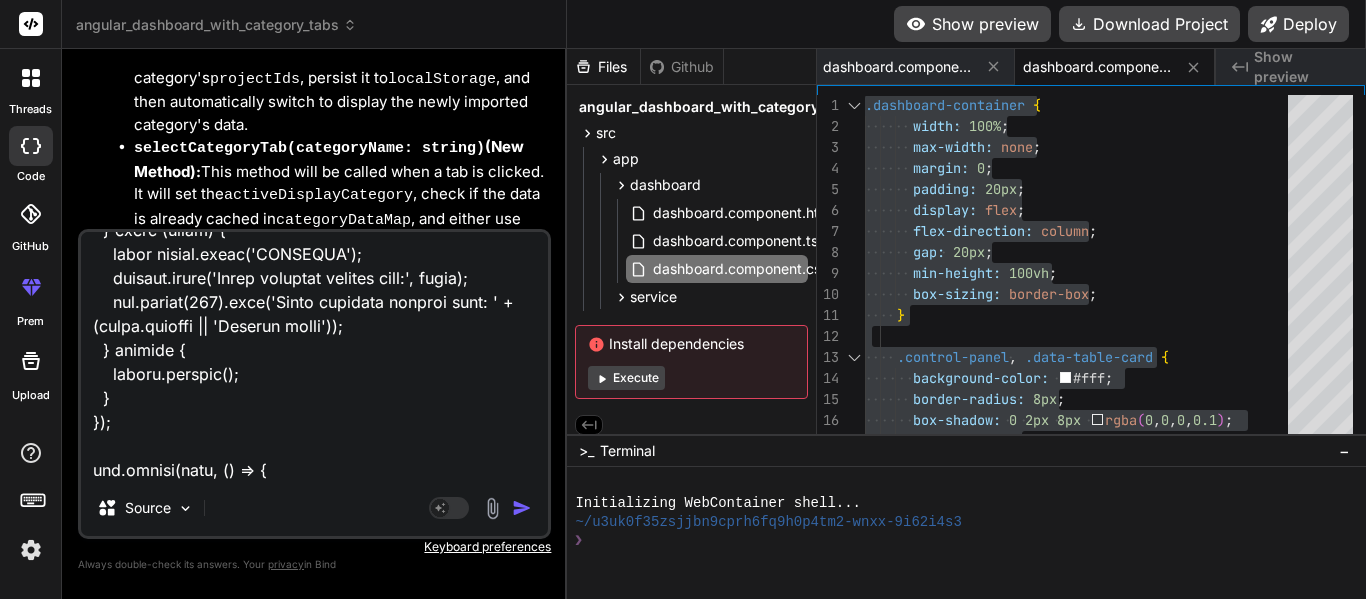 type on "Backend server.js code: const express = require('express');
const { Pool } = require('pg');
const cors = require('cors');
const app = express();
const port = 5077;
app.use(cors());
app.use(express.json({ limit: '100mb' }));
app.use(express.urlencoded({ extended: true, limit: '100mb' }));
const pool = new Pool({
user: 'postgres',
host: 'localhost',
database: 'ExcelInfo',
password: 'postgresql',
port: 5432,
});
// Helper functions
function getValueOrNull(value) {
if (value === undefined || value === null) return null;
const strVal = String(value).trim();
return strVal === '' ? null : strVal;
}
function getNumericValueOrNull(value) {
if (value === undefined || value === null || value === '') return null;
const cleaned = String(value).replace(/,/g, '');
const num = Number(cleaned);
return isNaN(num) ? null : num;
}
/**
* Converts a value to a Date object or null if invalid.
* Ensures that only valid Date objects or null are returned for database insertion.
* @param value The inp..." 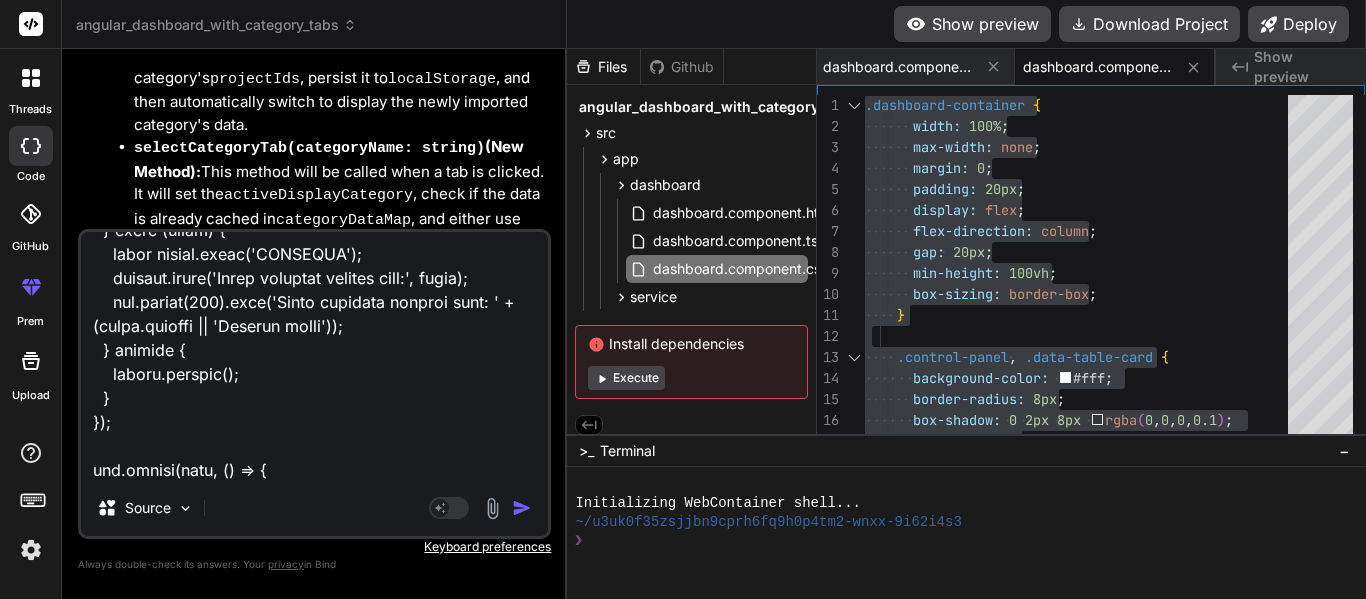 type on "Backend server.js code: const express = require('express');
const { Pool } = require('pg');
const cors = require('cors');
const app = express();
const port = 5077;
app.use(cors());
app.use(express.json({ limit: '100mb' }));
app.use(express.urlencoded({ extended: true, limit: '100mb' }));
const pool = new Pool({
user: 'postgres',
host: 'localhost',
database: 'ExcelInfo',
password: 'postgresql',
port: 5432,
});
// Helper functions
function getValueOrNull(value) {
if (value === undefined || value === null) return null;
const strVal = String(value).trim();
return strVal === '' ? null : strVal;
}
function getNumericValueOrNull(value) {
if (value === undefined || value === null || value === '') return null;
const cleaned = String(value).replace(/,/g, '');
const num = Number(cleaned);
return isNaN(num) ? null : num;
}
/**
* Converts a value to a Date object or null if invalid.
* Ensures that only valid Date objects or null are returned for database insertion.
* @param value The inp..." 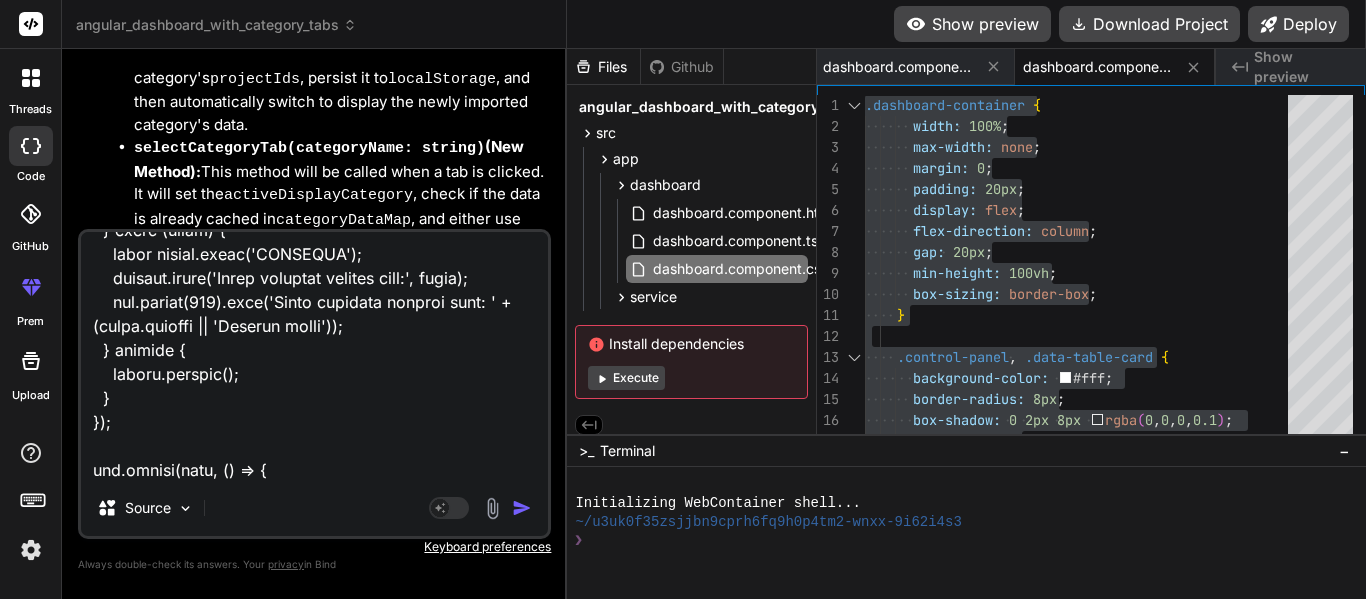 type on "x" 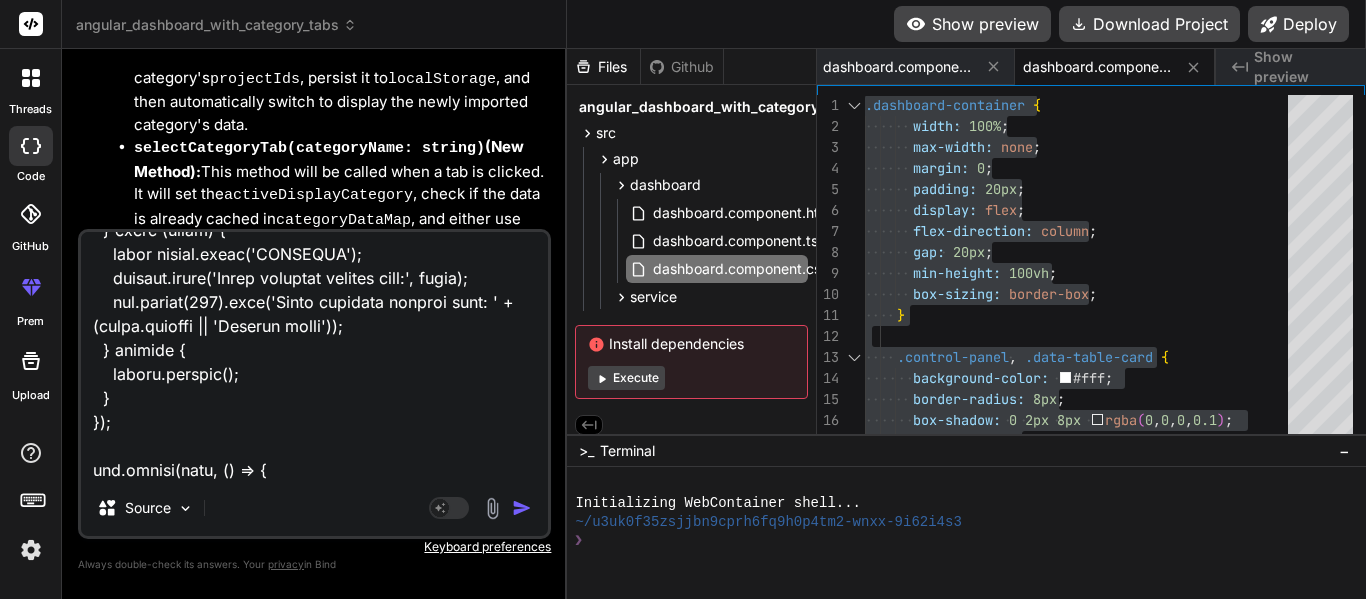 type on "Backend server.js code: const express = require('express');
const { Pool } = require('pg');
const cors = require('cors');
const app = express();
const port = 5077;
app.use(cors());
app.use(express.json({ limit: '100mb' }));
app.use(express.urlencoded({ extended: true, limit: '100mb' }));
const pool = new Pool({
user: 'postgres',
host: 'localhost',
database: 'ExcelInfo',
password: 'postgresql',
port: 5432,
});
// Helper functions
function getValueOrNull(value) {
if (value === undefined || value === null) return null;
const strVal = String(value).trim();
return strVal === '' ? null : strVal;
}
function getNumericValueOrNull(value) {
if (value === undefined || value === null || value === '') return null;
const cleaned = String(value).replace(/,/g, '');
const num = Number(cleaned);
return isNaN(num) ? null : num;
}
/**
* Converts a value to a Date object or null if invalid.
* Ensures that only valid Date objects or null are returned for database insertion.
* @param value The inp..." 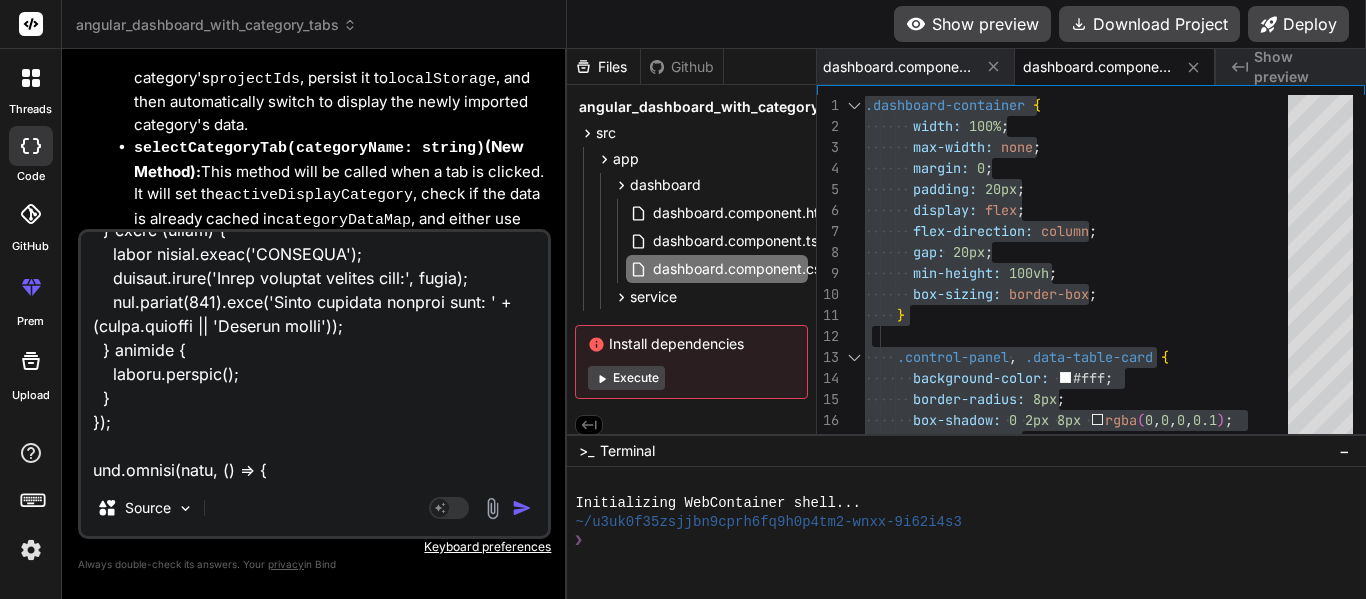scroll, scrollTop: 30316, scrollLeft: 0, axis: vertical 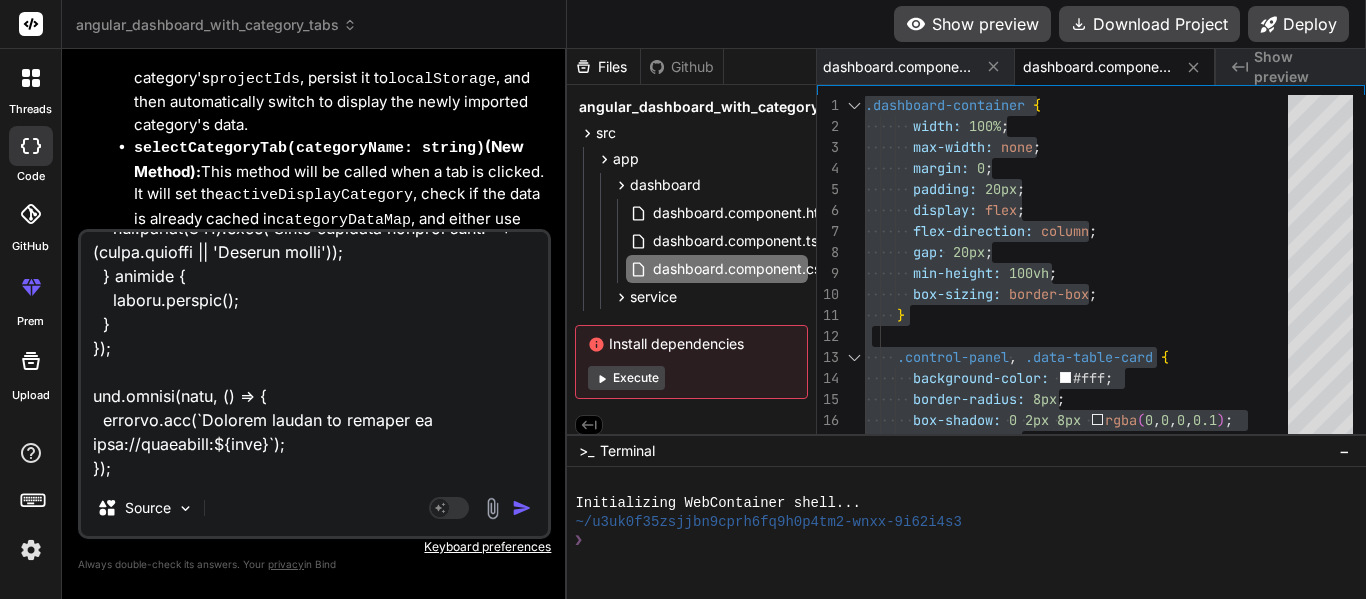click at bounding box center (314, 356) 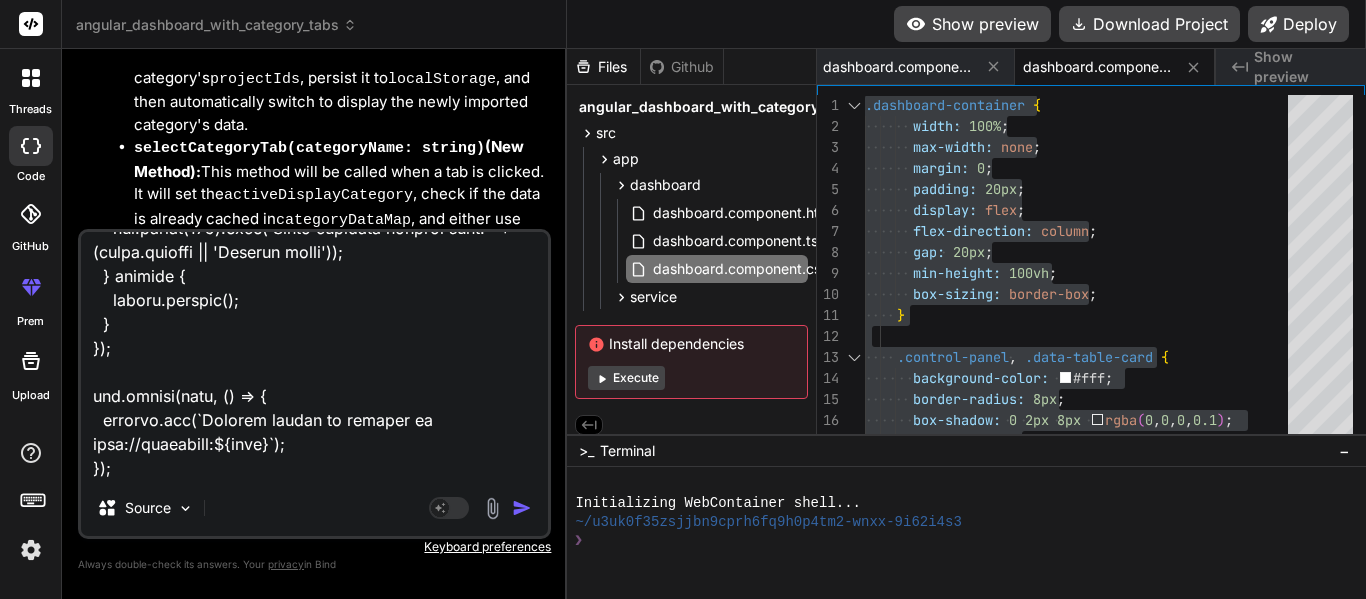 type on "Backend server.js code: const express = require('express');
const { Pool } = require('pg');
const cors = require('cors');
const app = express();
const port = 5077;
app.use(cors());
app.use(express.json({ limit: '100mb' }));
app.use(express.urlencoded({ extended: true, limit: '100mb' }));
const pool = new Pool({
user: 'postgres',
host: 'localhost',
database: 'ExcelInfo',
password: 'postgresql',
port: 5432,
});
// Helper functions
function getValueOrNull(value) {
if (value === undefined || value === null) return null;
const strVal = String(value).trim();
return strVal === '' ? null : strVal;
}
function getNumericValueOrNull(value) {
if (value === undefined || value === null || value === '') return null;
const cleaned = String(value).replace(/,/g, '');
const num = Number(cleaned);
return isNaN(num) ? null : num;
}
/**
* Converts a value to a Date object or null if invalid.
* Ensures that only valid Date objects or null are returned for database insertion.
* @param value The inp..." 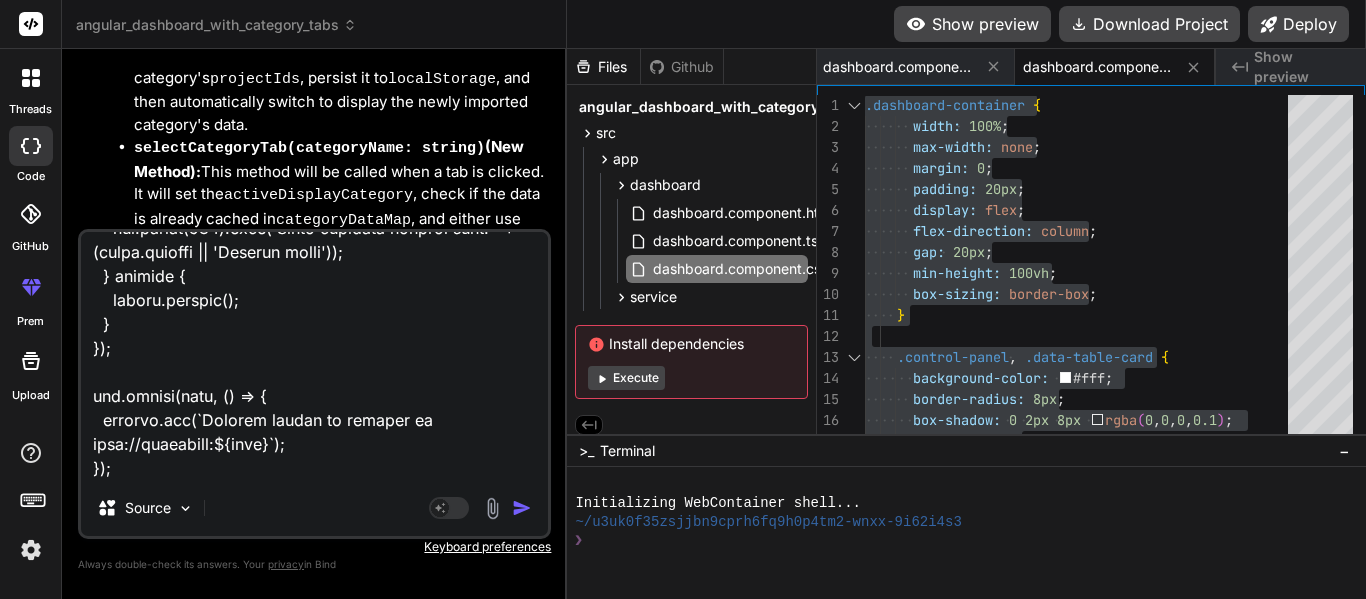 type on "Backend server.js code: const express = require('express');
const { Pool } = require('pg');
const cors = require('cors');
const app = express();
const port = 5077;
app.use(cors());
app.use(express.json({ limit: '100mb' }));
app.use(express.urlencoded({ extended: true, limit: '100mb' }));
const pool = new Pool({
user: 'postgres',
host: 'localhost',
database: 'ExcelInfo',
password: 'postgresql',
port: 5432,
});
// Helper functions
function getValueOrNull(value) {
if (value === undefined || value === null) return null;
const strVal = String(value).trim();
return strVal === '' ? null : strVal;
}
function getNumericValueOrNull(value) {
if (value === undefined || value === null || value === '') return null;
const cleaned = String(value).replace(/,/g, '');
const num = Number(cleaned);
return isNaN(num) ? null : num;
}
/**
* Converts a value to a Date object or null if invalid.
* Ensures that only valid Date objects or null are returned for database insertion.
* @param value The inp..." 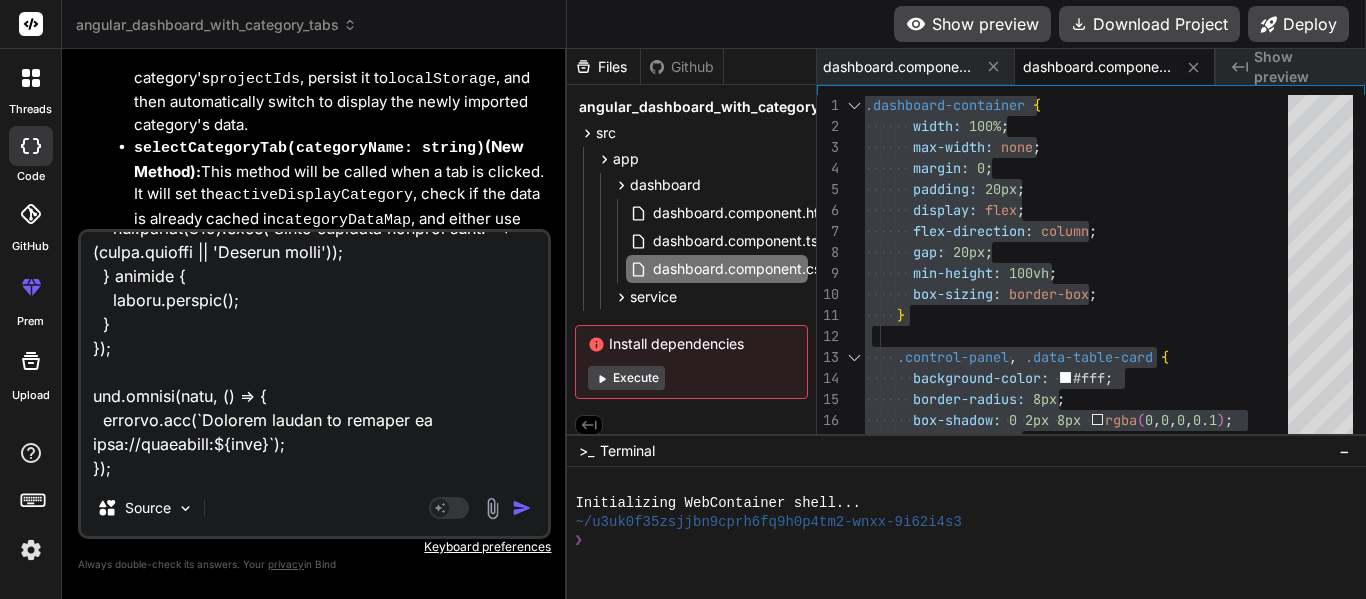 type on "Backend server.js code: const express = require('express');
const { Pool } = require('pg');
const cors = require('cors');
const app = express();
const port = 5077;
app.use(cors());
app.use(express.json({ limit: '100mb' }));
app.use(express.urlencoded({ extended: true, limit: '100mb' }));
const pool = new Pool({
user: 'postgres',
host: 'localhost',
database: 'ExcelInfo',
password: 'postgresql',
port: 5432,
});
// Helper functions
function getValueOrNull(value) {
if (value === undefined || value === null) return null;
const strVal = String(value).trim();
return strVal === '' ? null : strVal;
}
function getNumericValueOrNull(value) {
if (value === undefined || value === null || value === '') return null;
const cleaned = String(value).replace(/,/g, '');
const num = Number(cleaned);
return isNaN(num) ? null : num;
}
/**
* Converts a value to a Date object or null if invalid.
* Ensures that only valid Date objects or null are returned for database insertion.
* @param value The inp..." 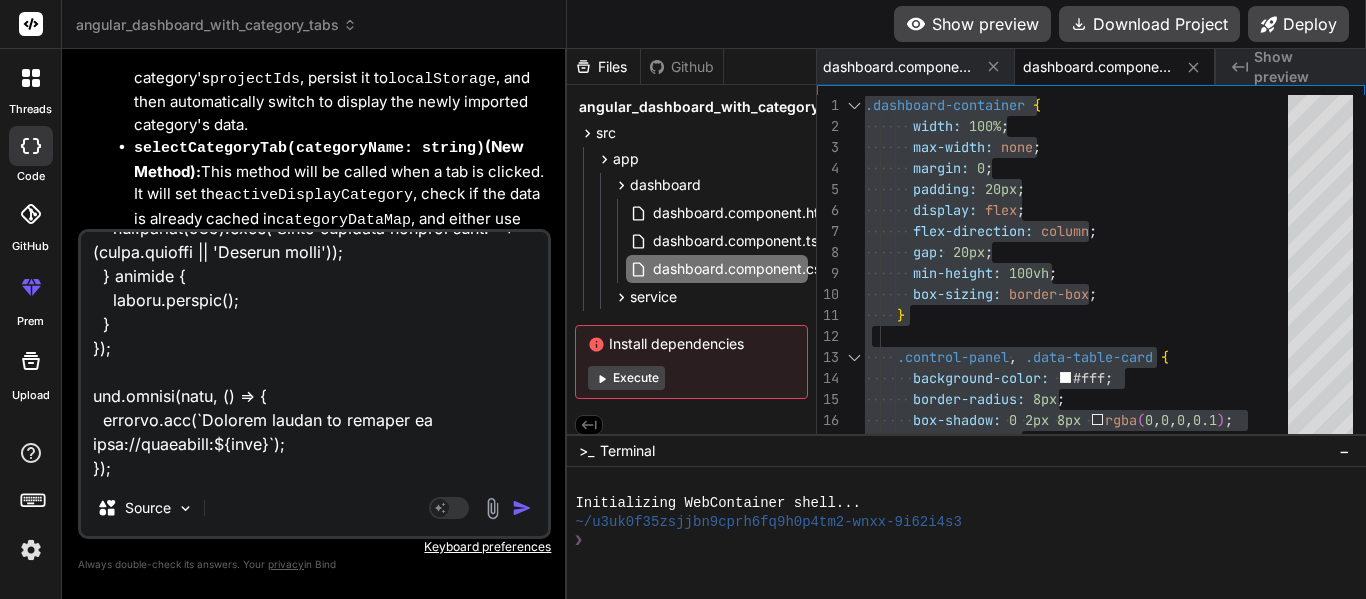 type on "Backend server.js code: const express = require('express');
const { Pool } = require('pg');
const cors = require('cors');
const app = express();
const port = 5077;
app.use(cors());
app.use(express.json({ limit: '100mb' }));
app.use(express.urlencoded({ extended: true, limit: '100mb' }));
const pool = new Pool({
user: 'postgres',
host: 'localhost',
database: 'ExcelInfo',
password: 'postgresql',
port: 5432,
});
// Helper functions
function getValueOrNull(value) {
if (value === undefined || value === null) return null;
const strVal = String(value).trim();
return strVal === '' ? null : strVal;
}
function getNumericValueOrNull(value) {
if (value === undefined || value === null || value === '') return null;
const cleaned = String(value).replace(/,/g, '');
const num = Number(cleaned);
return isNaN(num) ? null : num;
}
/**
* Converts a value to a Date object or null if invalid.
* Ensures that only valid Date objects or null are returned for database insertion.
* @param value The inp..." 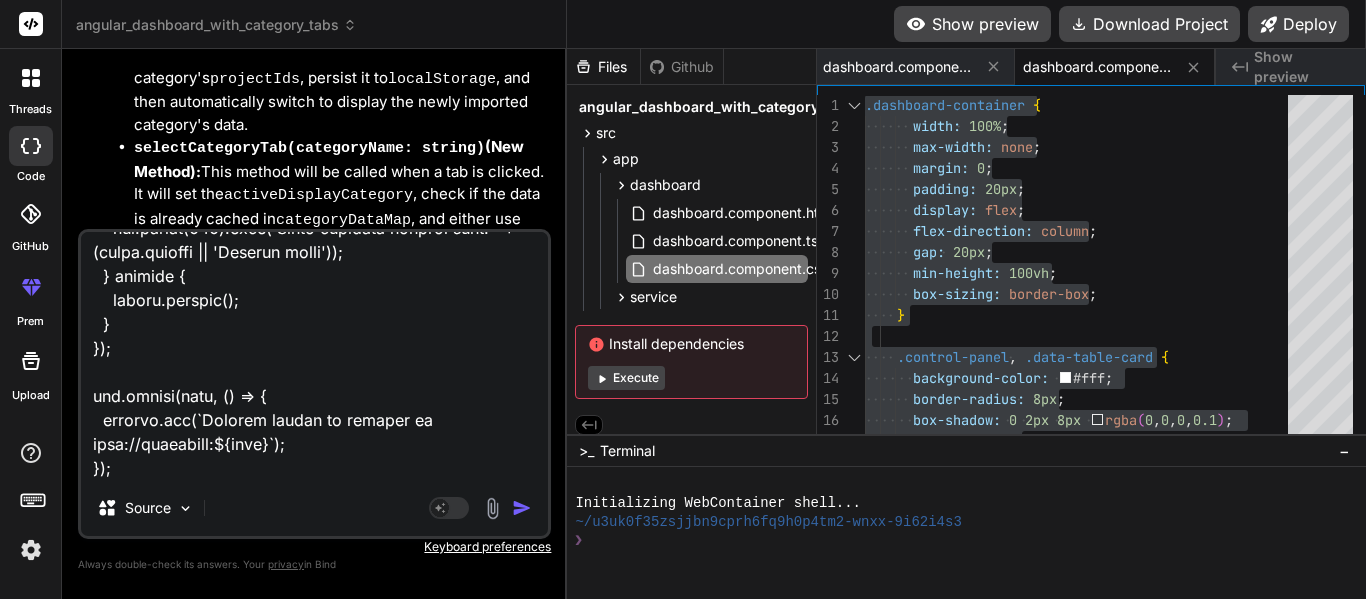 type on "Backend server.js code: const express = require('express');
const { Pool } = require('pg');
const cors = require('cors');
const app = express();
const port = 5077;
app.use(cors());
app.use(express.json({ limit: '100mb' }));
app.use(express.urlencoded({ extended: true, limit: '100mb' }));
const pool = new Pool({
user: 'postgres',
host: 'localhost',
database: 'ExcelInfo',
password: 'postgresql',
port: 5432,
});
// Helper functions
function getValueOrNull(value) {
if (value === undefined || value === null) return null;
const strVal = String(value).trim();
return strVal === '' ? null : strVal;
}
function getNumericValueOrNull(value) {
if (value === undefined || value === null || value === '') return null;
const cleaned = String(value).replace(/,/g, '');
const num = Number(cleaned);
return isNaN(num) ? null : num;
}
/**
* Converts a value to a Date object or null if invalid.
* Ensures that only valid Date objects or null are returned for database insertion.
* @param value The inp..." 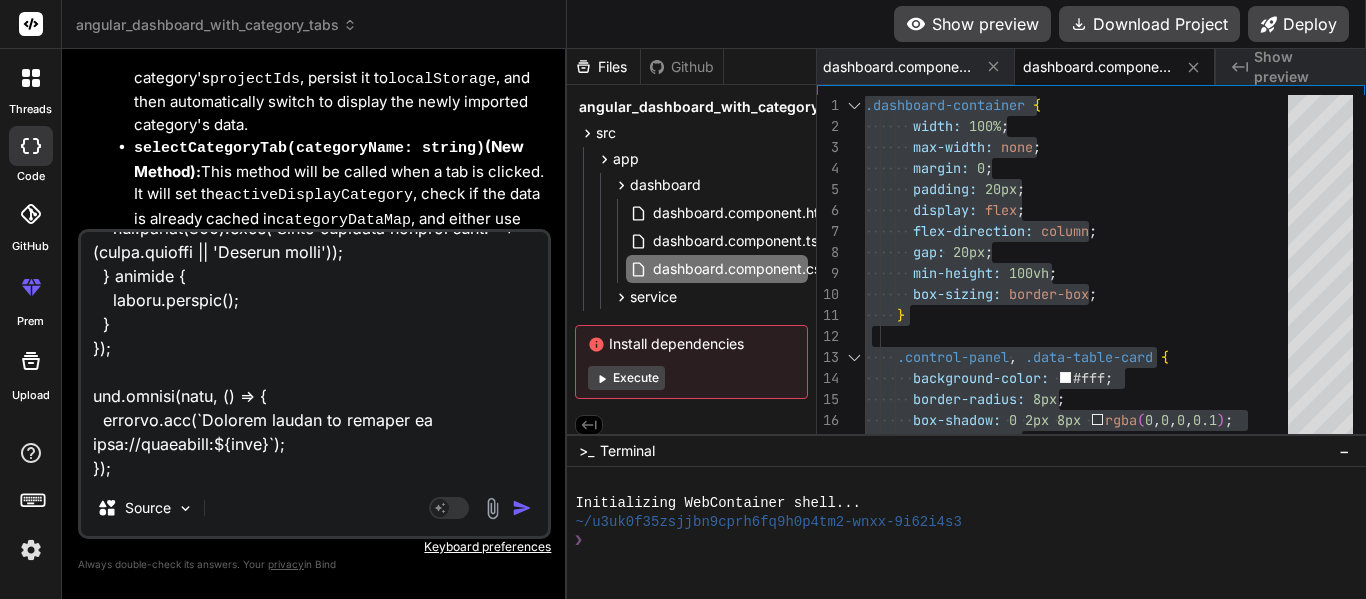 type on "Backend server.js code: const express = require('express');
const { Pool } = require('pg');
const cors = require('cors');
const app = express();
const port = 5077;
app.use(cors());
app.use(express.json({ limit: '100mb' }));
app.use(express.urlencoded({ extended: true, limit: '100mb' }));
const pool = new Pool({
user: 'postgres',
host: 'localhost',
database: 'ExcelInfo',
password: 'postgresql',
port: 5432,
});
// Helper functions
function getValueOrNull(value) {
if (value === undefined || value === null) return null;
const strVal = String(value).trim();
return strVal === '' ? null : strVal;
}
function getNumericValueOrNull(value) {
if (value === undefined || value === null || value === '') return null;
const cleaned = String(value).replace(/,/g, '');
const num = Number(cleaned);
return isNaN(num) ? null : num;
}
/**
* Converts a value to a Date object or null if invalid.
* Ensures that only valid Date objects or null are returned for database insertion.
* @param value The inp..." 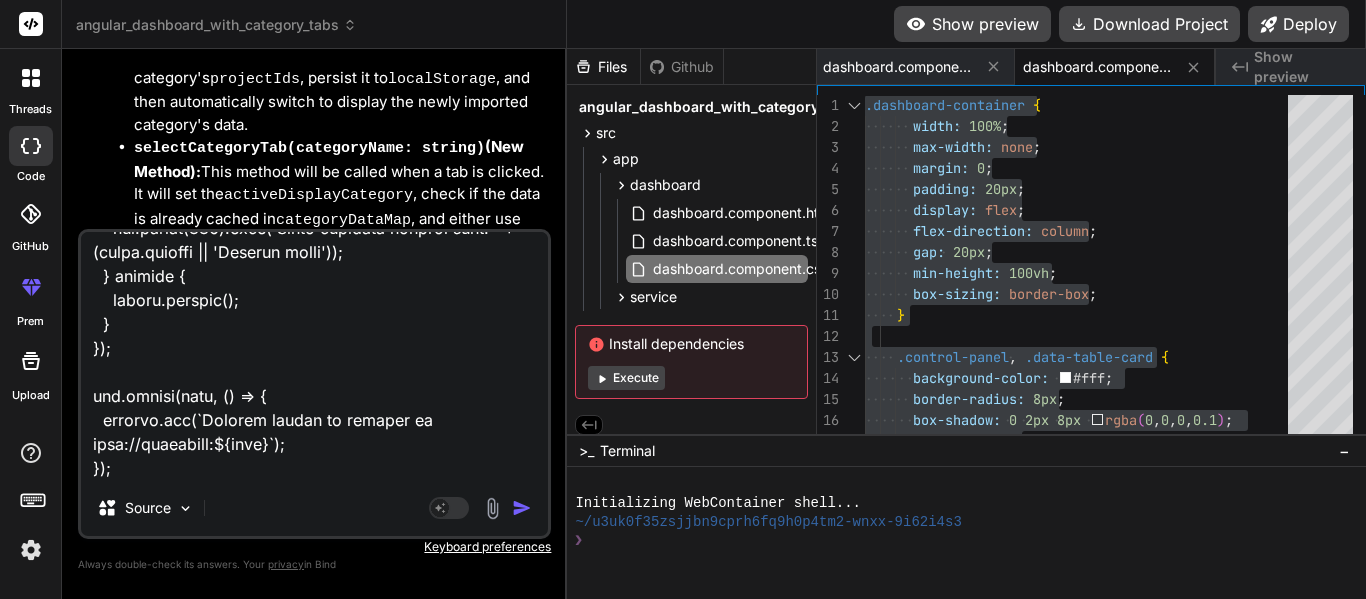 type on "Backend server.js code: const express = require('express');
const { Pool } = require('pg');
const cors = require('cors');
const app = express();
const port = 5077;
app.use(cors());
app.use(express.json({ limit: '100mb' }));
app.use(express.urlencoded({ extended: true, limit: '100mb' }));
const pool = new Pool({
user: 'postgres',
host: 'localhost',
database: 'ExcelInfo',
password: 'postgresql',
port: 5432,
});
// Helper functions
function getValueOrNull(value) {
if (value === undefined || value === null) return null;
const strVal = String(value).trim();
return strVal === '' ? null : strVal;
}
function getNumericValueOrNull(value) {
if (value === undefined || value === null || value === '') return null;
const cleaned = String(value).replace(/,/g, '');
const num = Number(cleaned);
return isNaN(num) ? null : num;
}
/**
* Converts a value to a Date object or null if invalid.
* Ensures that only valid Date objects or null are returned for database insertion.
* @param value The inp..." 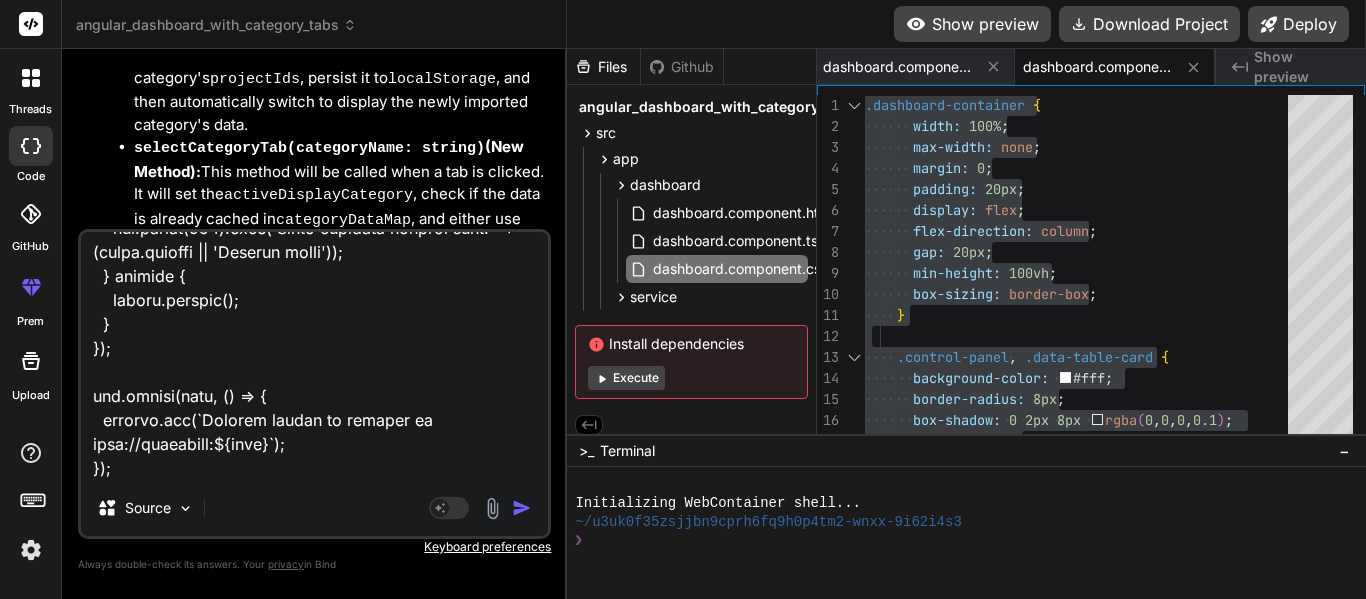 type on "Backend server.js code: const express = require('express');
const { Pool } = require('pg');
const cors = require('cors');
const app = express();
const port = 5077;
app.use(cors());
app.use(express.json({ limit: '100mb' }));
app.use(express.urlencoded({ extended: true, limit: '100mb' }));
const pool = new Pool({
user: 'postgres',
host: 'localhost',
database: 'ExcelInfo',
password: 'postgresql',
port: 5432,
});
// Helper functions
function getValueOrNull(value) {
if (value === undefined || value === null) return null;
const strVal = String(value).trim();
return strVal === '' ? null : strVal;
}
function getNumericValueOrNull(value) {
if (value === undefined || value === null || value === '') return null;
const cleaned = String(value).replace(/,/g, '');
const num = Number(cleaned);
return isNaN(num) ? null : num;
}
/**
* Converts a value to a Date object or null if invalid.
* Ensures that only valid Date objects or null are returned for database insertion.
* @param value The inp..." 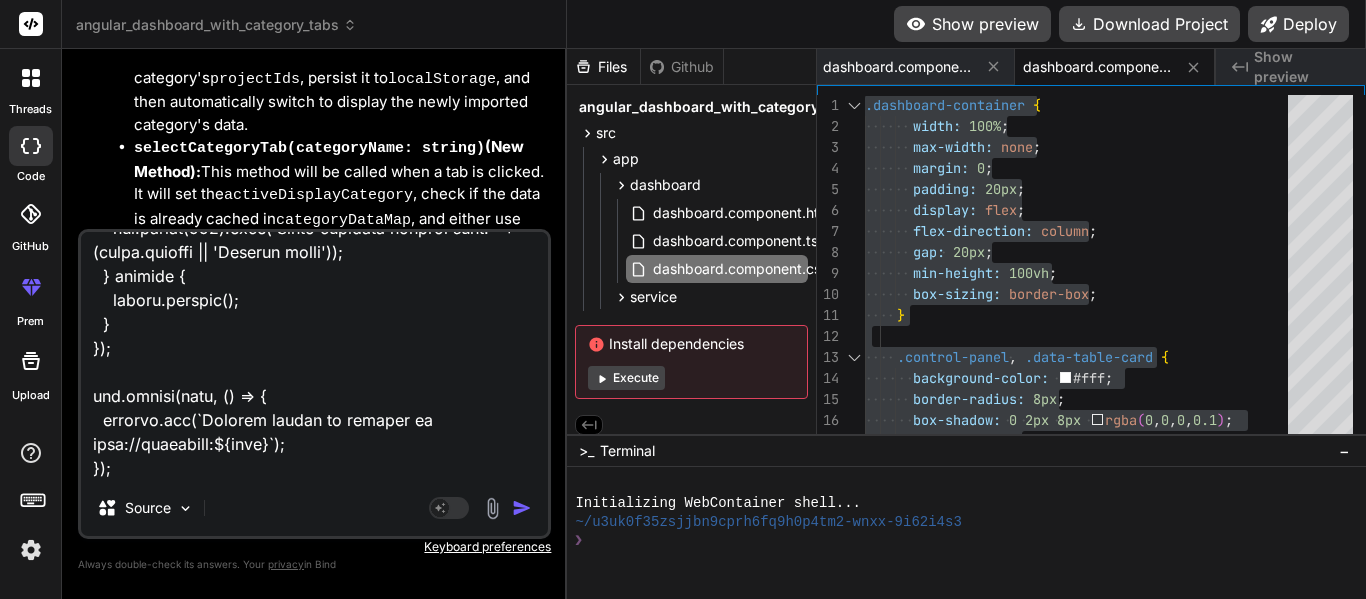 type on "Backend server.js code: const express = require('express');
const { Pool } = require('pg');
const cors = require('cors');
const app = express();
const port = 5077;
app.use(cors());
app.use(express.json({ limit: '100mb' }));
app.use(express.urlencoded({ extended: true, limit: '100mb' }));
const pool = new Pool({
user: 'postgres',
host: 'localhost',
database: 'ExcelInfo',
password: 'postgresql',
port: 5432,
});
// Helper functions
function getValueOrNull(value) {
if (value === undefined || value === null) return null;
const strVal = String(value).trim();
return strVal === '' ? null : strVal;
}
function getNumericValueOrNull(value) {
if (value === undefined || value === null || value === '') return null;
const cleaned = String(value).replace(/,/g, '');
const num = Number(cleaned);
return isNaN(num) ? null : num;
}
/**
* Converts a value to a Date object or null if invalid.
* Ensures that only valid Date objects or null are returned for database insertion.
* @param value The inp..." 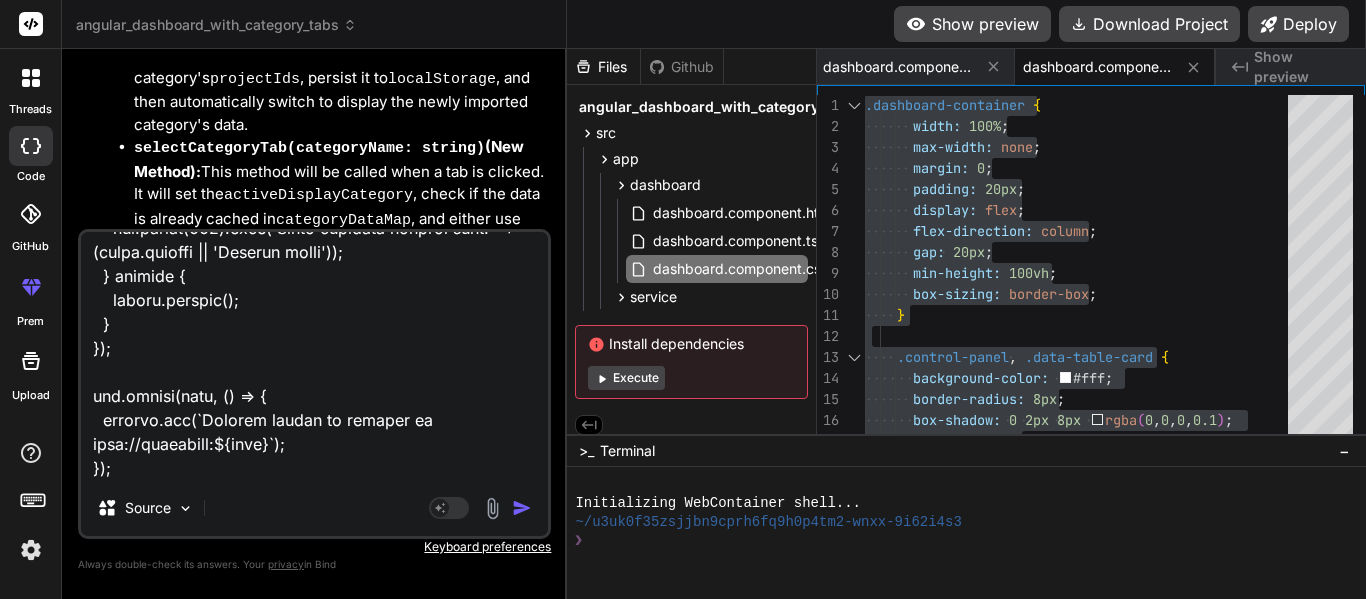 type on "Backend server.js code: const express = require('express');
const { Pool } = require('pg');
const cors = require('cors');
const app = express();
const port = 5077;
app.use(cors());
app.use(express.json({ limit: '100mb' }));
app.use(express.urlencoded({ extended: true, limit: '100mb' }));
const pool = new Pool({
user: 'postgres',
host: 'localhost',
database: 'ExcelInfo',
password: 'postgresql',
port: 5432,
});
// Helper functions
function getValueOrNull(value) {
if (value === undefined || value === null) return null;
const strVal = String(value).trim();
return strVal === '' ? null : strVal;
}
function getNumericValueOrNull(value) {
if (value === undefined || value === null || value === '') return null;
const cleaned = String(value).replace(/,/g, '');
const num = Number(cleaned);
return isNaN(num) ? null : num;
}
/**
* Converts a value to a Date object or null if invalid.
* Ensures that only valid Date objects or null are returned for database insertion.
* @param value The inp..." 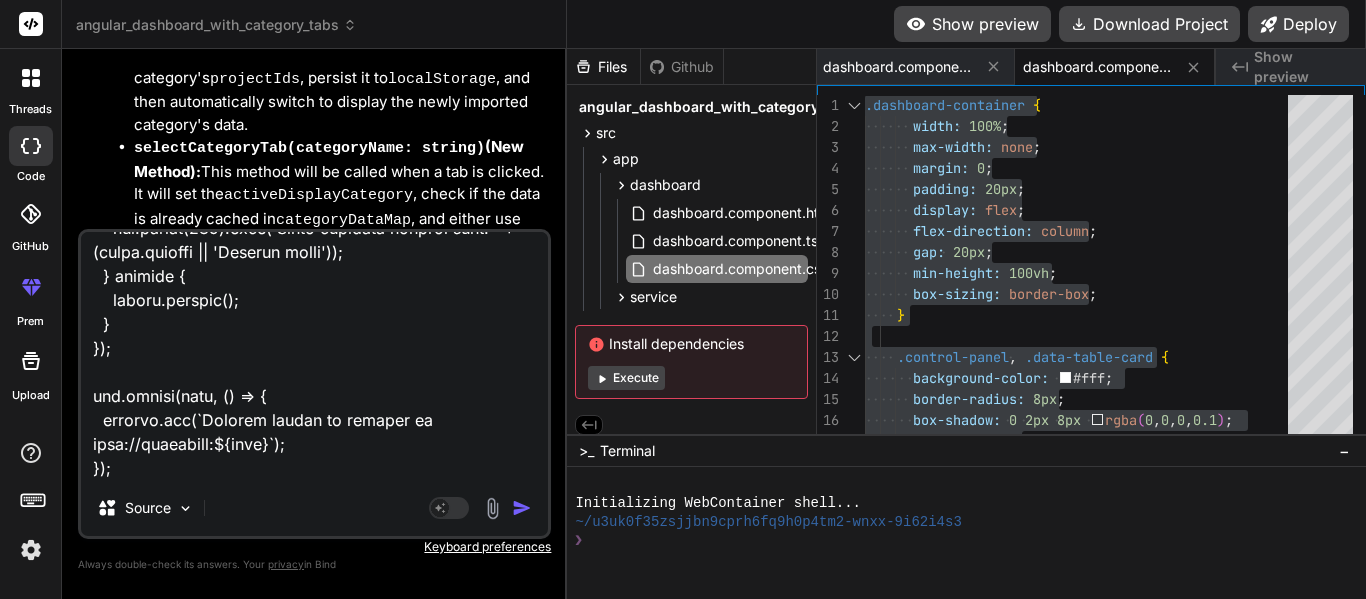 type on "x" 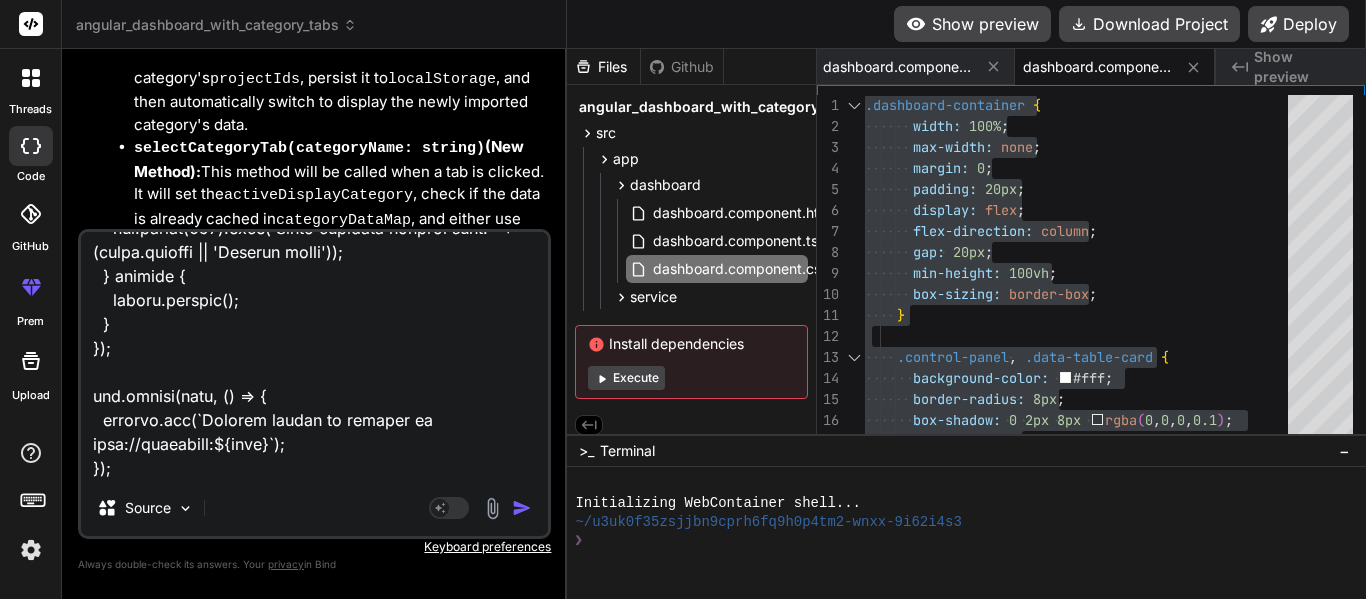 type on "Backend server.js code: const express = require('express');
const { Pool } = require('pg');
const cors = require('cors');
const app = express();
const port = 5077;
app.use(cors());
app.use(express.json({ limit: '100mb' }));
app.use(express.urlencoded({ extended: true, limit: '100mb' }));
const pool = new Pool({
user: 'postgres',
host: 'localhost',
database: 'ExcelInfo',
password: 'postgresql',
port: 5432,
});
// Helper functions
function getValueOrNull(value) {
if (value === undefined || value === null) return null;
const strVal = String(value).trim();
return strVal === '' ? null : strVal;
}
function getNumericValueOrNull(value) {
if (value === undefined || value === null || value === '') return null;
const cleaned = String(value).replace(/,/g, '');
const num = Number(cleaned);
return isNaN(num) ? null : num;
}
/**
* Converts a value to a Date object or null if invalid.
* Ensures that only valid Date objects or null are returned for database insertion.
* @param value The inp..." 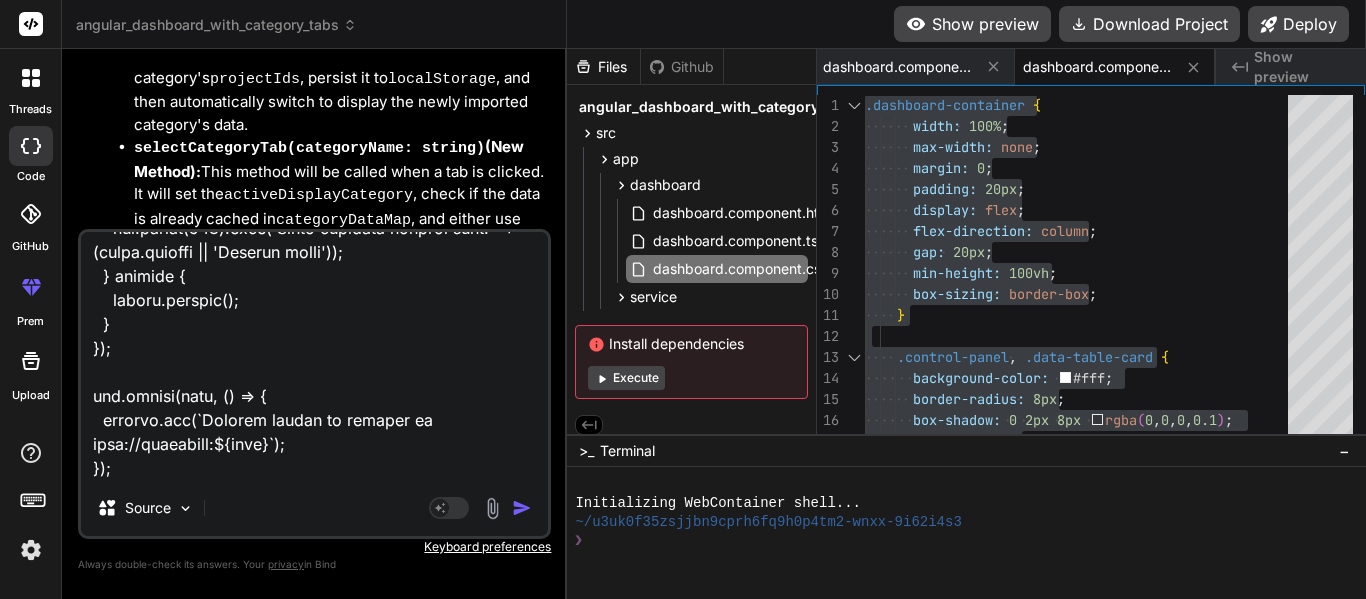 type on "Backend server.js code: const express = require('express');
const { Pool } = require('pg');
const cors = require('cors');
const app = express();
const port = 5077;
app.use(cors());
app.use(express.json({ limit: '100mb' }));
app.use(express.urlencoded({ extended: true, limit: '100mb' }));
const pool = new Pool({
user: 'postgres',
host: 'localhost',
database: 'ExcelInfo',
password: 'postgresql',
port: 5432,
});
// Helper functions
function getValueOrNull(value) {
if (value === undefined || value === null) return null;
const strVal = String(value).trim();
return strVal === '' ? null : strVal;
}
function getNumericValueOrNull(value) {
if (value === undefined || value === null || value === '') return null;
const cleaned = String(value).replace(/,/g, '');
const num = Number(cleaned);
return isNaN(num) ? null : num;
}
/**
* Converts a value to a Date object or null if invalid.
* Ensures that only valid Date objects or null are returned for database insertion.
* @param value The inp..." 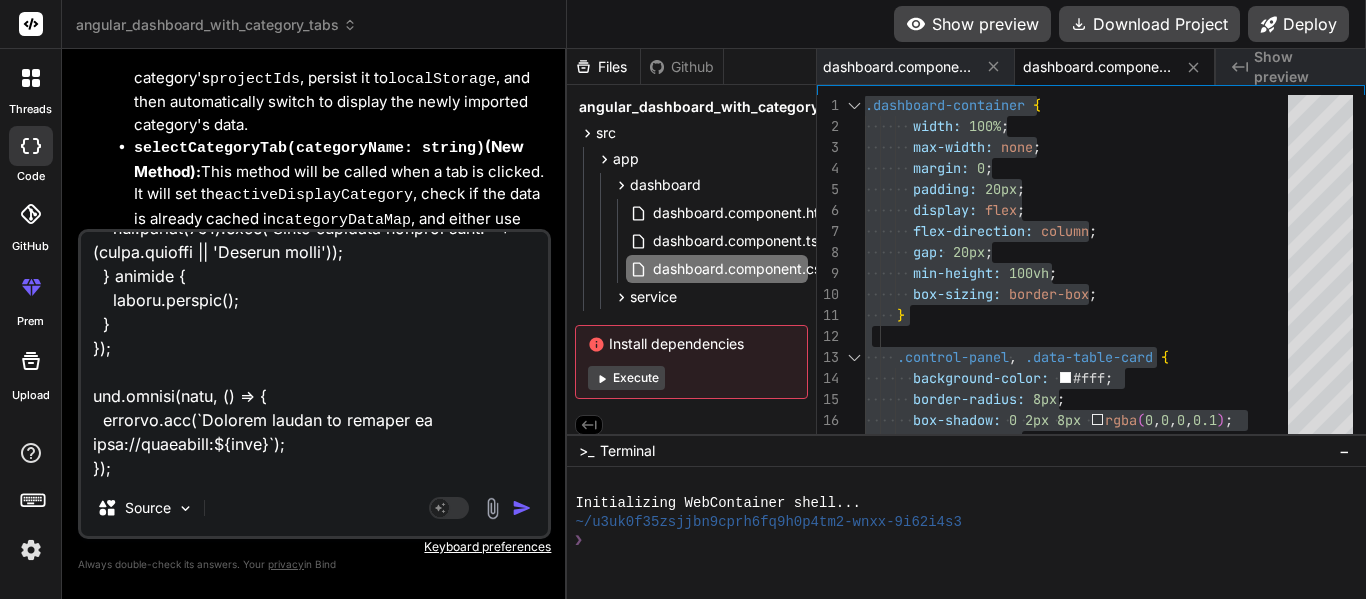 type on "Backend server.js code: const express = require('express');
const { Pool } = require('pg');
const cors = require('cors');
const app = express();
const port = 5077;
app.use(cors());
app.use(express.json({ limit: '100mb' }));
app.use(express.urlencoded({ extended: true, limit: '100mb' }));
const pool = new Pool({
user: 'postgres',
host: 'localhost',
database: 'ExcelInfo',
password: 'postgresql',
port: 5432,
});
// Helper functions
function getValueOrNull(value) {
if (value === undefined || value === null) return null;
const strVal = String(value).trim();
return strVal === '' ? null : strVal;
}
function getNumericValueOrNull(value) {
if (value === undefined || value === null || value === '') return null;
const cleaned = String(value).replace(/,/g, '');
const num = Number(cleaned);
return isNaN(num) ? null : num;
}
/**
* Converts a value to a Date object or null if invalid.
* Ensures that only valid Date objects or null are returned for database insertion.
* @param value The inp..." 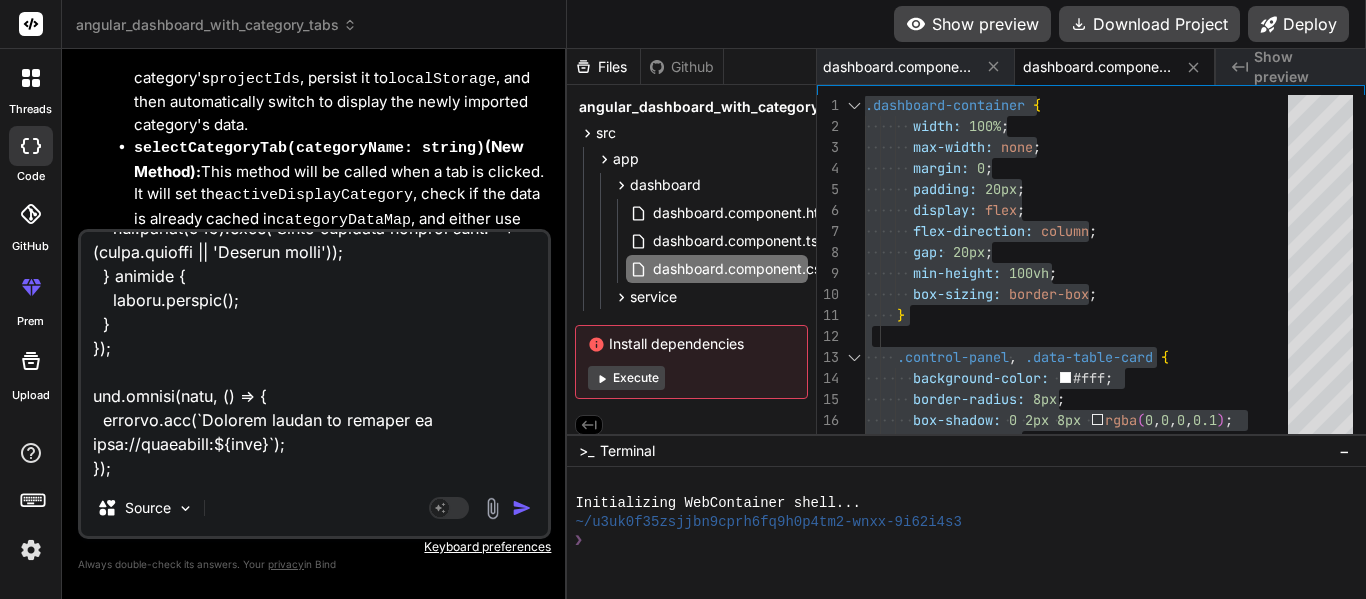 type on "Backend server.js code: const express = require('express');
const { Pool } = require('pg');
const cors = require('cors');
const app = express();
const port = 5077;
app.use(cors());
app.use(express.json({ limit: '100mb' }));
app.use(express.urlencoded({ extended: true, limit: '100mb' }));
const pool = new Pool({
user: 'postgres',
host: 'localhost',
database: 'ExcelInfo',
password: 'postgresql',
port: 5432,
});
// Helper functions
function getValueOrNull(value) {
if (value === undefined || value === null) return null;
const strVal = String(value).trim();
return strVal === '' ? null : strVal;
}
function getNumericValueOrNull(value) {
if (value === undefined || value === null || value === '') return null;
const cleaned = String(value).replace(/,/g, '');
const num = Number(cleaned);
return isNaN(num) ? null : num;
}
/**
* Converts a value to a Date object or null if invalid.
* Ensures that only valid Date objects or null are returned for database insertion.
* @param value The inp..." 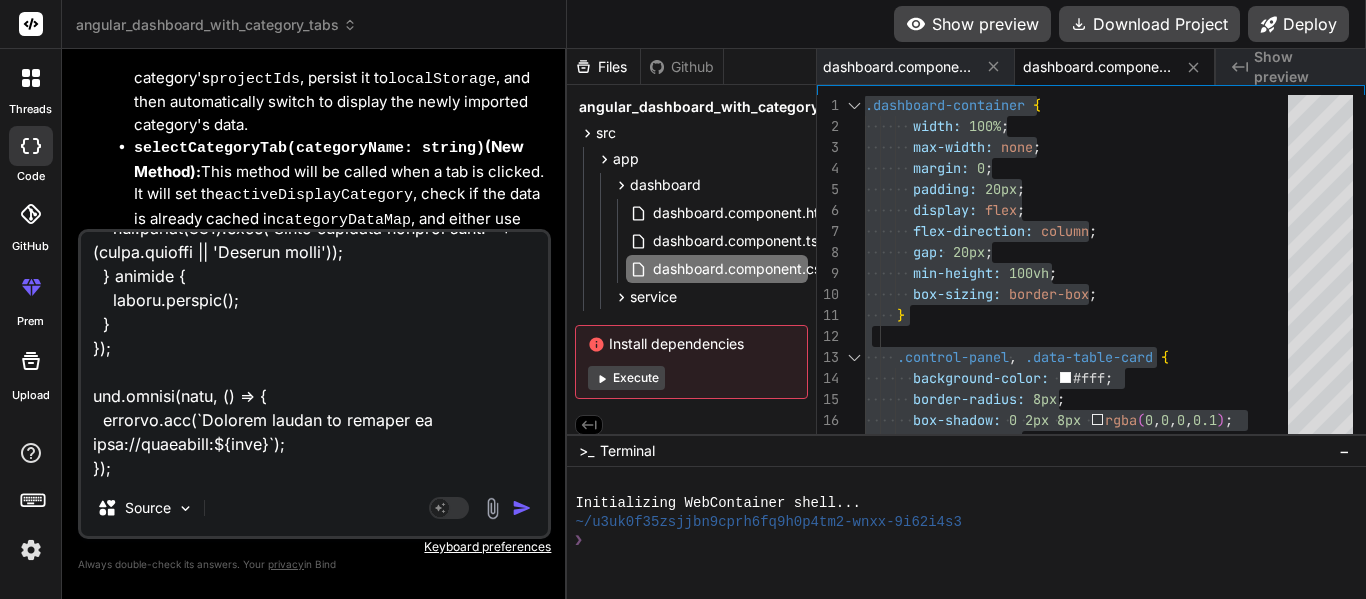 type on "Backend server.js code: const express = require('express');
const { Pool } = require('pg');
const cors = require('cors');
const app = express();
const port = 5077;
app.use(cors());
app.use(express.json({ limit: '100mb' }));
app.use(express.urlencoded({ extended: true, limit: '100mb' }));
const pool = new Pool({
user: 'postgres',
host: 'localhost',
database: 'ExcelInfo',
password: 'postgresql',
port: 5432,
});
// Helper functions
function getValueOrNull(value) {
if (value === undefined || value === null) return null;
const strVal = String(value).trim();
return strVal === '' ? null : strVal;
}
function getNumericValueOrNull(value) {
if (value === undefined || value === null || value === '') return null;
const cleaned = String(value).replace(/,/g, '');
const num = Number(cleaned);
return isNaN(num) ? null : num;
}
/**
* Converts a value to a Date object or null if invalid.
* Ensures that only valid Date objects or null are returned for database insertion.
* @param value The inp..." 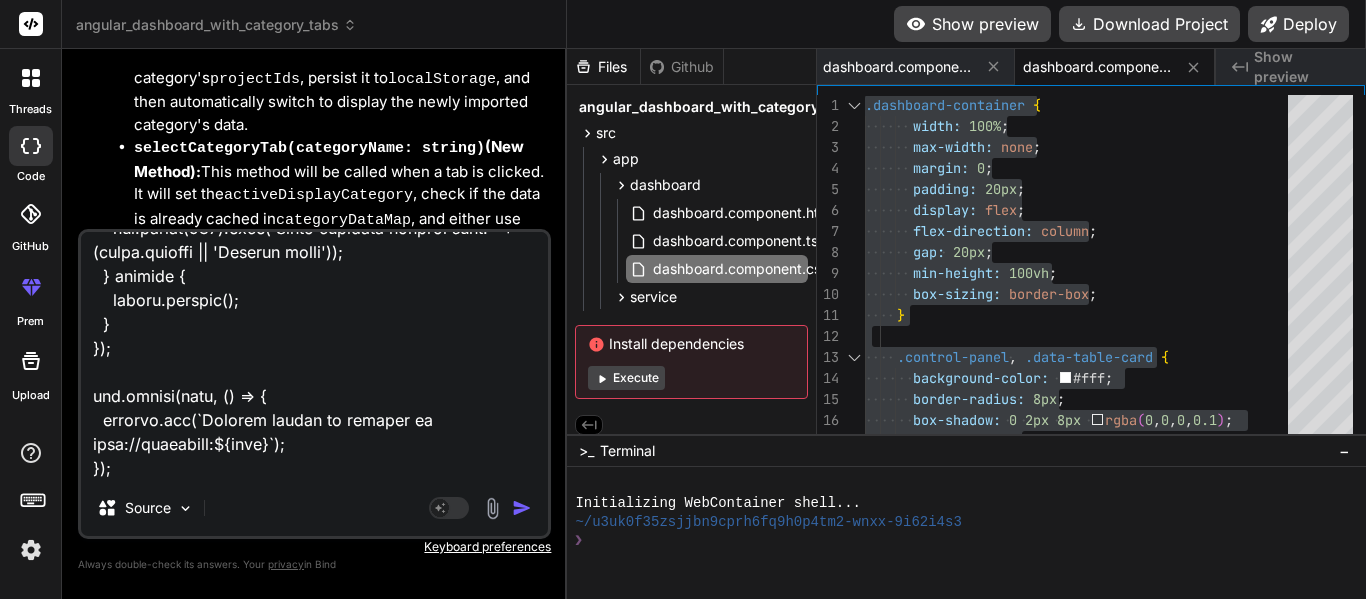 type on "Backend server.js code: const express = require('express');
const { Pool } = require('pg');
const cors = require('cors');
const app = express();
const port = 5077;
app.use(cors());
app.use(express.json({ limit: '100mb' }));
app.use(express.urlencoded({ extended: true, limit: '100mb' }));
const pool = new Pool({
user: 'postgres',
host: 'localhost',
database: 'ExcelInfo',
password: 'postgresql',
port: 5432,
});
// Helper functions
function getValueOrNull(value) {
if (value === undefined || value === null) return null;
const strVal = String(value).trim();
return strVal === '' ? null : strVal;
}
function getNumericValueOrNull(value) {
if (value === undefined || value === null || value === '') return null;
const cleaned = String(value).replace(/,/g, '');
const num = Number(cleaned);
return isNaN(num) ? null : num;
}
/**
* Converts a value to a Date object or null if invalid.
* Ensures that only valid Date objects or null are returned for database insertion.
* @param value The inp..." 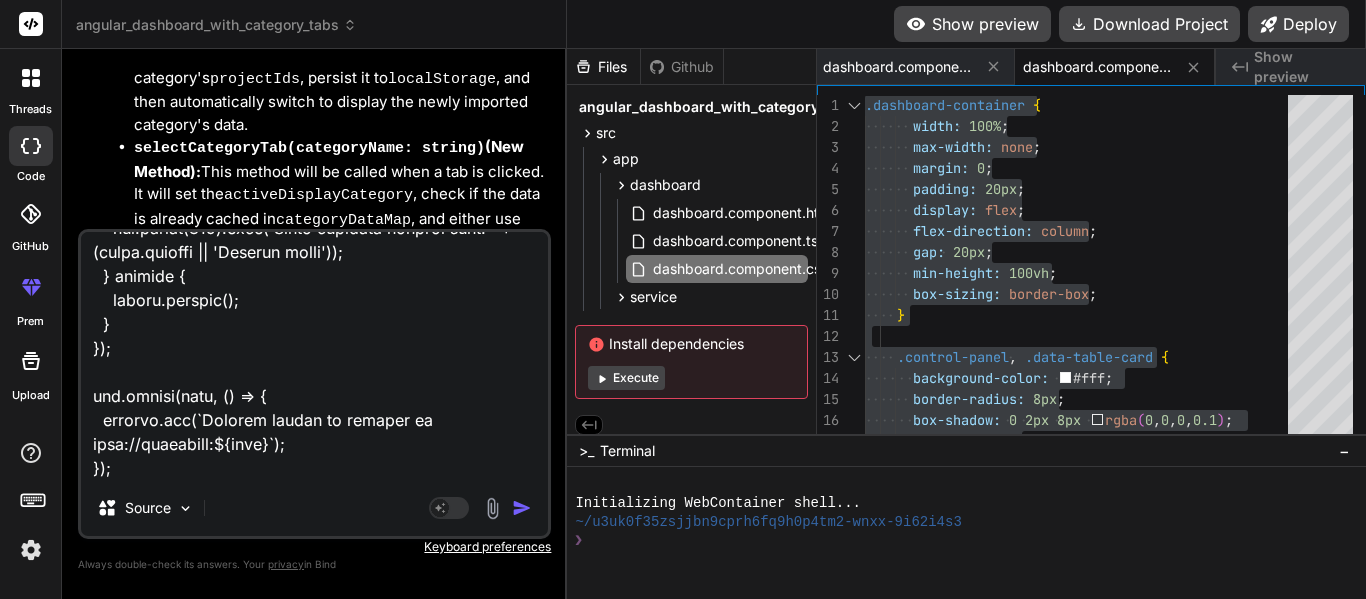 type on "Backend server.js code: const express = require('express');
const { Pool } = require('pg');
const cors = require('cors');
const app = express();
const port = 5077;
app.use(cors());
app.use(express.json({ limit: '100mb' }));
app.use(express.urlencoded({ extended: true, limit: '100mb' }));
const pool = new Pool({
user: 'postgres',
host: 'localhost',
database: 'ExcelInfo',
password: 'postgresql',
port: 5432,
});
// Helper functions
function getValueOrNull(value) {
if (value === undefined || value === null) return null;
const strVal = String(value).trim();
return strVal === '' ? null : strVal;
}
function getNumericValueOrNull(value) {
if (value === undefined || value === null || value === '') return null;
const cleaned = String(value).replace(/,/g, '');
const num = Number(cleaned);
return isNaN(num) ? null : num;
}
/**
* Converts a value to a Date object or null if invalid.
* Ensures that only valid Date objects or null are returned for database insertion.
* @param value The inp..." 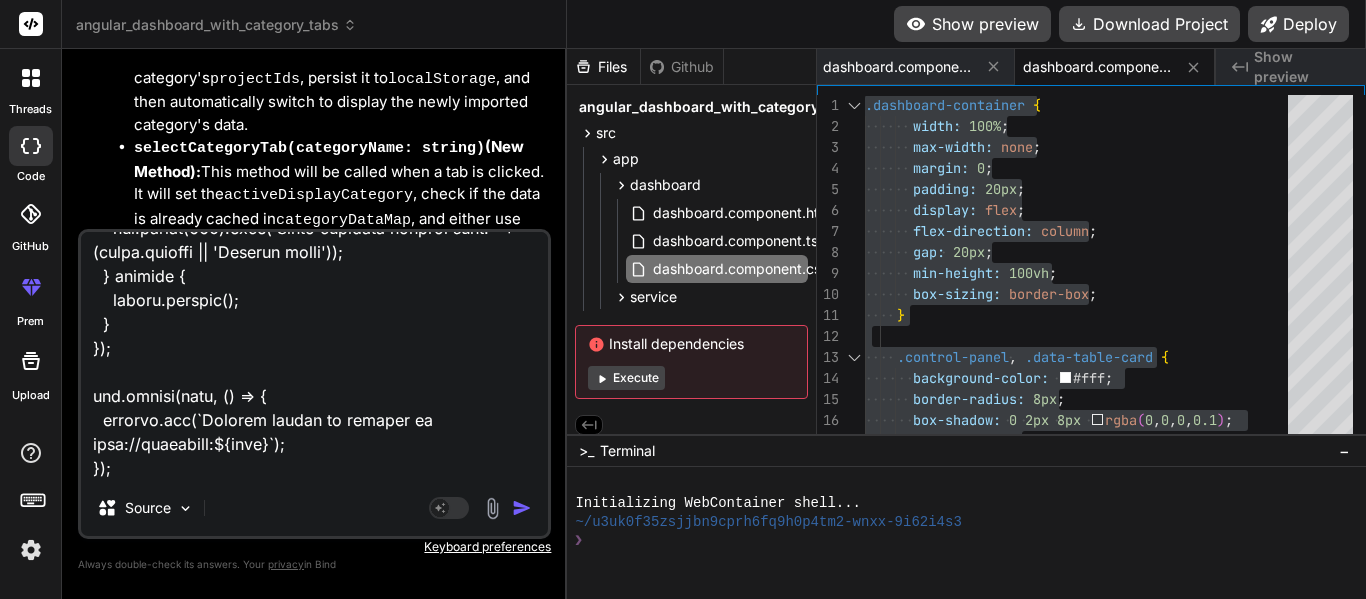 type on "Backend server.js code: const express = require('express');
const { Pool } = require('pg');
const cors = require('cors');
const app = express();
const port = 5077;
app.use(cors());
app.use(express.json({ limit: '100mb' }));
app.use(express.urlencoded({ extended: true, limit: '100mb' }));
const pool = new Pool({
user: 'postgres',
host: 'localhost',
database: 'ExcelInfo',
password: 'postgresql',
port: 5432,
});
// Helper functions
function getValueOrNull(value) {
if (value === undefined || value === null) return null;
const strVal = String(value).trim();
return strVal === '' ? null : strVal;
}
function getNumericValueOrNull(value) {
if (value === undefined || value === null || value === '') return null;
const cleaned = String(value).replace(/,/g, '');
const num = Number(cleaned);
return isNaN(num) ? null : num;
}
/**
* Converts a value to a Date object or null if invalid.
* Ensures that only valid Date objects or null are returned for database insertion.
* @param value The inp..." 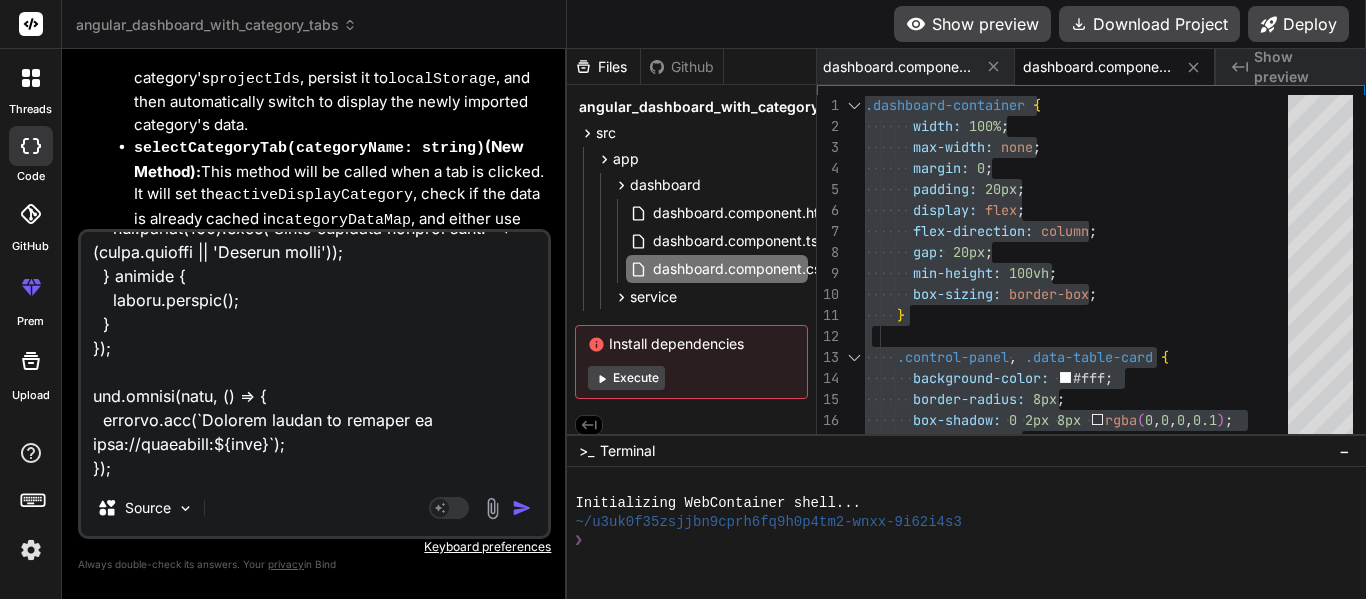 type on "Backend server.js code: const express = require('express');
const { Pool } = require('pg');
const cors = require('cors');
const app = express();
const port = 5077;
app.use(cors());
app.use(express.json({ limit: '100mb' }));
app.use(express.urlencoded({ extended: true, limit: '100mb' }));
const pool = new Pool({
user: 'postgres',
host: 'localhost',
database: 'ExcelInfo',
password: 'postgresql',
port: 5432,
});
// Helper functions
function getValueOrNull(value) {
if (value === undefined || value === null) return null;
const strVal = String(value).trim();
return strVal === '' ? null : strVal;
}
function getNumericValueOrNull(value) {
if (value === undefined || value === null || value === '') return null;
const cleaned = String(value).replace(/,/g, '');
const num = Number(cleaned);
return isNaN(num) ? null : num;
}
/**
* Converts a value to a Date object or null if invalid.
* Ensures that only valid Date objects or null are returned for database insertion.
* @param value The inp..." 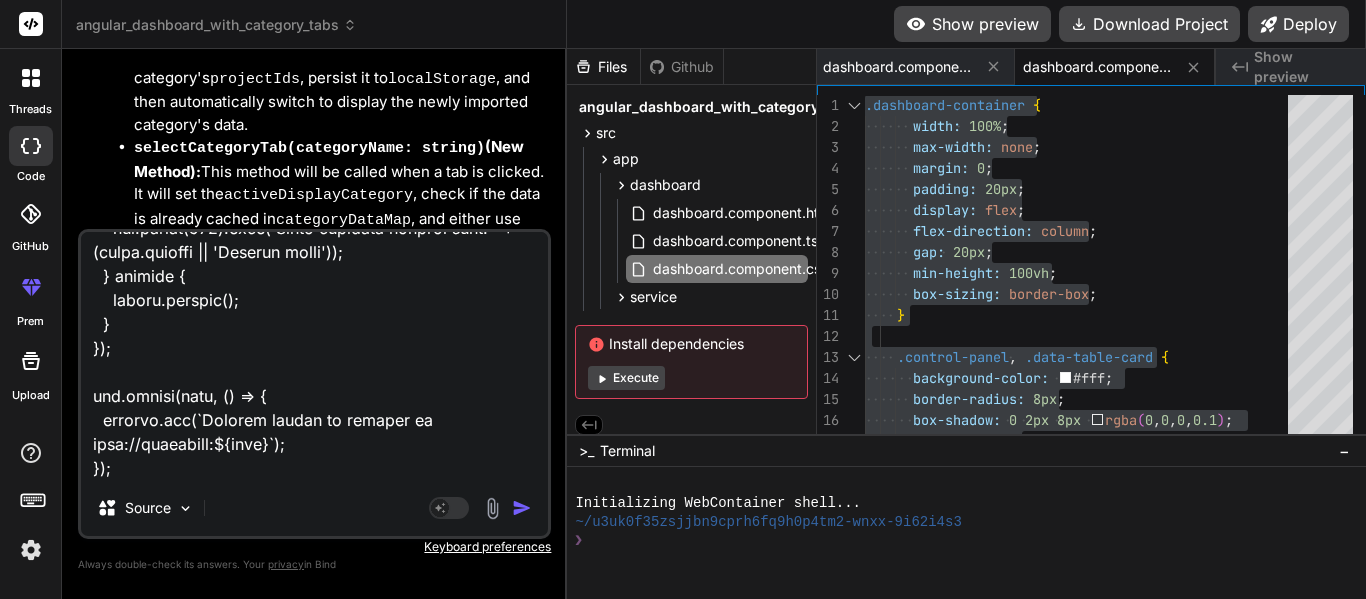 type on "Backend server.js code: const express = require('express');
const { Pool } = require('pg');
const cors = require('cors');
const app = express();
const port = 5077;
app.use(cors());
app.use(express.json({ limit: '100mb' }));
app.use(express.urlencoded({ extended: true, limit: '100mb' }));
const pool = new Pool({
user: 'postgres',
host: 'localhost',
database: 'ExcelInfo',
password: 'postgresql',
port: 5432,
});
// Helper functions
function getValueOrNull(value) {
if (value === undefined || value === null) return null;
const strVal = String(value).trim();
return strVal === '' ? null : strVal;
}
function getNumericValueOrNull(value) {
if (value === undefined || value === null || value === '') return null;
const cleaned = String(value).replace(/,/g, '');
const num = Number(cleaned);
return isNaN(num) ? null : num;
}
/**
* Converts a value to a Date object or null if invalid.
* Ensures that only valid Date objects or null are returned for database insertion.
* @param value The inp..." 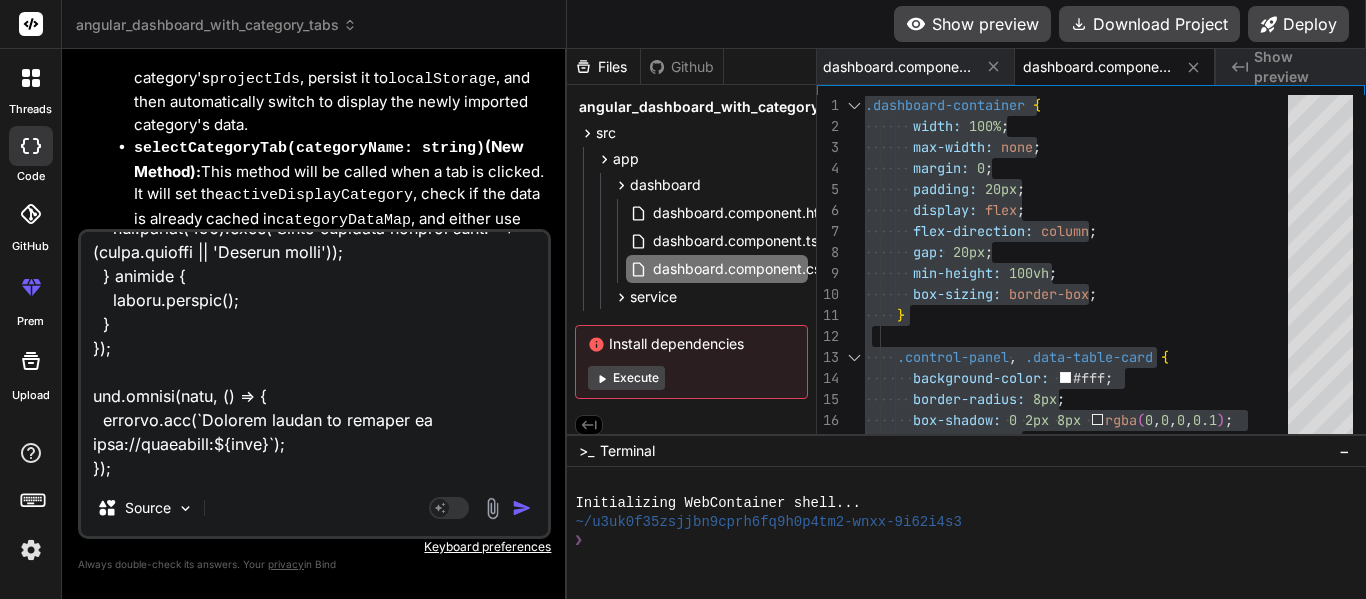 type on "Backend server.js code: const express = require('express');
const { Pool } = require('pg');
const cors = require('cors');
const app = express();
const port = 5077;
app.use(cors());
app.use(express.json({ limit: '100mb' }));
app.use(express.urlencoded({ extended: true, limit: '100mb' }));
const pool = new Pool({
user: 'postgres',
host: 'localhost',
database: 'ExcelInfo',
password: 'postgresql',
port: 5432,
});
// Helper functions
function getValueOrNull(value) {
if (value === undefined || value === null) return null;
const strVal = String(value).trim();
return strVal === '' ? null : strVal;
}
function getNumericValueOrNull(value) {
if (value === undefined || value === null || value === '') return null;
const cleaned = String(value).replace(/,/g, '');
const num = Number(cleaned);
return isNaN(num) ? null : num;
}
/**
* Converts a value to a Date object or null if invalid.
* Ensures that only valid Date objects or null are returned for database insertion.
* @param value The inp..." 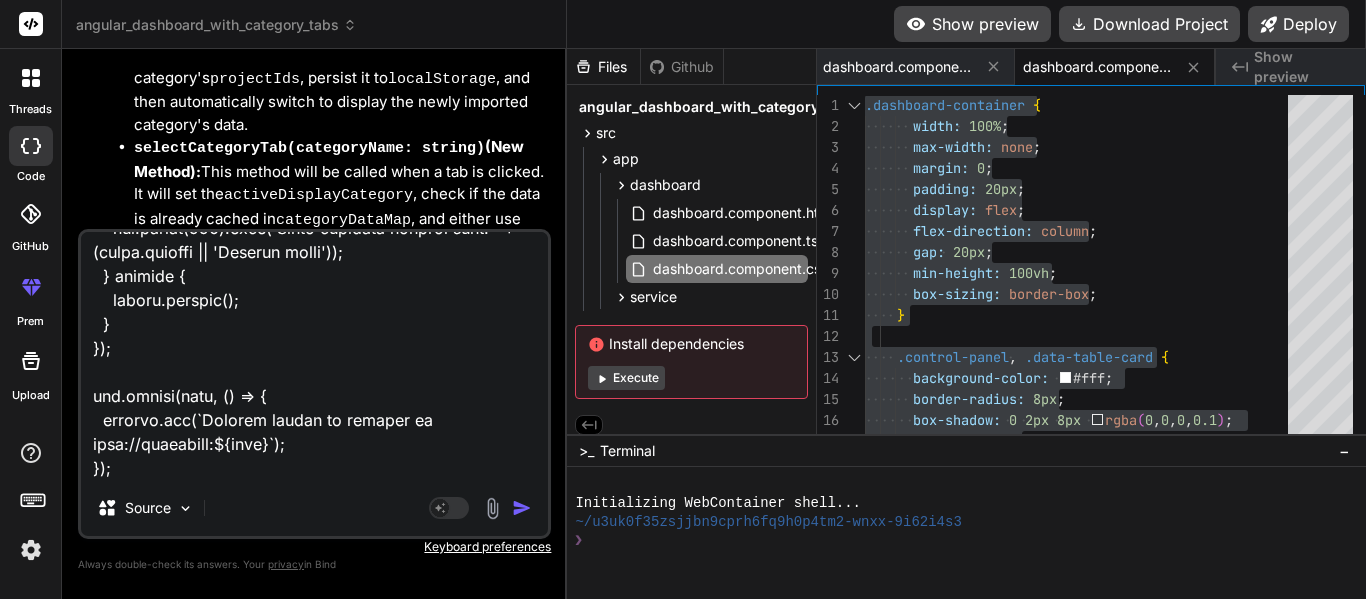 type on "Backend server.js code: const express = require('express');
const { Pool } = require('pg');
const cors = require('cors');
const app = express();
const port = 5077;
app.use(cors());
app.use(express.json({ limit: '100mb' }));
app.use(express.urlencoded({ extended: true, limit: '100mb' }));
const pool = new Pool({
user: 'postgres',
host: 'localhost',
database: 'ExcelInfo',
password: 'postgresql',
port: 5432,
});
// Helper functions
function getValueOrNull(value) {
if (value === undefined || value === null) return null;
const strVal = String(value).trim();
return strVal === '' ? null : strVal;
}
function getNumericValueOrNull(value) {
if (value === undefined || value === null || value === '') return null;
const cleaned = String(value).replace(/,/g, '');
const num = Number(cleaned);
return isNaN(num) ? null : num;
}
/**
* Converts a value to a Date object or null if invalid.
* Ensures that only valid Date objects or null are returned for database insertion.
* @param value The inp..." 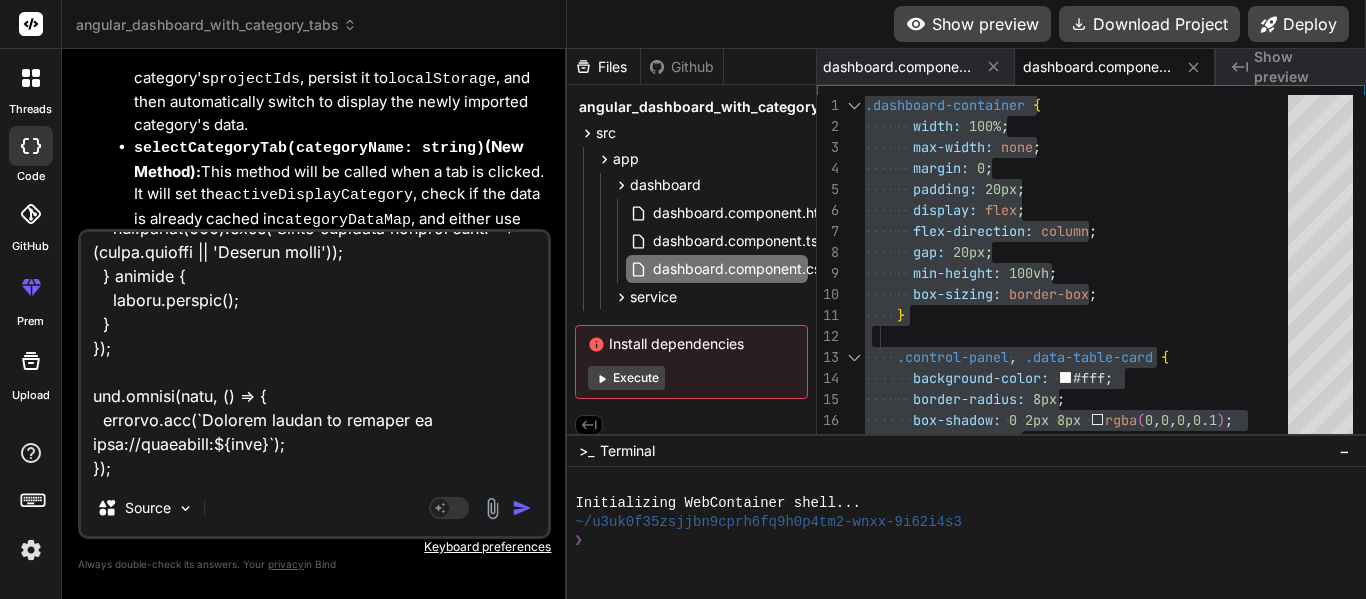 type on "Backend server.js code: const express = require('express');
const { Pool } = require('pg');
const cors = require('cors');
const app = express();
const port = 5077;
app.use(cors());
app.use(express.json({ limit: '100mb' }));
app.use(express.urlencoded({ extended: true, limit: '100mb' }));
const pool = new Pool({
user: 'postgres',
host: 'localhost',
database: 'ExcelInfo',
password: 'postgresql',
port: 5432,
});
// Helper functions
function getValueOrNull(value) {
if (value === undefined || value === null) return null;
const strVal = String(value).trim();
return strVal === '' ? null : strVal;
}
function getNumericValueOrNull(value) {
if (value === undefined || value === null || value === '') return null;
const cleaned = String(value).replace(/,/g, '');
const num = Number(cleaned);
return isNaN(num) ? null : num;
}
/**
* Converts a value to a Date object or null if invalid.
* Ensures that only valid Date objects or null are returned for database insertion.
* @param value The inp..." 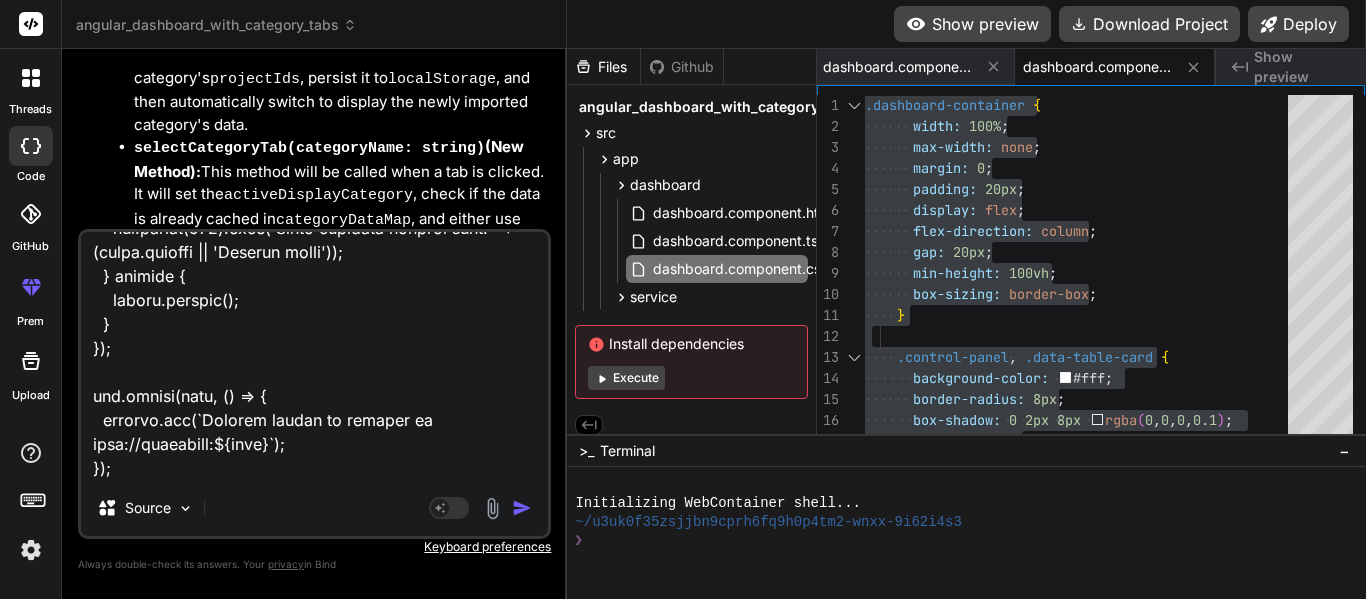 type on "x" 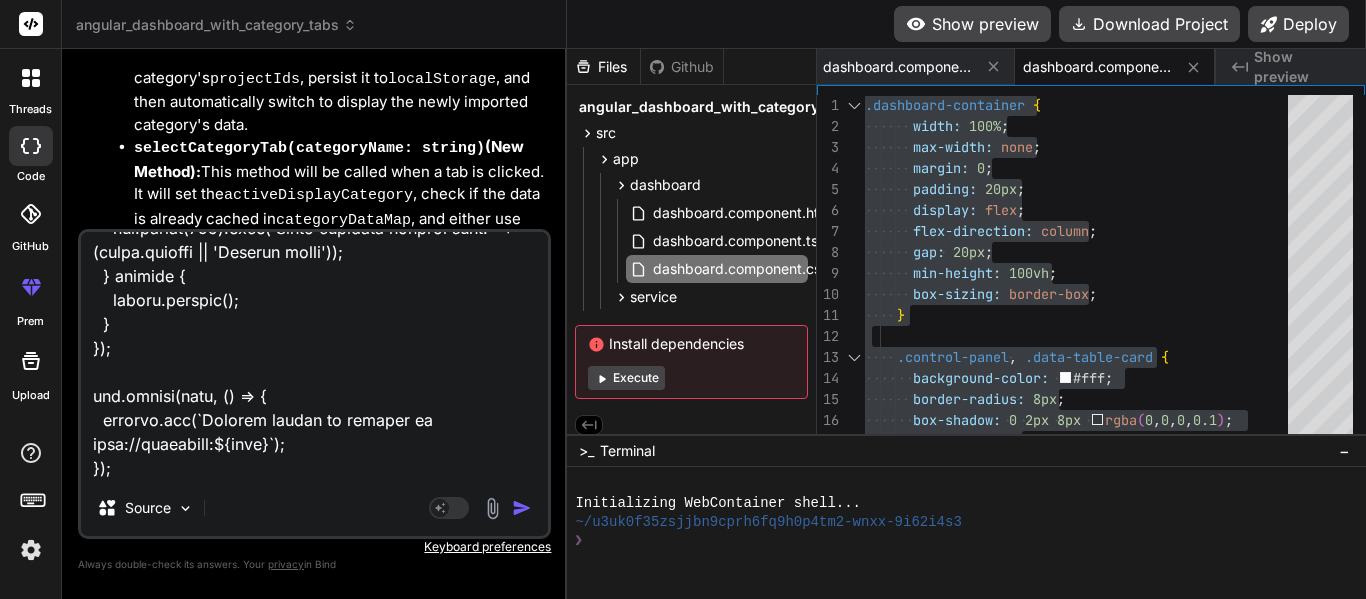 type on "Backend server.js code: const express = require('express');
const { Pool } = require('pg');
const cors = require('cors');
const app = express();
const port = 5077;
app.use(cors());
app.use(express.json({ limit: '100mb' }));
app.use(express.urlencoded({ extended: true, limit: '100mb' }));
const pool = new Pool({
user: 'postgres',
host: 'localhost',
database: 'ExcelInfo',
password: 'postgresql',
port: 5432,
});
// Helper functions
function getValueOrNull(value) {
if (value === undefined || value === null) return null;
const strVal = String(value).trim();
return strVal === '' ? null : strVal;
}
function getNumericValueOrNull(value) {
if (value === undefined || value === null || value === '') return null;
const cleaned = String(value).replace(/,/g, '');
const num = Number(cleaned);
return isNaN(num) ? null : num;
}
/**
* Converts a value to a Date object or null if invalid.
* Ensures that only valid Date objects or null are returned for database insertion.
* @param value The inp..." 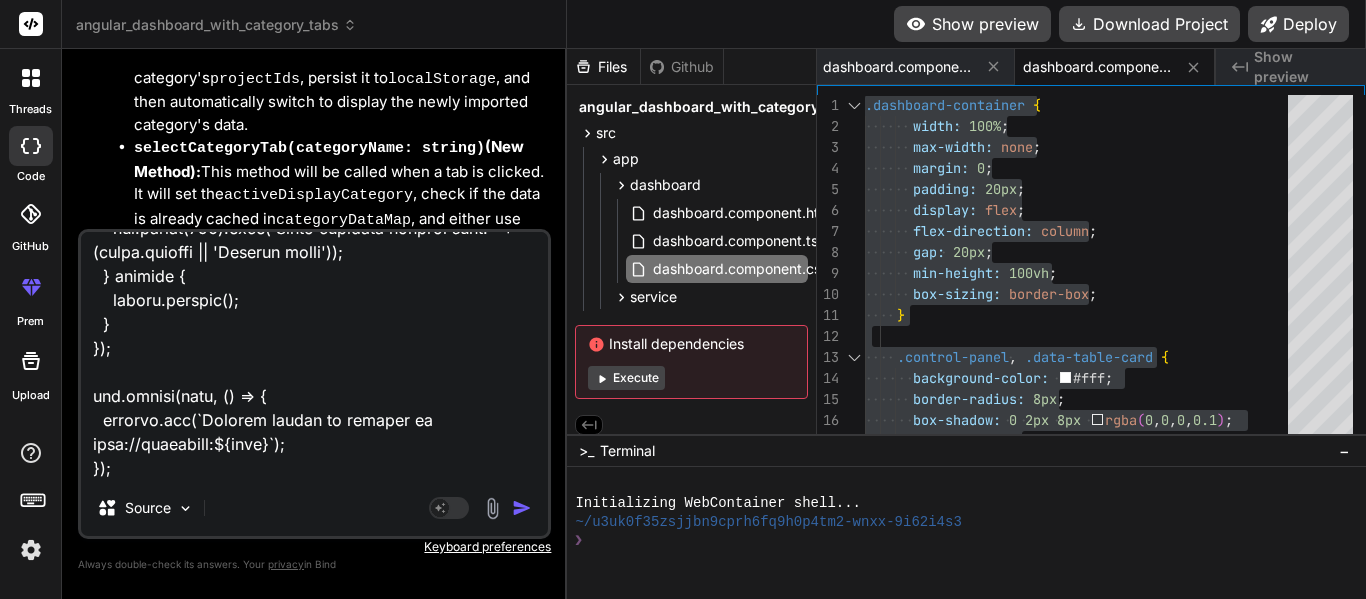 type on "x" 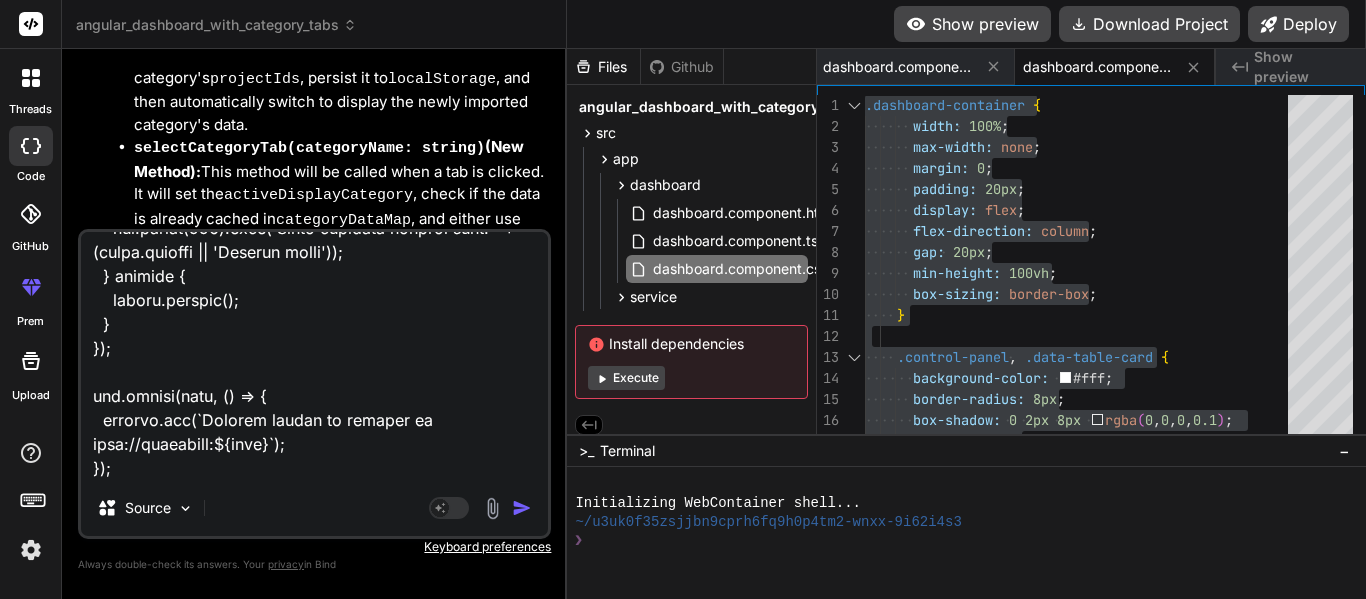type on "Backend server.js code: const express = require('express');
const { Pool } = require('pg');
const cors = require('cors');
const app = express();
const port = 5077;
app.use(cors());
app.use(express.json({ limit: '100mb' }));
app.use(express.urlencoded({ extended: true, limit: '100mb' }));
const pool = new Pool({
user: 'postgres',
host: 'localhost',
database: 'ExcelInfo',
password: 'postgresql',
port: 5432,
});
// Helper functions
function getValueOrNull(value) {
if (value === undefined || value === null) return null;
const strVal = String(value).trim();
return strVal === '' ? null : strVal;
}
function getNumericValueOrNull(value) {
if (value === undefined || value === null || value === '') return null;
const cleaned = String(value).replace(/,/g, '');
const num = Number(cleaned);
return isNaN(num) ? null : num;
}
/**
* Converts a value to a Date object or null if invalid.
* Ensures that only valid Date objects or null are returned for database insertion.
* @param value The inp..." 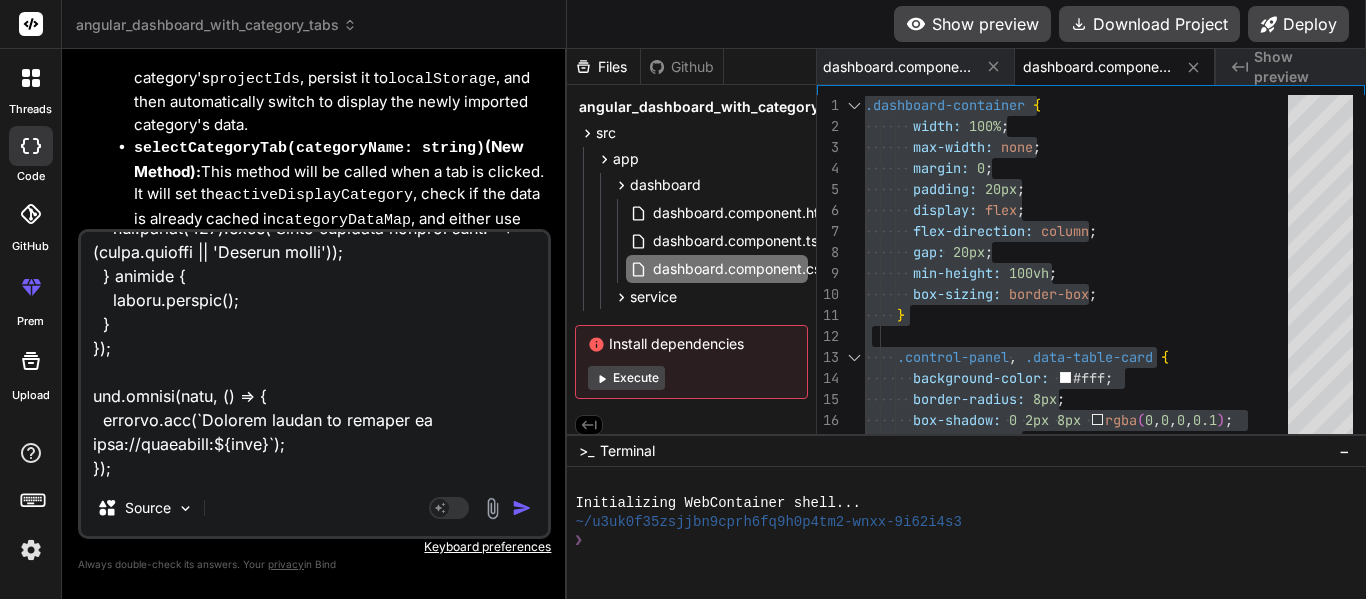 type on "Backend server.js code: const express = require('express');
const { Pool } = require('pg');
const cors = require('cors');
const app = express();
const port = 5077;
app.use(cors());
app.use(express.json({ limit: '100mb' }));
app.use(express.urlencoded({ extended: true, limit: '100mb' }));
const pool = new Pool({
user: 'postgres',
host: 'localhost',
database: 'ExcelInfo',
password: 'postgresql',
port: 5432,
});
// Helper functions
function getValueOrNull(value) {
if (value === undefined || value === null) return null;
const strVal = String(value).trim();
return strVal === '' ? null : strVal;
}
function getNumericValueOrNull(value) {
if (value === undefined || value === null || value === '') return null;
const cleaned = String(value).replace(/,/g, '');
const num = Number(cleaned);
return isNaN(num) ? null : num;
}
/**
* Converts a value to a Date object or null if invalid.
* Ensures that only valid Date objects or null are returned for database insertion.
* @param value The inp..." 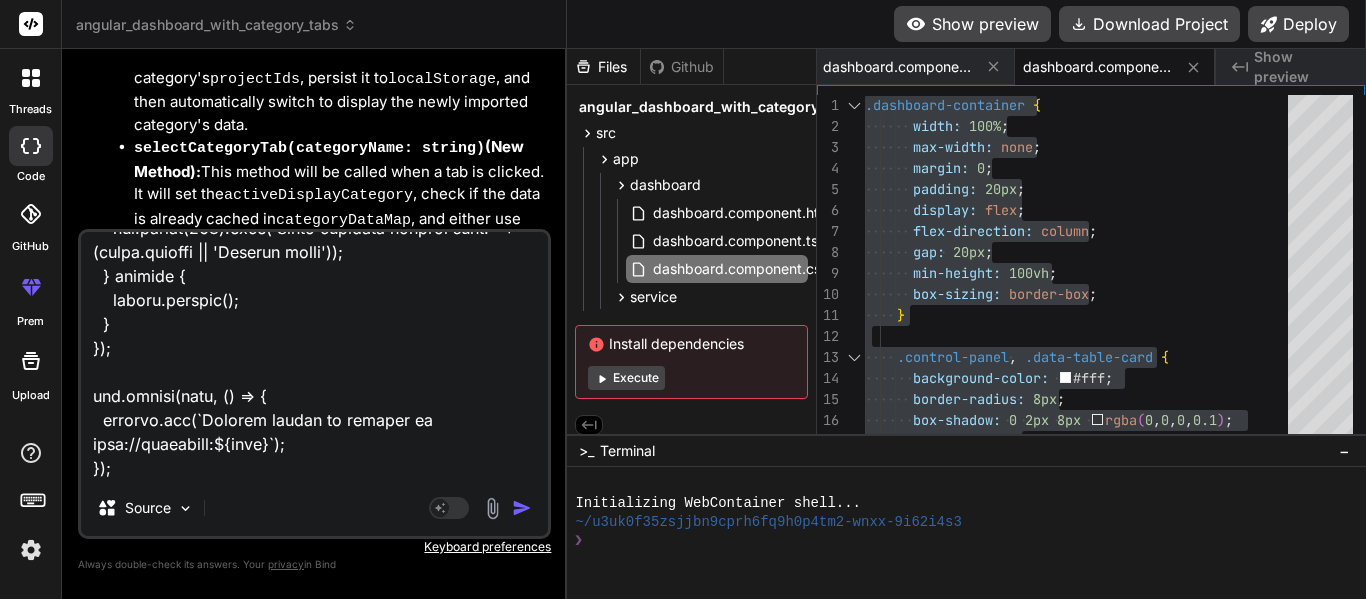 type on "Backend server.js code: const express = require('express');
const { Pool } = require('pg');
const cors = require('cors');
const app = express();
const port = 5077;
app.use(cors());
app.use(express.json({ limit: '100mb' }));
app.use(express.urlencoded({ extended: true, limit: '100mb' }));
const pool = new Pool({
user: 'postgres',
host: 'localhost',
database: 'ExcelInfo',
password: 'postgresql',
port: 5432,
});
// Helper functions
function getValueOrNull(value) {
if (value === undefined || value === null) return null;
const strVal = String(value).trim();
return strVal === '' ? null : strVal;
}
function getNumericValueOrNull(value) {
if (value === undefined || value === null || value === '') return null;
const cleaned = String(value).replace(/,/g, '');
const num = Number(cleaned);
return isNaN(num) ? null : num;
}
/**
* Converts a value to a Date object or null if invalid.
* Ensures that only valid Date objects or null are returned for database insertion.
* @param value The inp..." 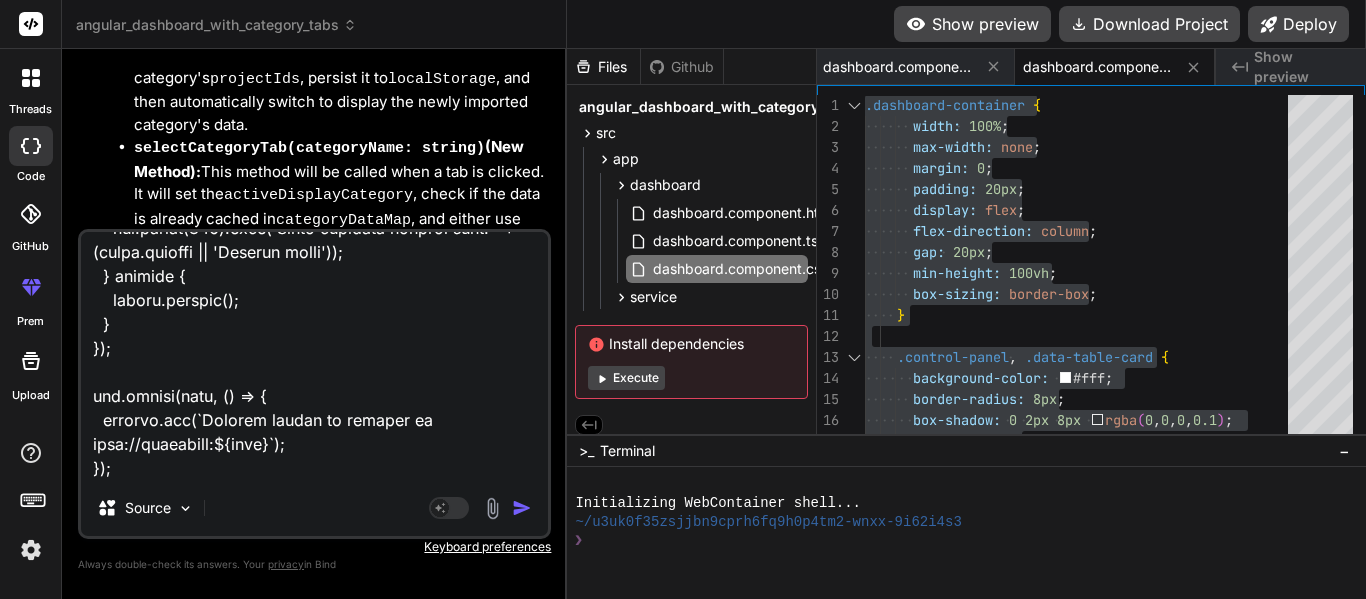 type on "Backend server.js code: const express = require('express');
const { Pool } = require('pg');
const cors = require('cors');
const app = express();
const port = 5077;
app.use(cors());
app.use(express.json({ limit: '100mb' }));
app.use(express.urlencoded({ extended: true, limit: '100mb' }));
const pool = new Pool({
user: 'postgres',
host: 'localhost',
database: 'ExcelInfo',
password: 'postgresql',
port: 5432,
});
// Helper functions
function getValueOrNull(value) {
if (value === undefined || value === null) return null;
const strVal = String(value).trim();
return strVal === '' ? null : strVal;
}
function getNumericValueOrNull(value) {
if (value === undefined || value === null || value === '') return null;
const cleaned = String(value).replace(/,/g, '');
const num = Number(cleaned);
return isNaN(num) ? null : num;
}
/**
* Converts a value to a Date object or null if invalid.
* Ensures that only valid Date objects or null are returned for database insertion.
* @param value The inp..." 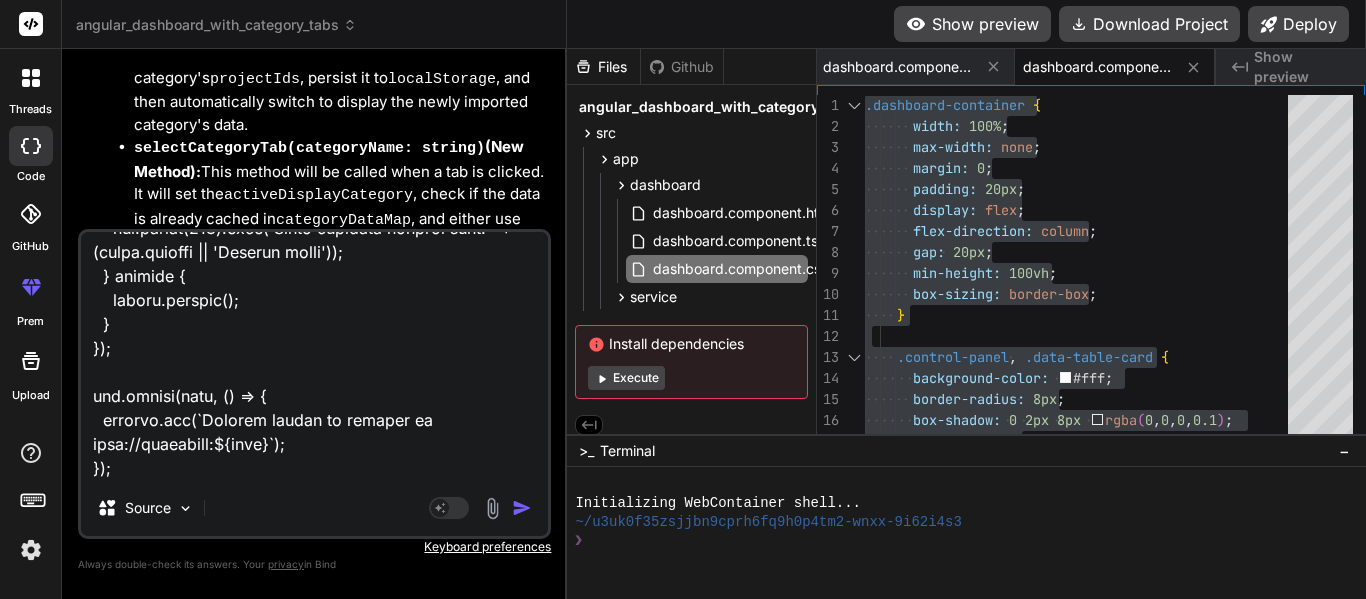 type on "Backend server.js code: const express = require('express');
const { Pool } = require('pg');
const cors = require('cors');
const app = express();
const port = 5077;
app.use(cors());
app.use(express.json({ limit: '100mb' }));
app.use(express.urlencoded({ extended: true, limit: '100mb' }));
const pool = new Pool({
user: 'postgres',
host: 'localhost',
database: 'ExcelInfo',
password: 'postgresql',
port: 5432,
});
// Helper functions
function getValueOrNull(value) {
if (value === undefined || value === null) return null;
const strVal = String(value).trim();
return strVal === '' ? null : strVal;
}
function getNumericValueOrNull(value) {
if (value === undefined || value === null || value === '') return null;
const cleaned = String(value).replace(/,/g, '');
const num = Number(cleaned);
return isNaN(num) ? null : num;
}
/**
* Converts a value to a Date object or null if invalid.
* Ensures that only valid Date objects or null are returned for database insertion.
* @param value The inp..." 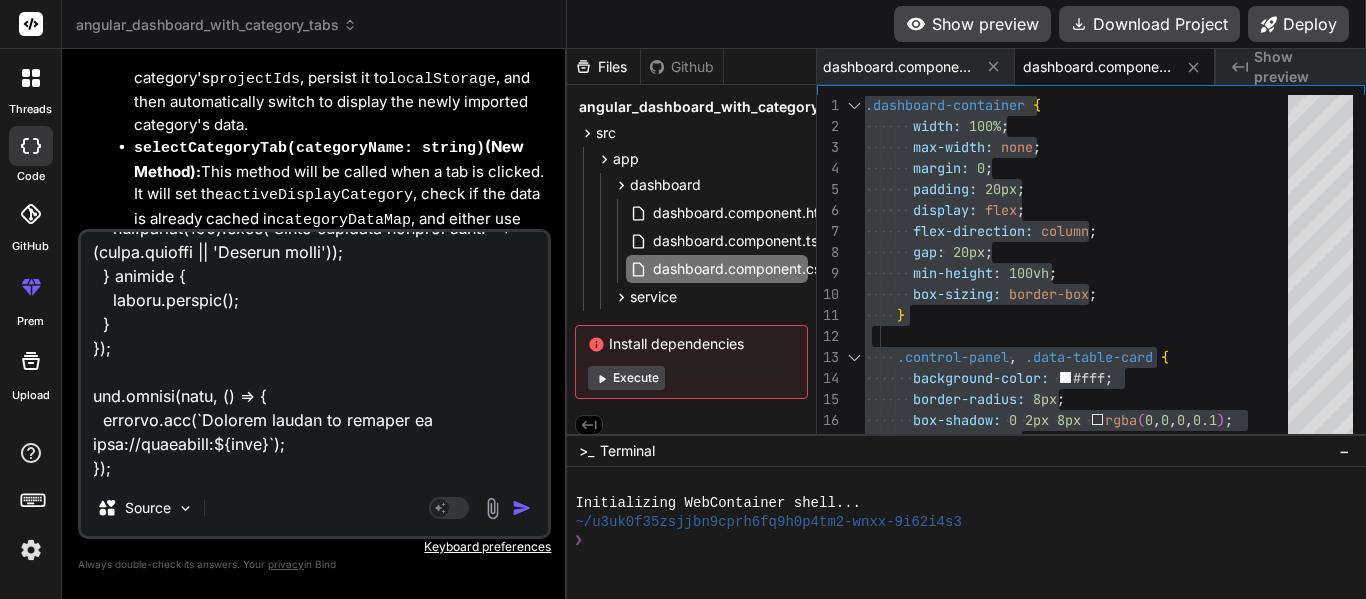 type on "Backend server.js code: const express = require('express');
const { Pool } = require('pg');
const cors = require('cors');
const app = express();
const port = 5077;
app.use(cors());
app.use(express.json({ limit: '100mb' }));
app.use(express.urlencoded({ extended: true, limit: '100mb' }));
const pool = new Pool({
user: 'postgres',
host: 'localhost',
database: 'ExcelInfo',
password: 'postgresql',
port: 5432,
});
// Helper functions
function getValueOrNull(value) {
if (value === undefined || value === null) return null;
const strVal = String(value).trim();
return strVal === '' ? null : strVal;
}
function getNumericValueOrNull(value) {
if (value === undefined || value === null || value === '') return null;
const cleaned = String(value).replace(/,/g, '');
const num = Number(cleaned);
return isNaN(num) ? null : num;
}
/**
* Converts a value to a Date object or null if invalid.
* Ensures that only valid Date objects or null are returned for database insertion.
* @param value The inp..." 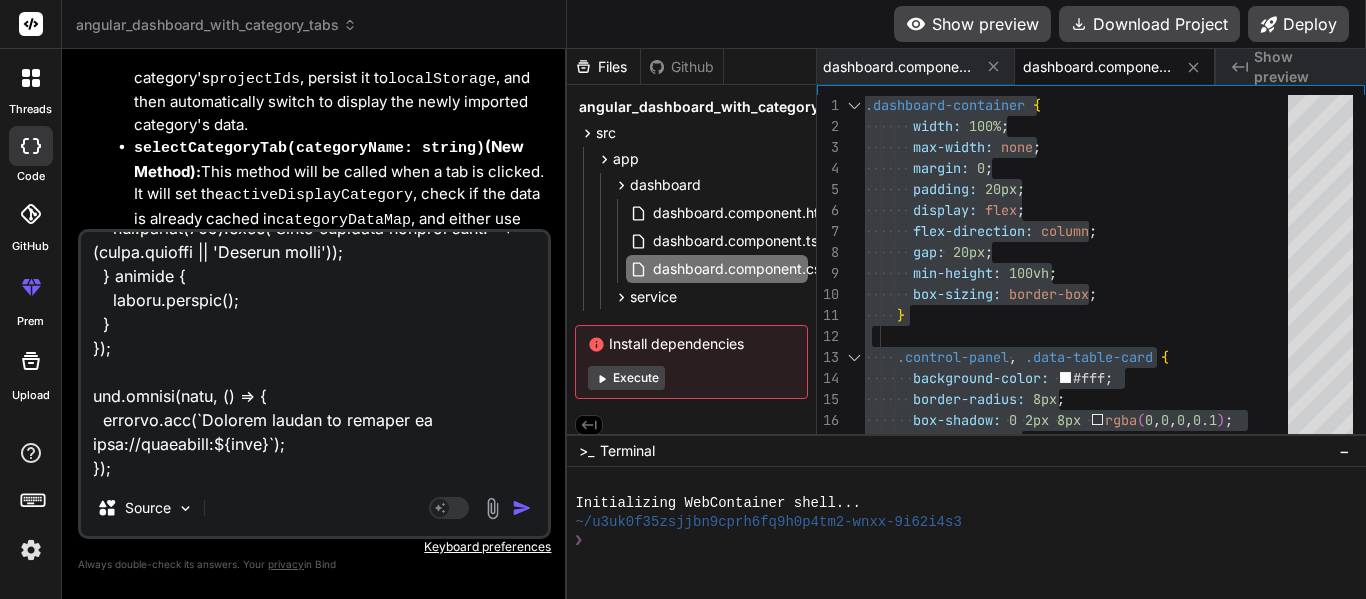 type on "x" 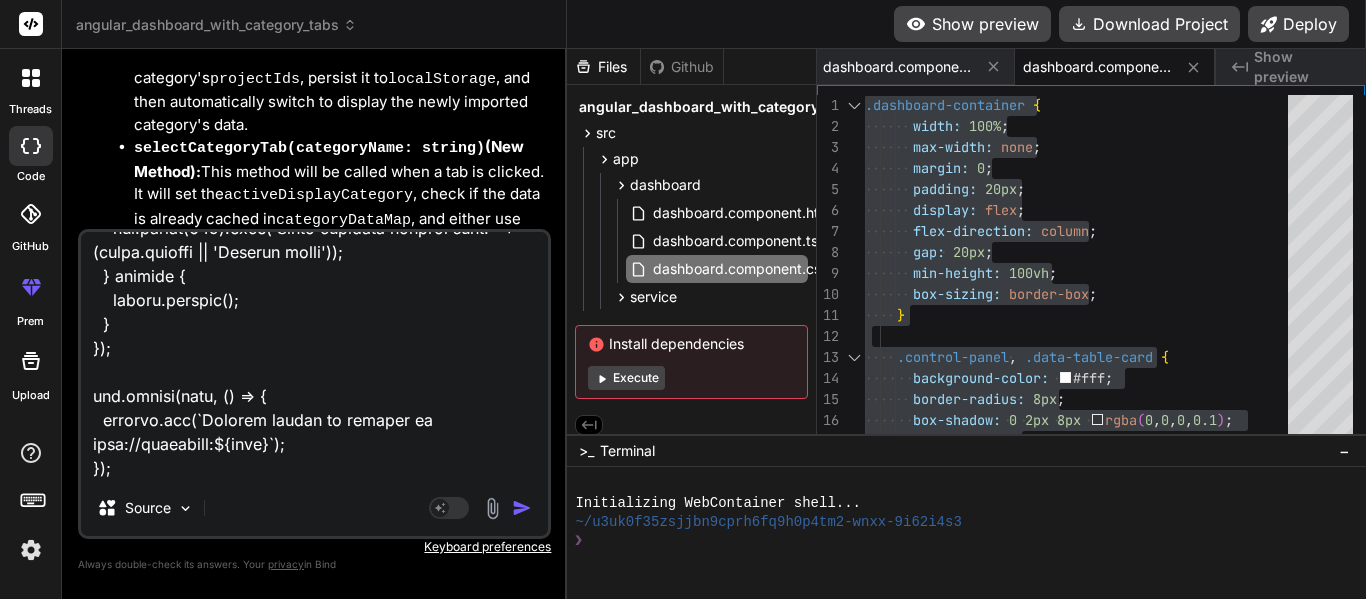 type on "x" 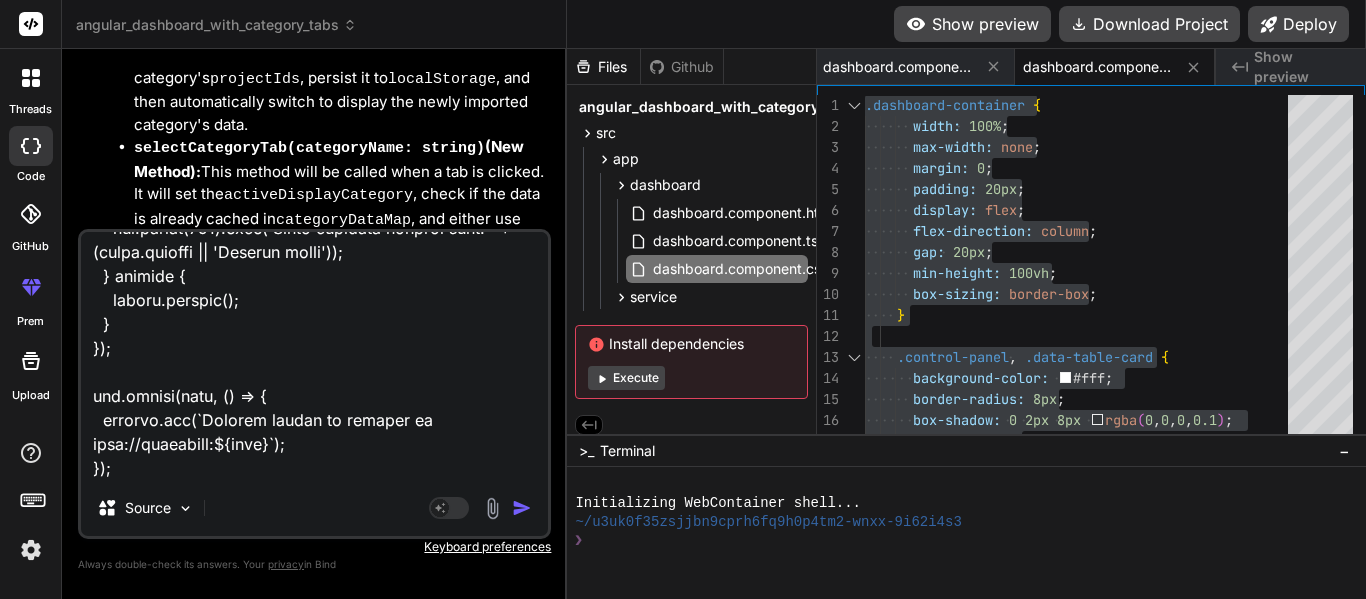 type on "Backend server.js code: const express = require('express');
const { Pool } = require('pg');
const cors = require('cors');
const app = express();
const port = 5077;
app.use(cors());
app.use(express.json({ limit: '100mb' }));
app.use(express.urlencoded({ extended: true, limit: '100mb' }));
const pool = new Pool({
user: 'postgres',
host: 'localhost',
database: 'ExcelInfo',
password: 'postgresql',
port: 5432,
});
// Helper functions
function getValueOrNull(value) {
if (value === undefined || value === null) return null;
const strVal = String(value).trim();
return strVal === '' ? null : strVal;
}
function getNumericValueOrNull(value) {
if (value === undefined || value === null || value === '') return null;
const cleaned = String(value).replace(/,/g, '');
const num = Number(cleaned);
return isNaN(num) ? null : num;
}
/**
* Converts a value to a Date object or null if invalid.
* Ensures that only valid Date objects or null are returned for database insertion.
* @param value The inp..." 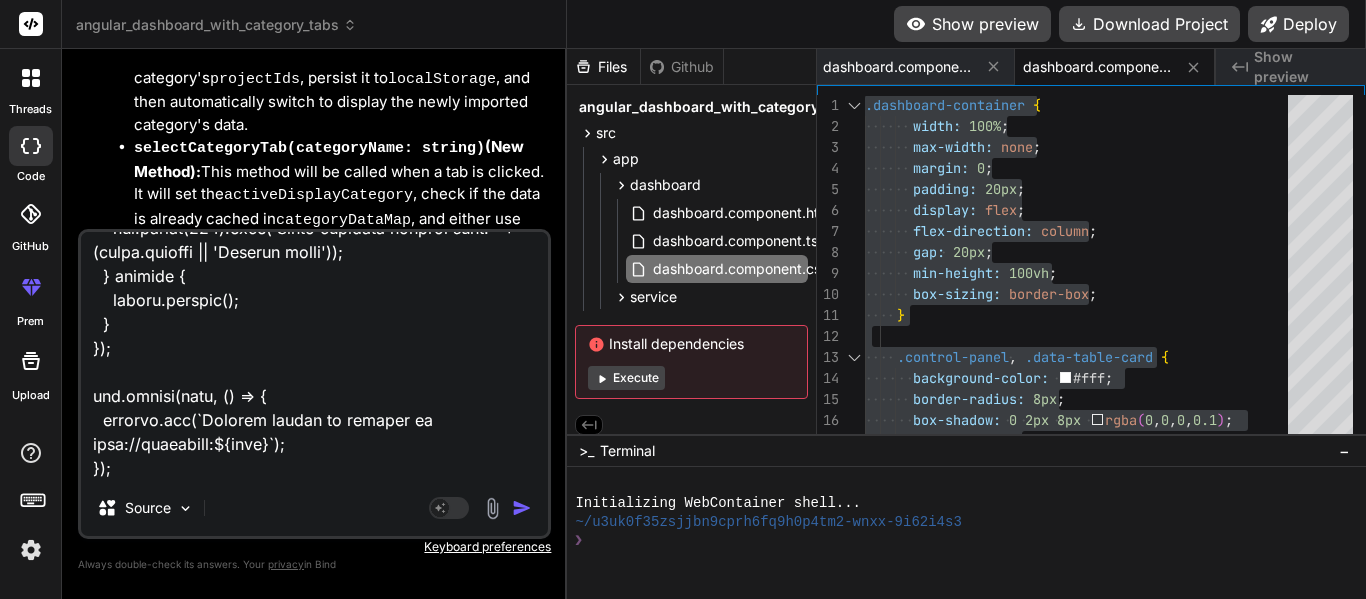 type on "Backend server.js code: const express = require('express');
const { Pool } = require('pg');
const cors = require('cors');
const app = express();
const port = 5077;
app.use(cors());
app.use(express.json({ limit: '100mb' }));
app.use(express.urlencoded({ extended: true, limit: '100mb' }));
const pool = new Pool({
user: 'postgres',
host: 'localhost',
database: 'ExcelInfo',
password: 'postgresql',
port: 5432,
});
// Helper functions
function getValueOrNull(value) {
if (value === undefined || value === null) return null;
const strVal = String(value).trim();
return strVal === '' ? null : strVal;
}
function getNumericValueOrNull(value) {
if (value === undefined || value === null || value === '') return null;
const cleaned = String(value).replace(/,/g, '');
const num = Number(cleaned);
return isNaN(num) ? null : num;
}
/**
* Converts a value to a Date object or null if invalid.
* Ensures that only valid Date objects or null are returned for database insertion.
* @param value The inp..." 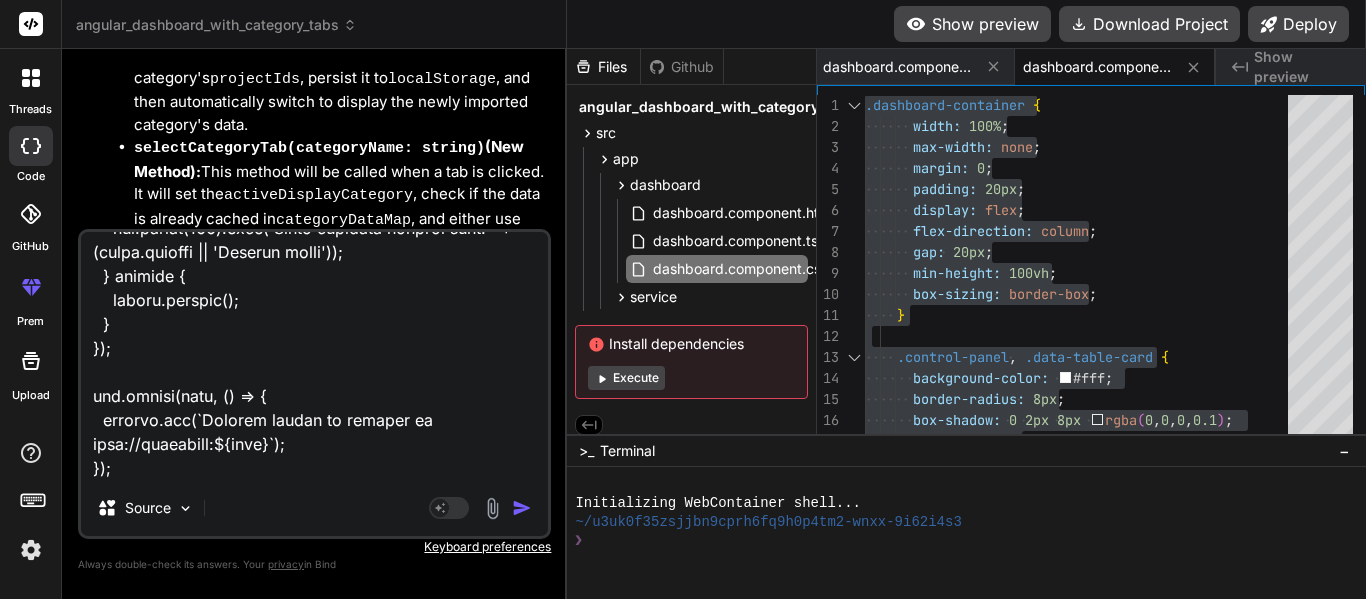 type on "Backend server.js code: const express = require('express');
const { Pool } = require('pg');
const cors = require('cors');
const app = express();
const port = 5077;
app.use(cors());
app.use(express.json({ limit: '100mb' }));
app.use(express.urlencoded({ extended: true, limit: '100mb' }));
const pool = new Pool({
user: 'postgres',
host: 'localhost',
database: 'ExcelInfo',
password: 'postgresql',
port: 5432,
});
// Helper functions
function getValueOrNull(value) {
if (value === undefined || value === null) return null;
const strVal = String(value).trim();
return strVal === '' ? null : strVal;
}
function getNumericValueOrNull(value) {
if (value === undefined || value === null || value === '') return null;
const cleaned = String(value).replace(/,/g, '');
const num = Number(cleaned);
return isNaN(num) ? null : num;
}
/**
* Converts a value to a Date object or null if invalid.
* Ensures that only valid Date objects or null are returned for database insertion.
* @param value The inp..." 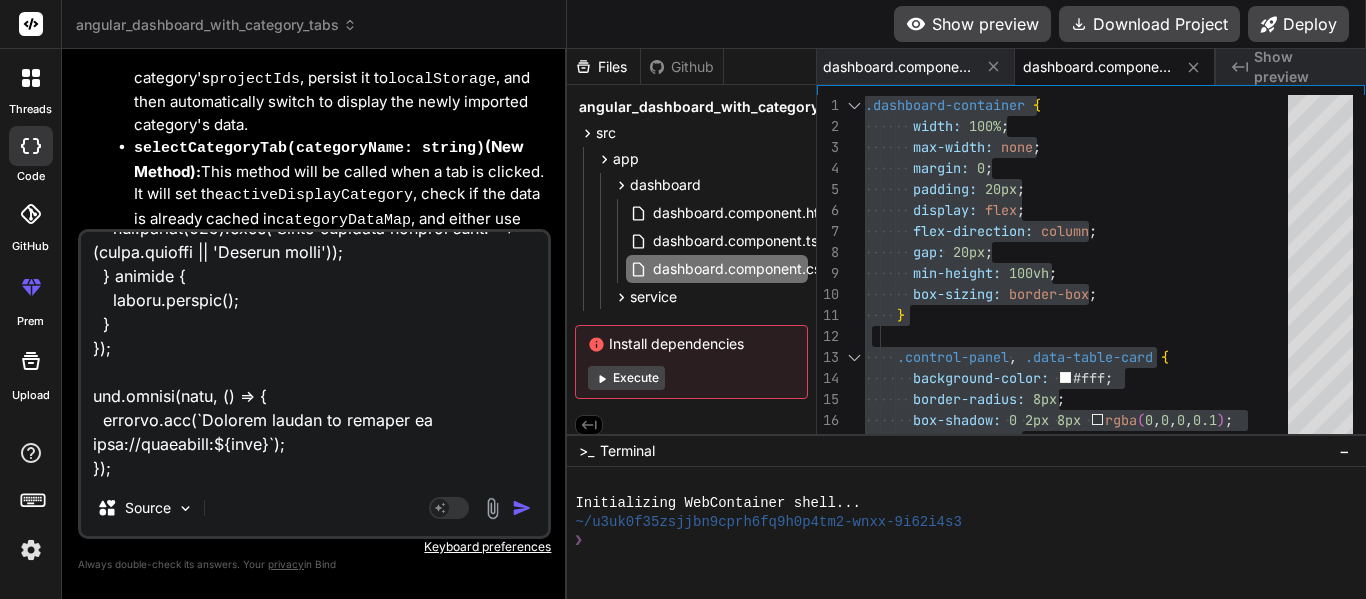 type on "Backend server.js code: const express = require('express');
const { Pool } = require('pg');
const cors = require('cors');
const app = express();
const port = 5077;
app.use(cors());
app.use(express.json({ limit: '100mb' }));
app.use(express.urlencoded({ extended: true, limit: '100mb' }));
const pool = new Pool({
user: 'postgres',
host: 'localhost',
database: 'ExcelInfo',
password: 'postgresql',
port: 5432,
});
// Helper functions
function getValueOrNull(value) {
if (value === undefined || value === null) return null;
const strVal = String(value).trim();
return strVal === '' ? null : strVal;
}
function getNumericValueOrNull(value) {
if (value === undefined || value === null || value === '') return null;
const cleaned = String(value).replace(/,/g, '');
const num = Number(cleaned);
return isNaN(num) ? null : num;
}
/**
* Converts a value to a Date object or null if invalid.
* Ensures that only valid Date objects or null are returned for database insertion.
* @param value The inp..." 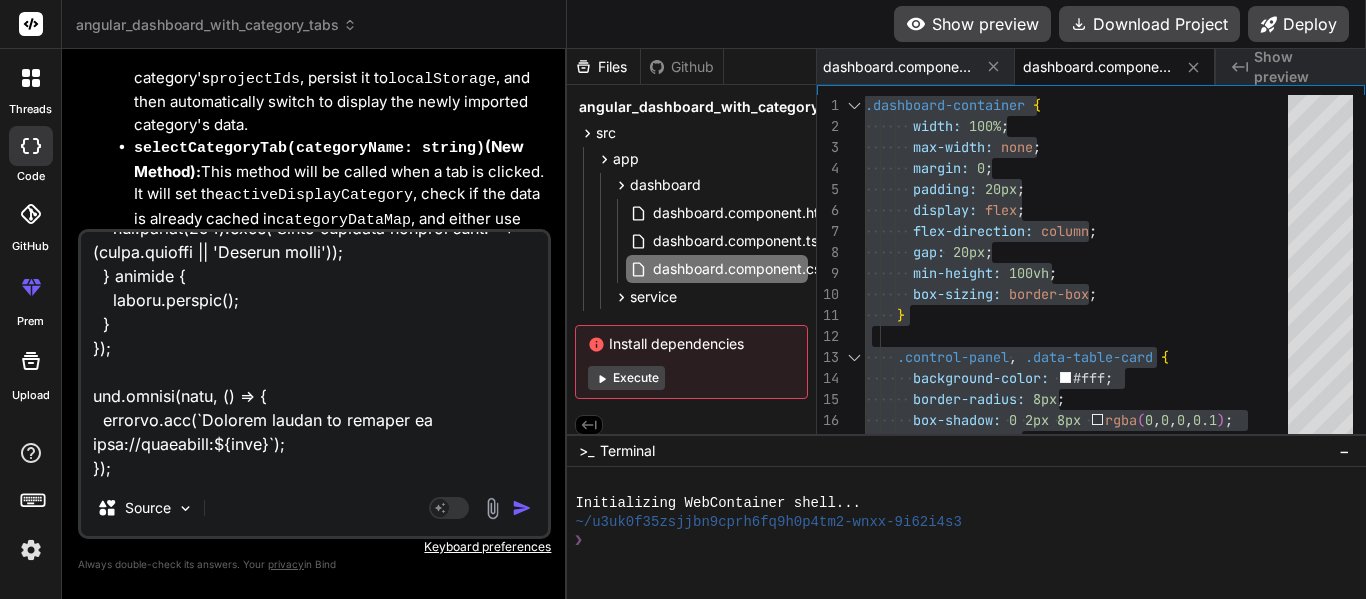type on "x" 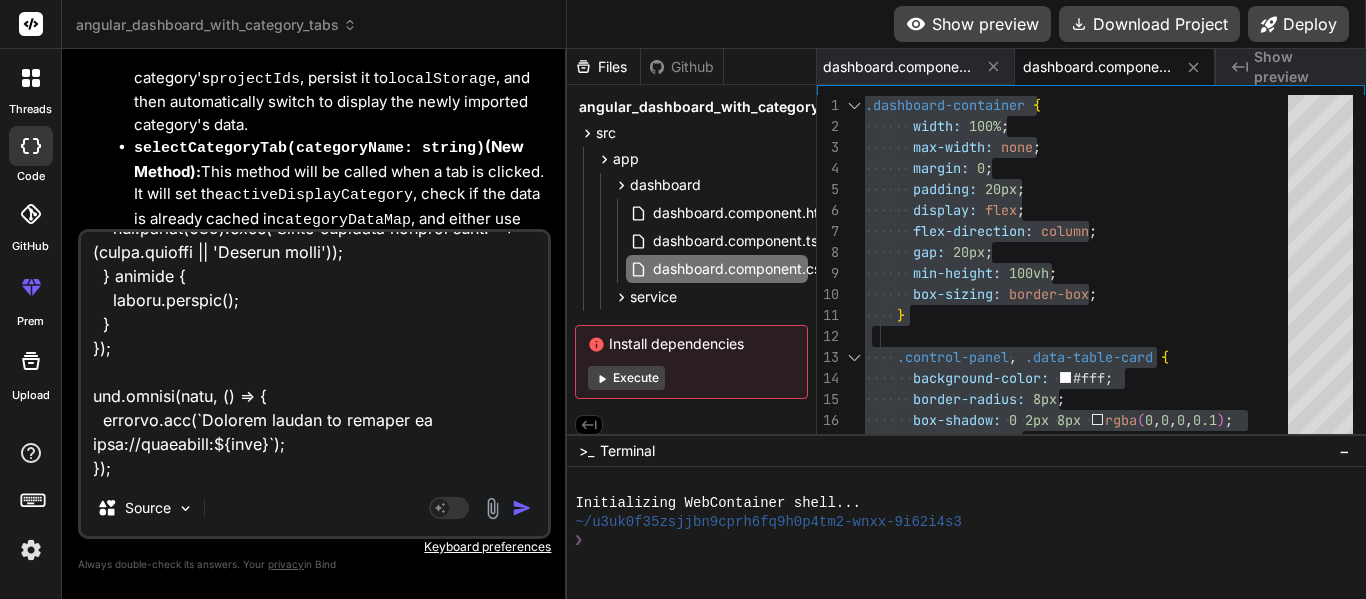 type on "Backend server.js code: const express = require('express');
const { Pool } = require('pg');
const cors = require('cors');
const app = express();
const port = 5077;
app.use(cors());
app.use(express.json({ limit: '100mb' }));
app.use(express.urlencoded({ extended: true, limit: '100mb' }));
const pool = new Pool({
user: 'postgres',
host: 'localhost',
database: 'ExcelInfo',
password: 'postgresql',
port: 5432,
});
// Helper functions
function getValueOrNull(value) {
if (value === undefined || value === null) return null;
const strVal = String(value).trim();
return strVal === '' ? null : strVal;
}
function getNumericValueOrNull(value) {
if (value === undefined || value === null || value === '') return null;
const cleaned = String(value).replace(/,/g, '');
const num = Number(cleaned);
return isNaN(num) ? null : num;
}
/**
* Converts a value to a Date object or null if invalid.
* Ensures that only valid Date objects or null are returned for database insertion.
* @param value The inp..." 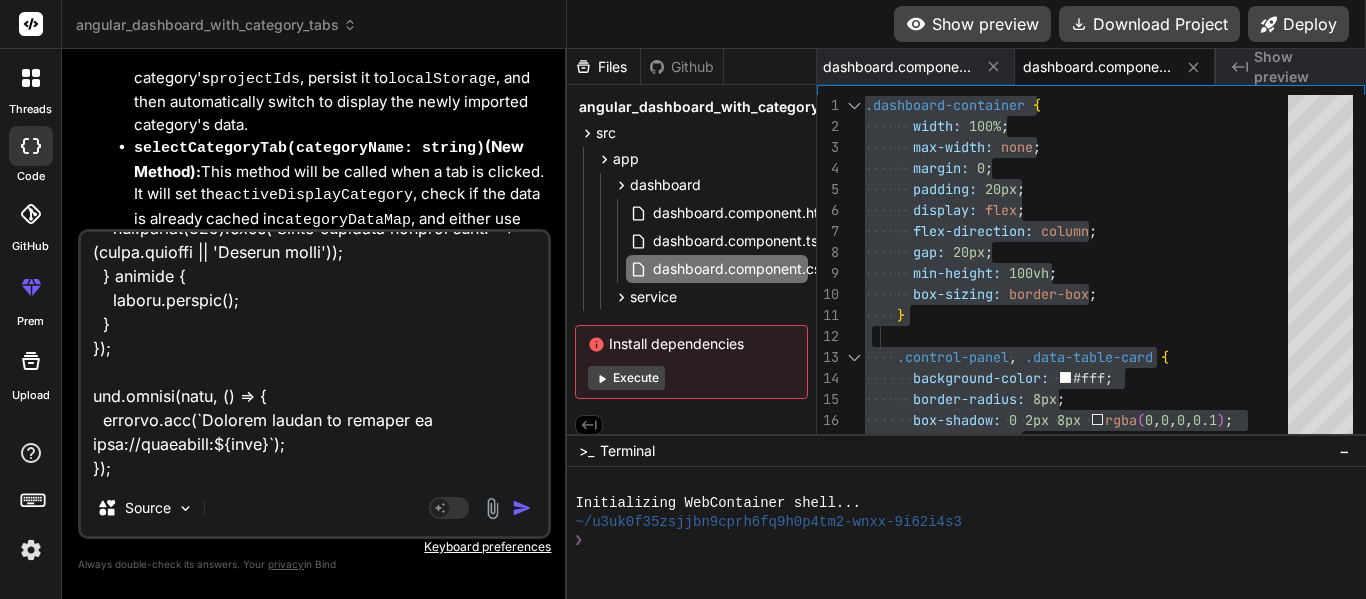type on "Backend server.js code: const express = require('express');
const { Pool } = require('pg');
const cors = require('cors');
const app = express();
const port = 5077;
app.use(cors());
app.use(express.json({ limit: '100mb' }));
app.use(express.urlencoded({ extended: true, limit: '100mb' }));
const pool = new Pool({
user: 'postgres',
host: 'localhost',
database: 'ExcelInfo',
password: 'postgresql',
port: 5432,
});
// Helper functions
function getValueOrNull(value) {
if (value === undefined || value === null) return null;
const strVal = String(value).trim();
return strVal === '' ? null : strVal;
}
function getNumericValueOrNull(value) {
if (value === undefined || value === null || value === '') return null;
const cleaned = String(value).replace(/,/g, '');
const num = Number(cleaned);
return isNaN(num) ? null : num;
}
/**
* Converts a value to a Date object or null if invalid.
* Ensures that only valid Date objects or null are returned for database insertion.
* @param value The inp..." 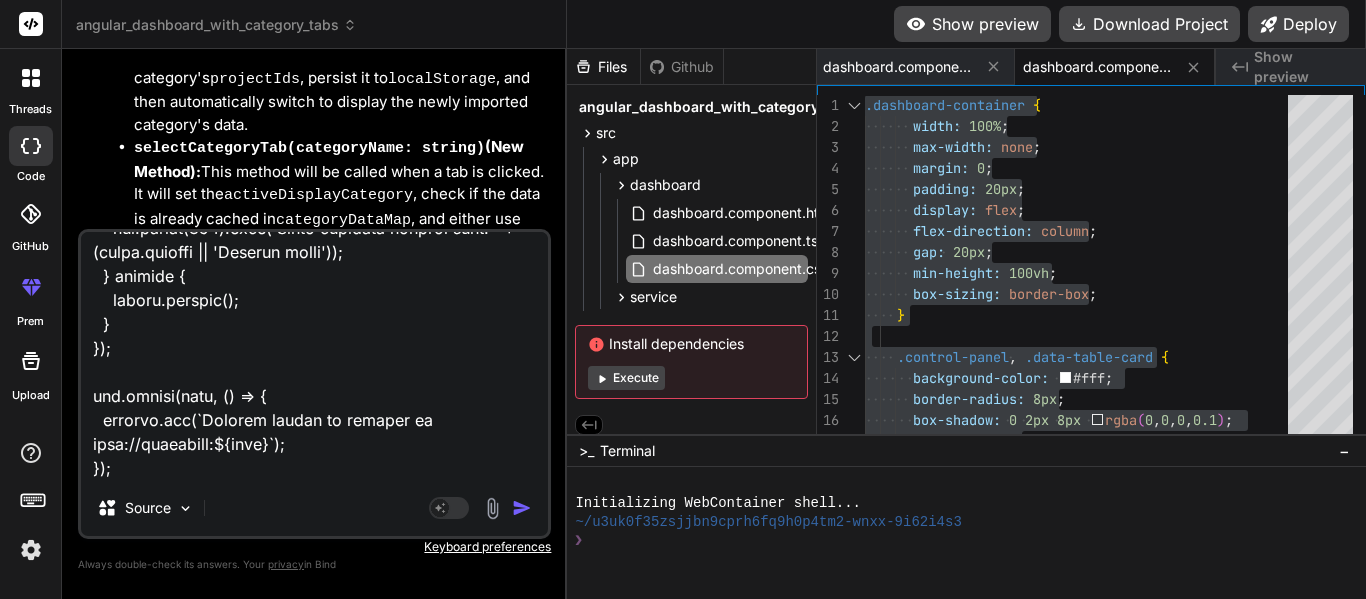type on "Backend server.js code: const express = require('express');
const { Pool } = require('pg');
const cors = require('cors');
const app = express();
const port = 5077;
app.use(cors());
app.use(express.json({ limit: '100mb' }));
app.use(express.urlencoded({ extended: true, limit: '100mb' }));
const pool = new Pool({
user: 'postgres',
host: 'localhost',
database: 'ExcelInfo',
password: 'postgresql',
port: 5432,
});
// Helper functions
function getValueOrNull(value) {
if (value === undefined || value === null) return null;
const strVal = String(value).trim();
return strVal === '' ? null : strVal;
}
function getNumericValueOrNull(value) {
if (value === undefined || value === null || value === '') return null;
const cleaned = String(value).replace(/,/g, '');
const num = Number(cleaned);
return isNaN(num) ? null : num;
}
/**
* Converts a value to a Date object or null if invalid.
* Ensures that only valid Date objects or null are returned for database insertion.
* @param value The inp..." 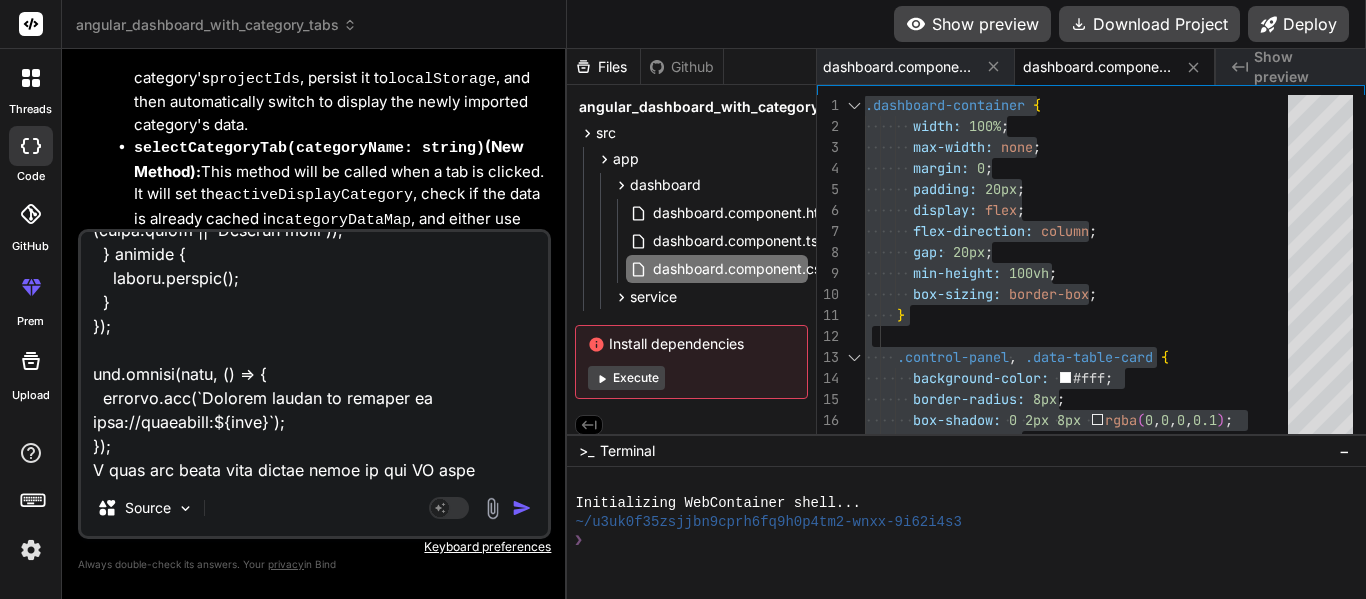 scroll, scrollTop: 30340, scrollLeft: 0, axis: vertical 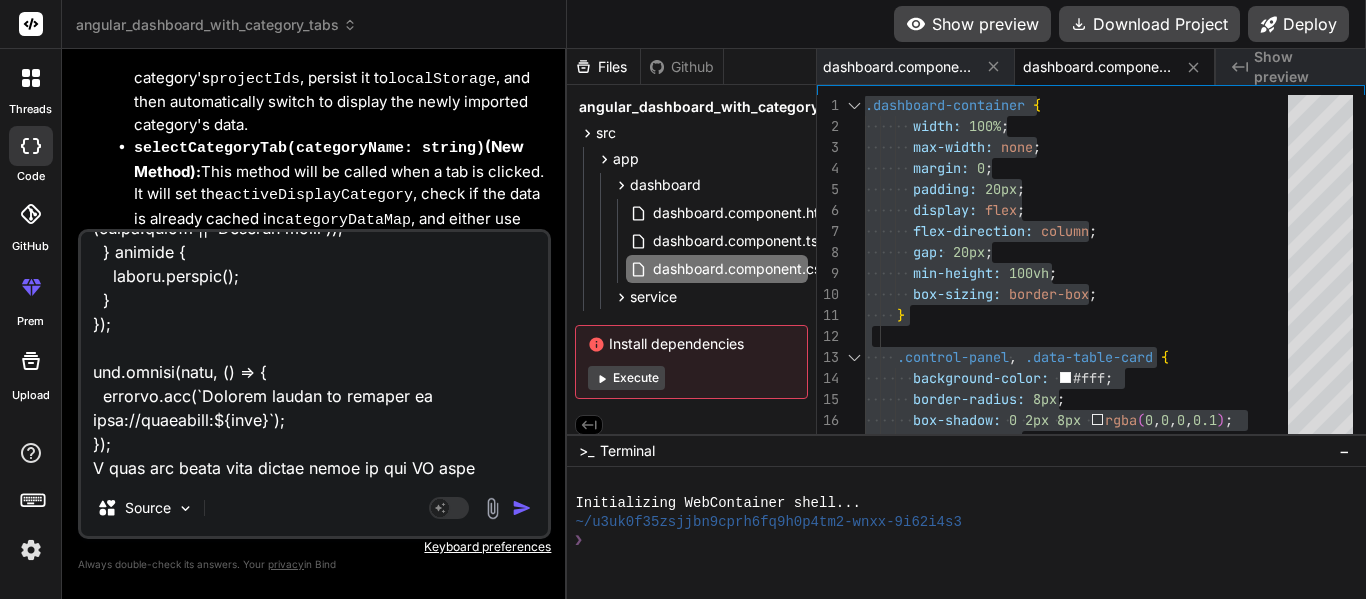 click at bounding box center [314, 356] 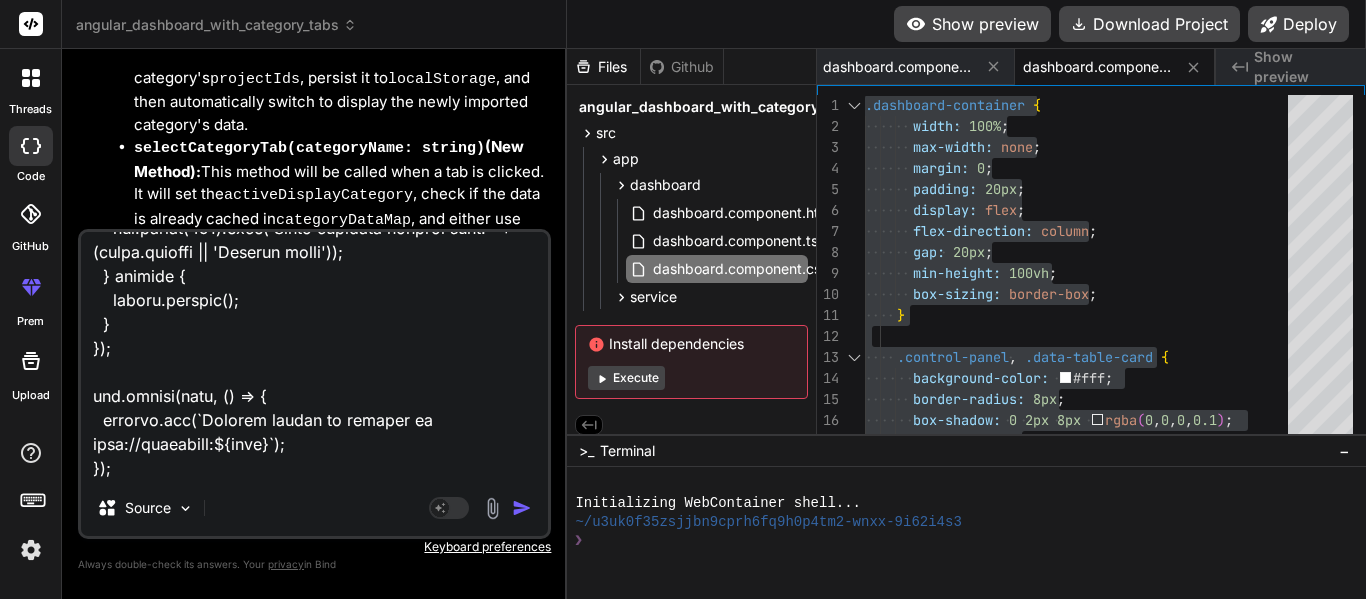 type on "Backend server.js code: const express = require('express');
const { Pool } = require('pg');
const cors = require('cors');
const app = express();
const port = 5077;
app.use(cors());
app.use(express.json({ limit: '100mb' }));
app.use(express.urlencoded({ extended: true, limit: '100mb' }));
const pool = new Pool({
user: 'postgres',
host: 'localhost',
database: 'ExcelInfo',
password: 'postgresql',
port: 5432,
});
// Helper functions
function getValueOrNull(value) {
if (value === undefined || value === null) return null;
const strVal = String(value).trim();
return strVal === '' ? null : strVal;
}
function getNumericValueOrNull(value) {
if (value === undefined || value === null || value === '') return null;
const cleaned = String(value).replace(/,/g, '');
const num = Number(cleaned);
return isNaN(num) ? null : num;
}
/**
* Converts a value to a Date object or null if invalid.
* Ensures that only valid Date objects or null are returned for database insertion.
* @param value The inp..." 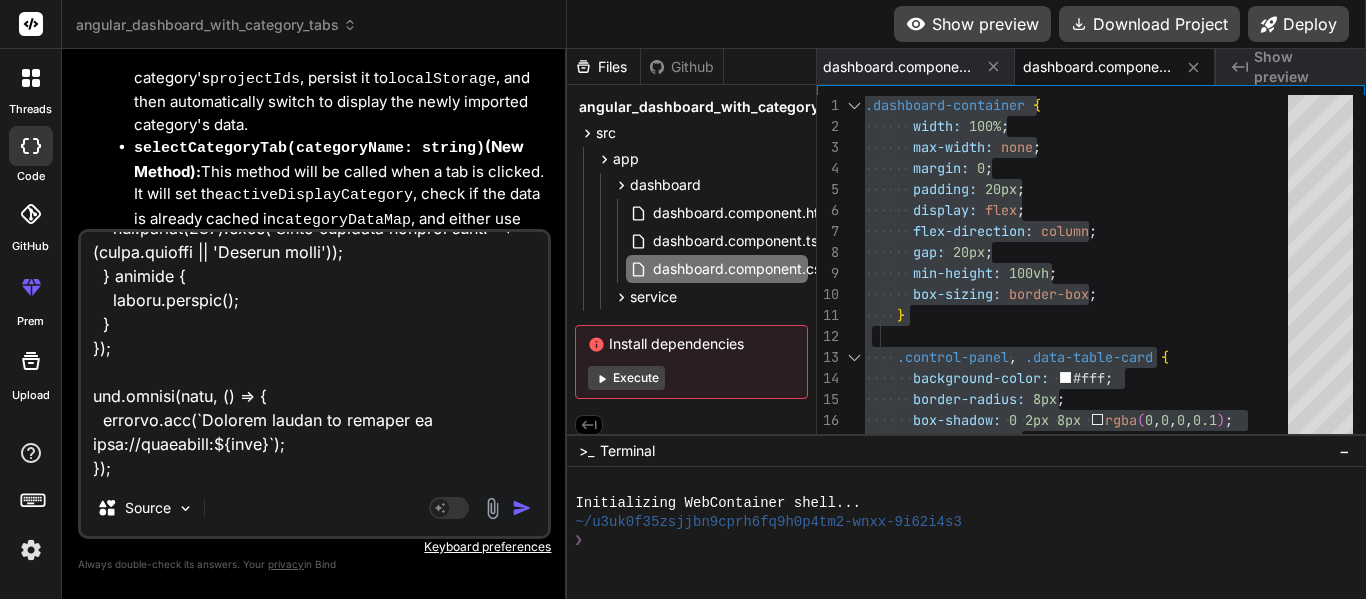scroll, scrollTop: 30340, scrollLeft: 0, axis: vertical 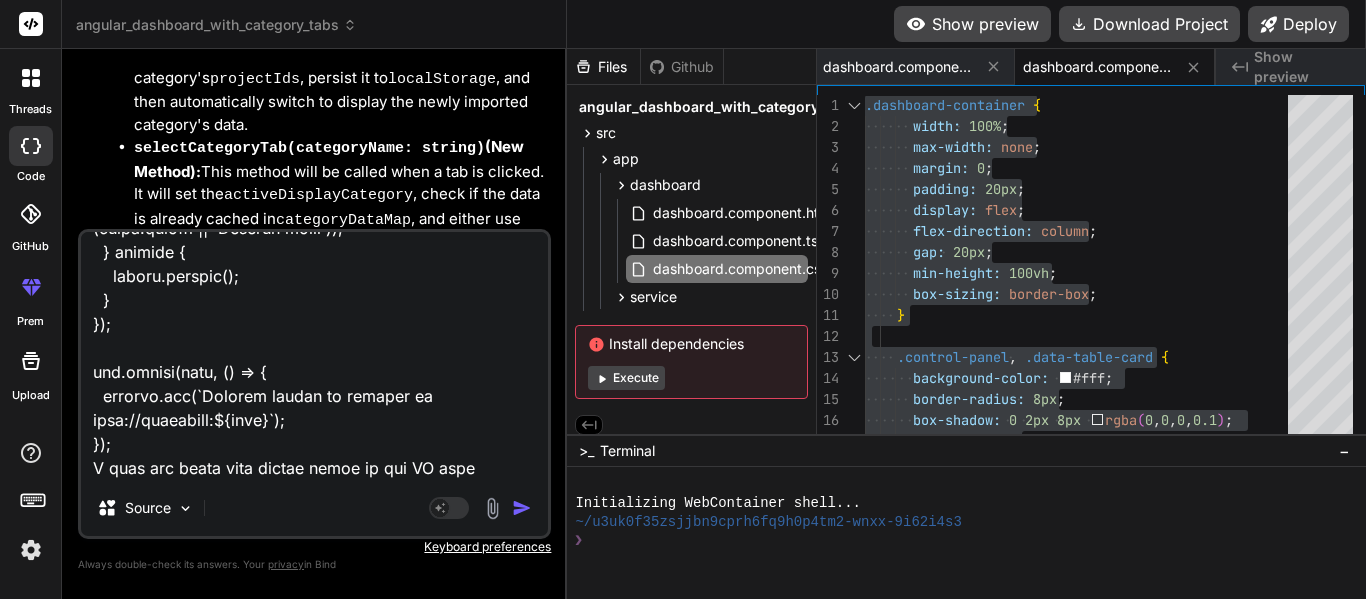 type on "Backend server.js code: const express = require('express');
const { Pool } = require('pg');
const cors = require('cors');
const app = express();
const port = 5077;
app.use(cors());
app.use(express.json({ limit: '100mb' }));
app.use(express.urlencoded({ extended: true, limit: '100mb' }));
const pool = new Pool({
user: 'postgres',
host: 'localhost',
database: 'ExcelInfo',
password: 'postgresql',
port: 5432,
});
// Helper functions
function getValueOrNull(value) {
if (value === undefined || value === null) return null;
const strVal = String(value).trim();
return strVal === '' ? null : strVal;
}
function getNumericValueOrNull(value) {
if (value === undefined || value === null || value === '') return null;
const cleaned = String(value).replace(/,/g, '');
const num = Number(cleaned);
return isNaN(num) ? null : num;
}
/**
* Converts a value to a Date object or null if invalid.
* Ensures that only valid Date objects or null are returned for database insertion.
* @param value The inp..." 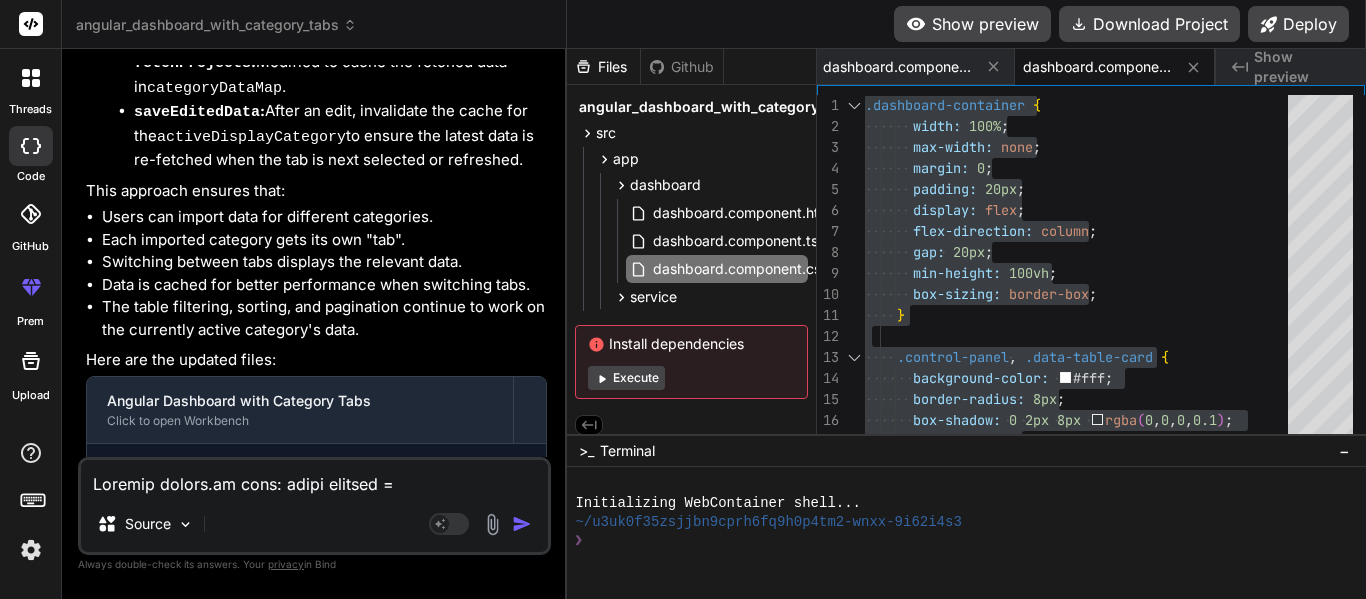scroll, scrollTop: 20489, scrollLeft: 0, axis: vertical 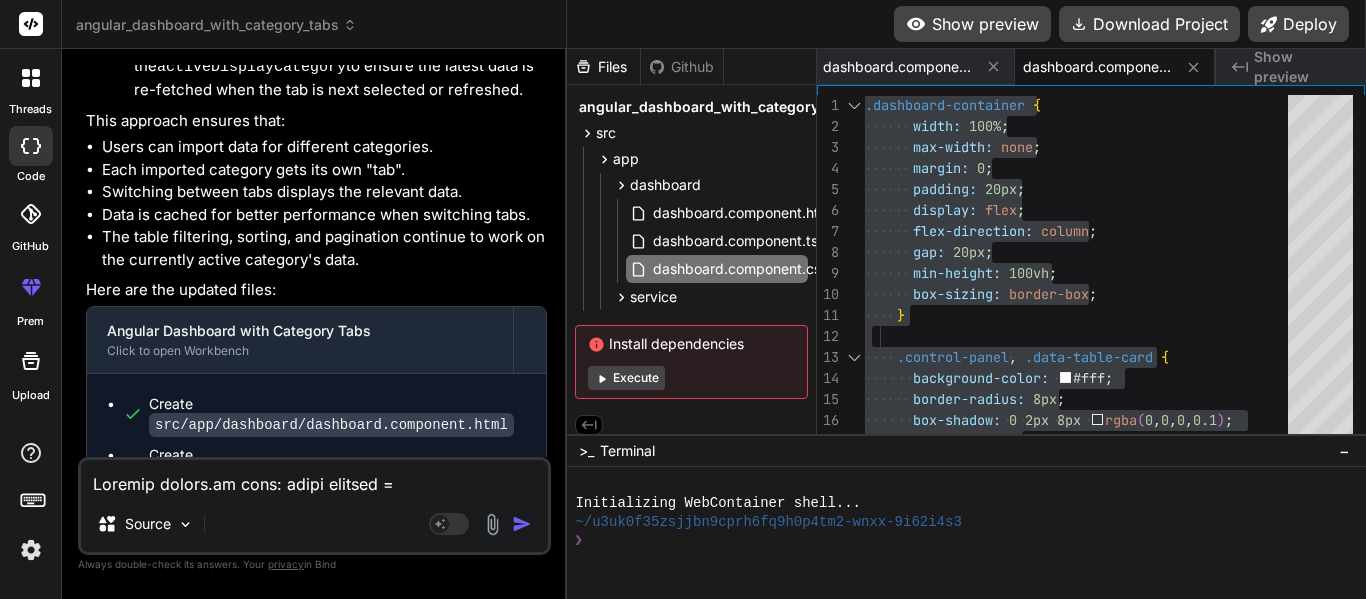 click at bounding box center [316, 8305] 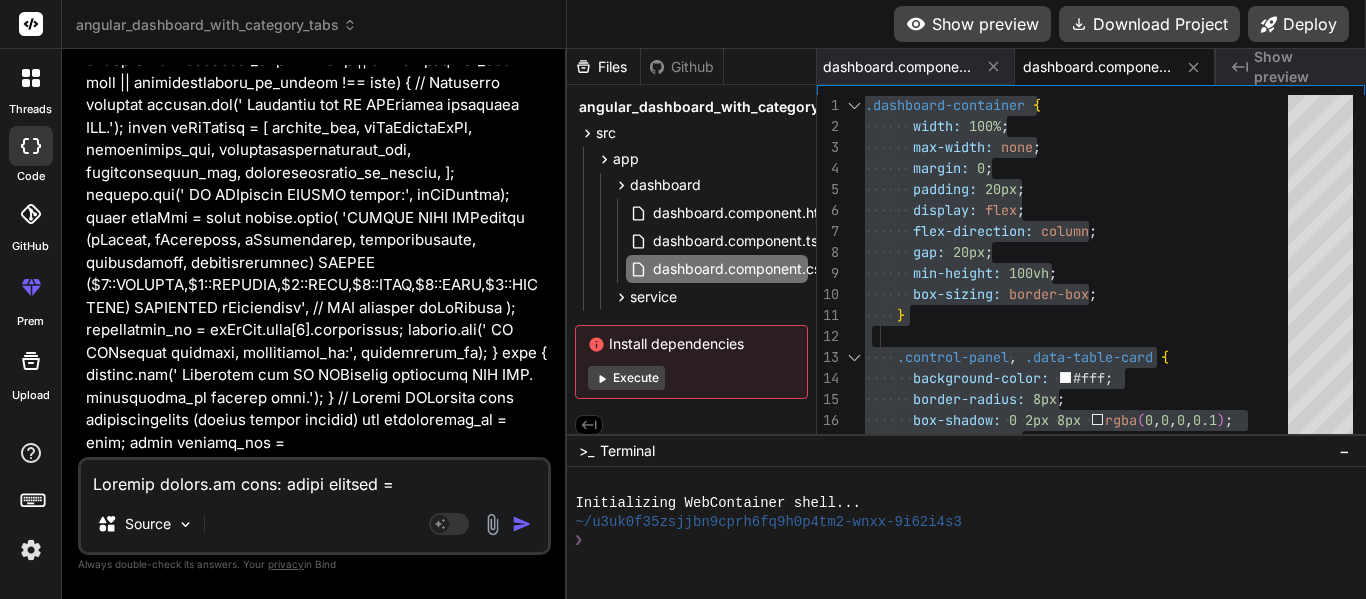 scroll, scrollTop: 25415, scrollLeft: 0, axis: vertical 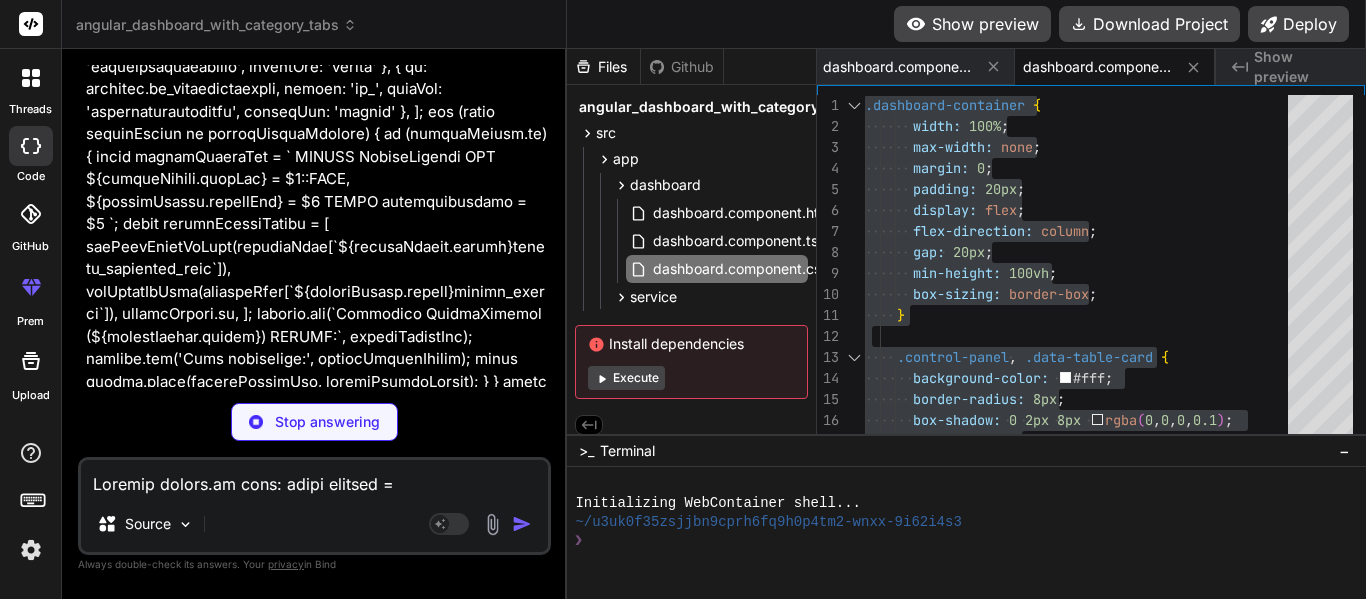 type on "x" 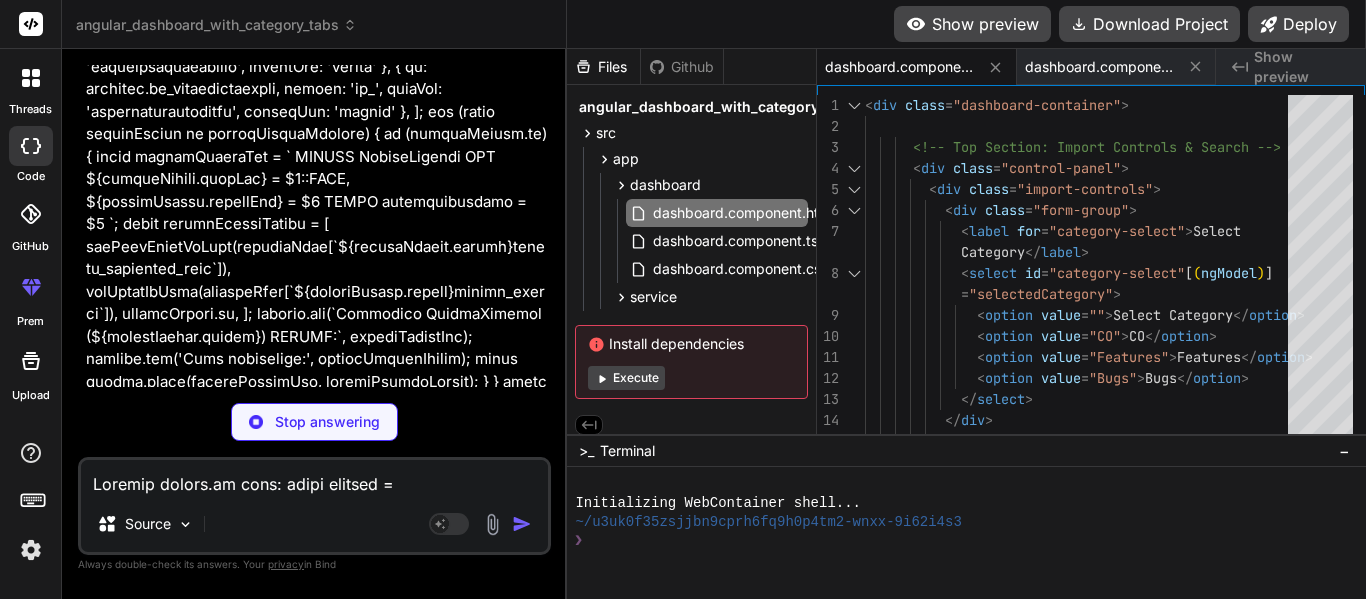 scroll, scrollTop: 35857, scrollLeft: 0, axis: vertical 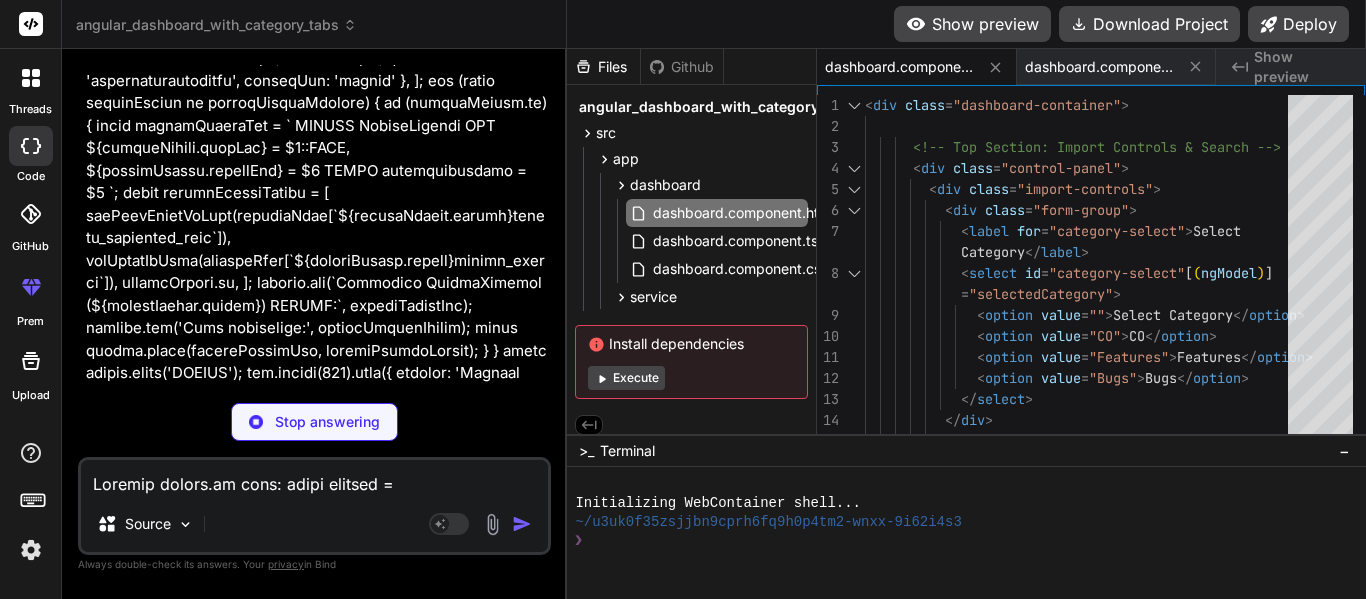 click on "Stop answering" at bounding box center (314, 422) 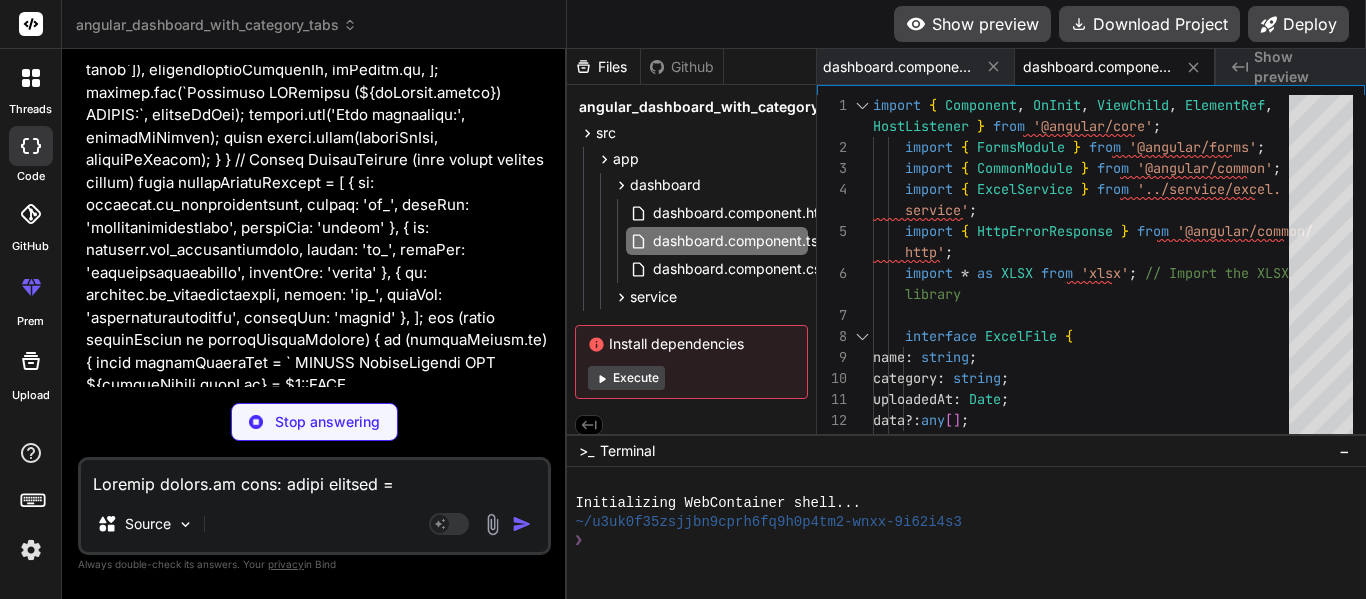 scroll, scrollTop: 35615, scrollLeft: 0, axis: vertical 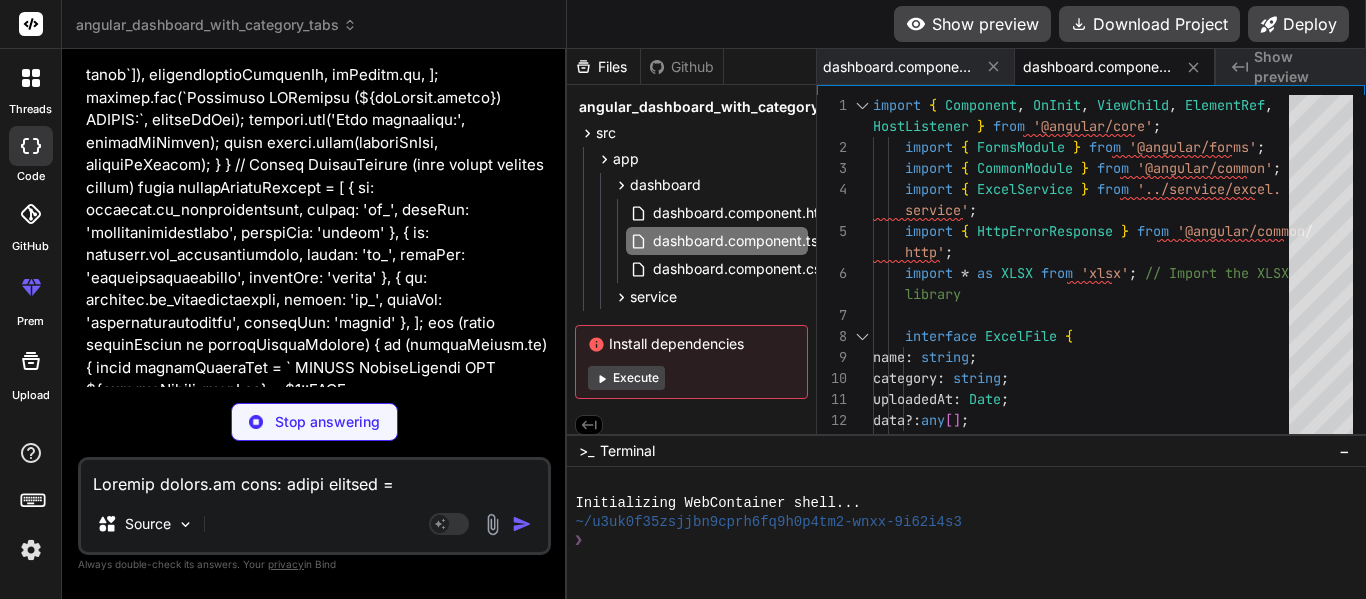 type on "x" 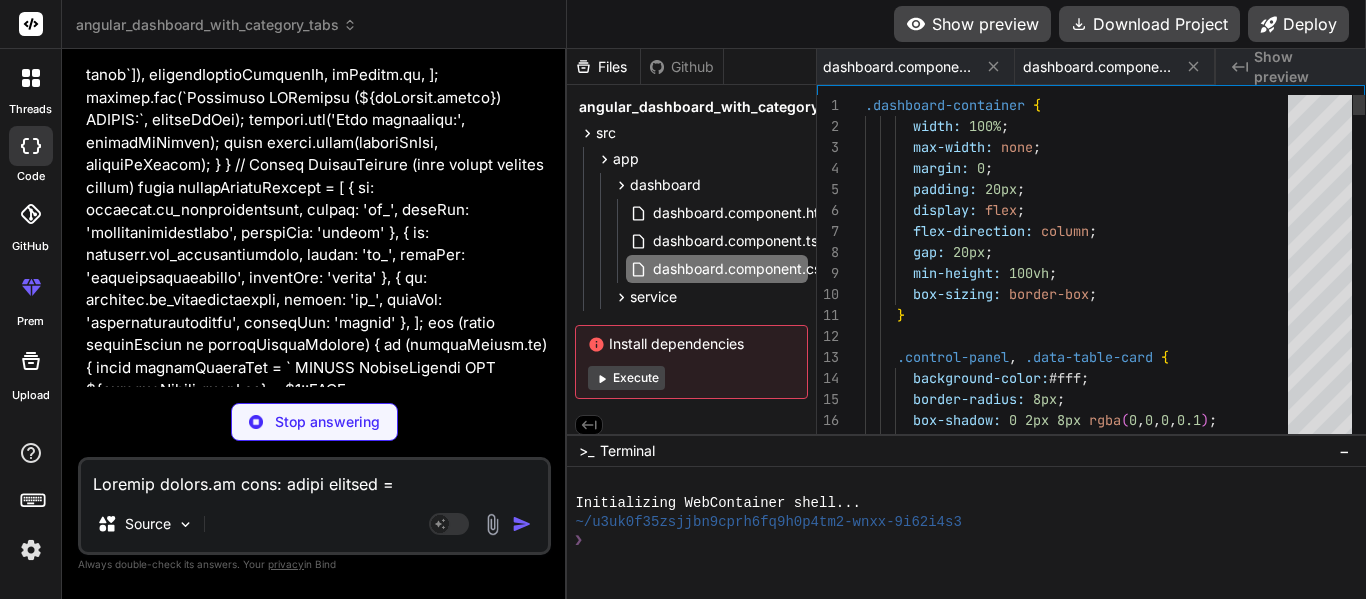 scroll, scrollTop: 0, scrollLeft: 202, axis: horizontal 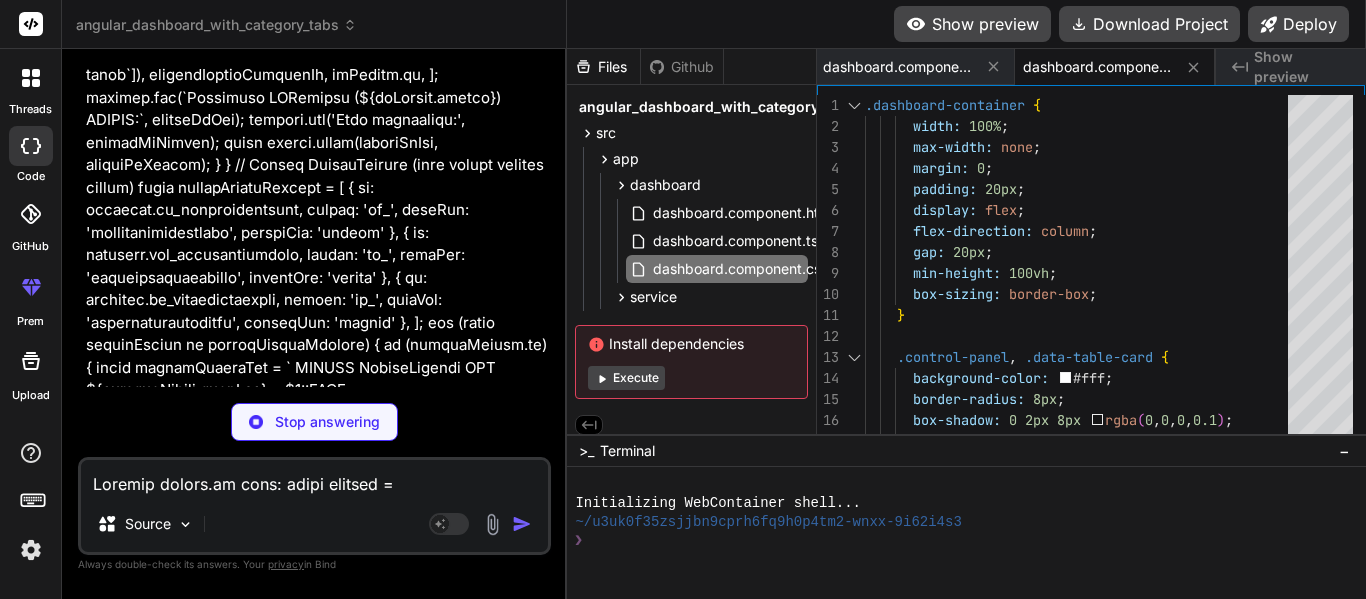 type on "x" 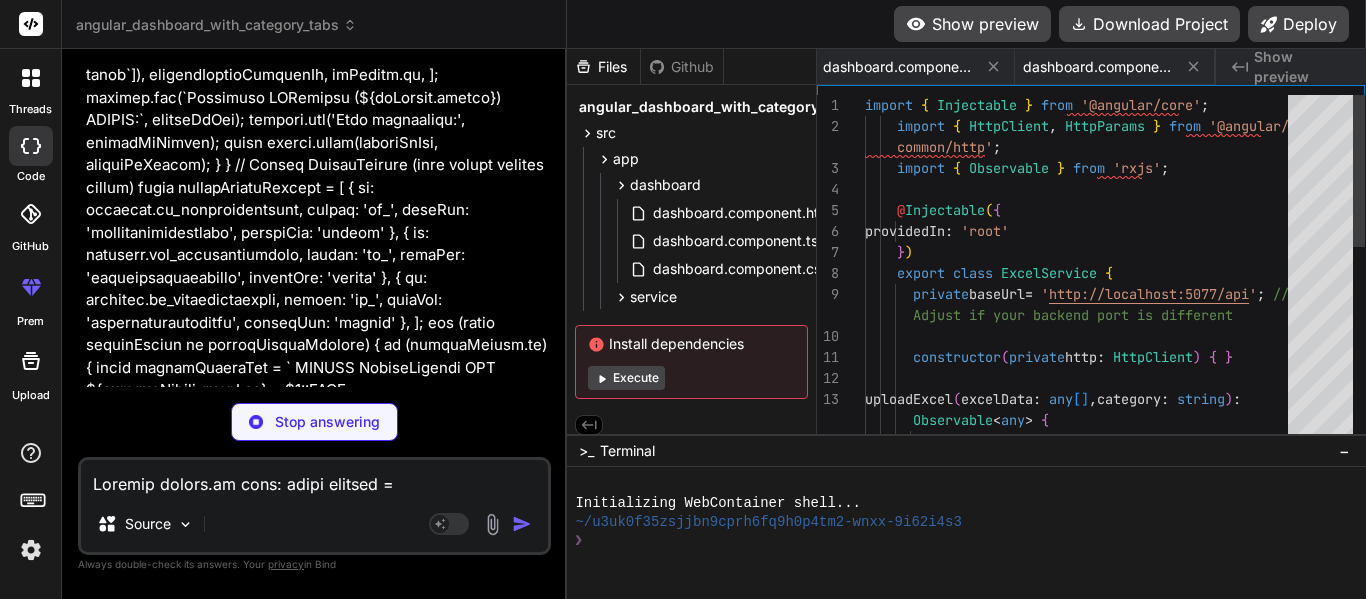 scroll, scrollTop: 0, scrollLeft: 355, axis: horizontal 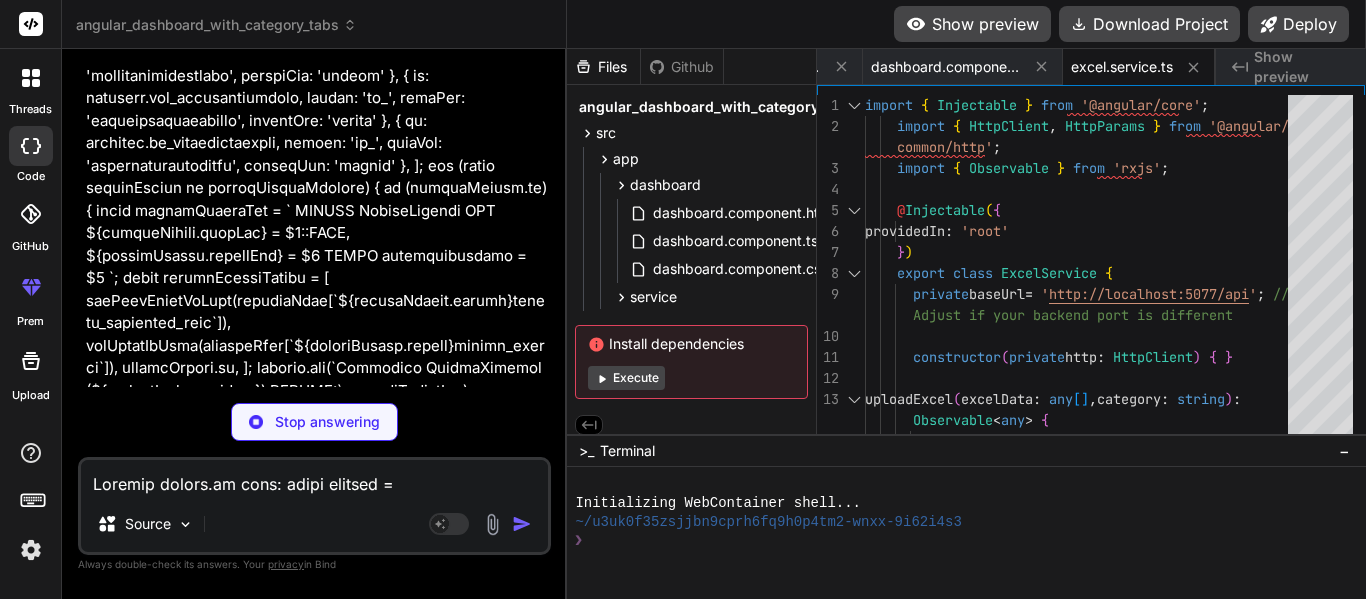 drag, startPoint x: 89, startPoint y: 244, endPoint x: 228, endPoint y: 377, distance: 192.37984 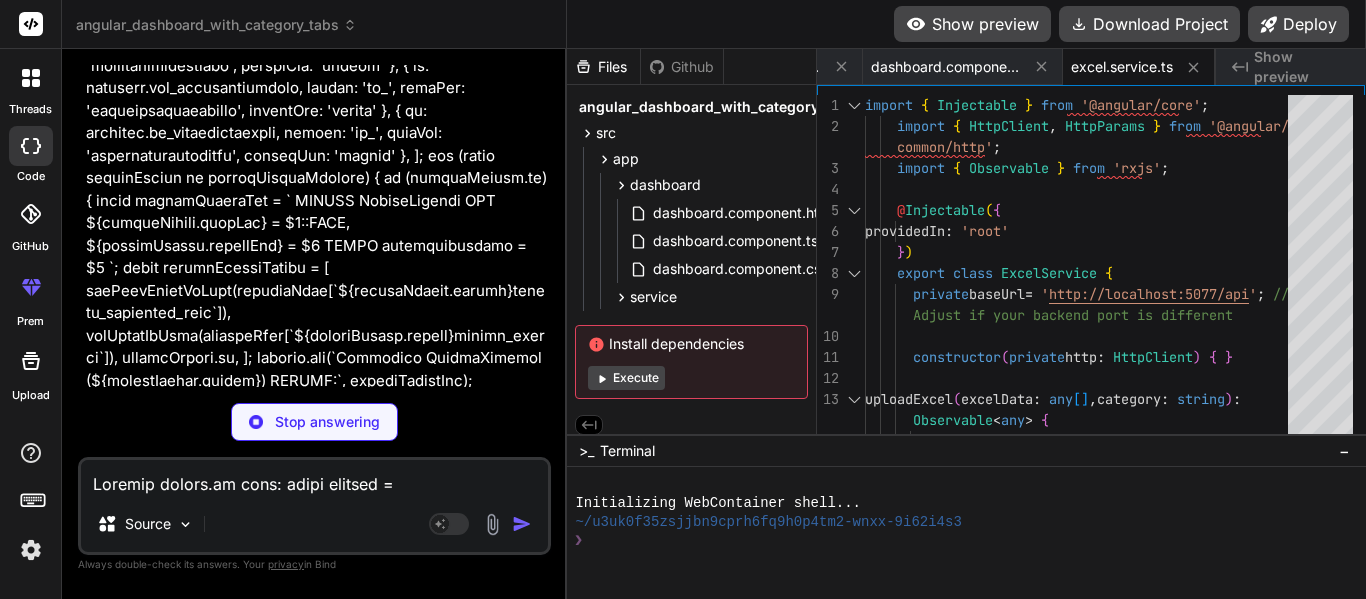click on "Load data on tab selection:  When a tab is clicked, the  selectCategoryTab  method will use the stored  projectIds  to fetch the relevant data from the backend (or use cached data if available)." at bounding box center [324, 1077] 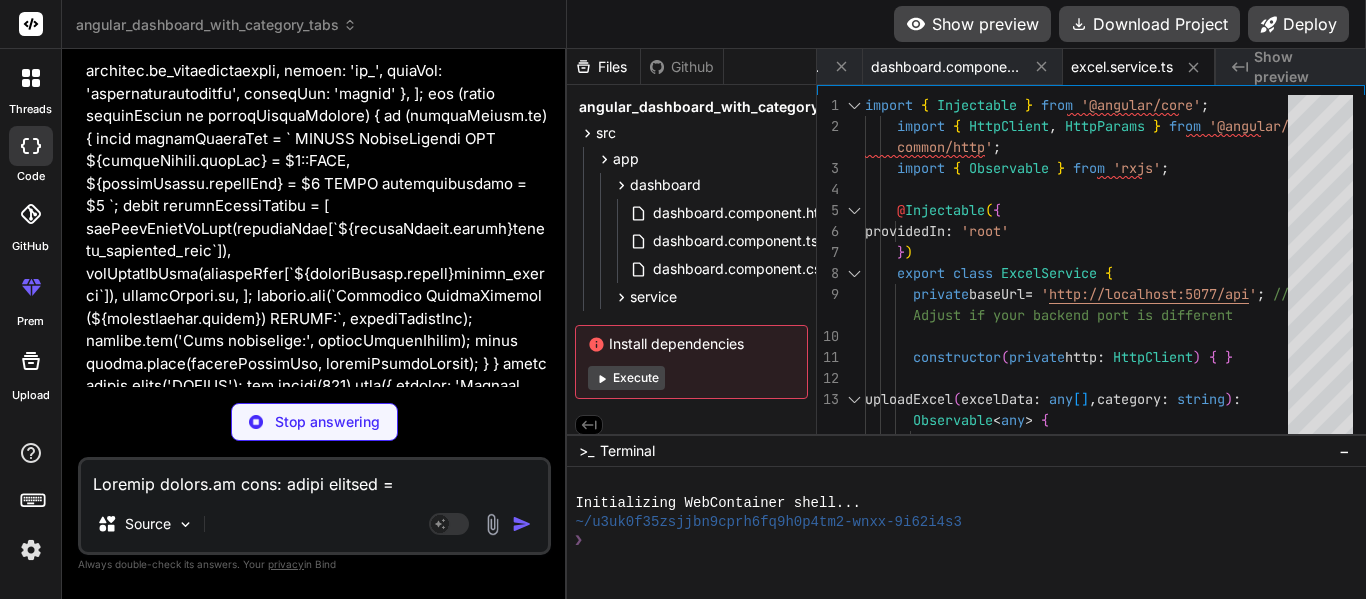 scroll, scrollTop: 35843, scrollLeft: 0, axis: vertical 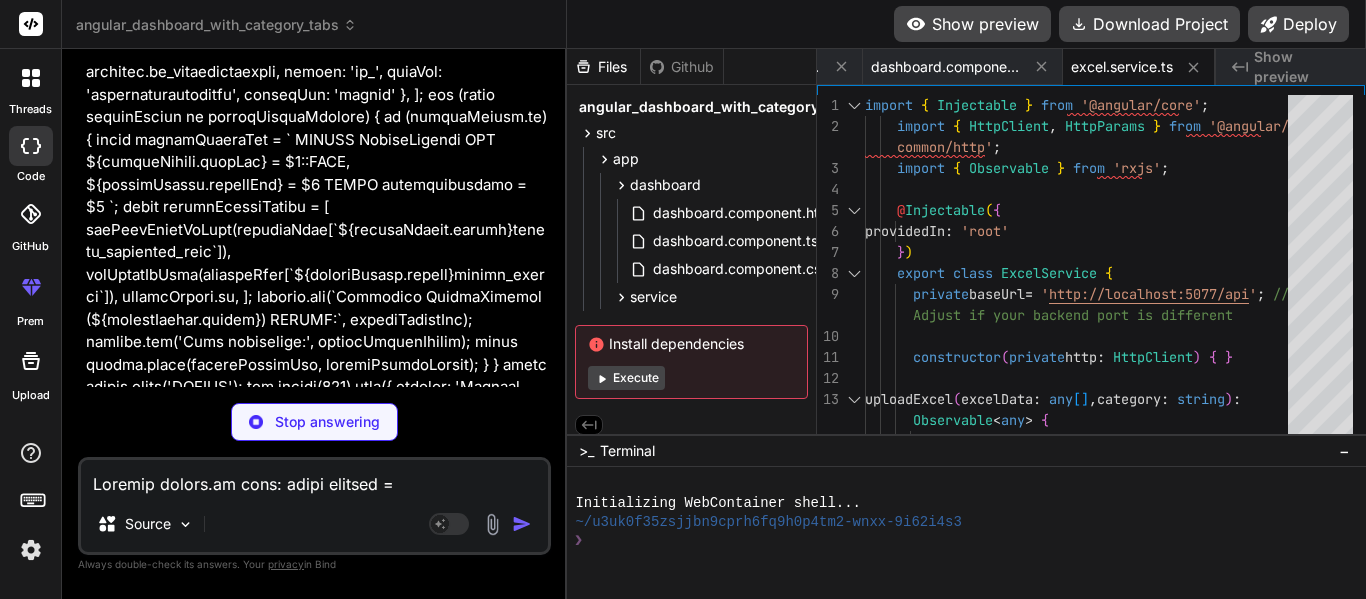 type on "x" 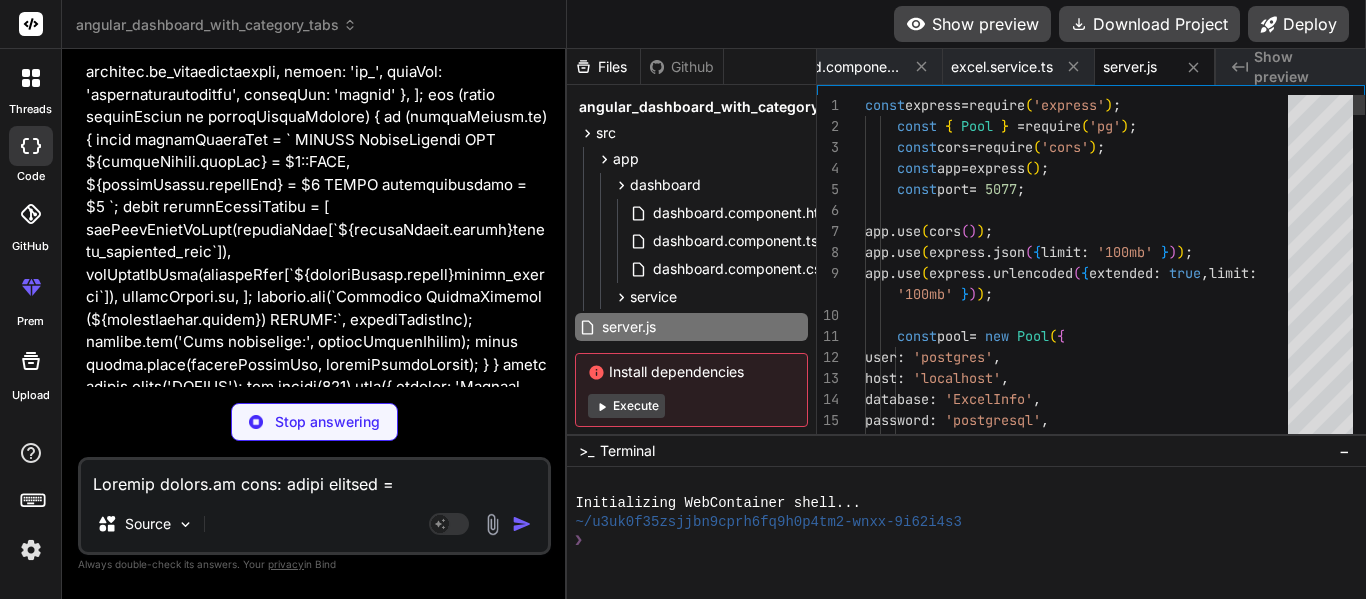 type on "x" 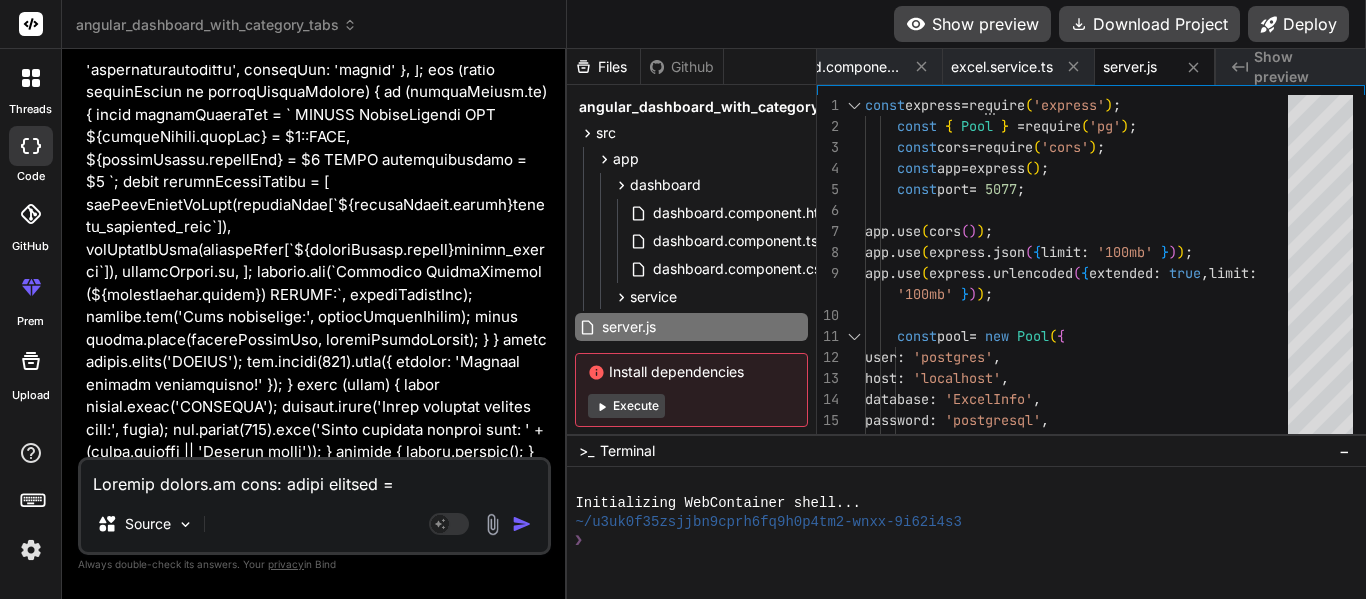 scroll, scrollTop: 35880, scrollLeft: 0, axis: vertical 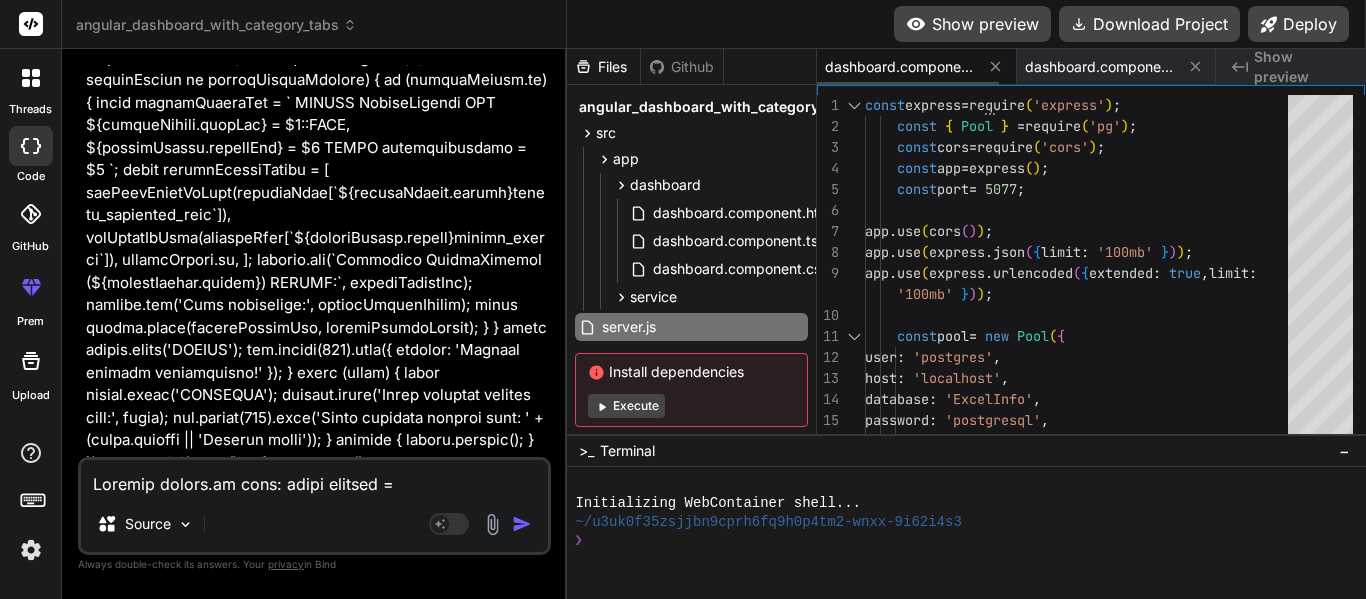 click on "dashboard.component.html" at bounding box center (900, 67) 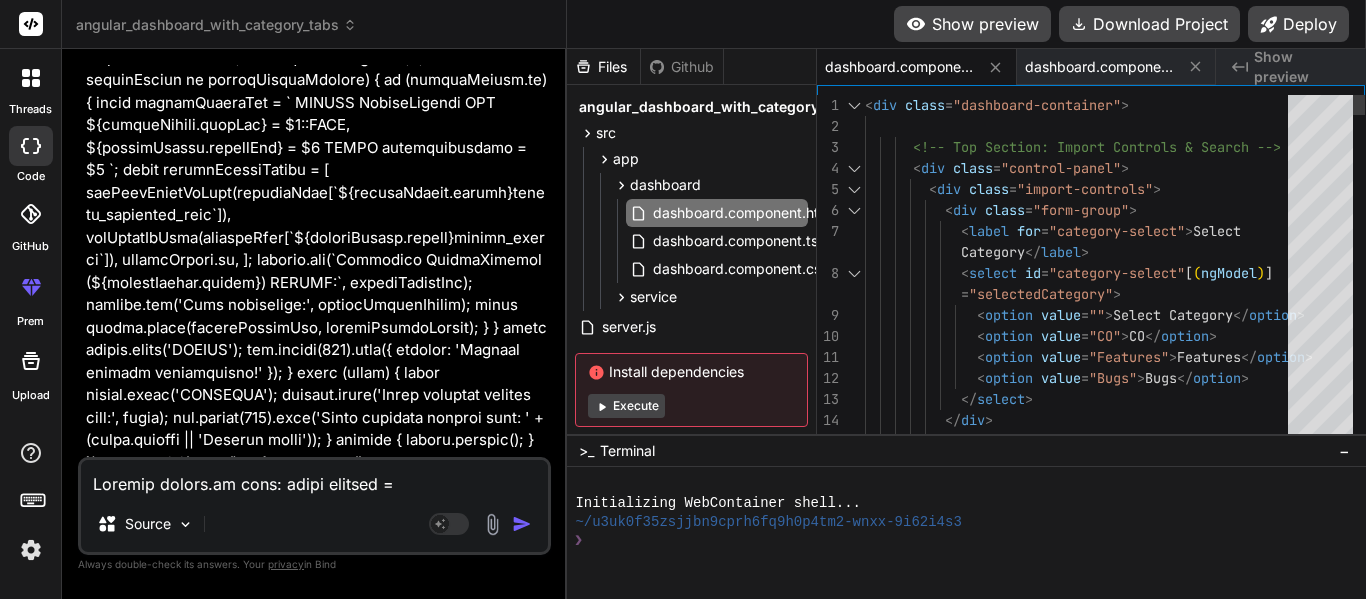 scroll, scrollTop: 0, scrollLeft: 0, axis: both 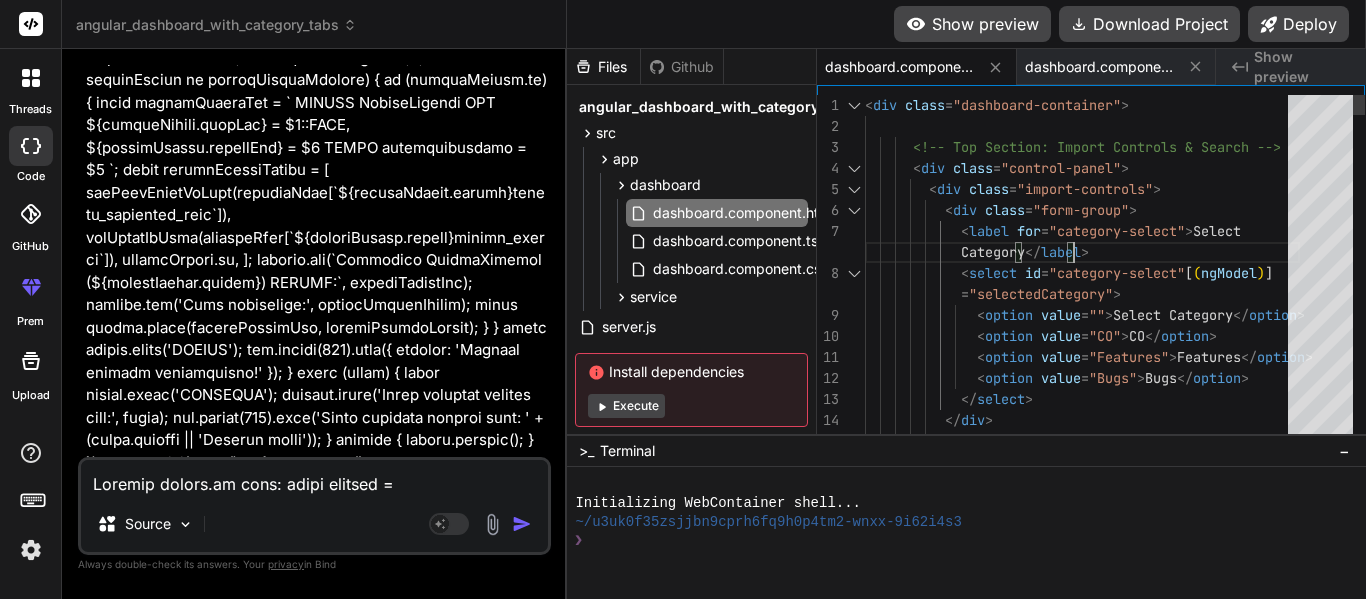 click on "< div   class = "dashboard-container"  >        <!-- Top Section: Import Controls & Search -->        < div   class = "control-panel"  >          < div   class = "import-controls"  >            < div   class = "form-group"  >              < label   for = "category-select"  > Select               < select   id = "category-select"  [ ( ngModel ) ]                < option   value = ""  > Select Category  < / option >                < option   value = "CO"  > CO  < / option >                < option   value = "Features"  > Features  < / option >                < option   value = "Bugs"  > Bugs  < / option >              < / select >            < / div >              Category  < / label >              = "selectedCategory"  >" at bounding box center (1082, 3024) 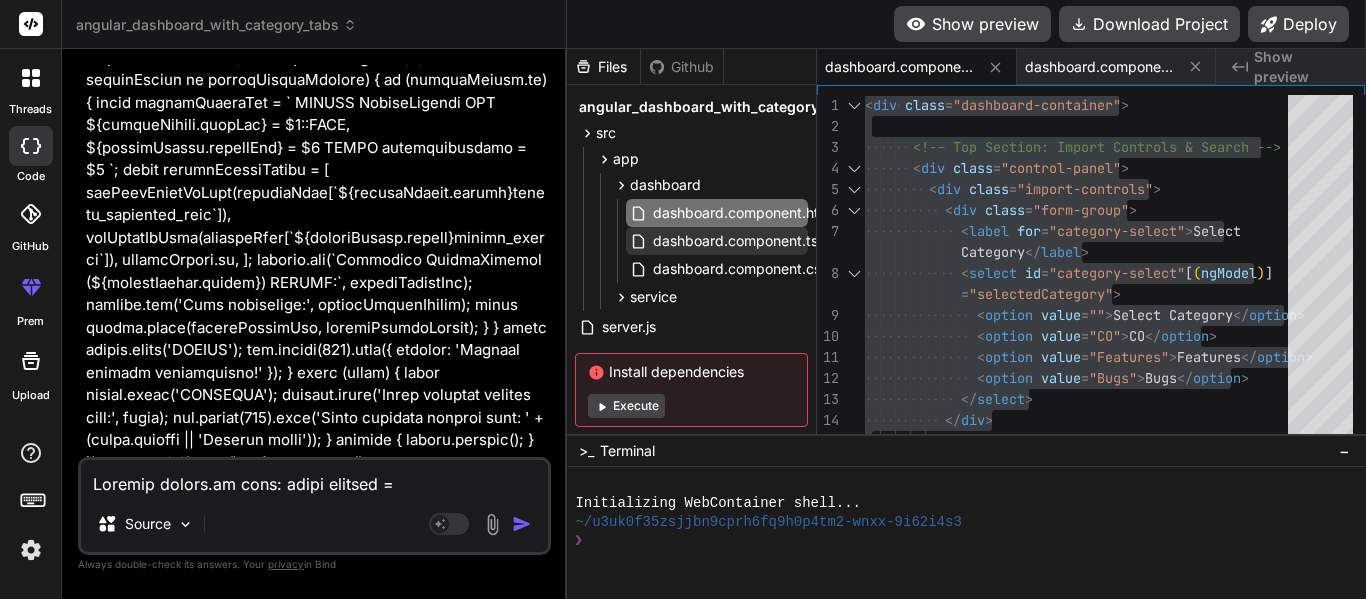 click on "dashboard.component.ts" at bounding box center [735, 241] 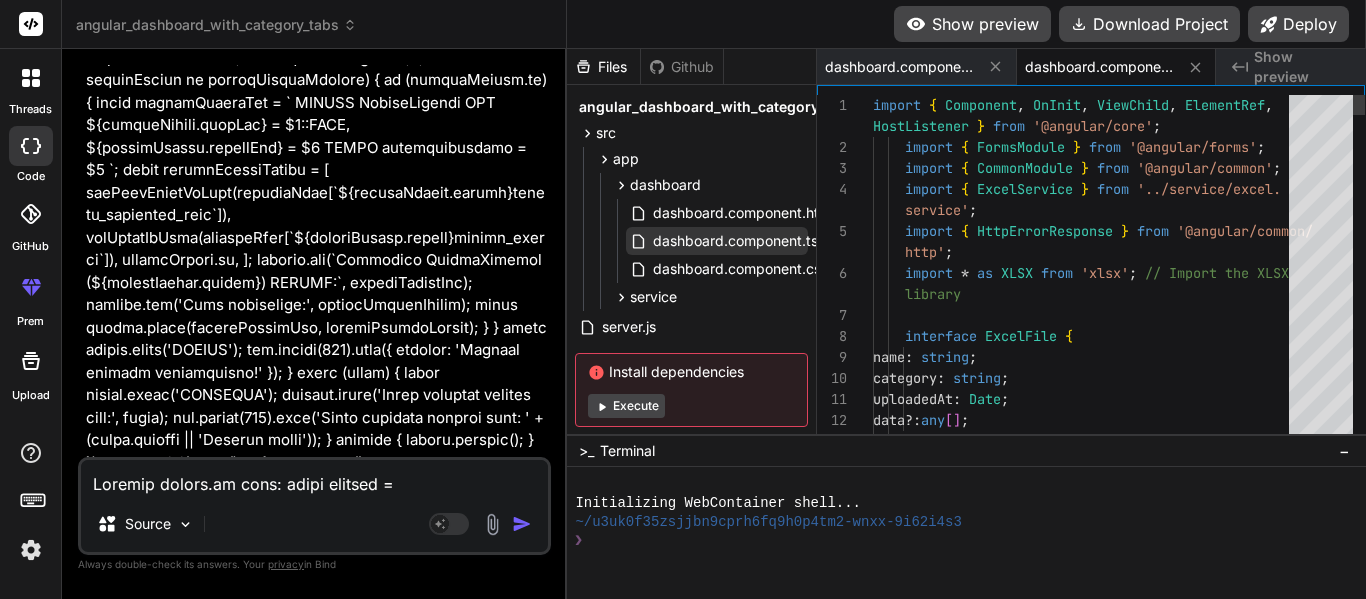 scroll, scrollTop: 0, scrollLeft: 2, axis: horizontal 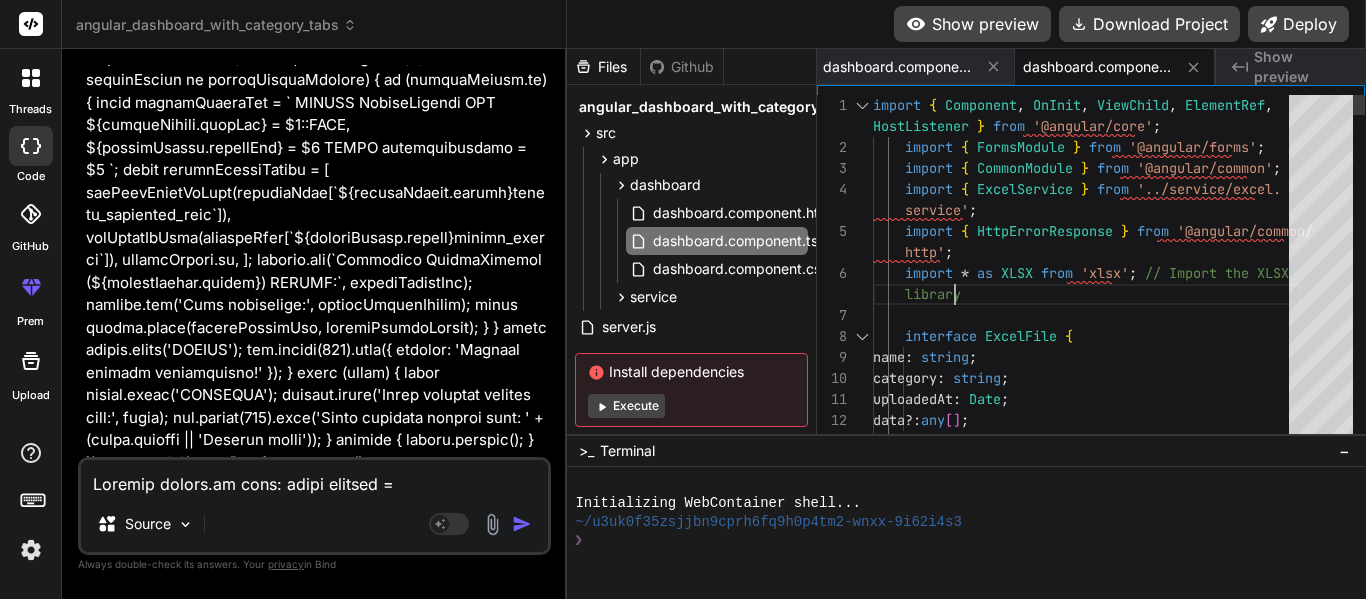 click on "import   {   Component ,   OnInit ,   ViewChild ,   ElementRef ,   HostListener   }   from   '@angular/core' ;      import   {   FormsModule   }   from   '@angular/forms' ;      import   {   CommonModule   }   from   '@angular/common' ;      import   {   ExcelService   }   from   '../service/excel.      service' ;      import   {   HttpErrorResponse   }   from   '@angular/common/      http' ;      import   *   as   XLSX   from   'xlsx' ;   // Import the XLSX       library      interface   ExcelFile   {       name :   string ;       category :   string ;       uploadedAt :   Date ;       data?:  any [ ] ;      }" at bounding box center (1087, 14753) 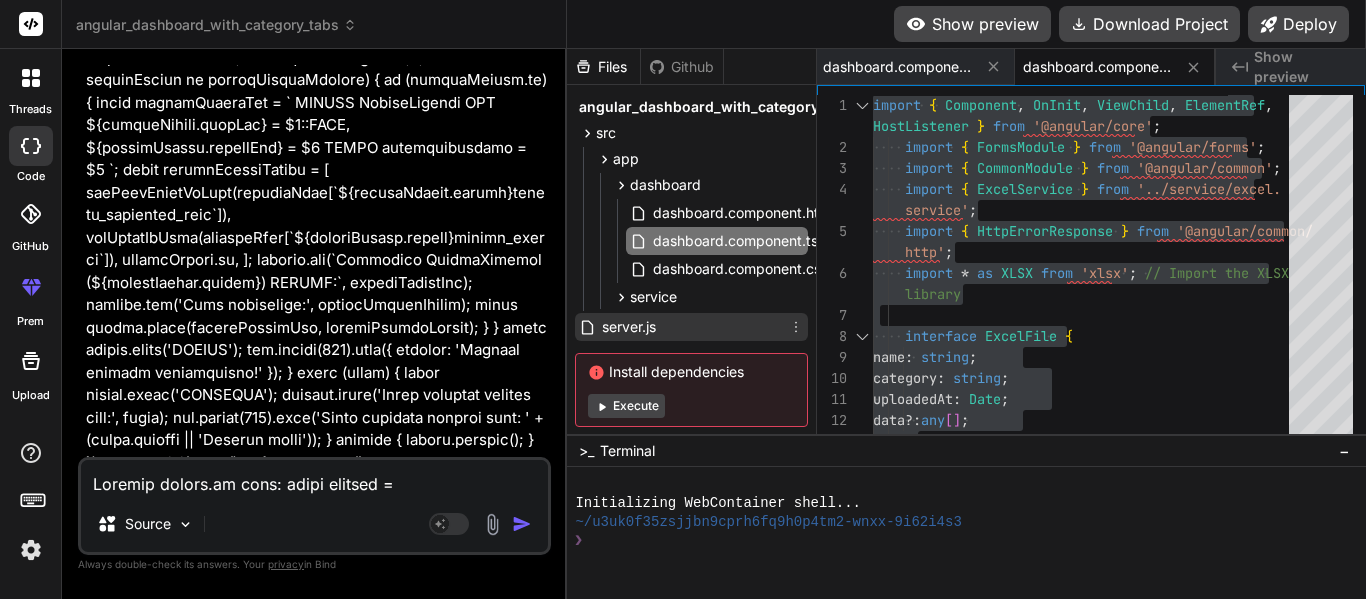 click on "server.js" at bounding box center [629, 327] 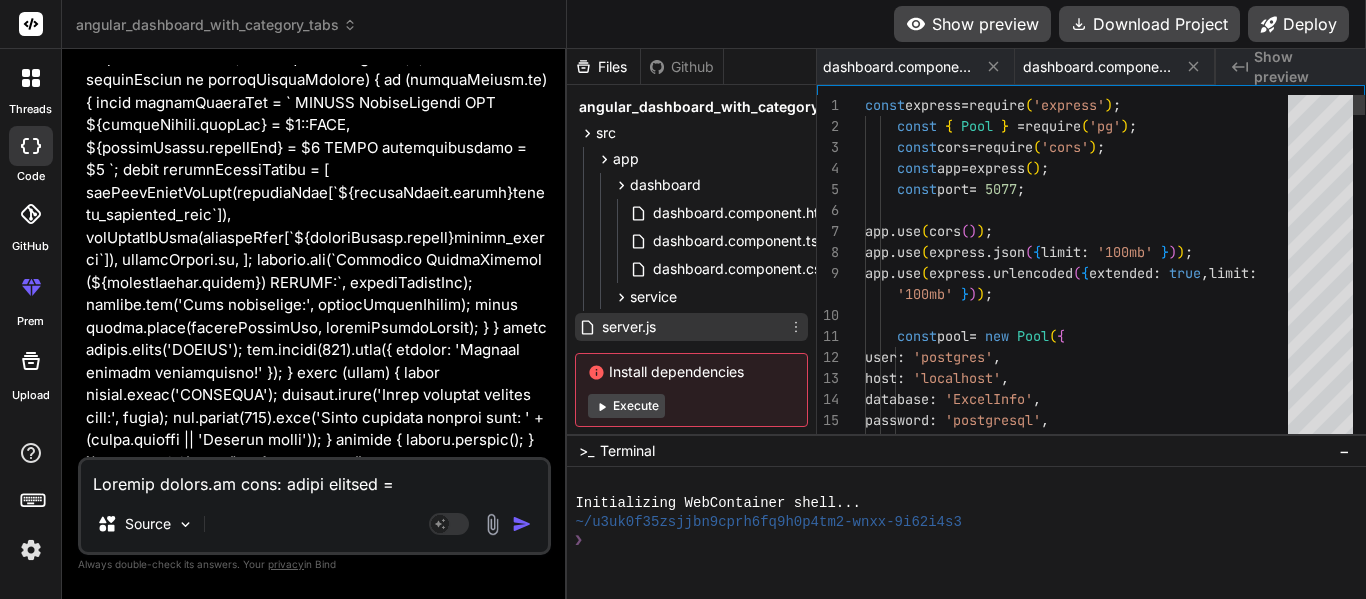 scroll, scrollTop: 0, scrollLeft: 475, axis: horizontal 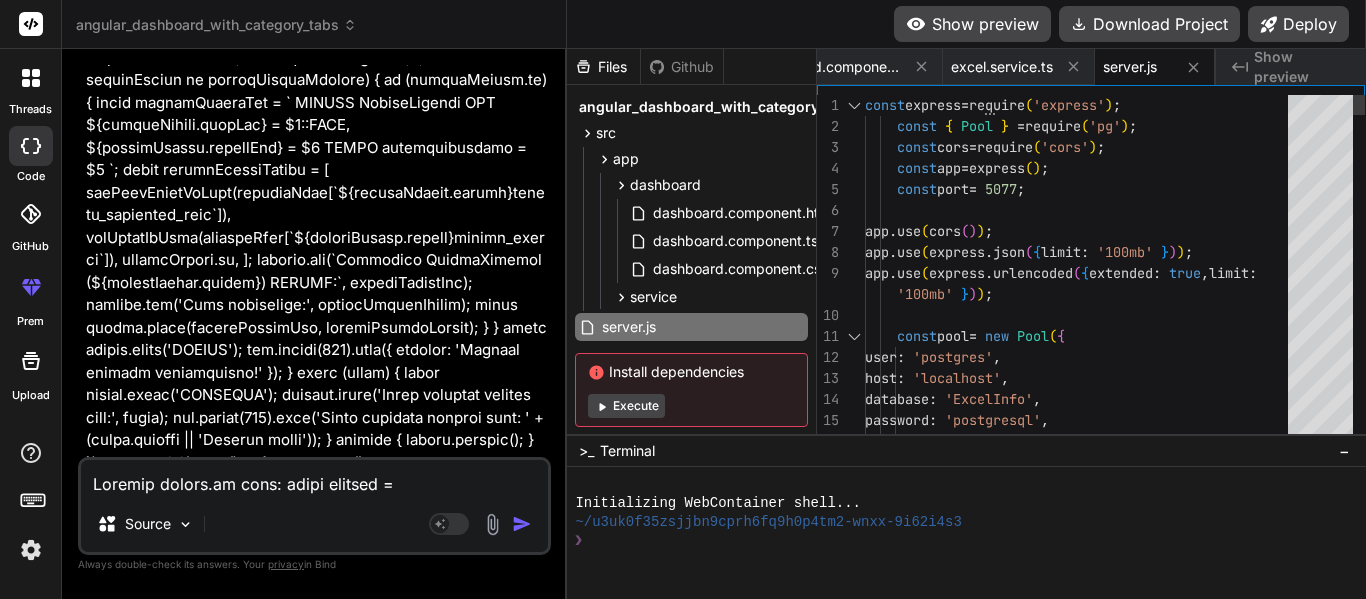 click on "const  express  =  require ( 'express' ) ;      const   {   Pool   }   =  require ( 'pg' ) ;      const  cors  =  require ( 'cors' ) ;      const  app  =  express ( ) ;      const  port  =   5077 ;     app . use ( cors ( ) ) ;     app . use ( express . json ( {  limit :   '100mb'   } ) ) ;     app . use ( express . urlencoded ( {  extended :   true ,  limit :        '100mb'   } ) ) ;      const  pool  =   new   Pool ( {       user :   'postgres' ,       host :   'localhost' ,       database :   'ExcelInfo' ,       password :   'postgresql' ,       port :   5432 ," at bounding box center [1082, 14543] 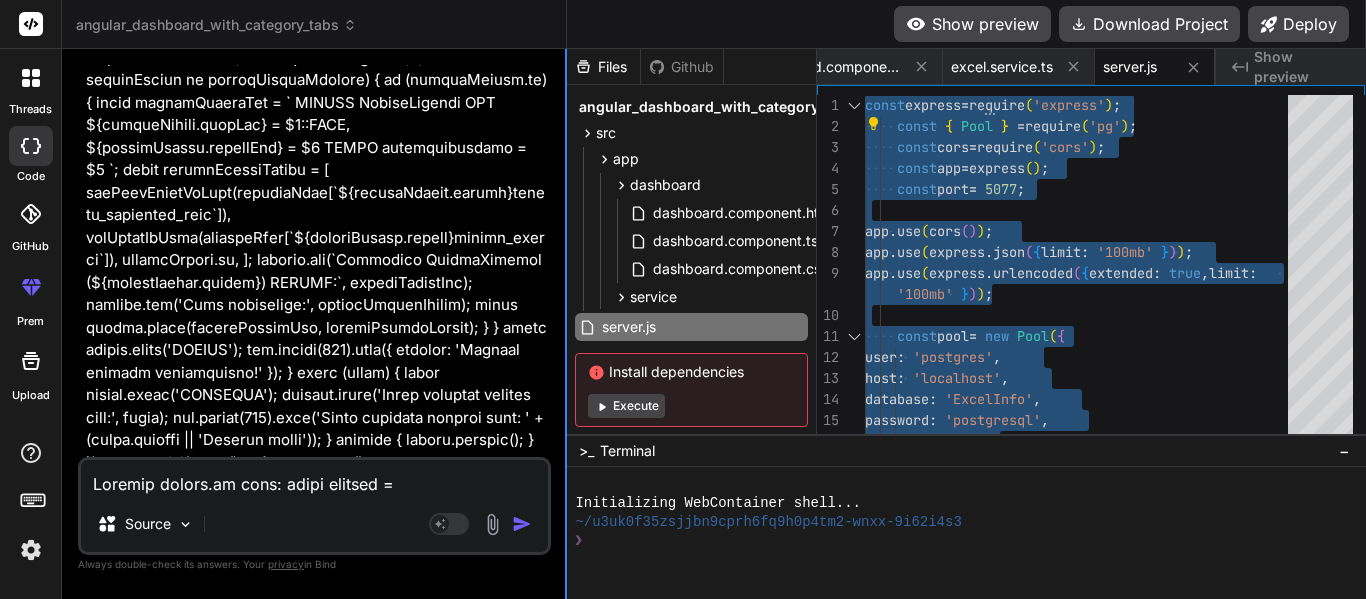 click at bounding box center (566, 324) 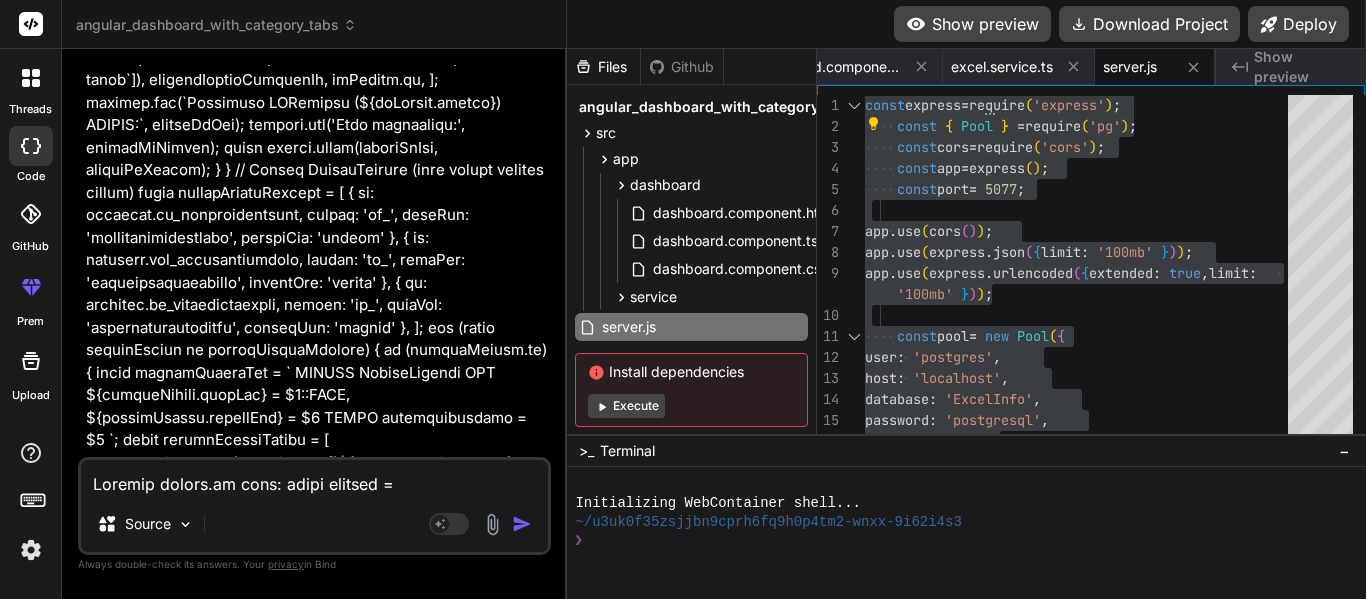 scroll, scrollTop: 35621, scrollLeft: 0, axis: vertical 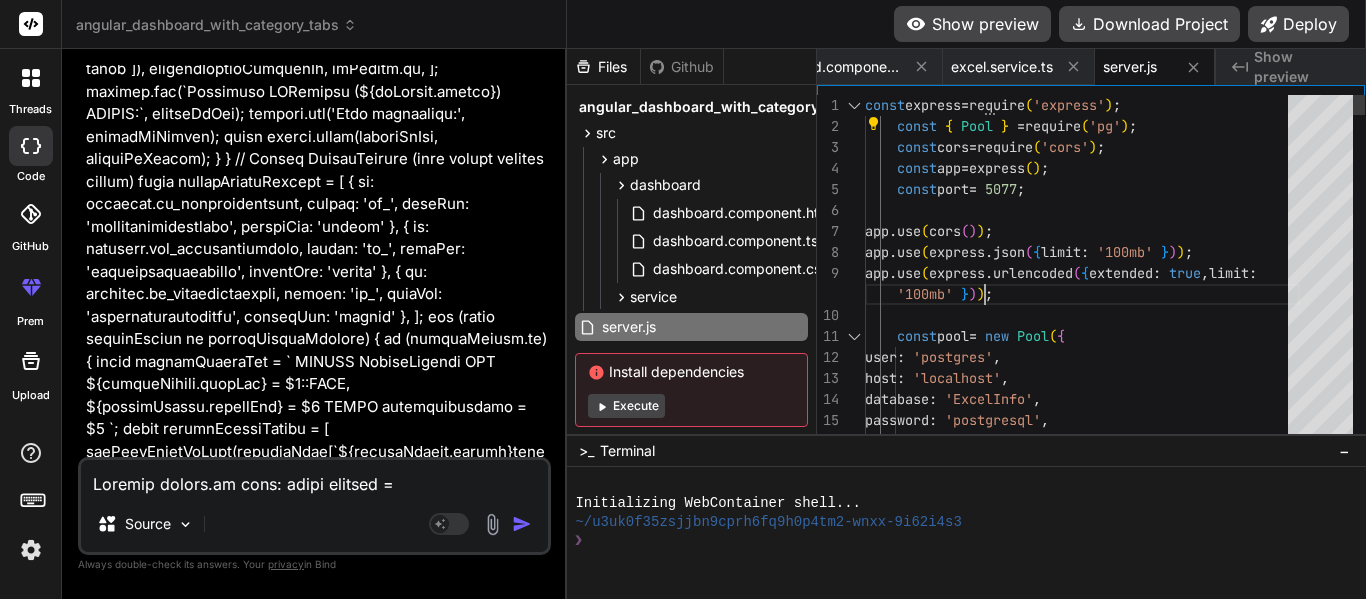 click on "const  express  =  require ( 'express' ) ;      const   {   Pool   }   =  require ( 'pg' ) ;      const  cors  =  require ( 'cors' ) ;      const  app  =  express ( ) ;      const  port  =   5077 ;     app . use ( cors ( ) ) ;     app . use ( express . json ( {  limit :   '100mb'   } ) ) ;     app . use ( express . urlencoded ( {  extended :   true ,  limit :        '100mb'   } ) ) ;      const  pool  =   new   Pool ( {       user :   'postgres' ,       host :   'localhost' ,       database :   'ExcelInfo' ,       password :   'postgresql' ,       port :   5432 ," at bounding box center [1082, 14543] 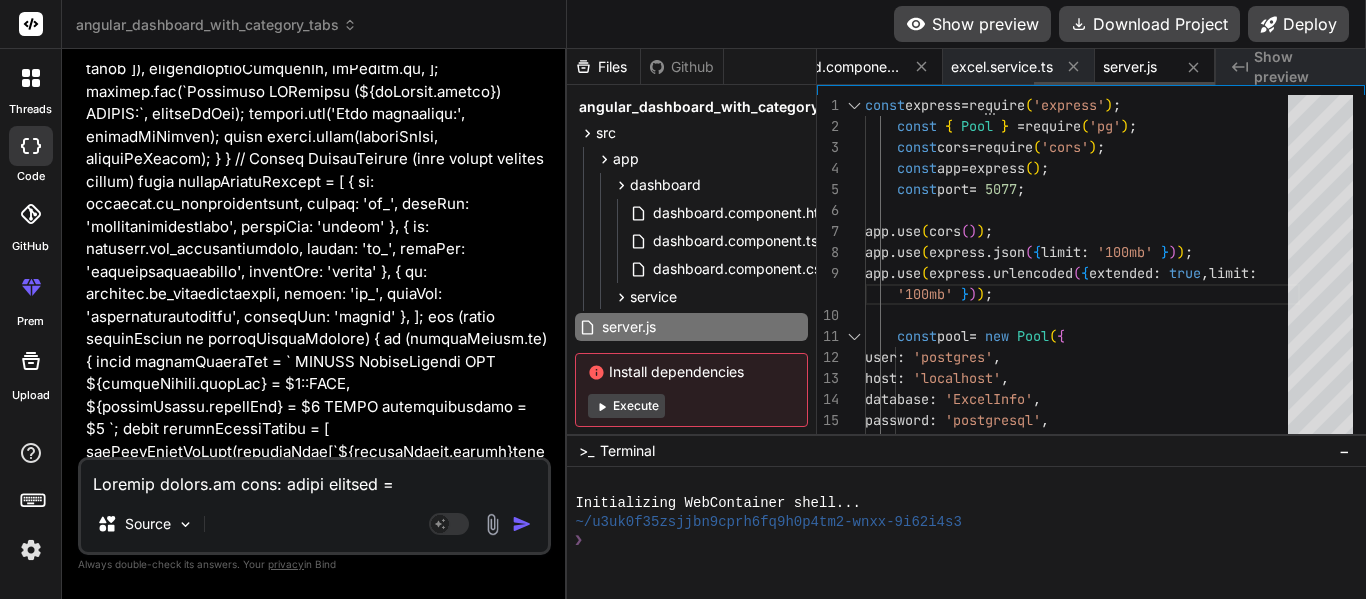 click on "dashboard.component.css" at bounding box center [826, 67] 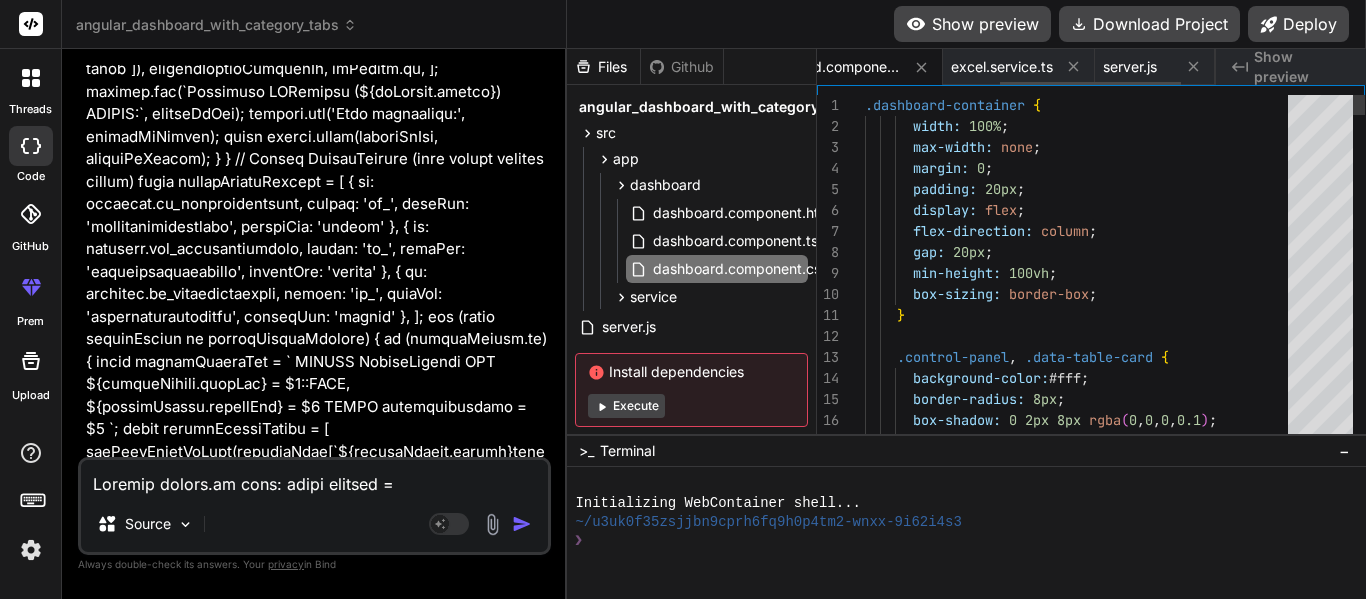 scroll, scrollTop: 0, scrollLeft: 400, axis: horizontal 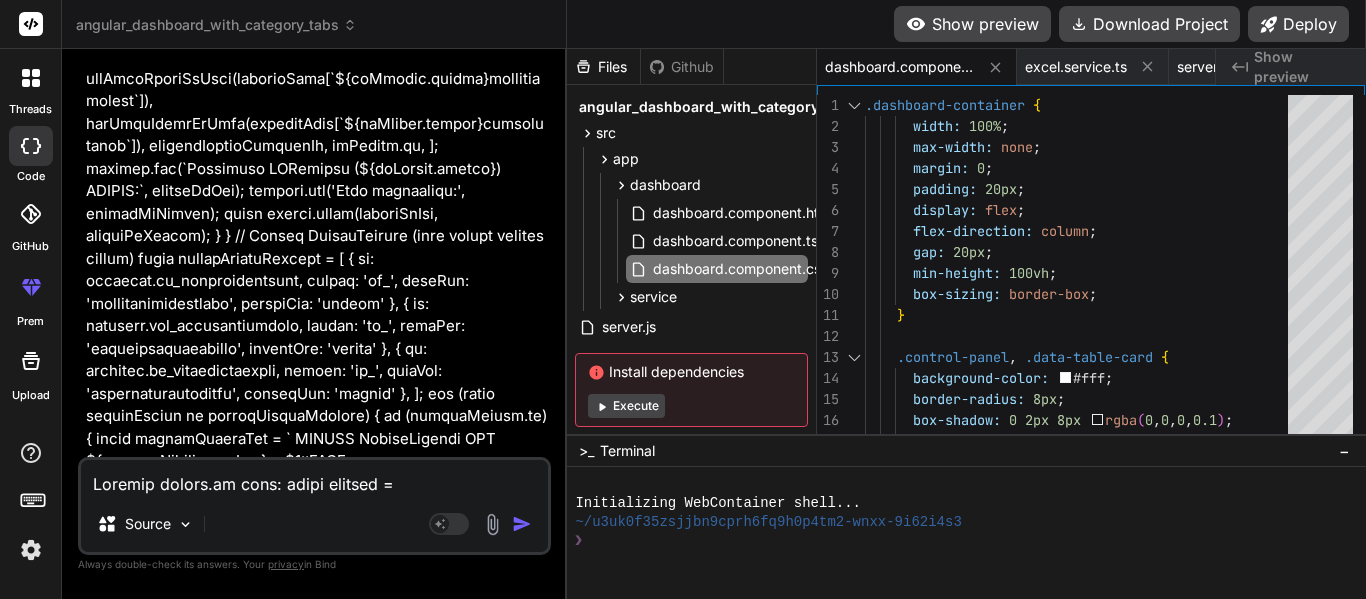 click at bounding box center (314, 478) 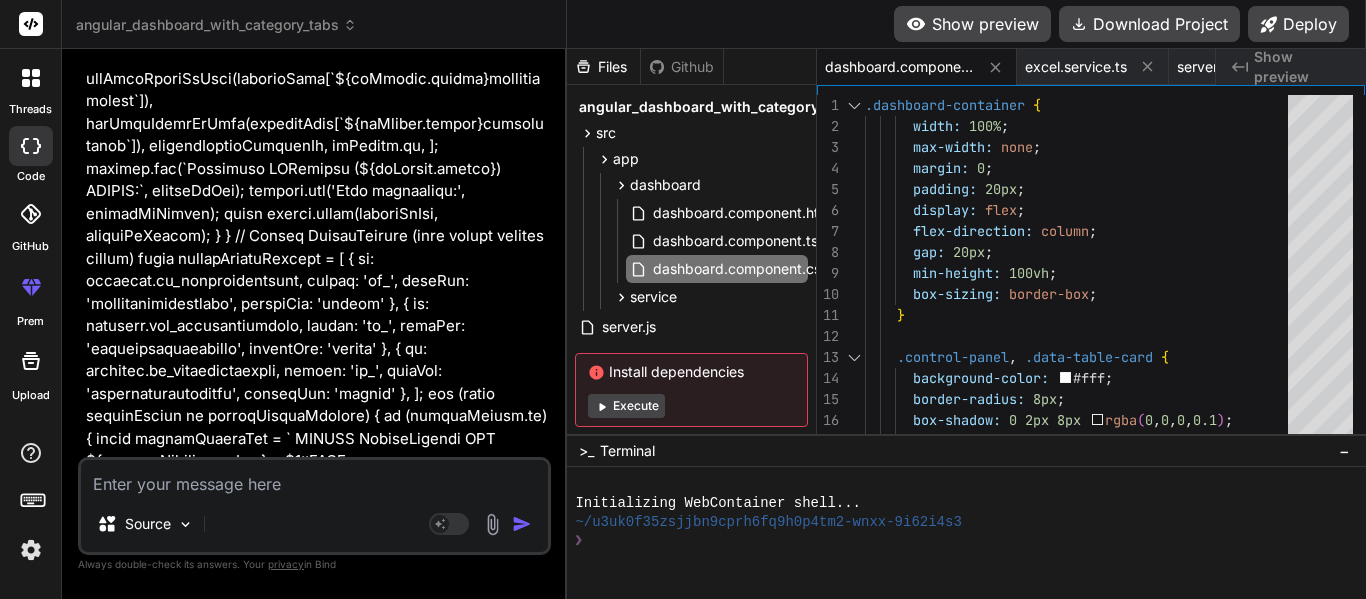 type on "W" 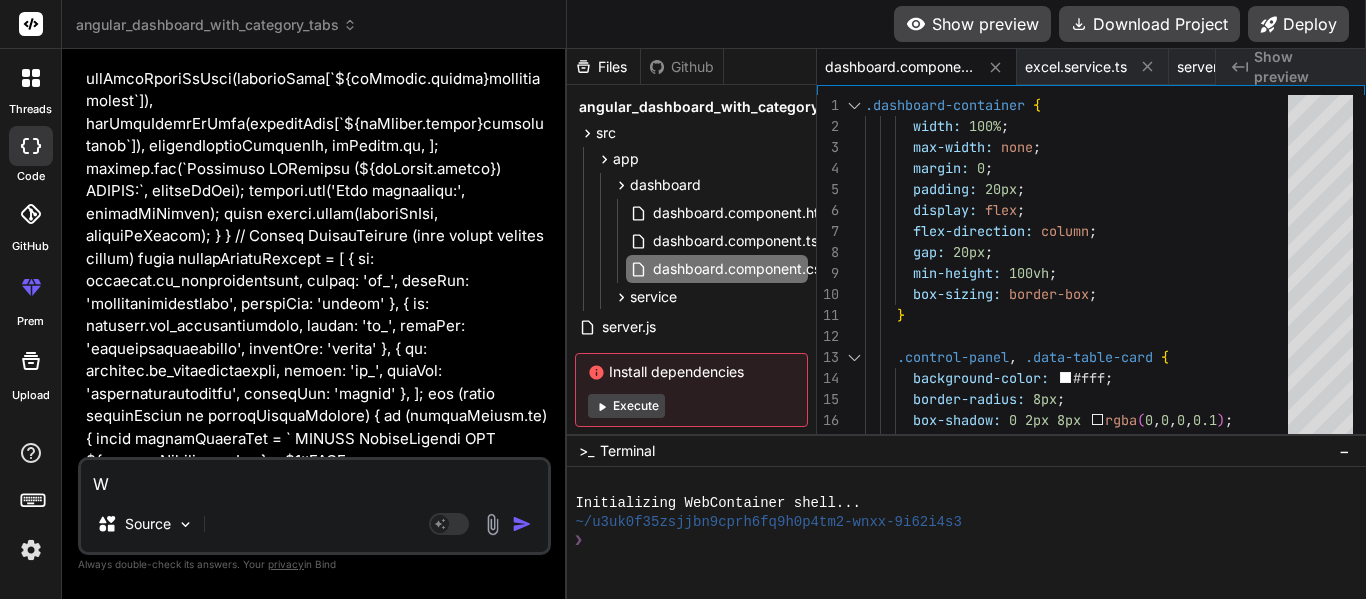 type on "Wh" 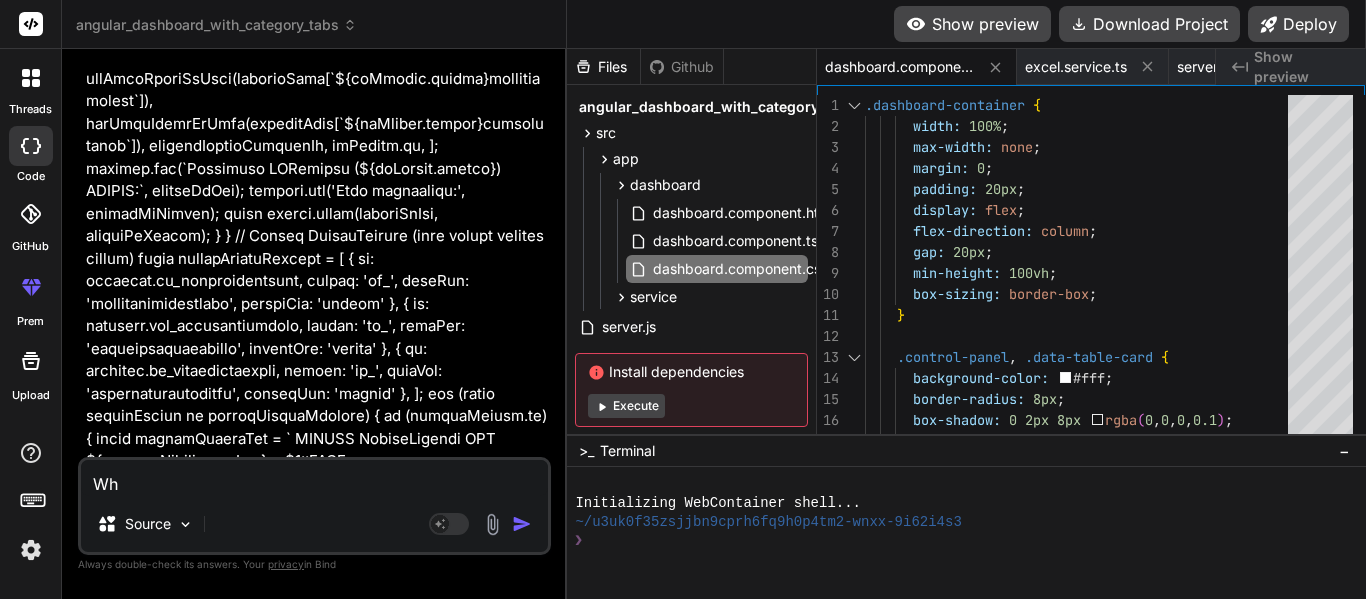 type on "x" 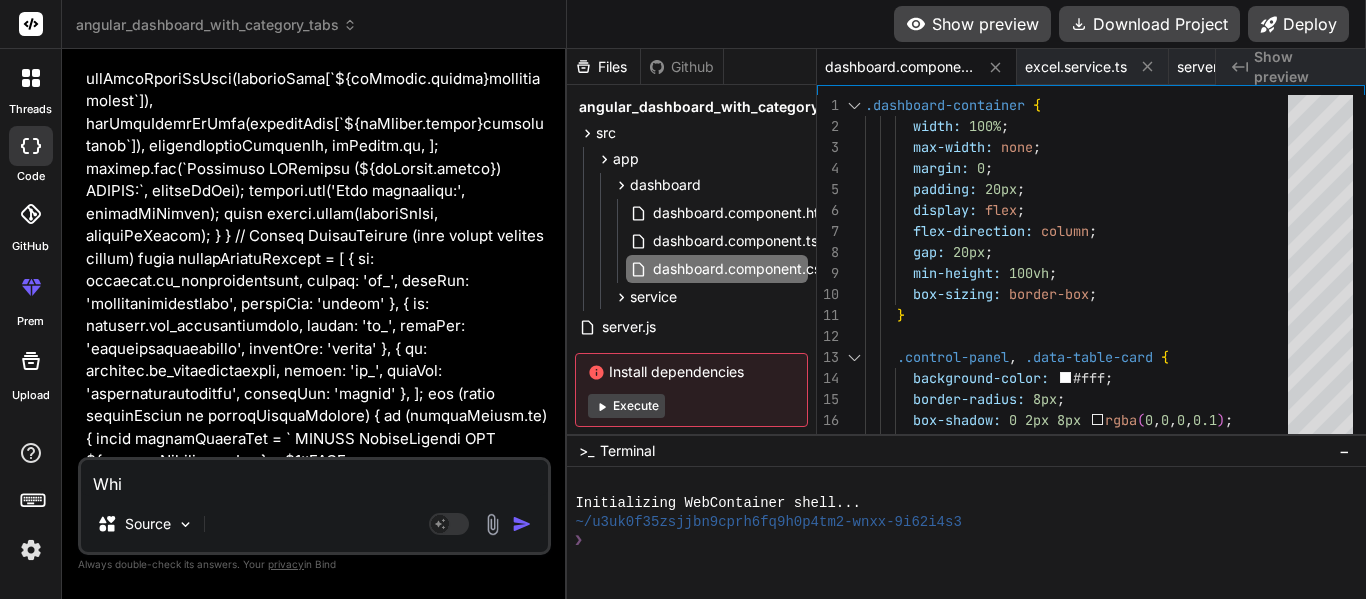 type on "Whic" 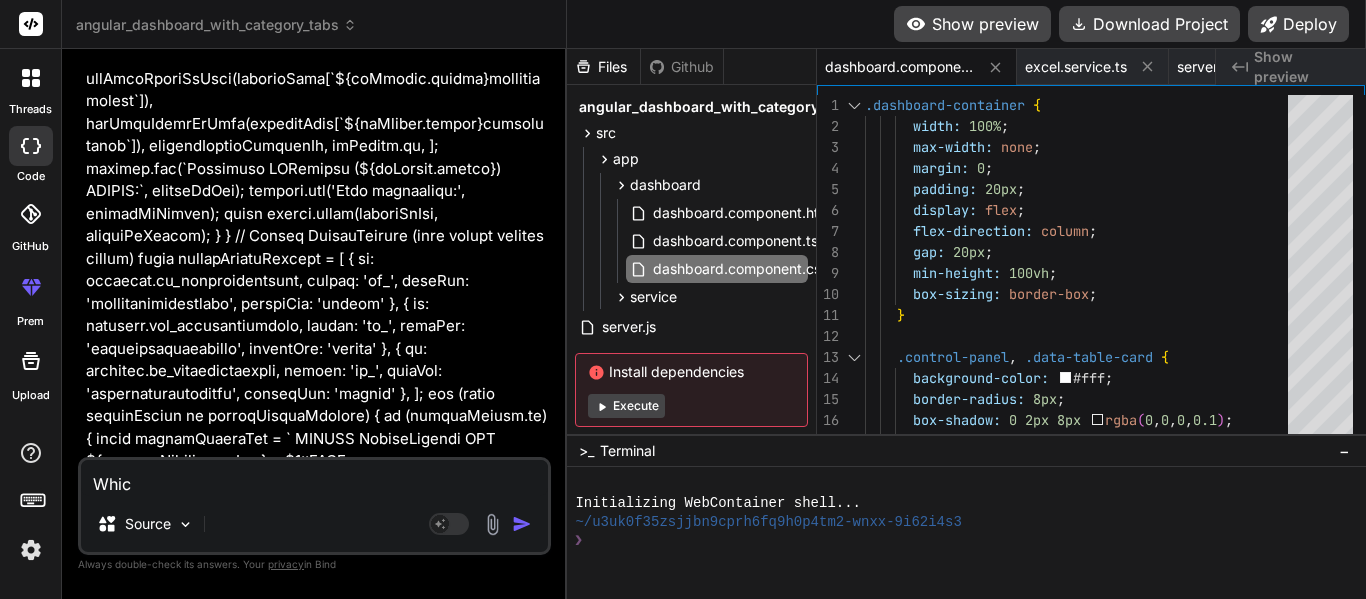 type on "Which" 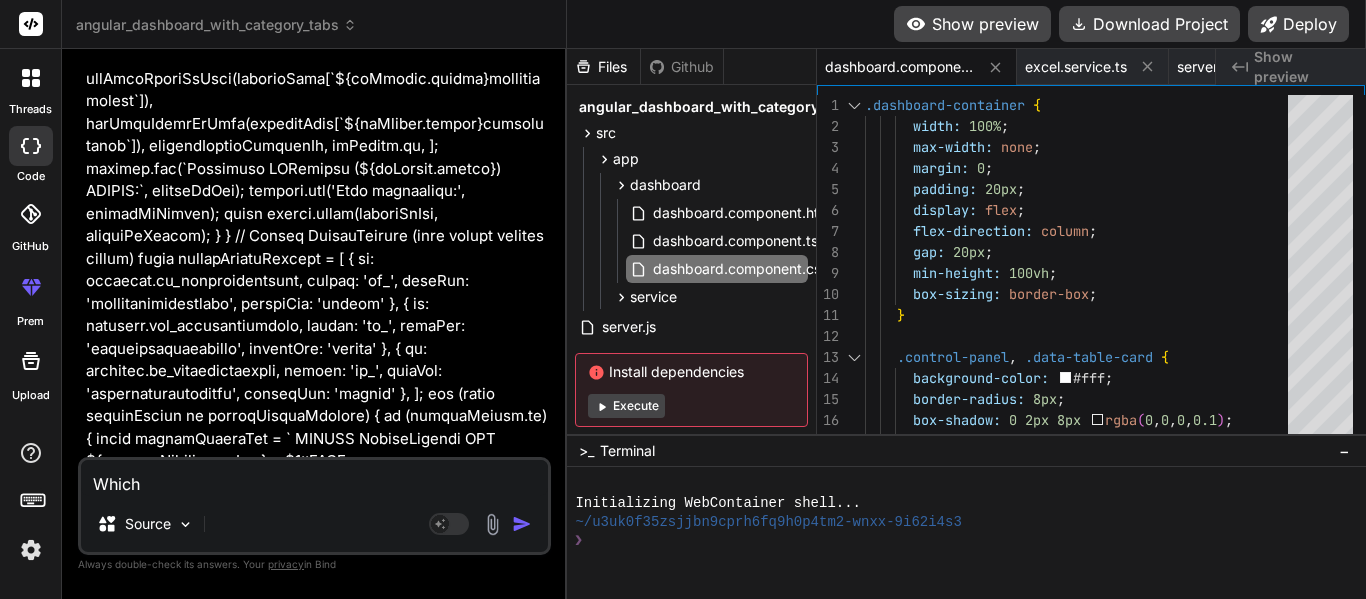 type on "Which" 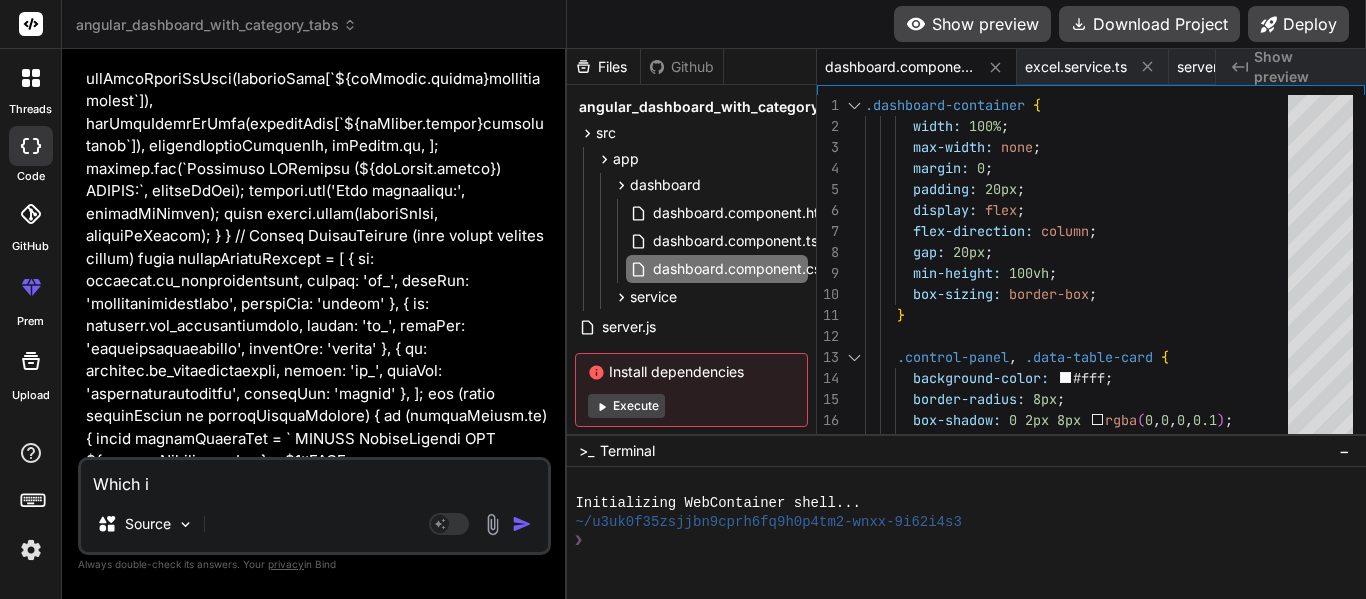 type on "x" 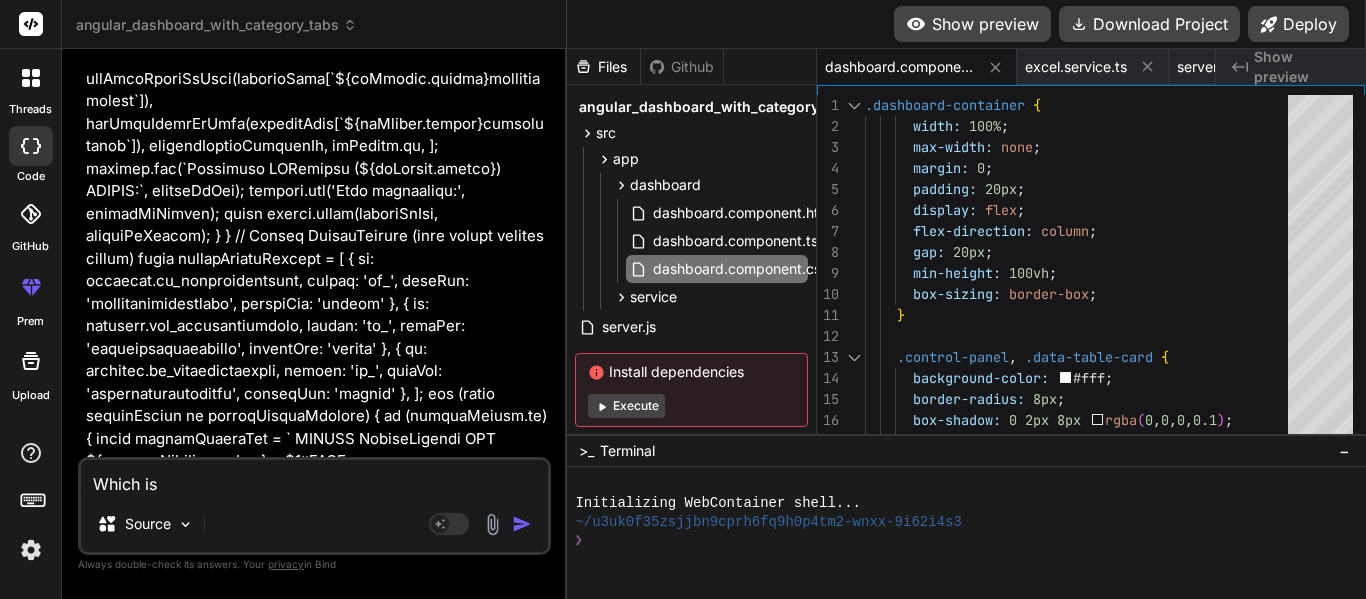 type on "Which is" 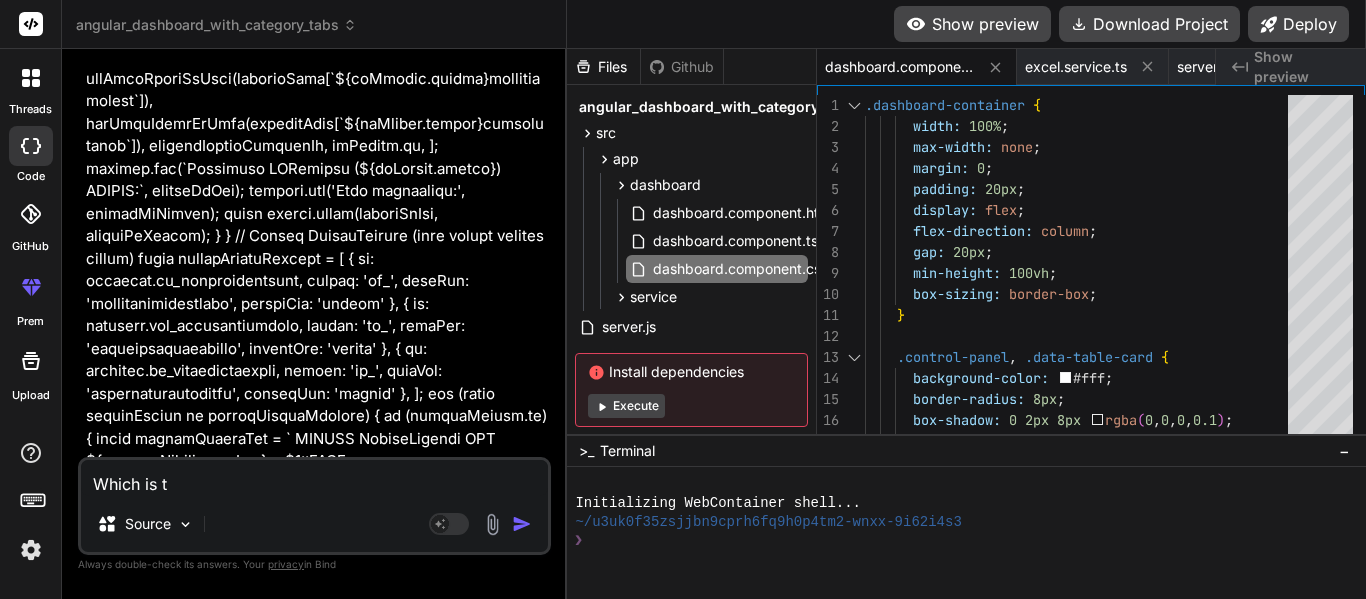 type on "Which is th" 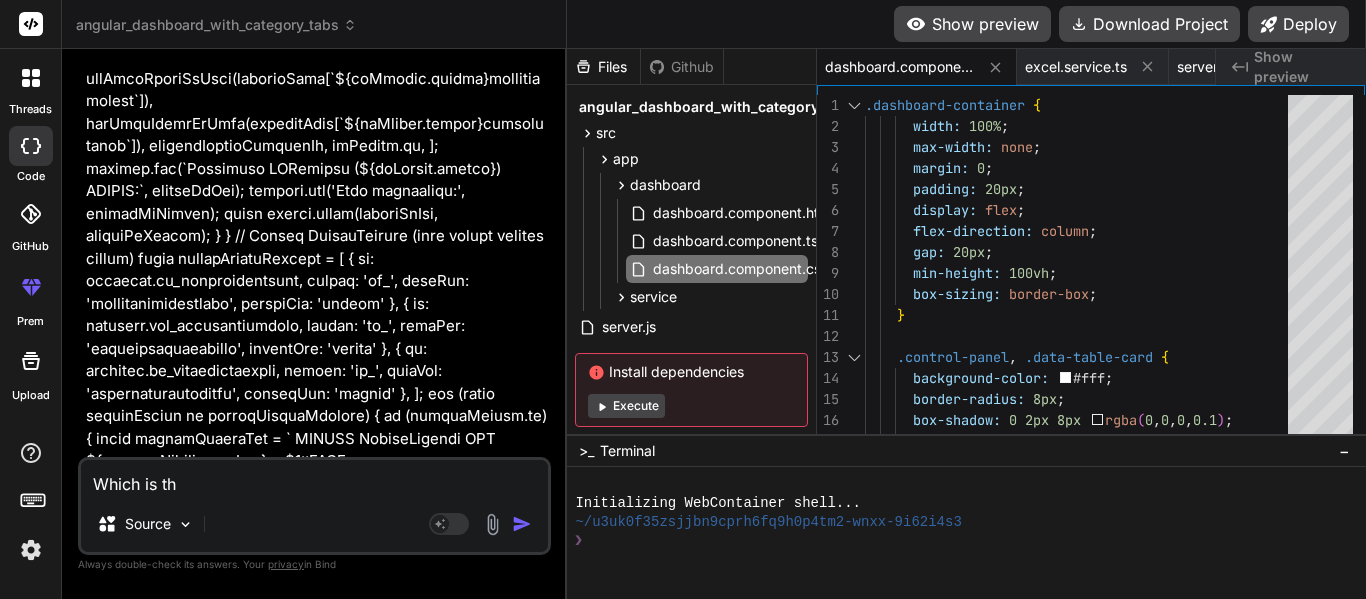 type on "Which is the" 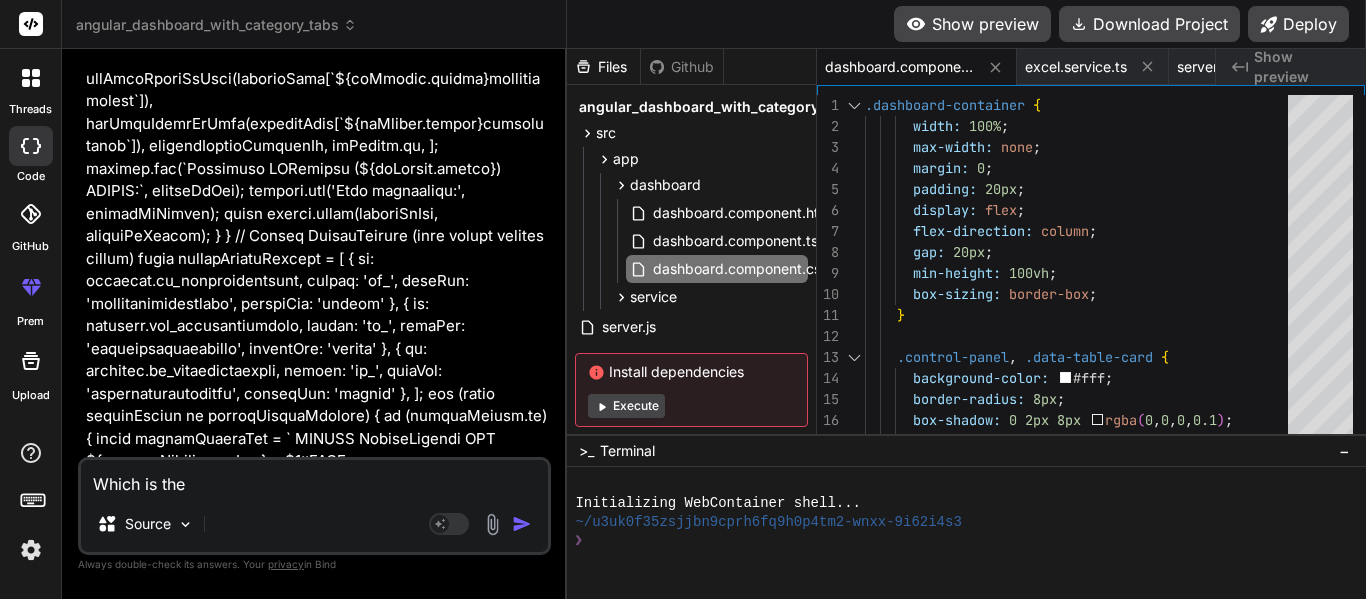 type on "Which is the" 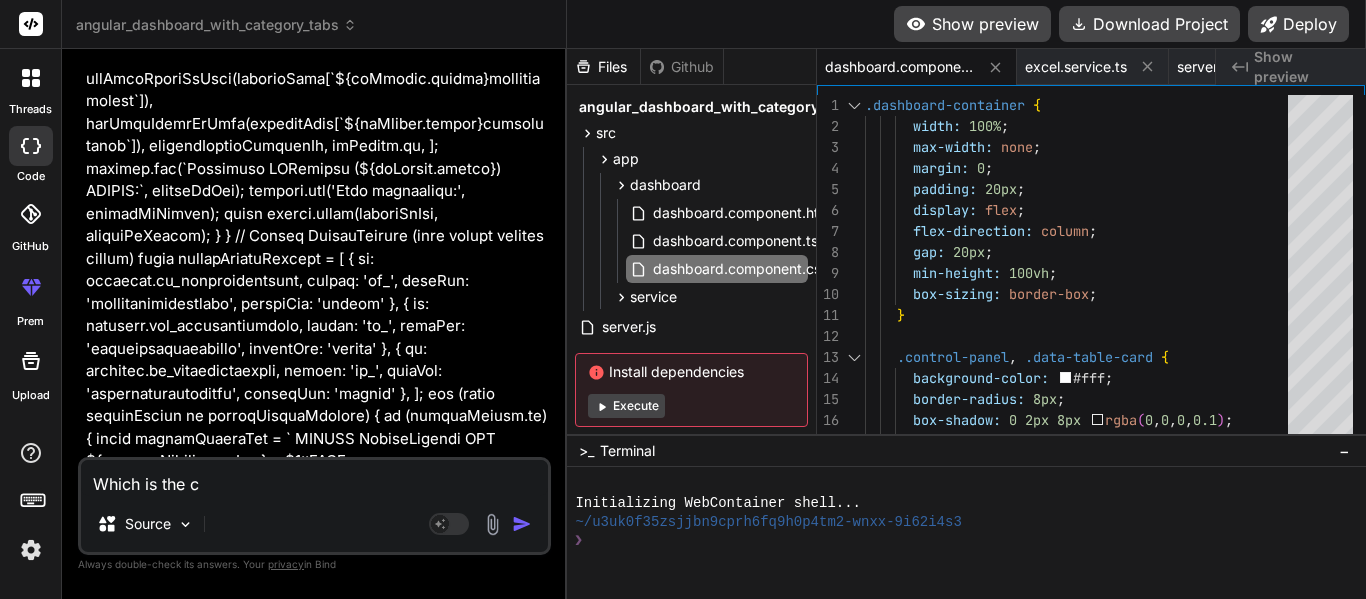 type on "Which is the co" 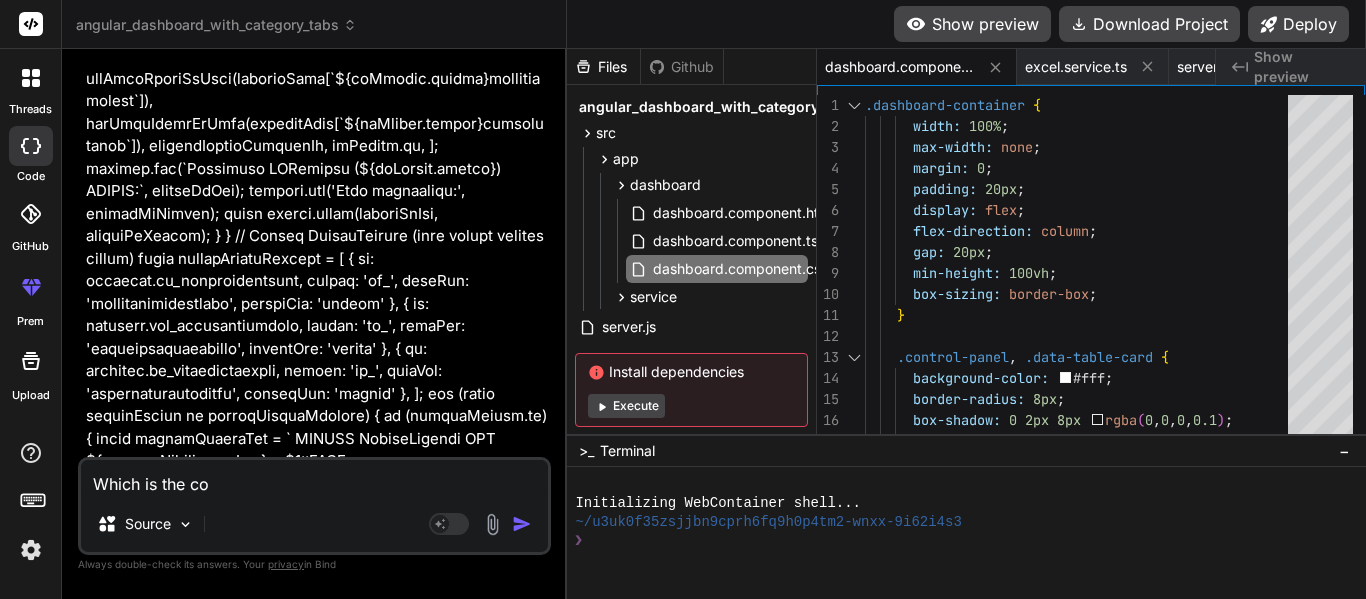 type on "Which is the cod" 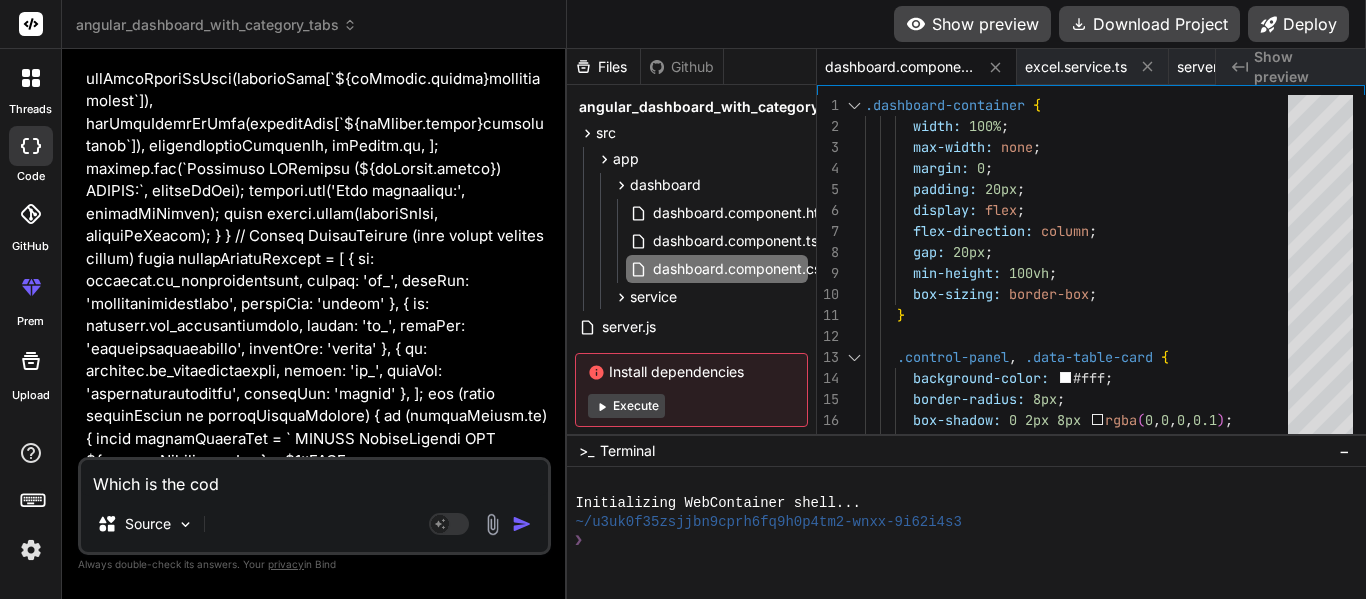 type on "Which is the code" 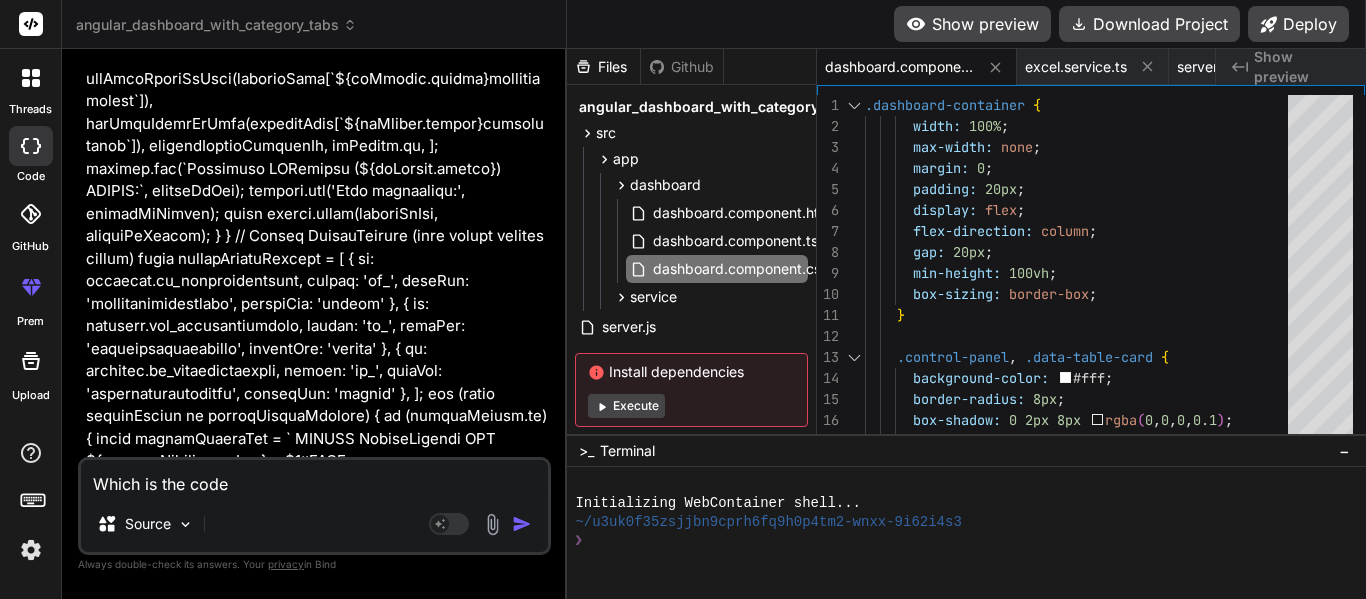 type on "Which is the code" 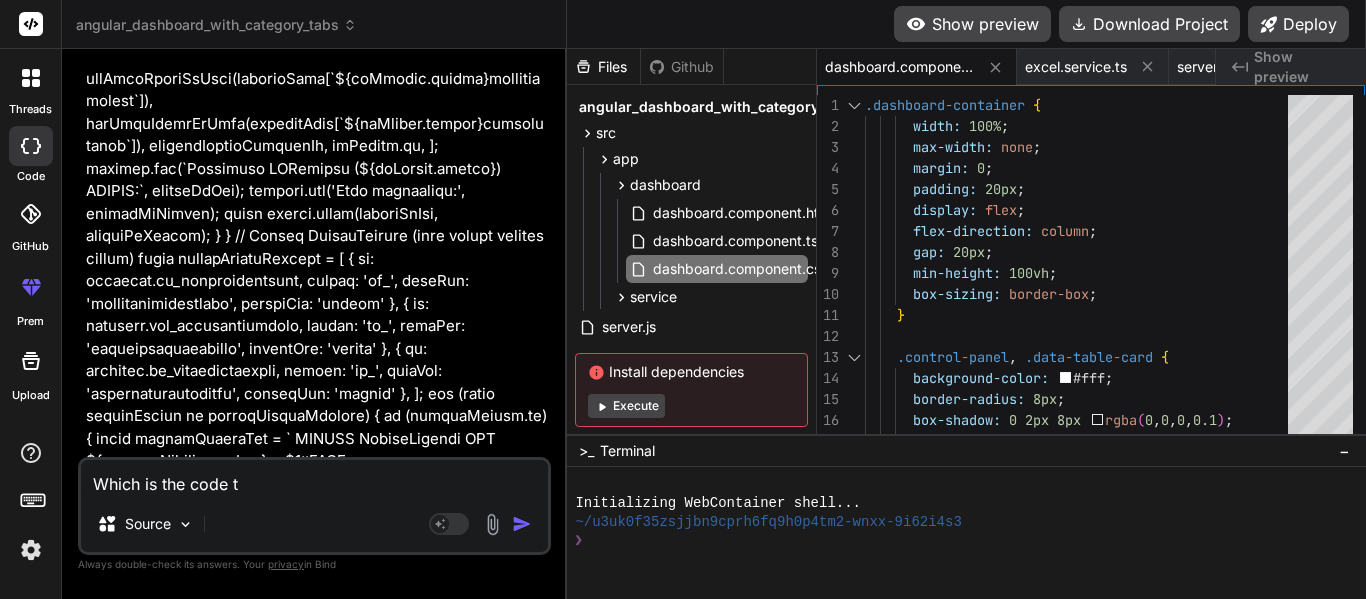 type on "Which is the code to" 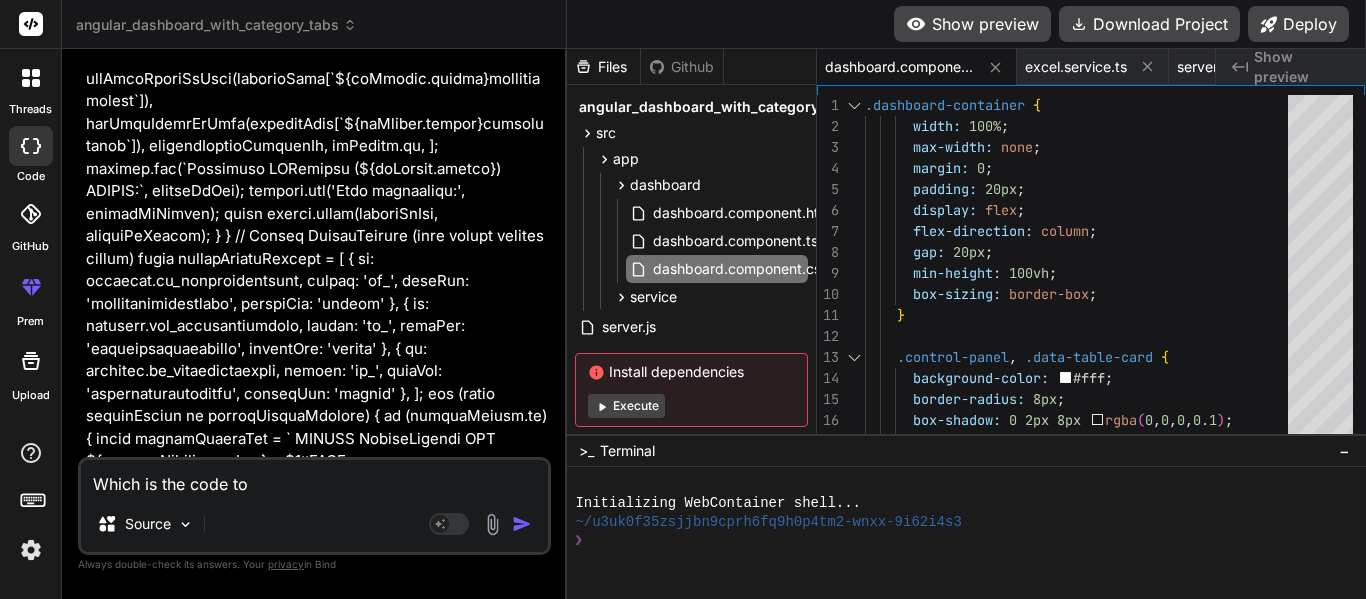 type on "Which is the code to" 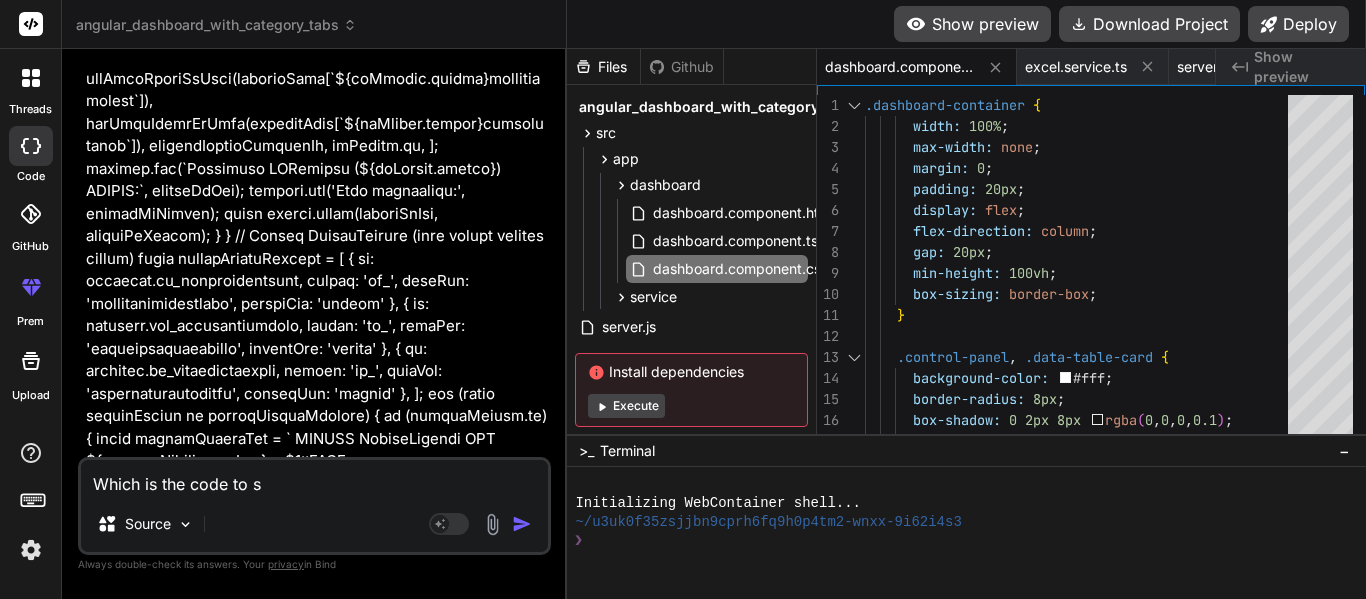 type on "Which is the code to sa" 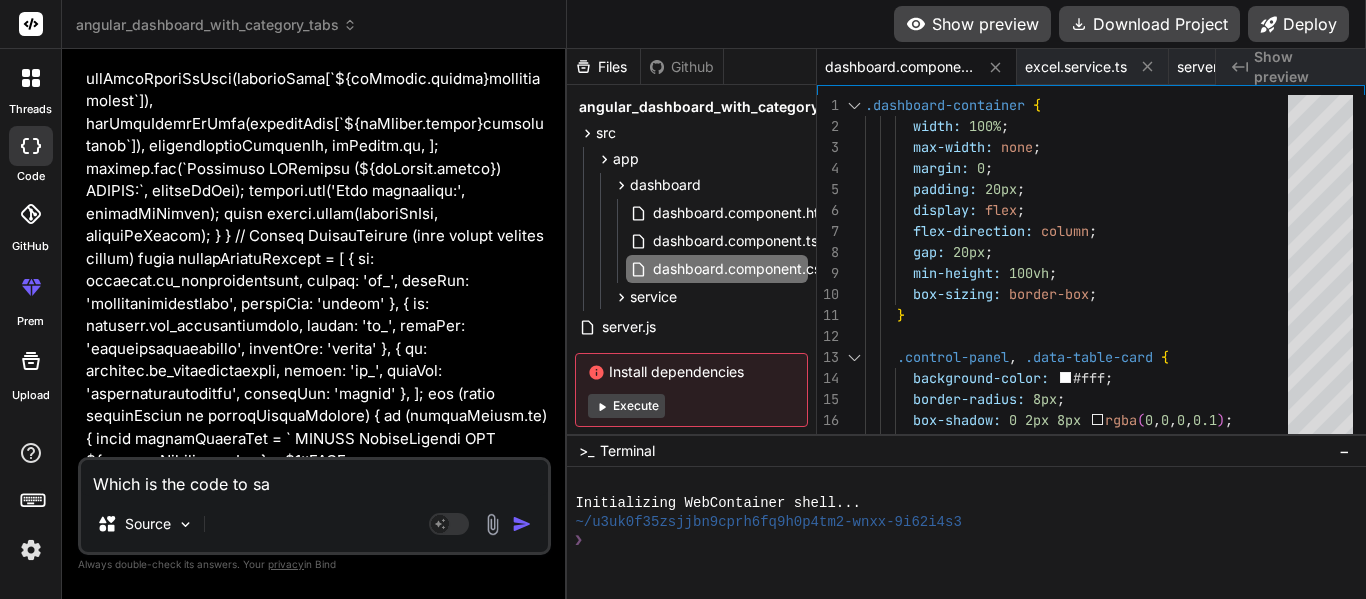 type on "Which is the code to sav" 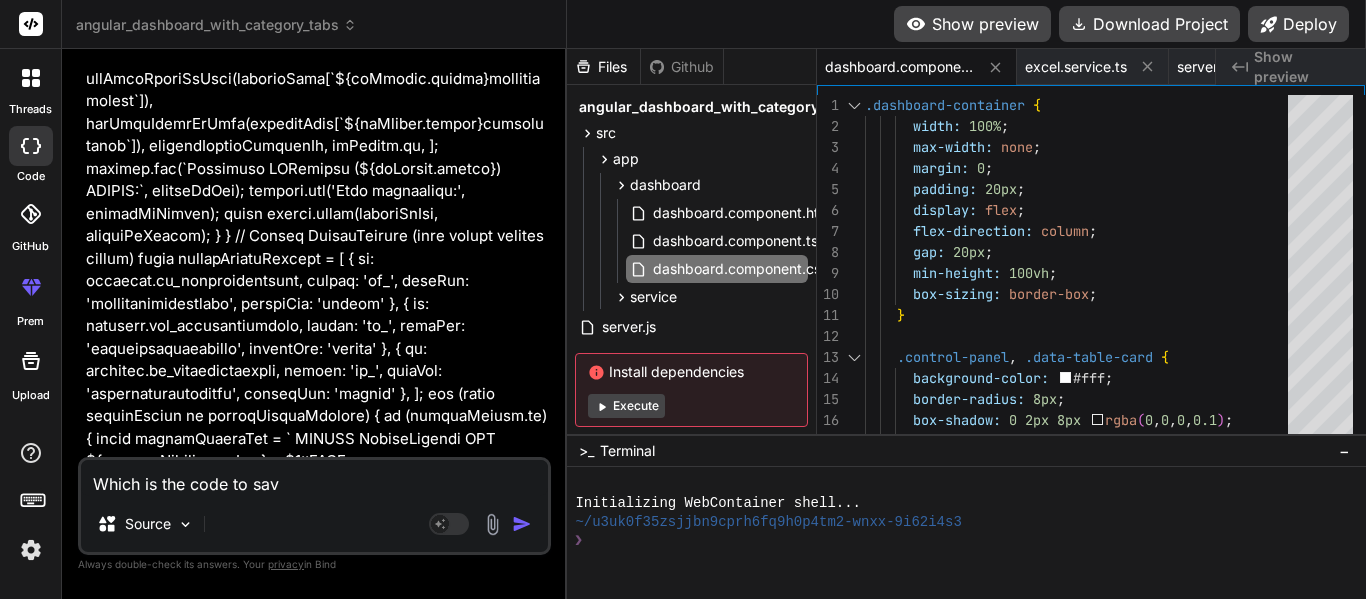type on "Which is the code to save" 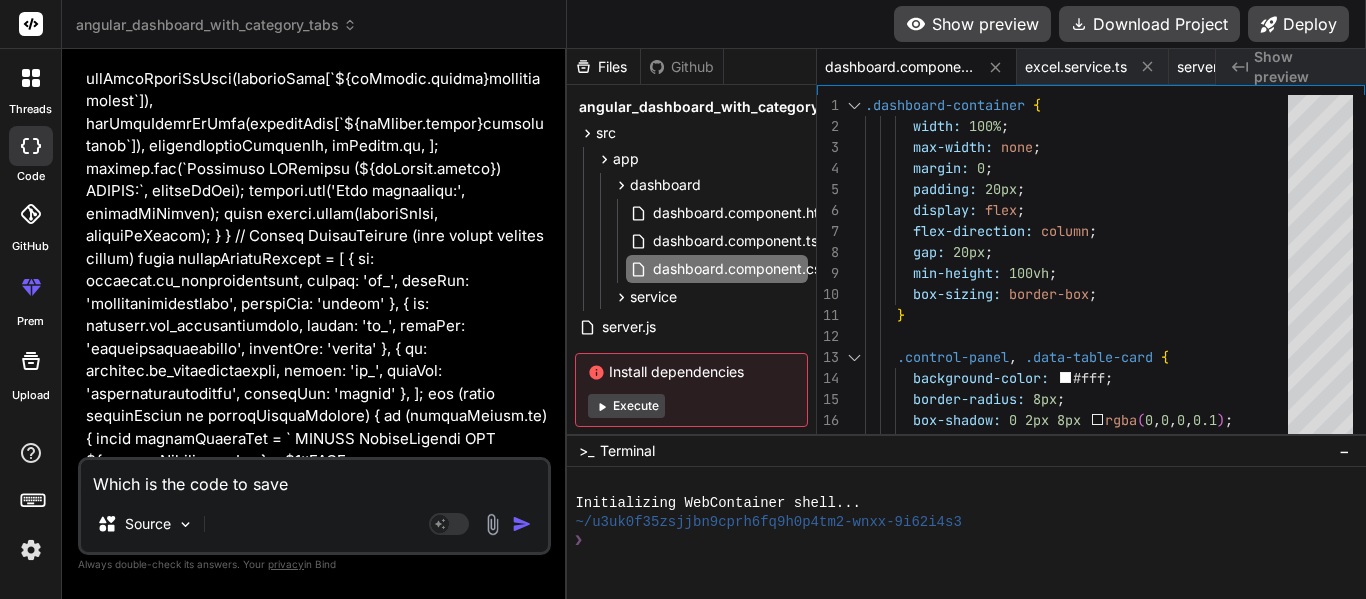 type on "Which is the code to save" 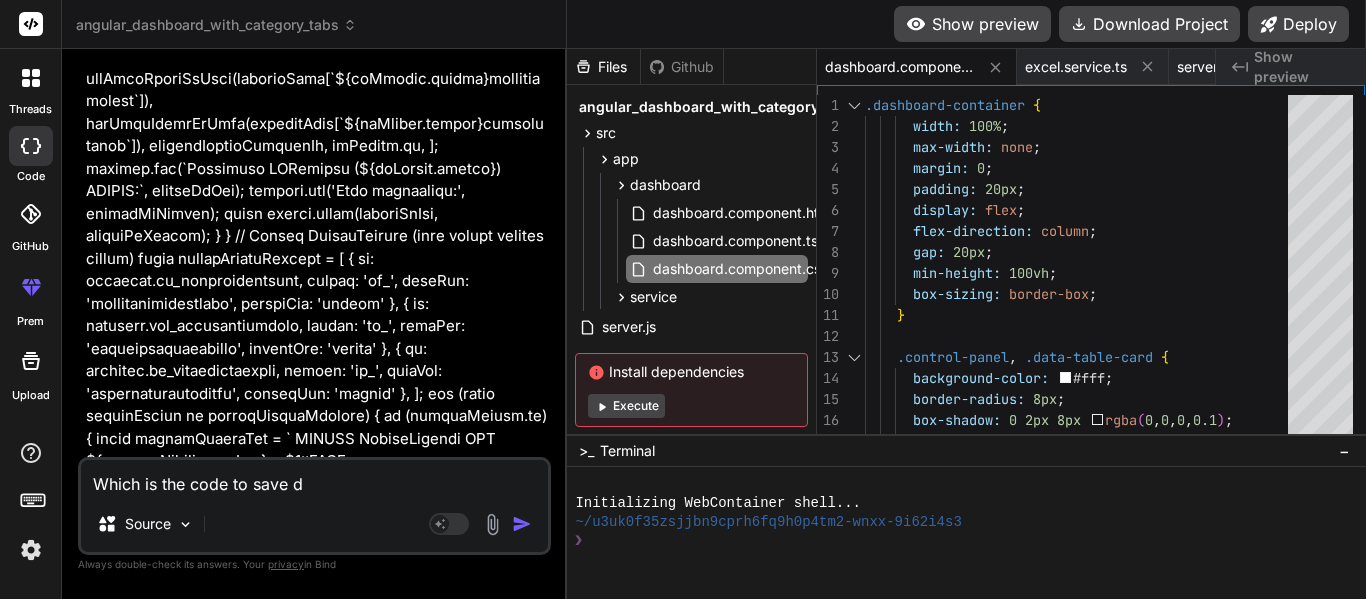 type on "Which is the code to save da" 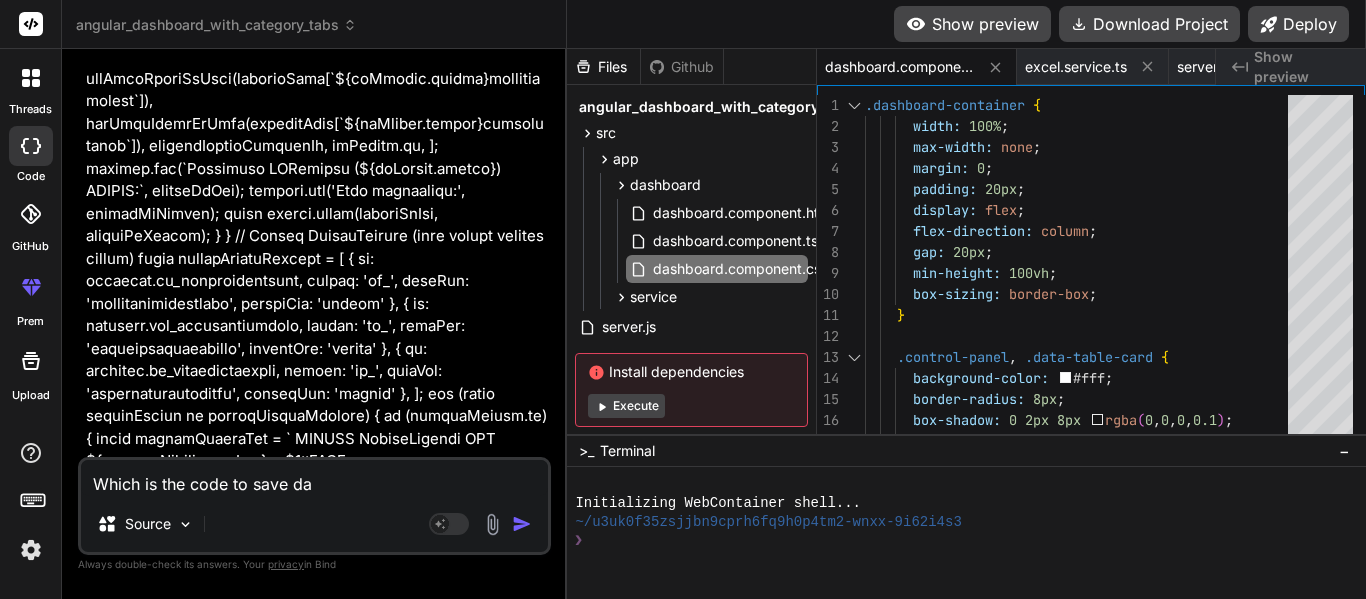 type on "Which is the code to save dat" 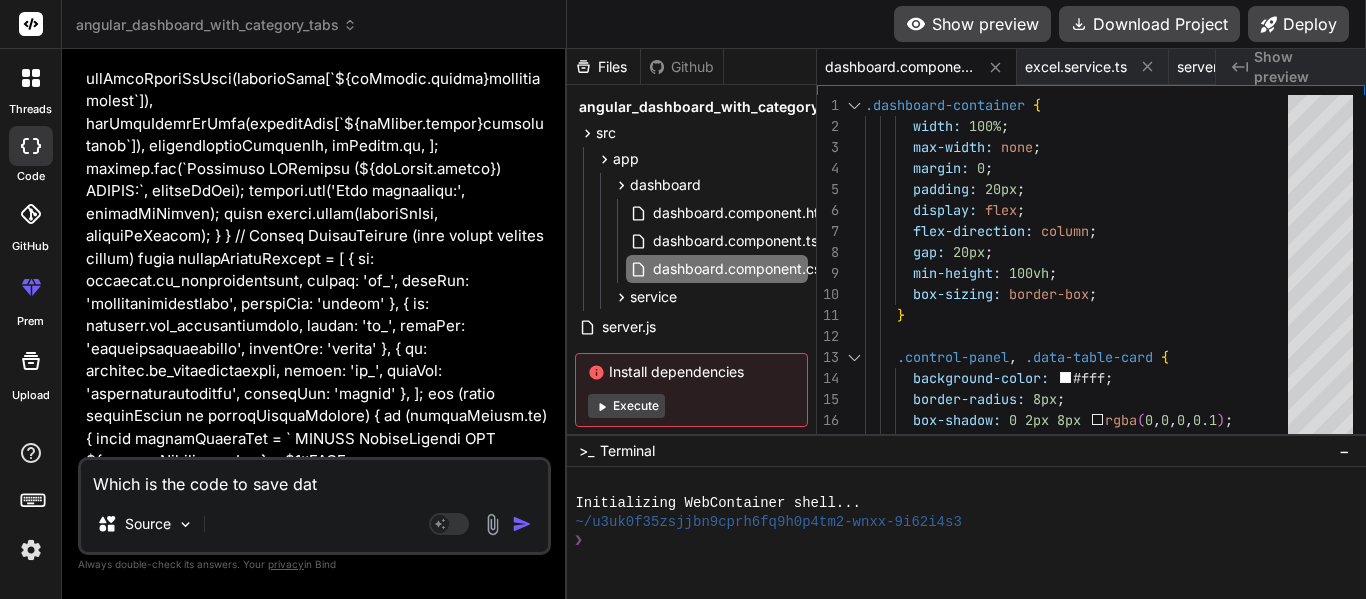 type on "Which is the code to save data" 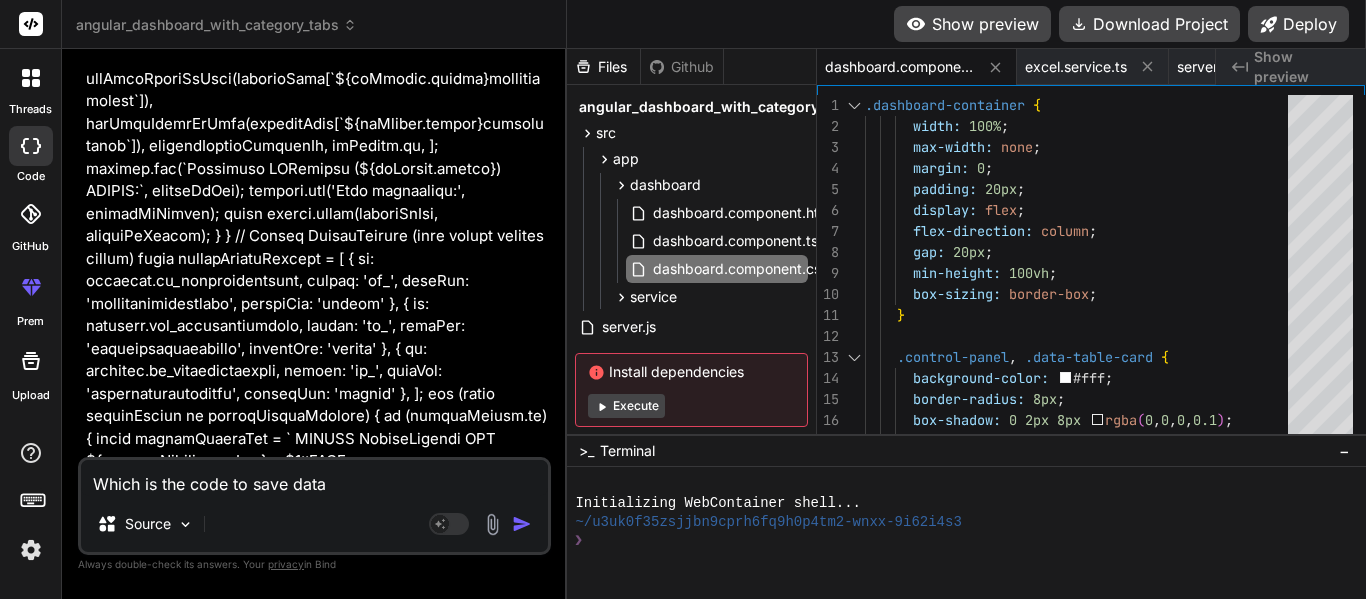 type on "Which is the code to save data" 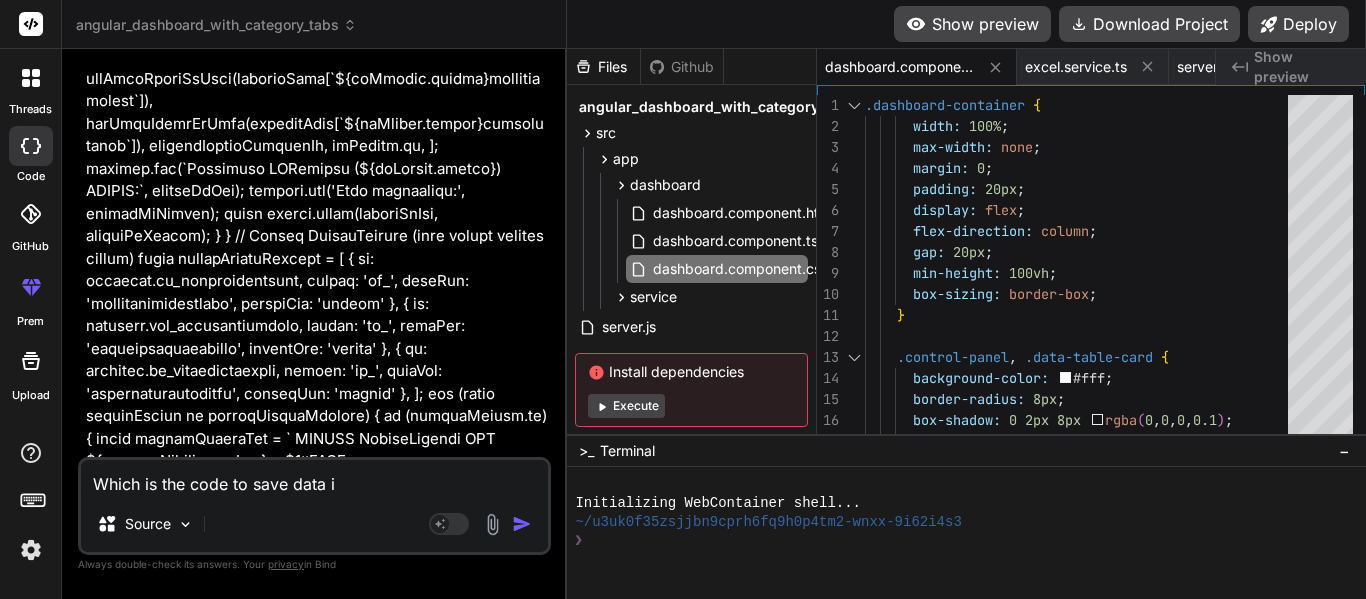 type on "Which is the code to save data in" 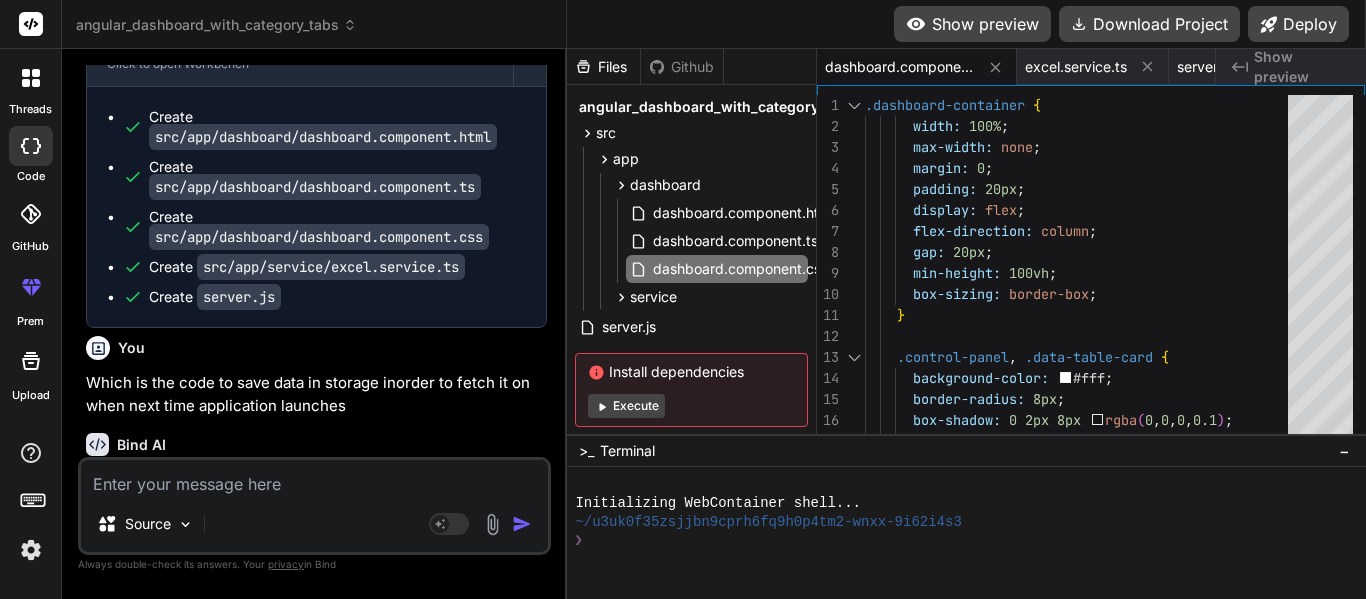 scroll, scrollTop: 36922, scrollLeft: 0, axis: vertical 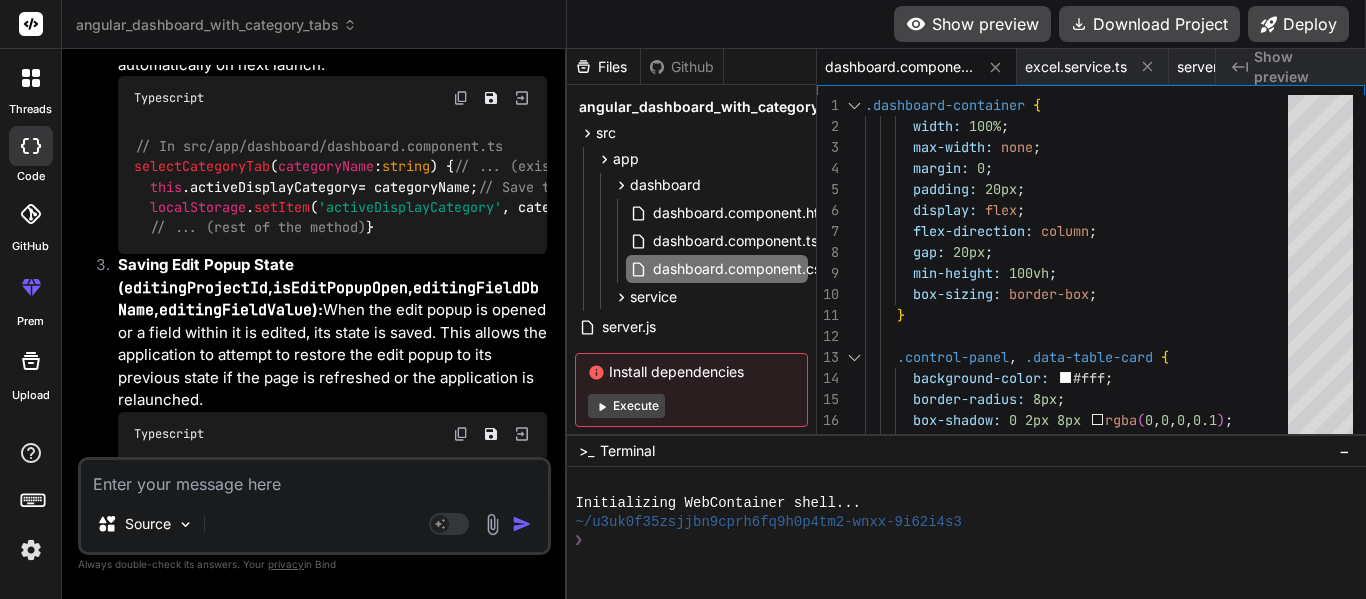 click at bounding box center [314, 478] 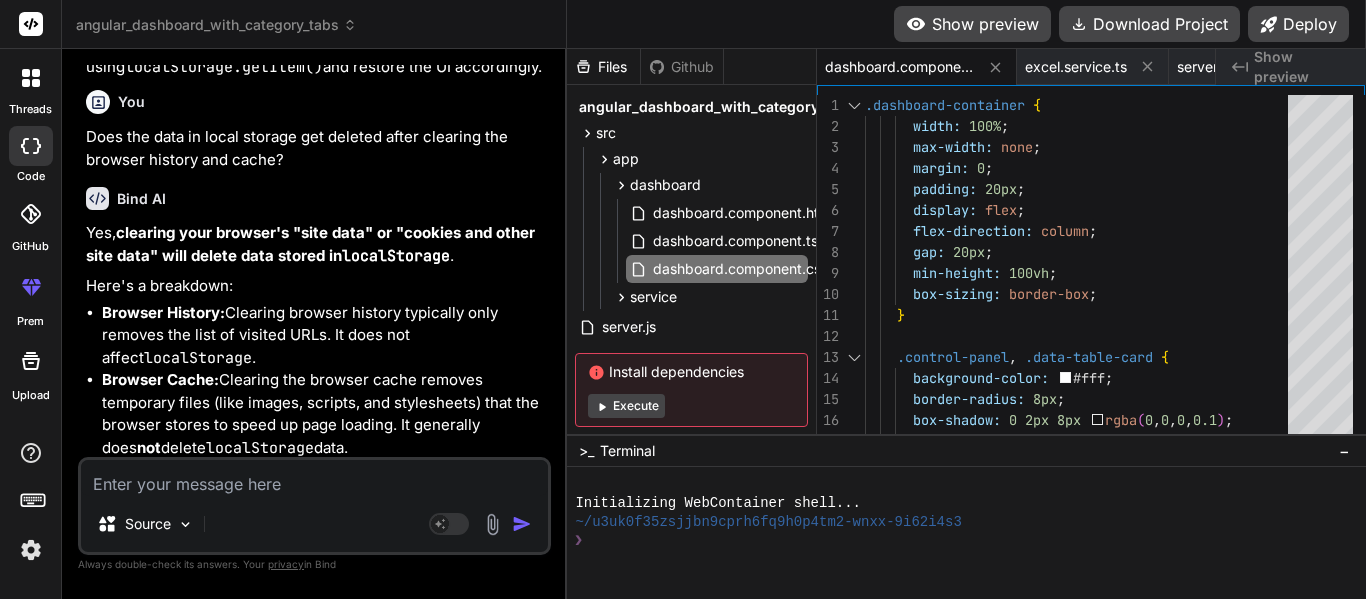 scroll, scrollTop: 38648, scrollLeft: 0, axis: vertical 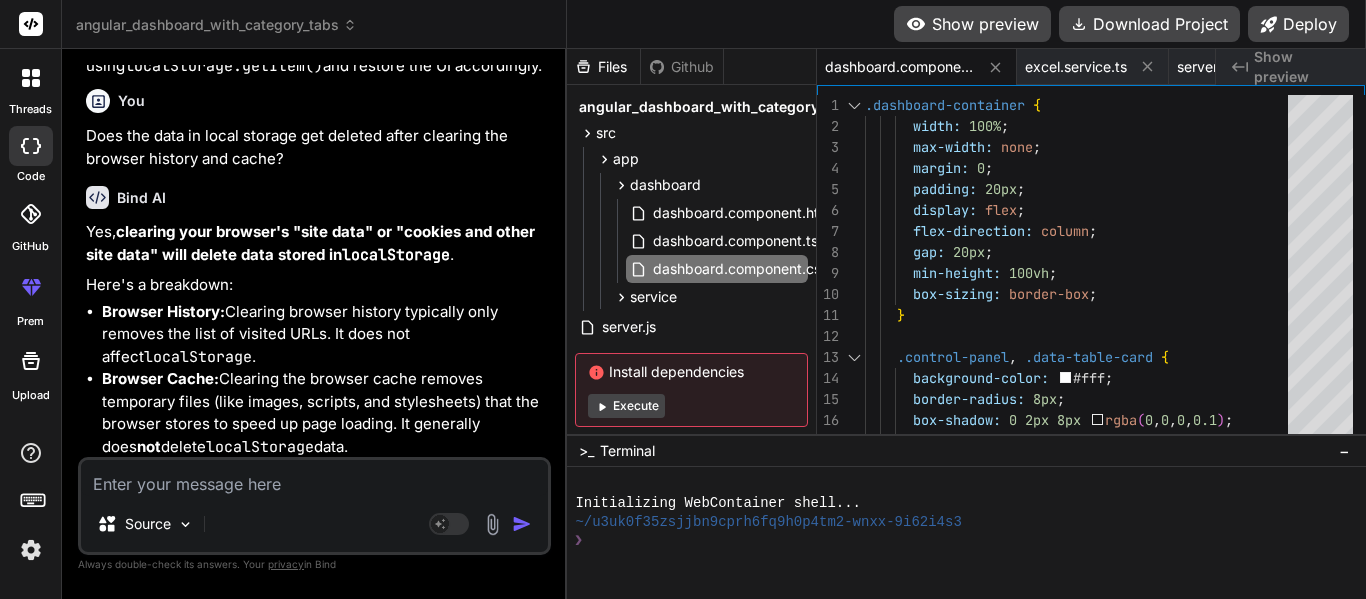 click at bounding box center (314, 478) 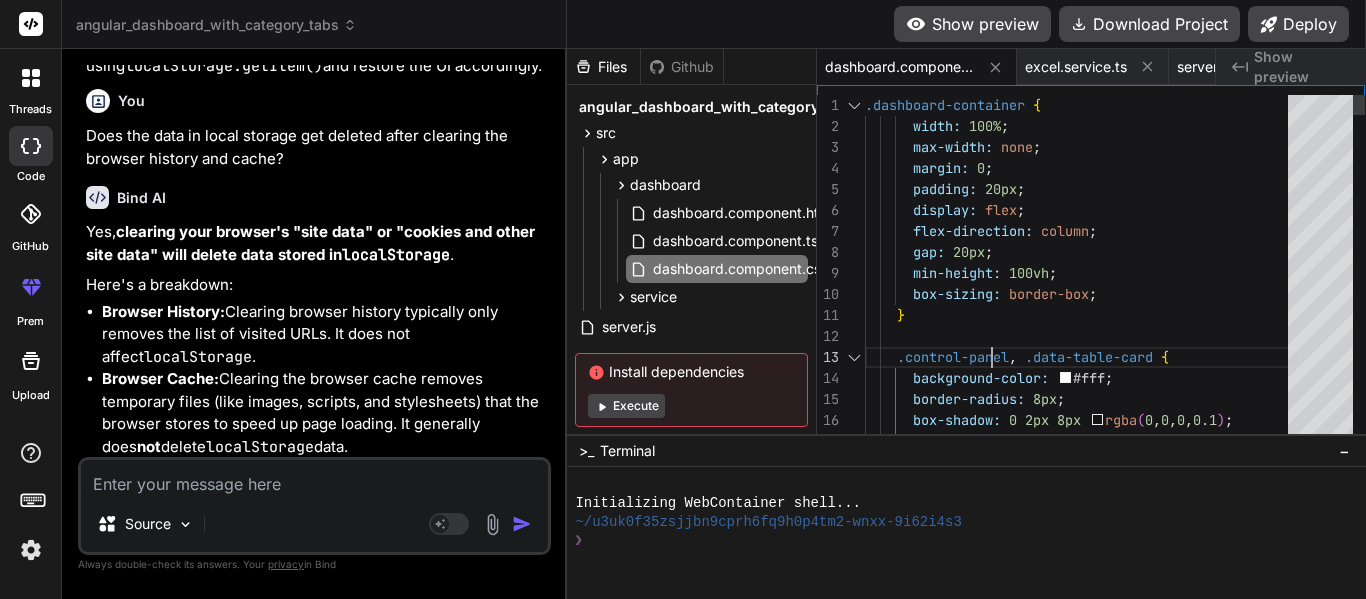 scroll, scrollTop: 0, scrollLeft: 0, axis: both 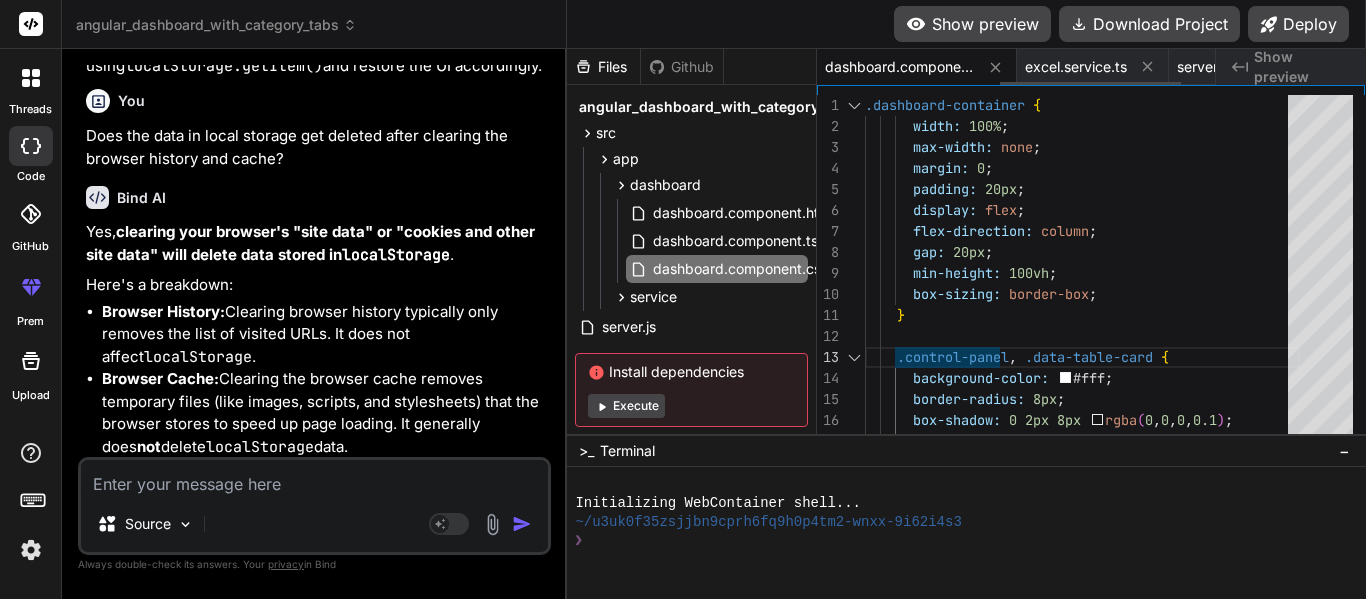 click on "dashboard.component.css" at bounding box center (900, 67) 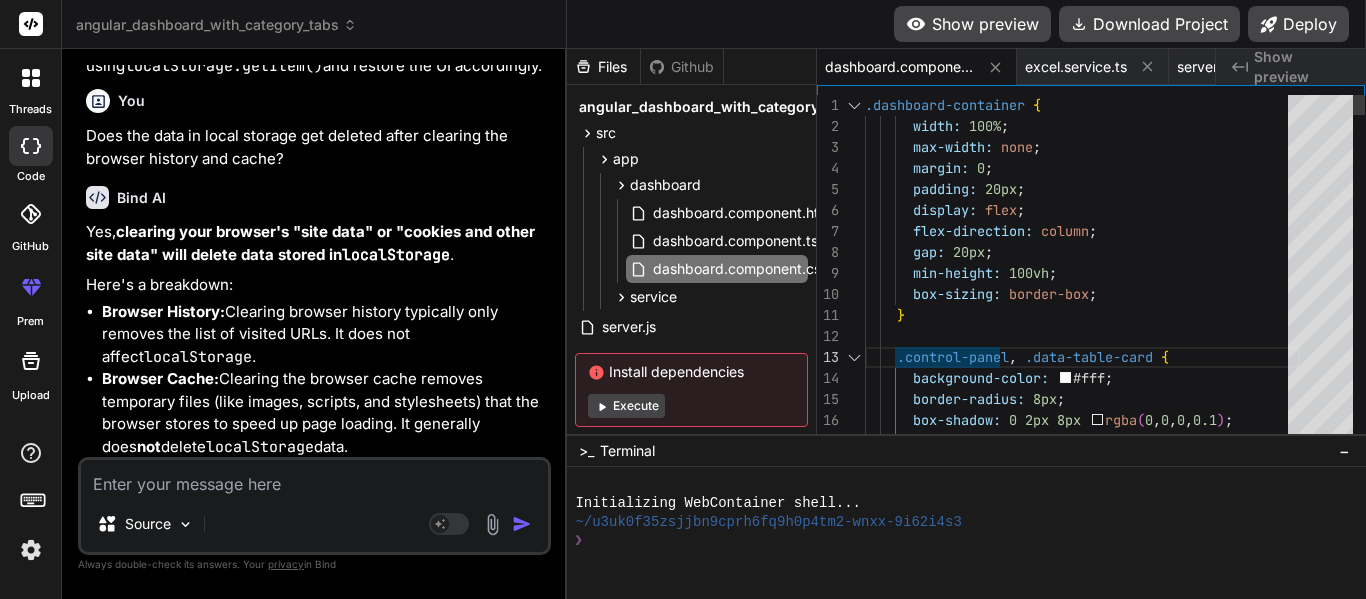 scroll, scrollTop: 0, scrollLeft: 0, axis: both 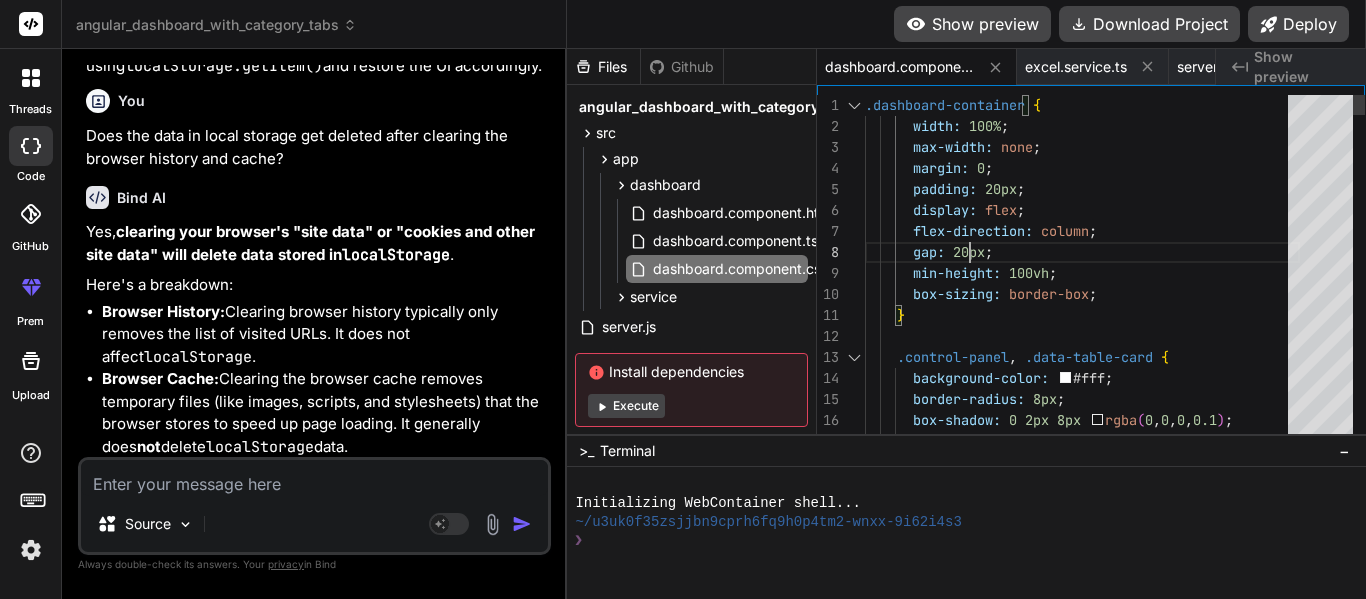 click on "flex-direction:   column ;" at bounding box center (981, 231) 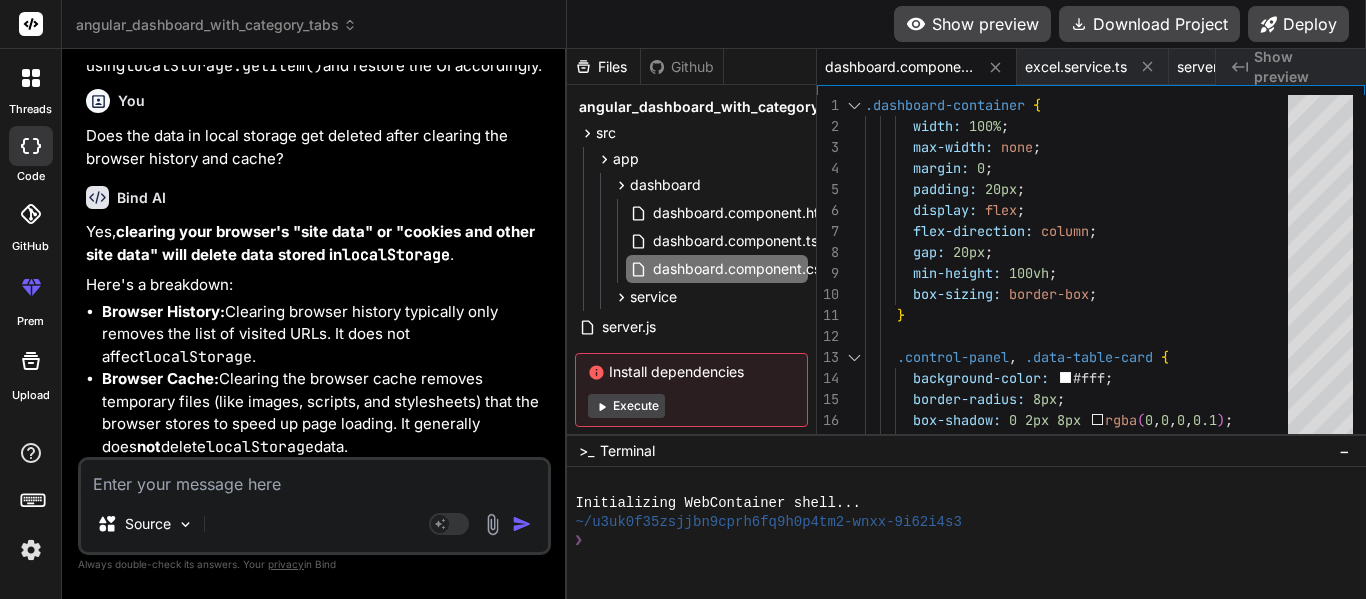 click at bounding box center [314, 478] 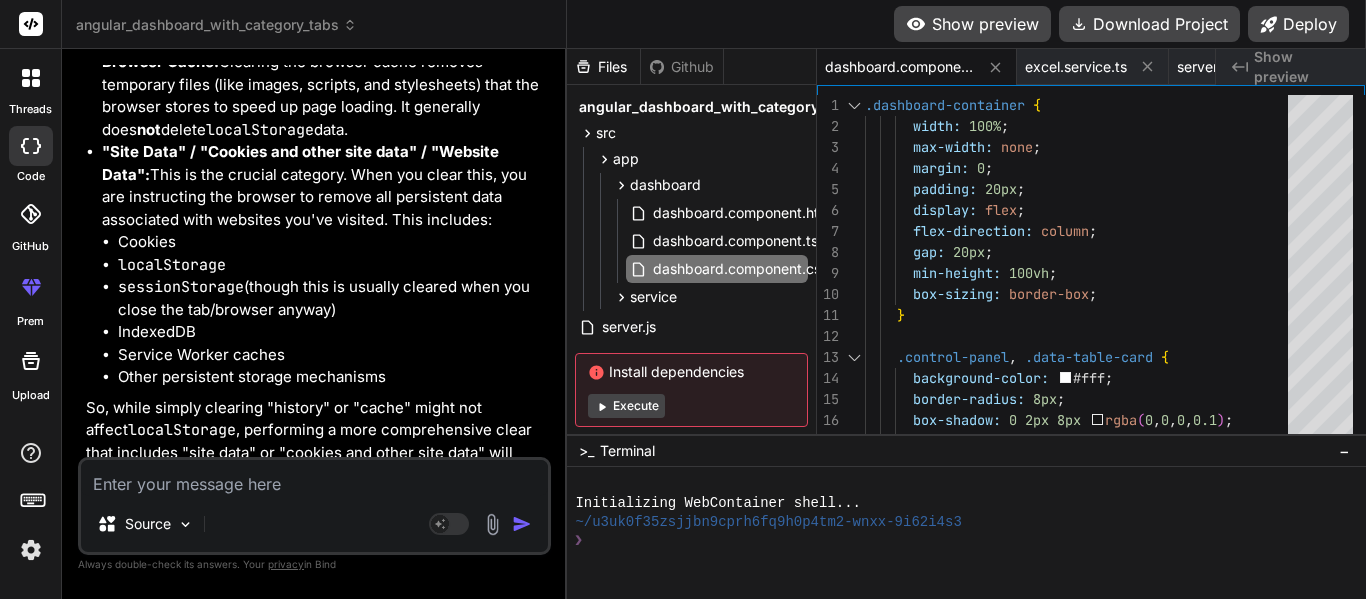 scroll, scrollTop: 39026, scrollLeft: 0, axis: vertical 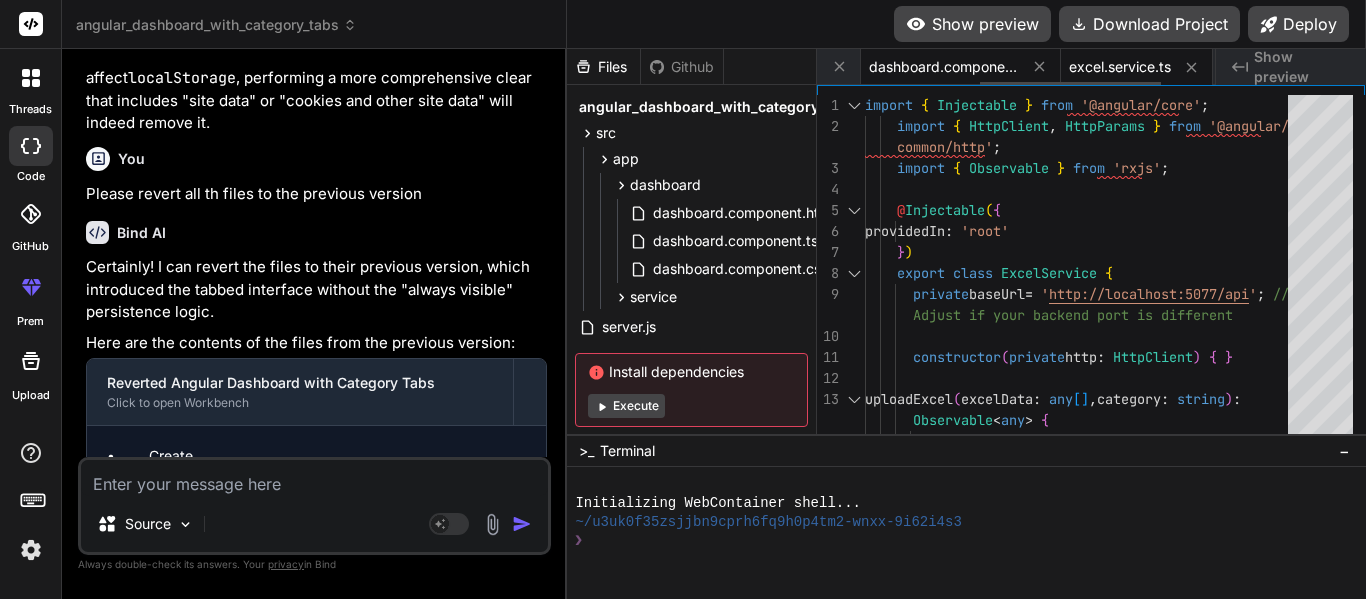 click on "dashboard.component.css" at bounding box center (944, 67) 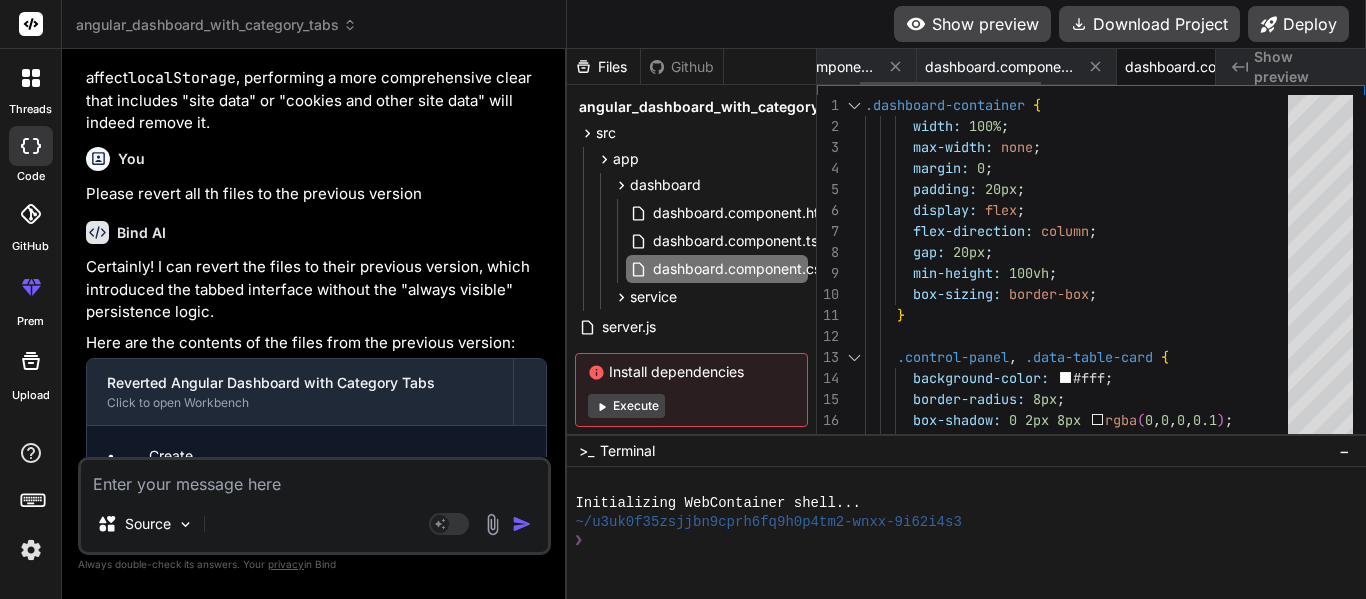 scroll, scrollTop: 0, scrollLeft: 93, axis: horizontal 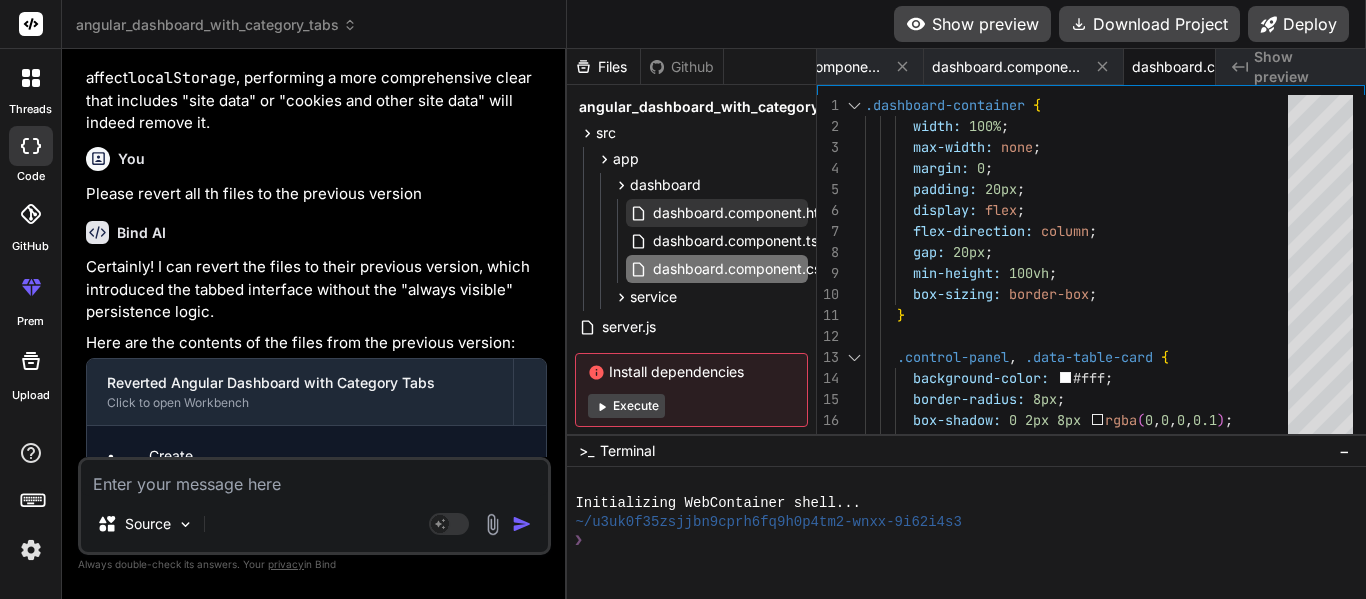 click on "dashboard.component.html" at bounding box center [743, 213] 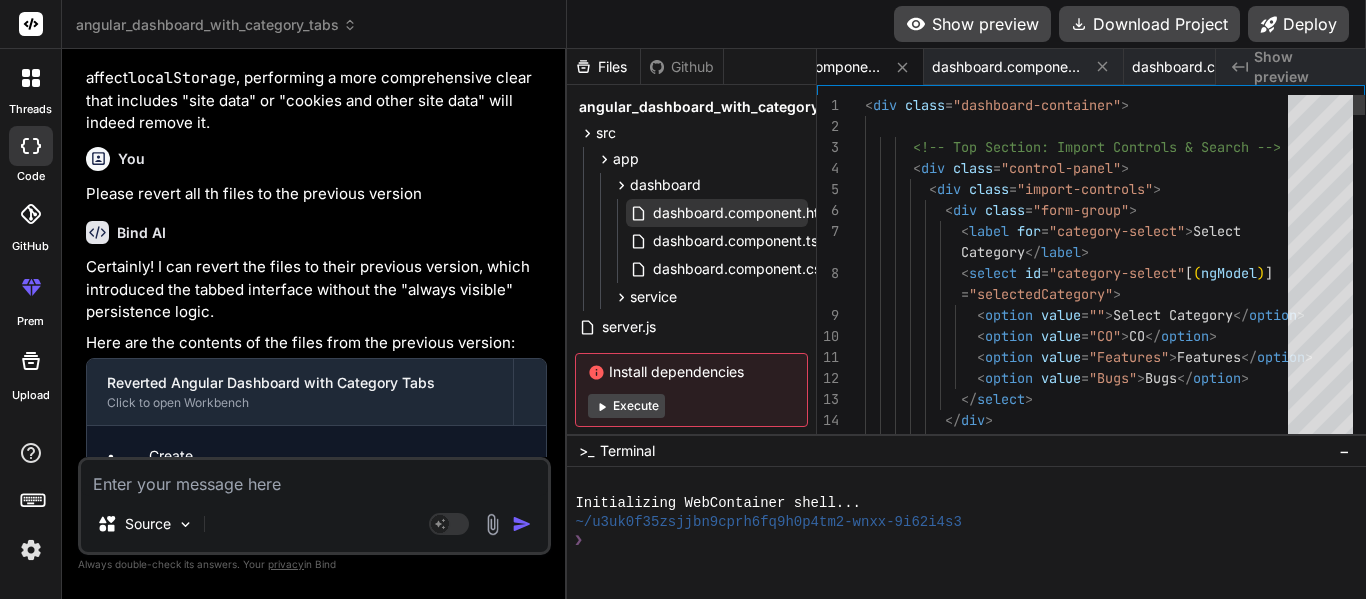 scroll, scrollTop: 0, scrollLeft: 0, axis: both 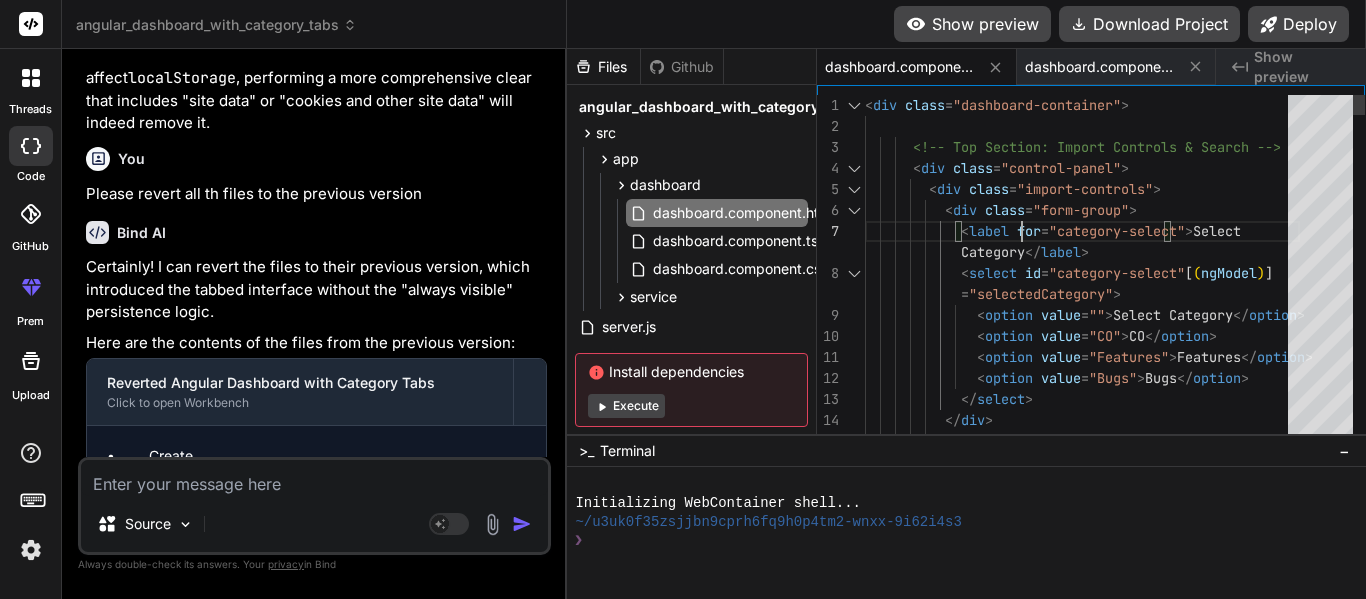 click on "< div   class = "dashboard-container"  >        <!-- Top Section: Import Controls & Search -->        < div   class = "control-panel"  >          < div   class = "import-controls"  >            < div   class = "form-group"  >              < label   for = "category-select"  > Select               < select   id = "category-select"  [ ( ngModel ) ]                < option   value = ""  > Select Category  < / option >                < option   value = "CO"  > CO  < / option >                < option   value = "Features"  > Features  < / option >                < option   value = "Bugs"  > Bugs  < / option >              < / select >            < / div >              Category  < / label >              = "selectedCategory"  >" at bounding box center [1082, 3003] 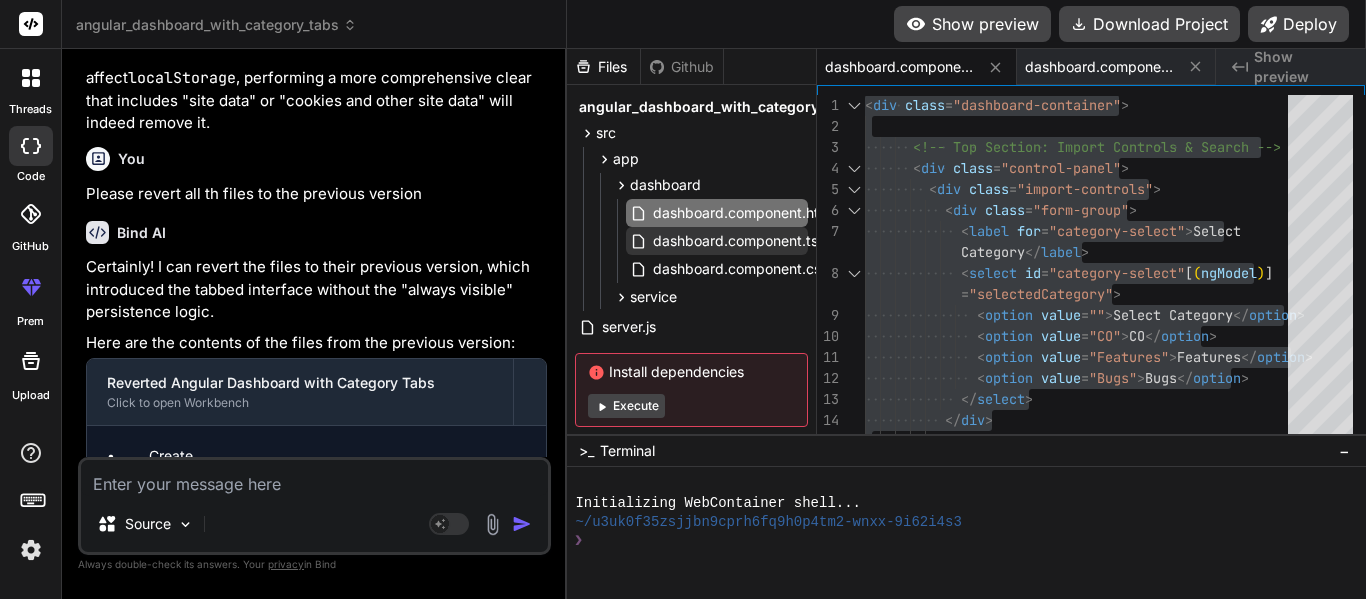 click on "dashboard.component.ts" at bounding box center (735, 241) 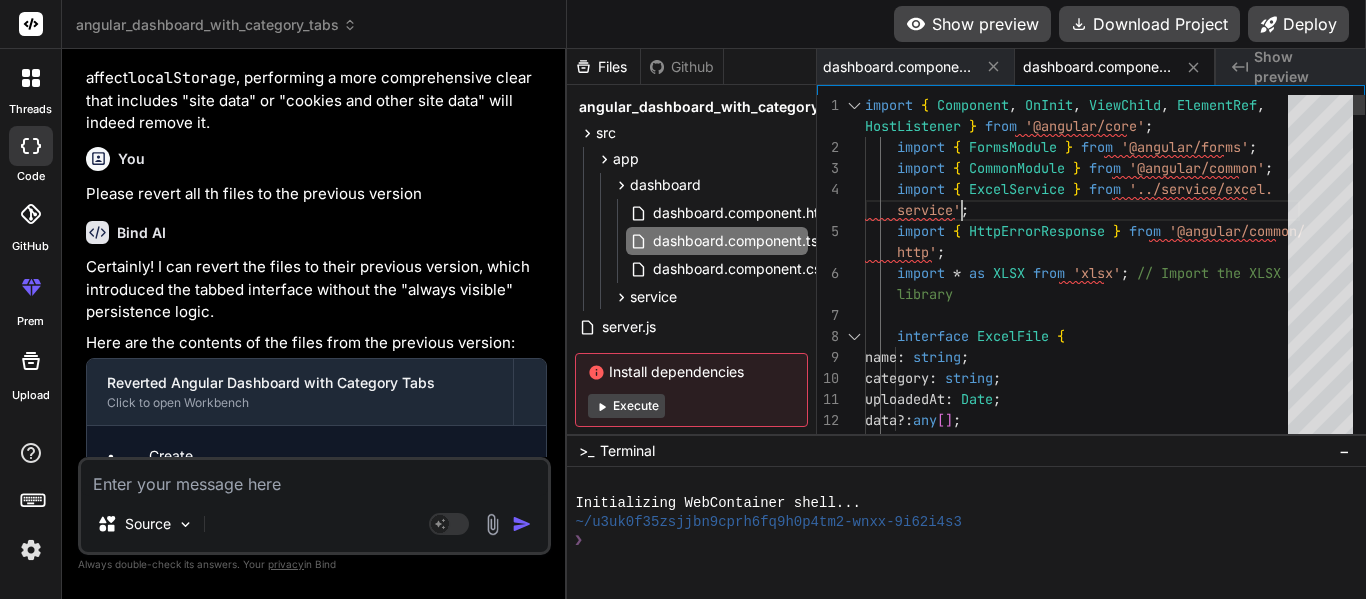scroll, scrollTop: 0, scrollLeft: 0, axis: both 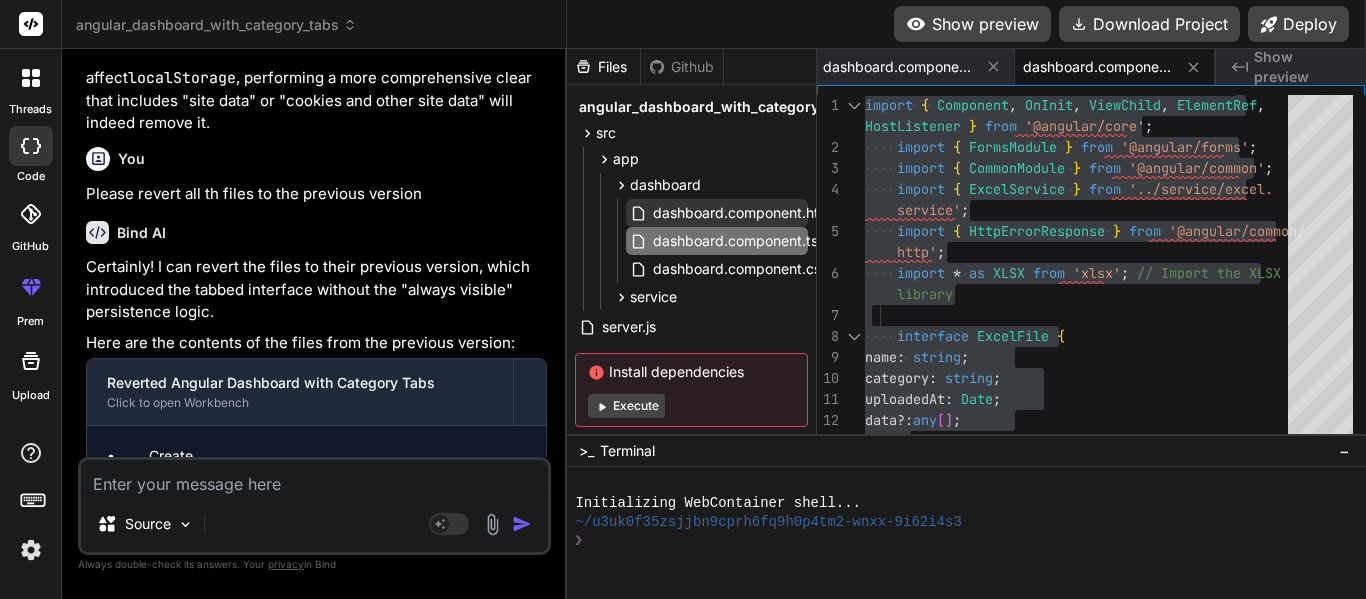 click on "dashboard.component.html" at bounding box center (743, 213) 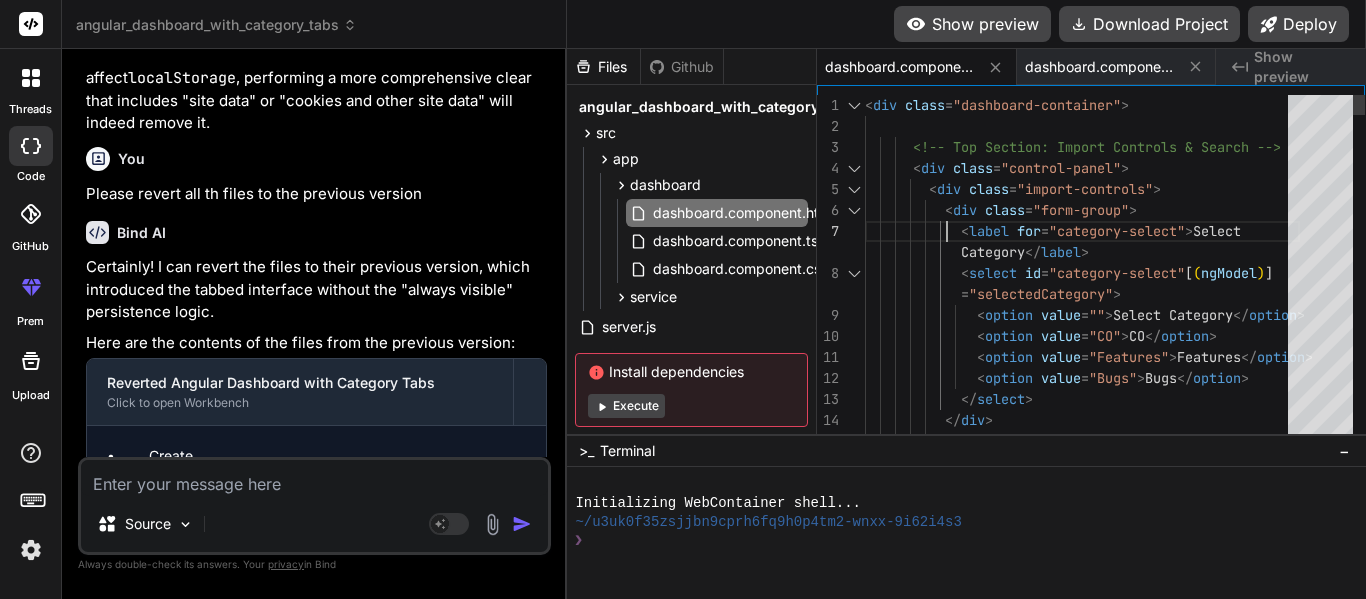 scroll, scrollTop: 0, scrollLeft: 0, axis: both 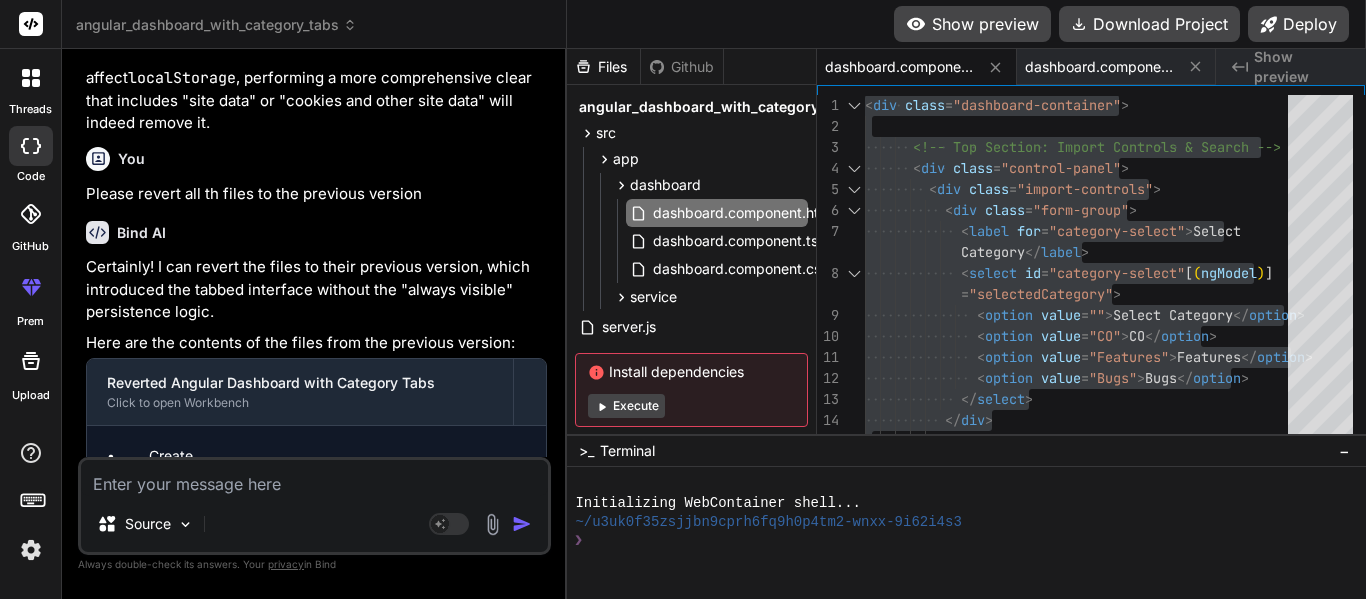 click at bounding box center [314, 478] 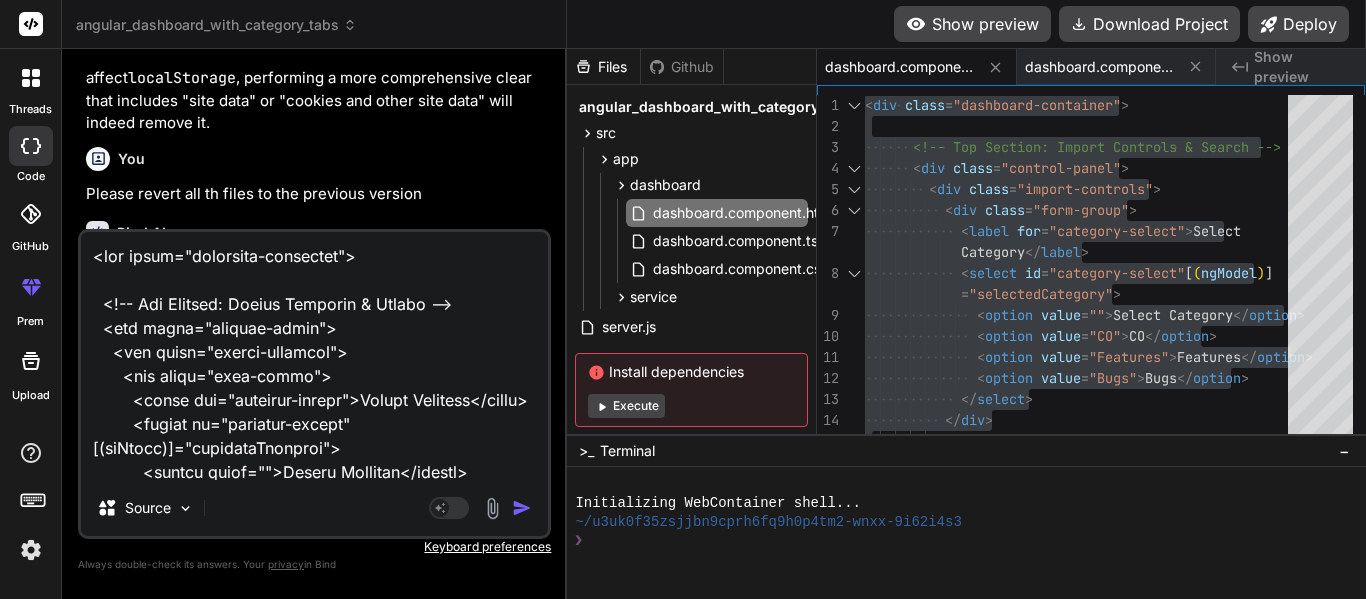 scroll, scrollTop: 5162, scrollLeft: 0, axis: vertical 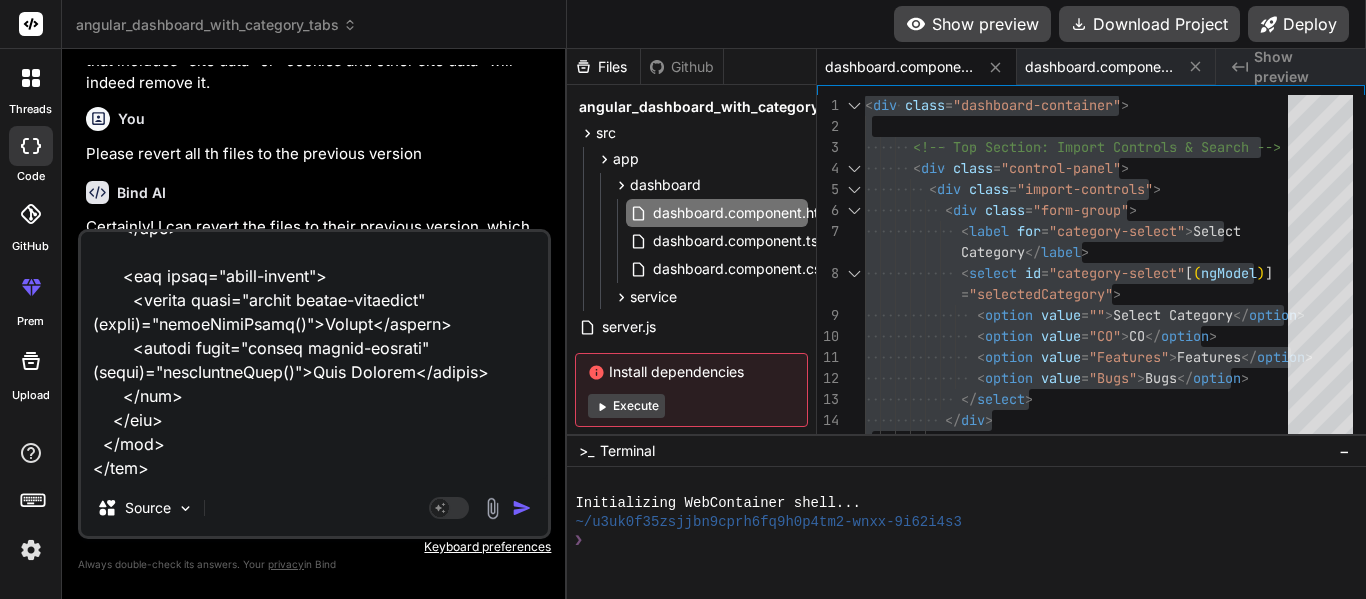 paste on "import { Component, OnInit, ViewChild, ElementRef, HostListener } from '@angular/core';
import { FormsModule } from '@angular/forms';
import { CommonModule } from '@angular/common';
import { ExcelService } from '../service/excel.service';
import { HttpErrorResponse } from '@angular/common/http';
import * as XLSX from 'xlsx'; // Import the XLSX library
interface ExcelFile {
name: string;
category: string;
uploadedAt: Date;
data?: any[];
}
interface EditableExcelData {
headers: { dbName: string; displayName: string; }[]; // Store both DB name and display name
rows: any[];
}
// New interface for loaded categories
interface LoadedCategory {
name: string;
projectIds: number[];
}
@Component({
selector: 'app-dashboard',
standalone: true,
imports: [ FormsModule, CommonModule, ],
templateUrl: './dashboard.component.html',
styleUrls: ['./dashboard.component.css']
})
export cla..." 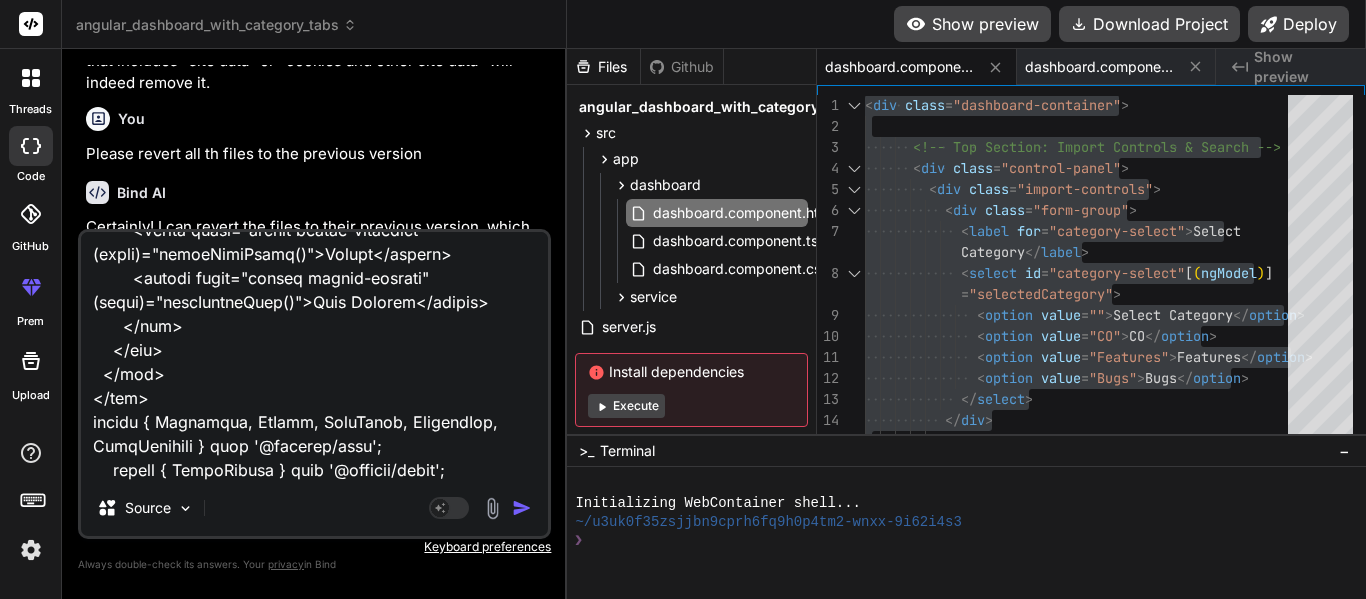 scroll, scrollTop: 36218, scrollLeft: 0, axis: vertical 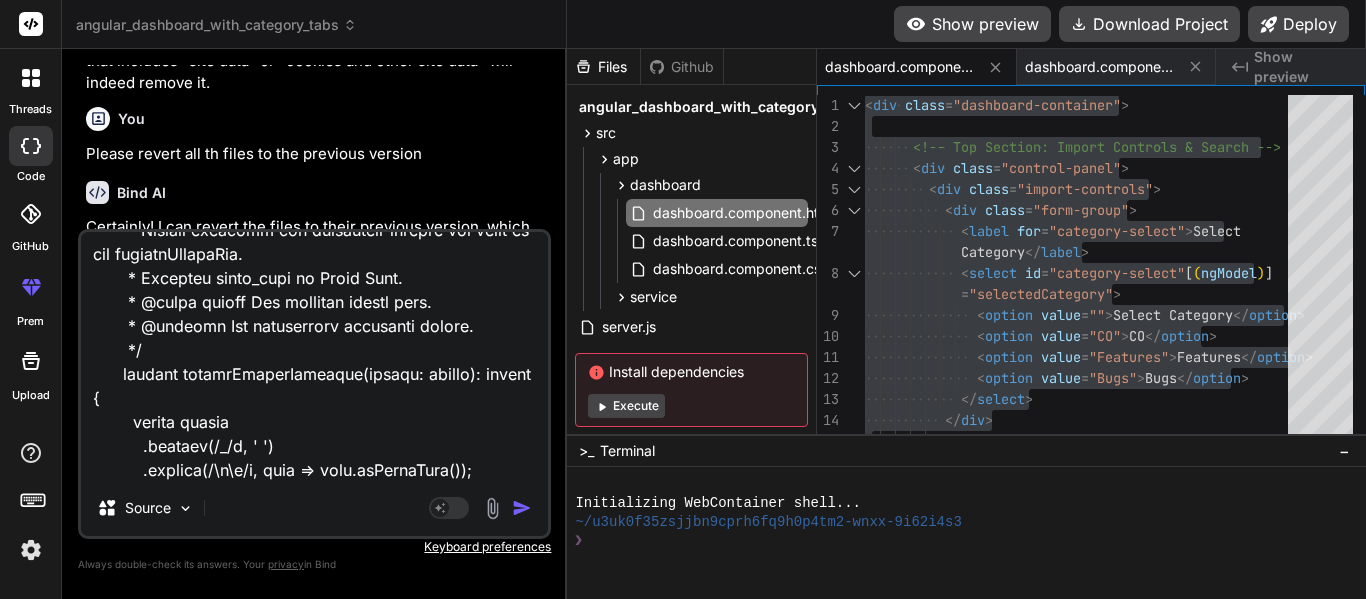 paste on ".dashboard-container {
width: 100%;
max-width: none;
margin: 0;
padding: 20px;
display: flex;
flex-direction: column;
gap: 20px;
min-height: 100vh;
box-sizing: border-box;
}
.control-panel, .data-table-card {
background-color: #fff;
border-radius: 8px;
box-shadow: 0 2px 8px rgba(0,0,0,0.1);
padding: 12px;
}
.card-header h2 {
margin: 0 0 8px;
font-size: 18px;
color: #333;
border-bottom: 1px solid #eee;
padding-bottom: 6px;
}
.form-group {
margin-bottom: 8px;
}
.form-group label {
display: block;
margin-bottom: 3px;
font-weight: bold;
color: #555;
font-size: 13px;
}
.form-group input[type="text"],
.form-group input[type="file"],
.form-group select {
width: 100%;
padding: 7px 9px;
border: 1px solid #ccc;
border-radius: 4px;
font-size: 14px;
box-sizing: border-box;
}
.form..." 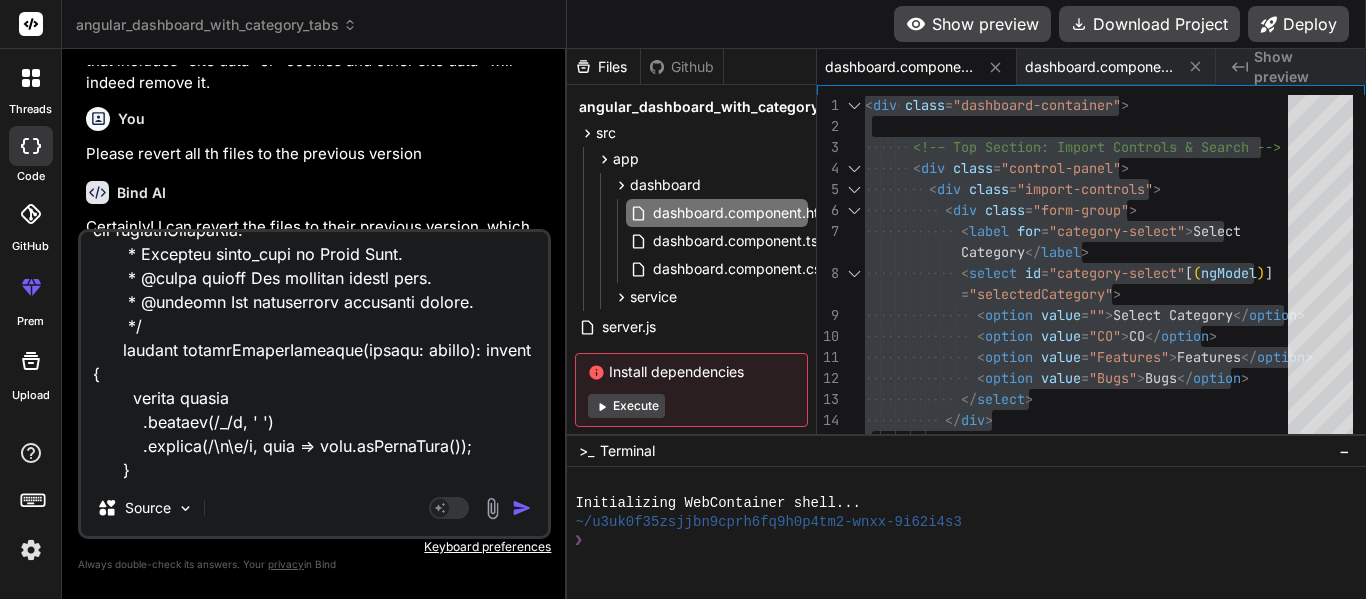 click at bounding box center (314, 356) 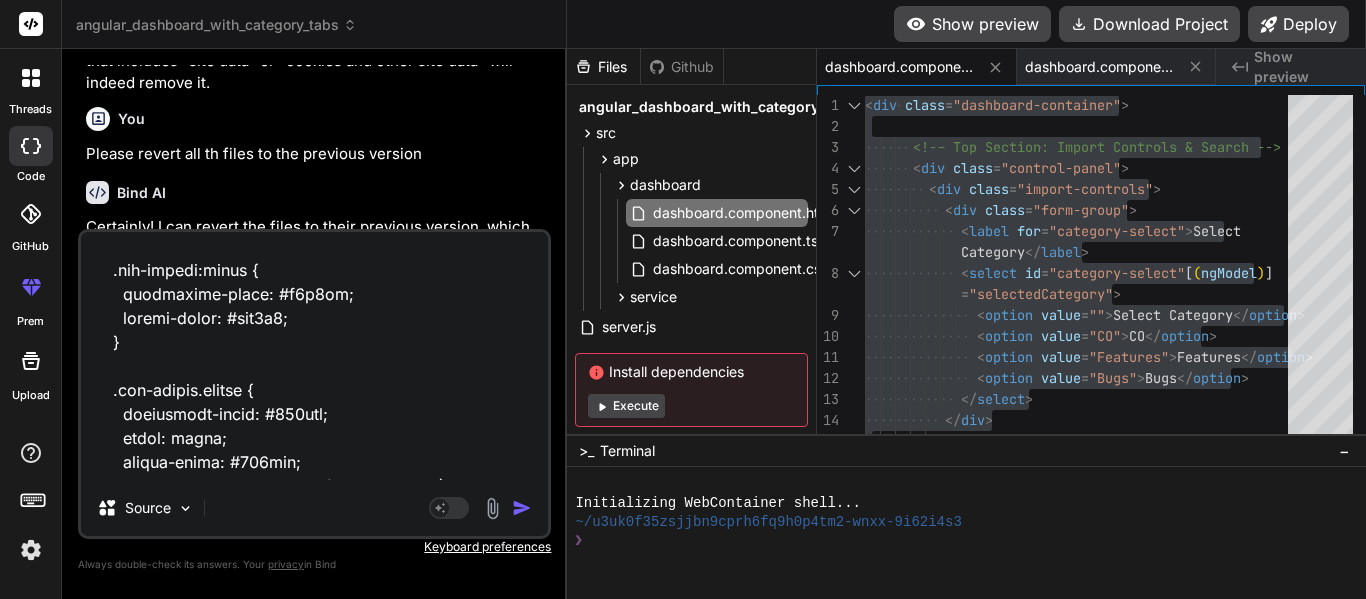scroll, scrollTop: 49252, scrollLeft: 0, axis: vertical 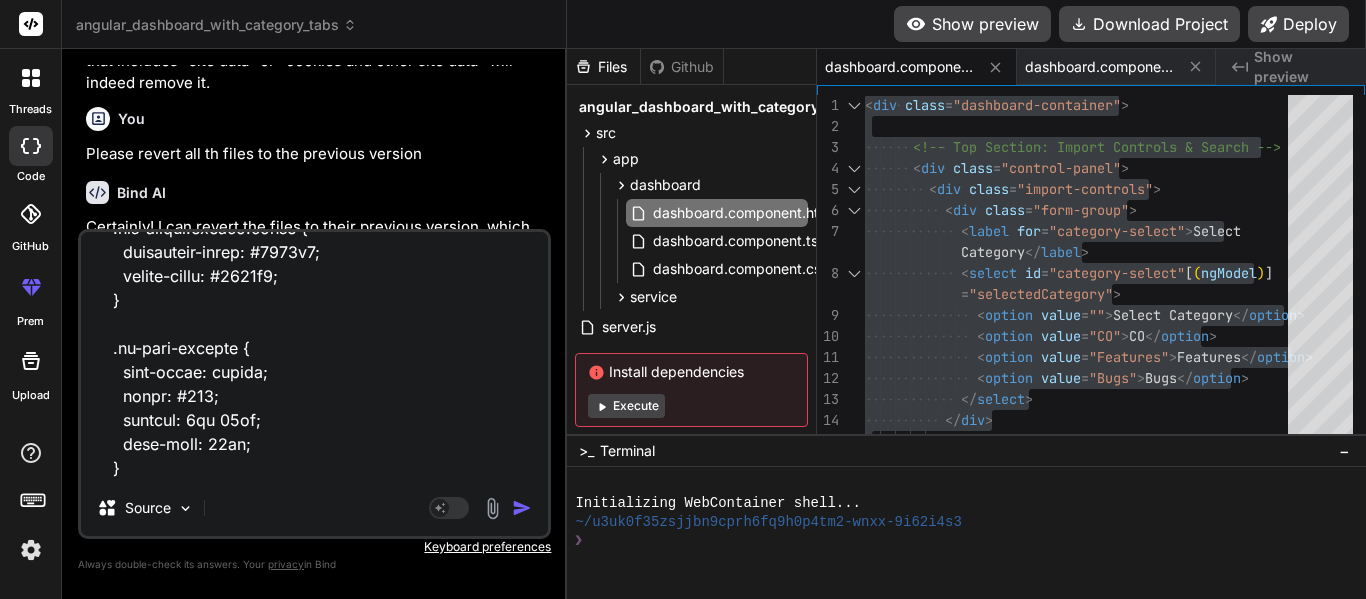 click at bounding box center [314, 356] 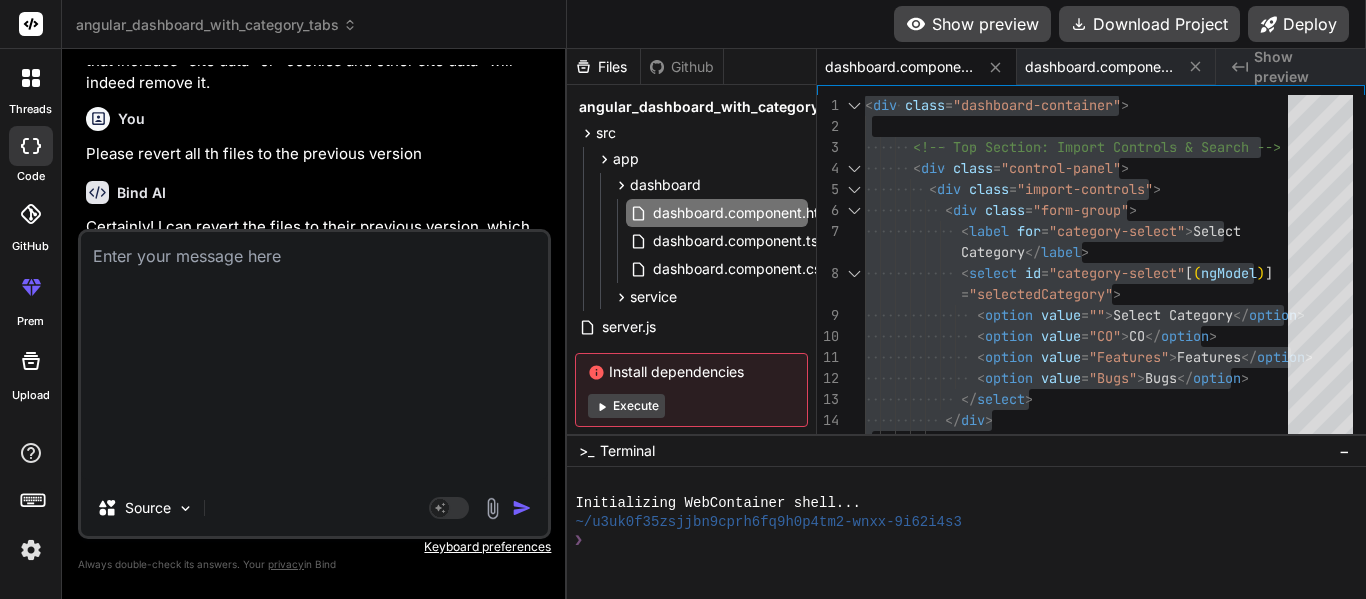scroll, scrollTop: 0, scrollLeft: 0, axis: both 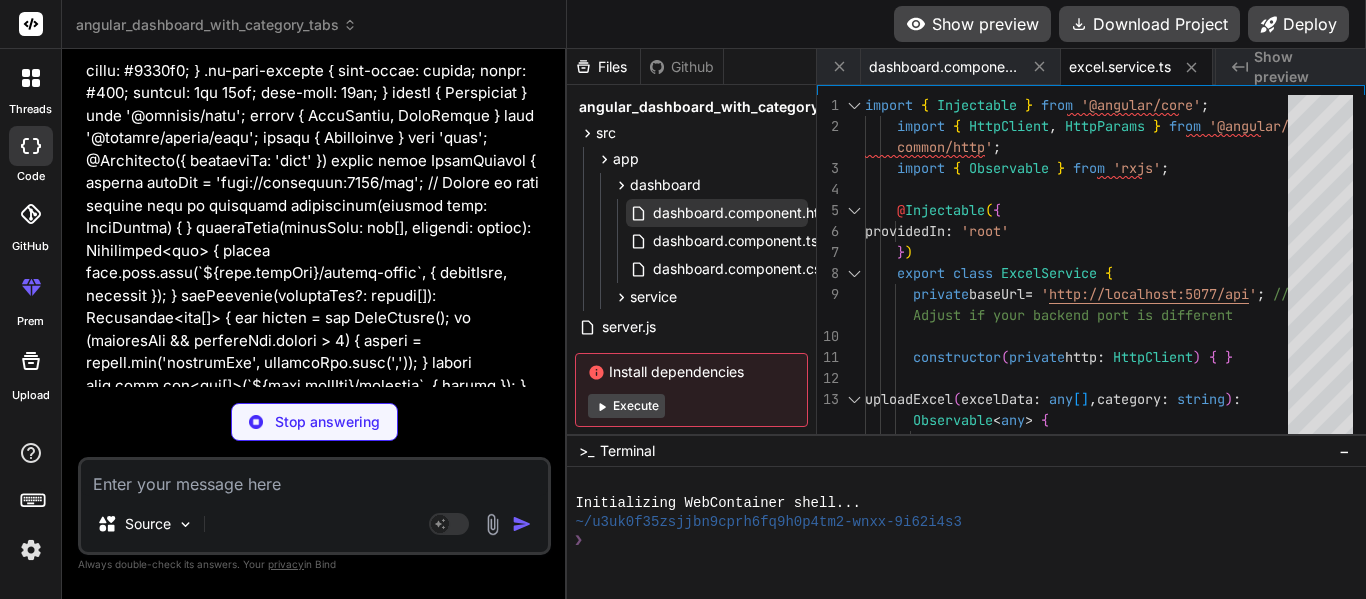 click on "dashboard.component.html" at bounding box center (743, 213) 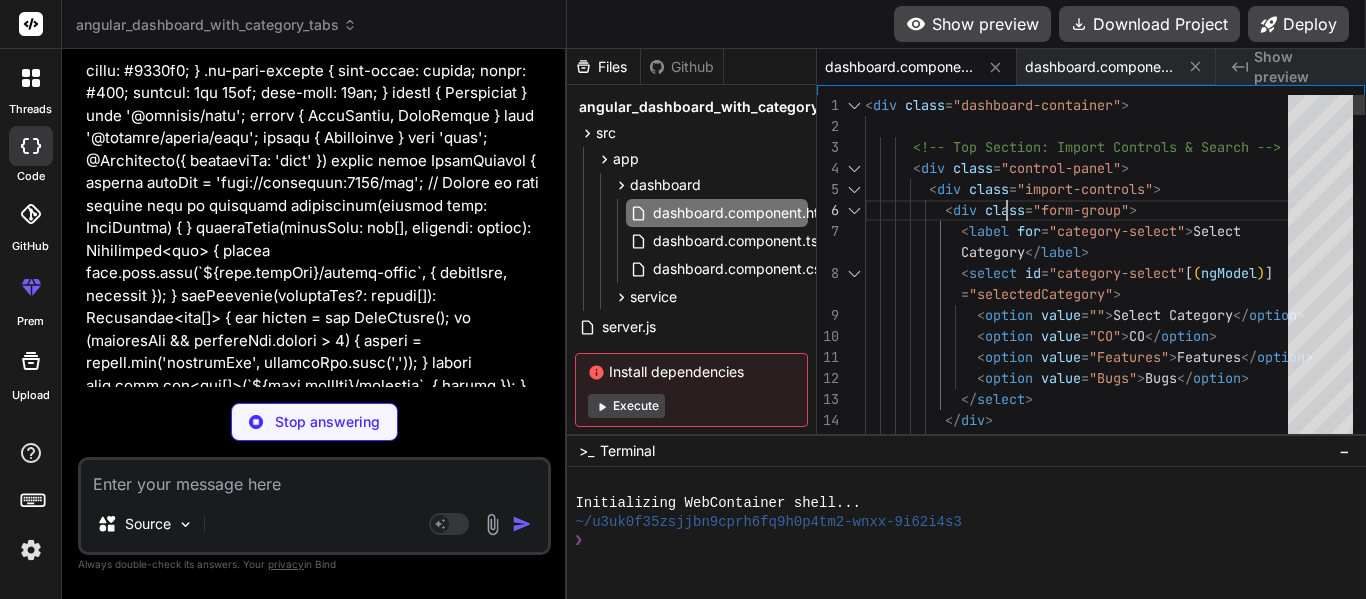 scroll, scrollTop: 0, scrollLeft: 0, axis: both 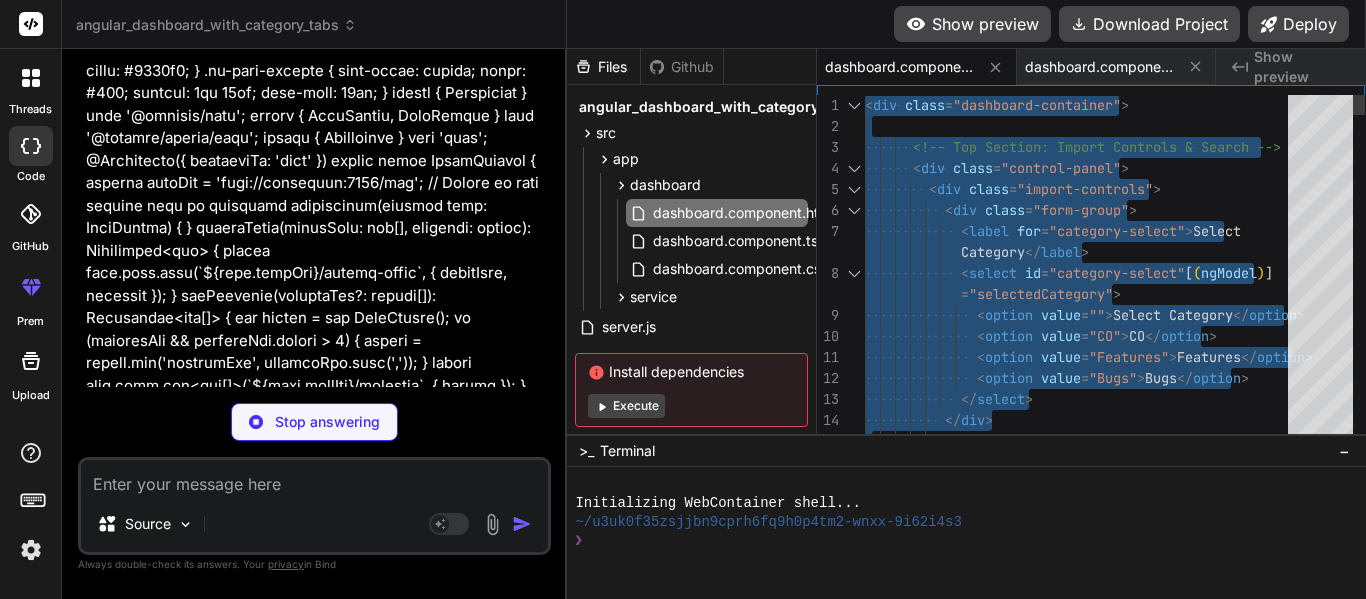 click on "< div   class = "dashboard-container" >        <!-- Top Section: Import Controls & Search -->        < div   class = "control-panel" >          < div   class = "import-controls" >            < div   class = "form-group" >              < label   for = "category-select" > Select               < select   id = "category-select"  [ ( ngModel ) ]                < option   value = "" > Select Category </ option >                < option   value = "CO" > CO </ option >                < option   value = "Features" > Features </ option >                < option   value = "Bugs" > Bugs </ option >              Category </ label >              = "selectedCategory" >              </ select >            </ div >" at bounding box center [1082, 3003] 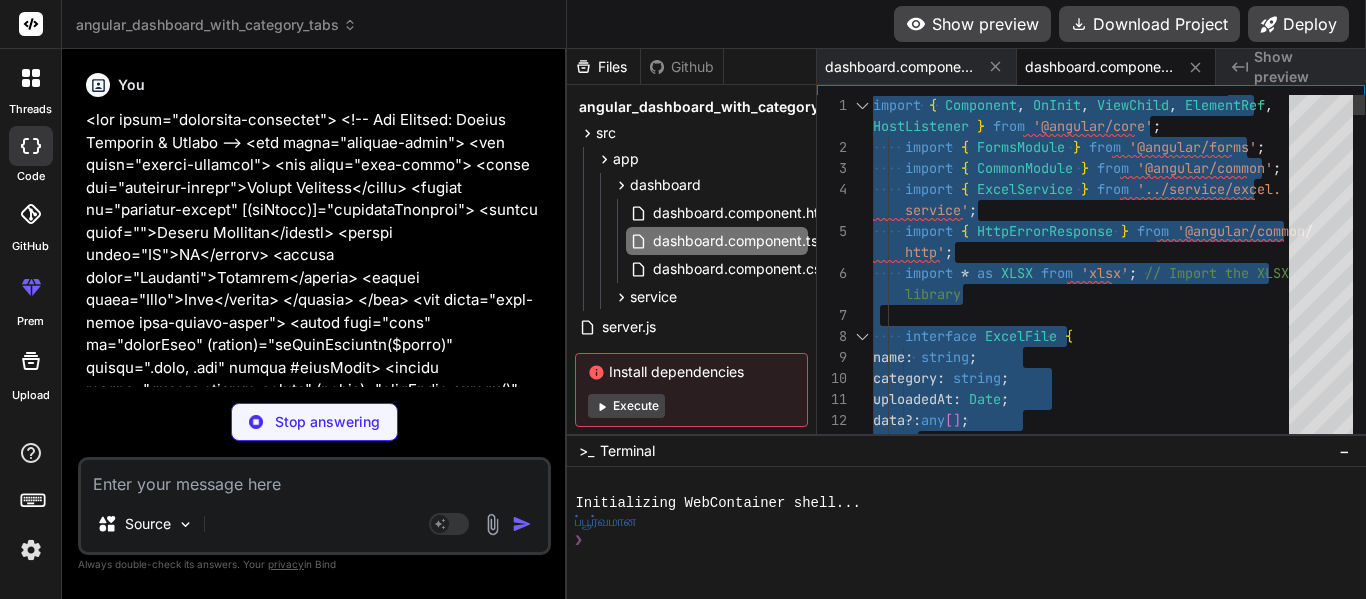 scroll, scrollTop: 0, scrollLeft: 0, axis: both 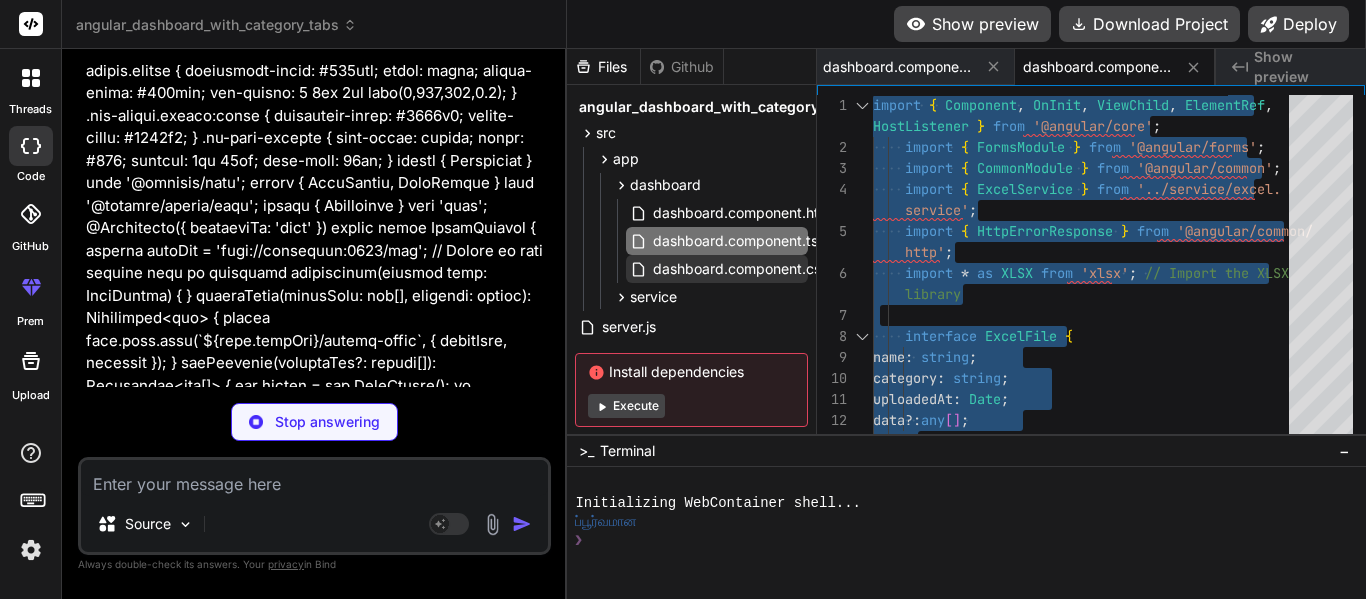 type on "x" 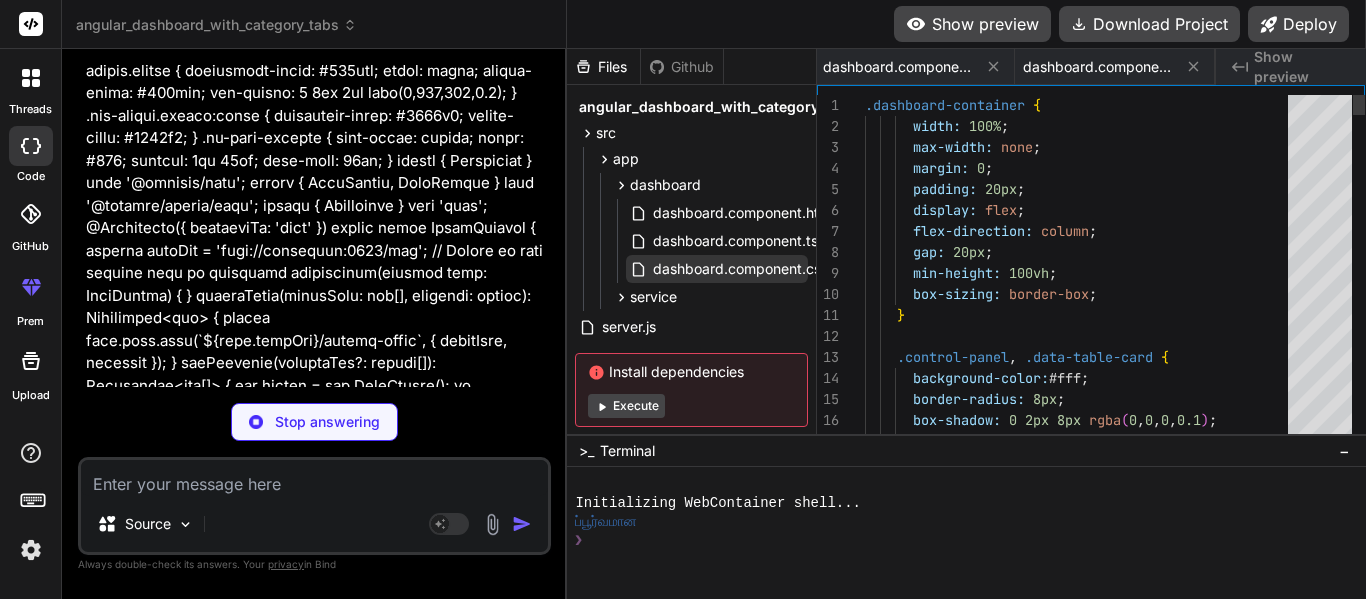 scroll, scrollTop: 0, scrollLeft: 202, axis: horizontal 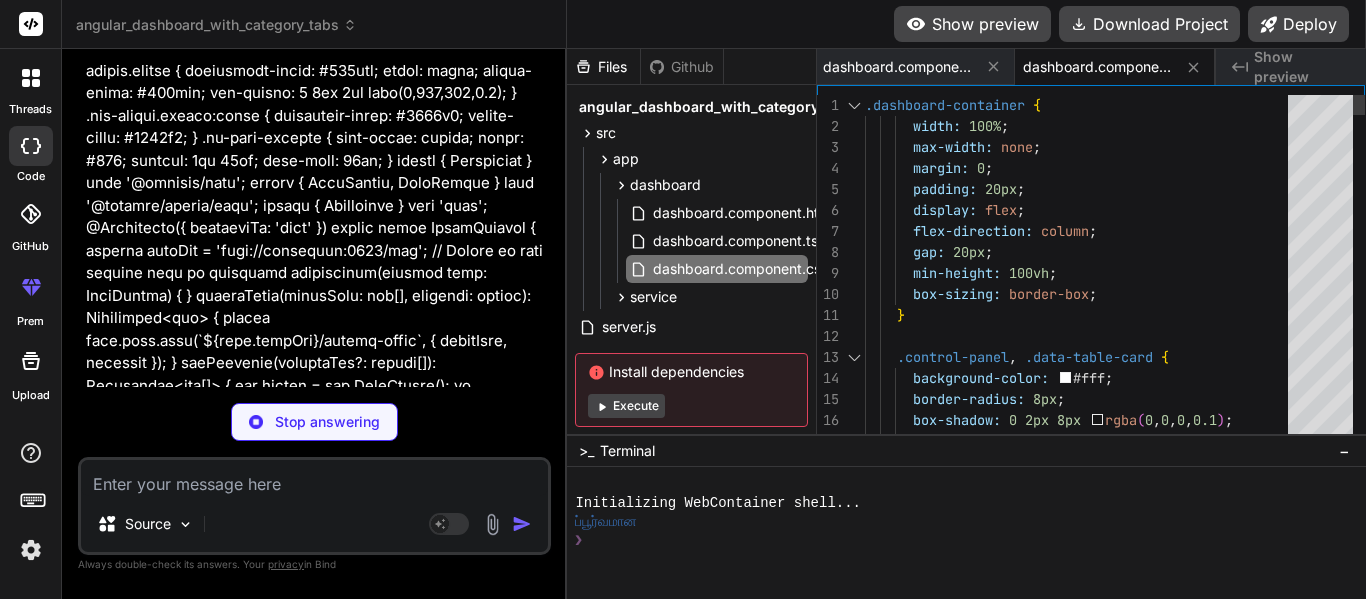 type on "x" 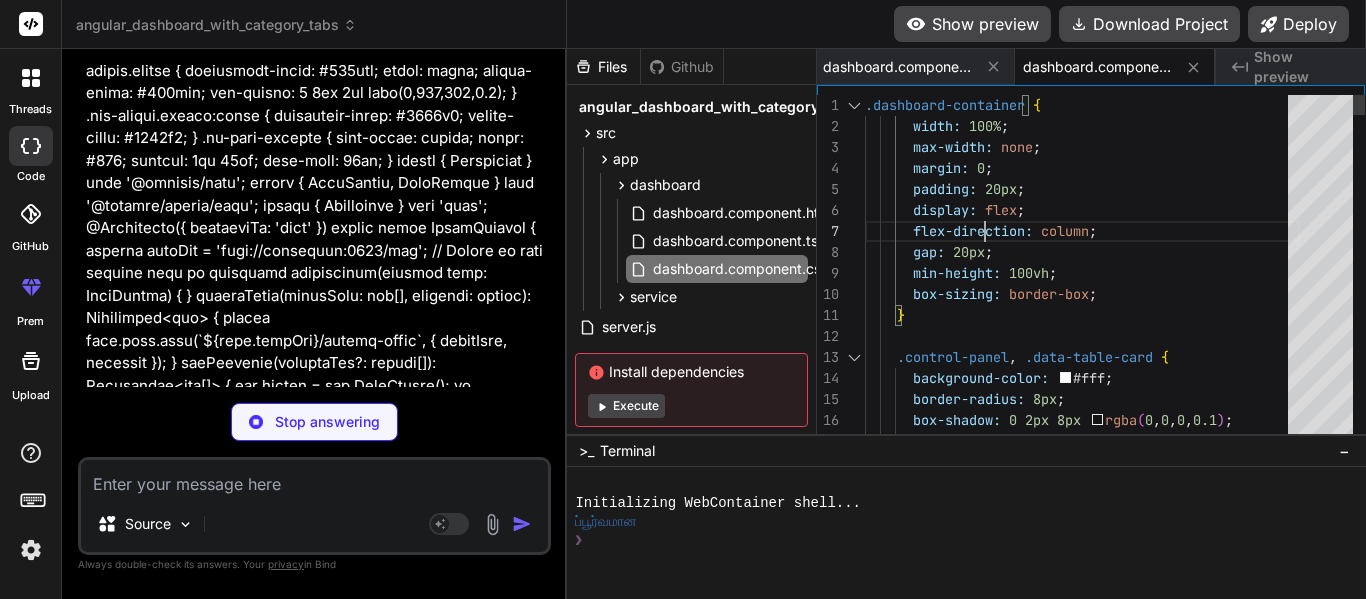 click on ".dashboard-container   {        width:   100% ;        max-width:   none ;        margin:   0 ;        padding:   20px ;        display:   flex ;        flex-direction:   column ;        gap:   20px ;        min-height:   100vh ;        box-sizing:   border-box ;      }      .control-panel ,   .data-table-card   {        background-color:     #fff ;        border-radius:   8px ;        box-shadow:   0   2px   8px     rgba ( 0 , 0 , 0 , 0.1 ) ;        padding:   12px ;" at bounding box center [1082, 5817] 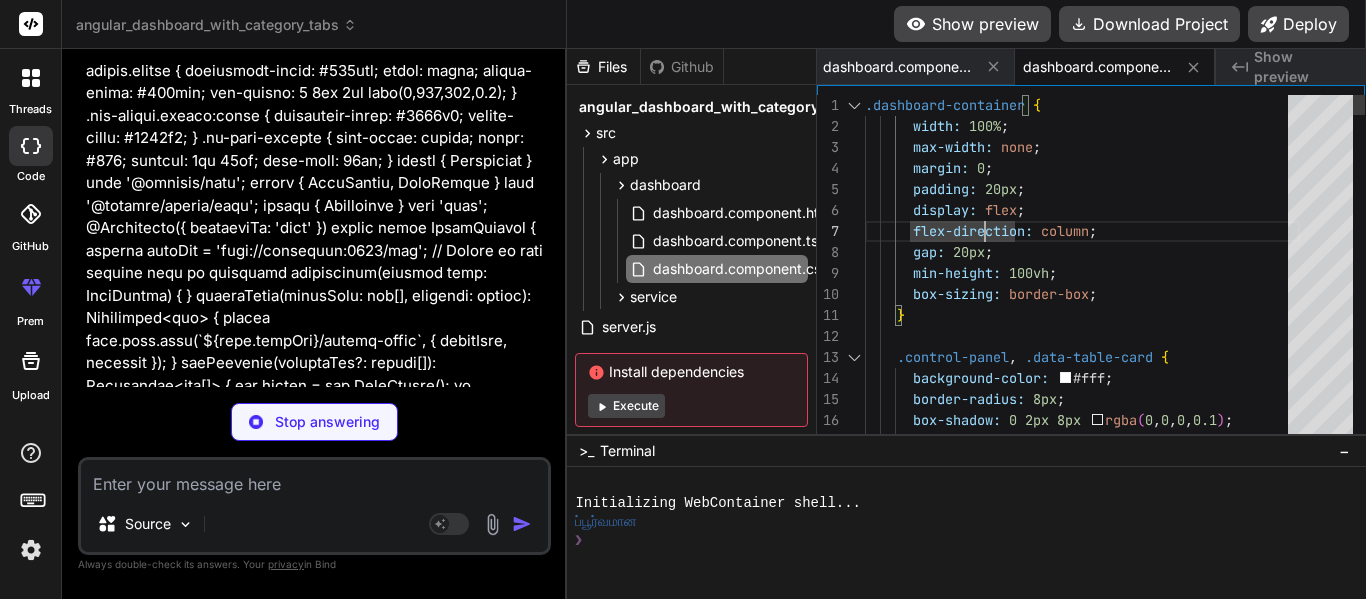 type on "x" 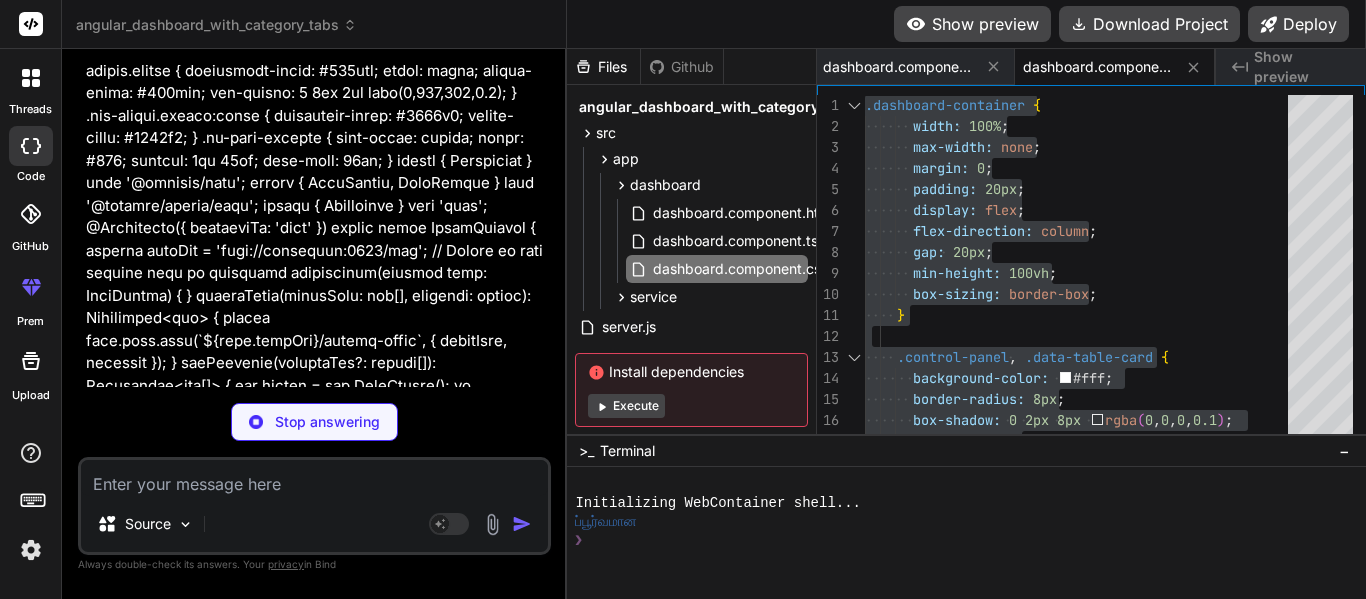type on "x" 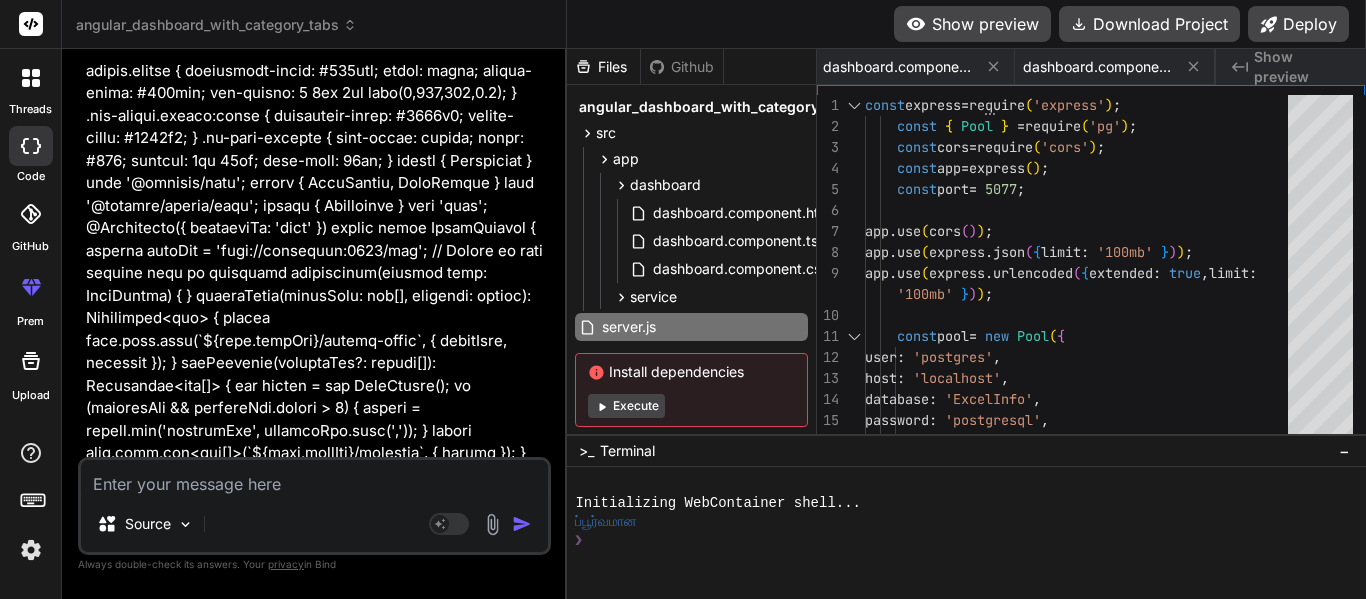 scroll, scrollTop: 0, scrollLeft: 475, axis: horizontal 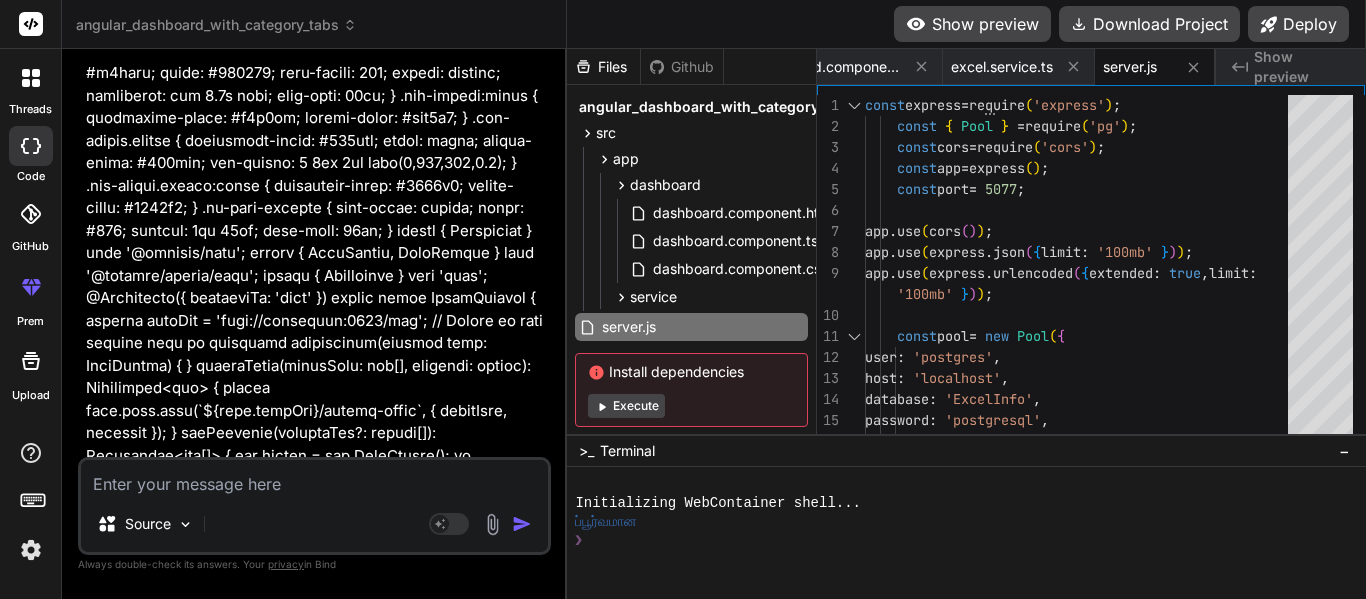 click at bounding box center [314, 478] 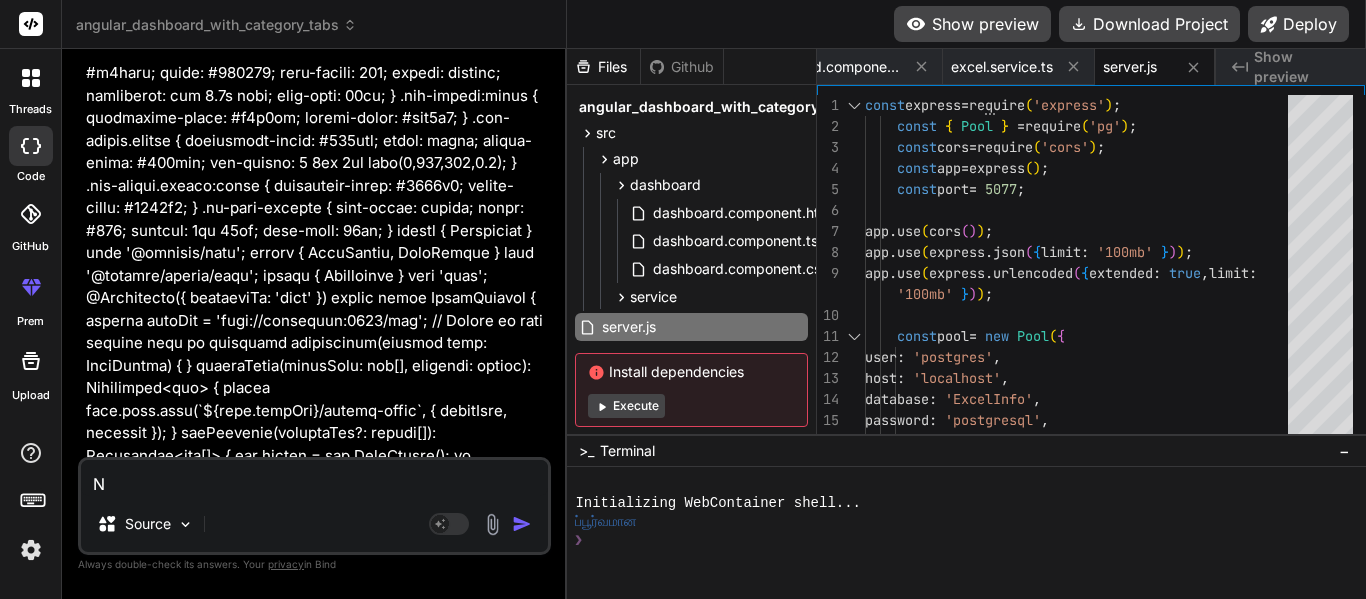 type on "No" 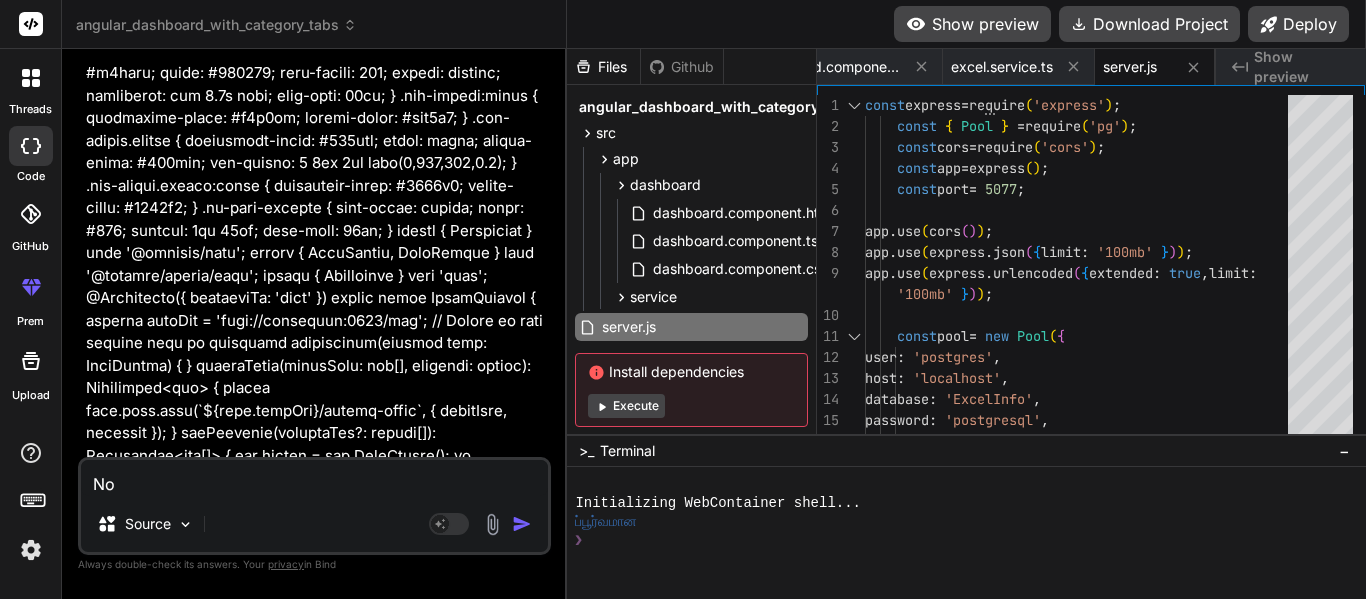 type on "Now" 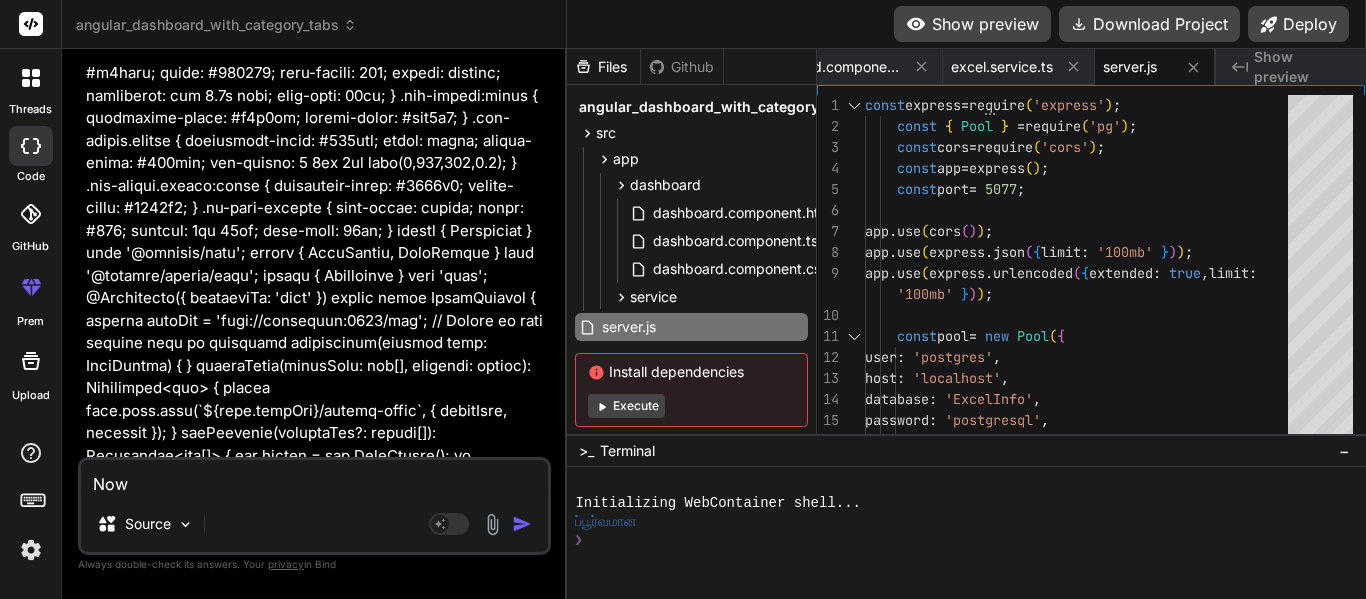 type on "Now" 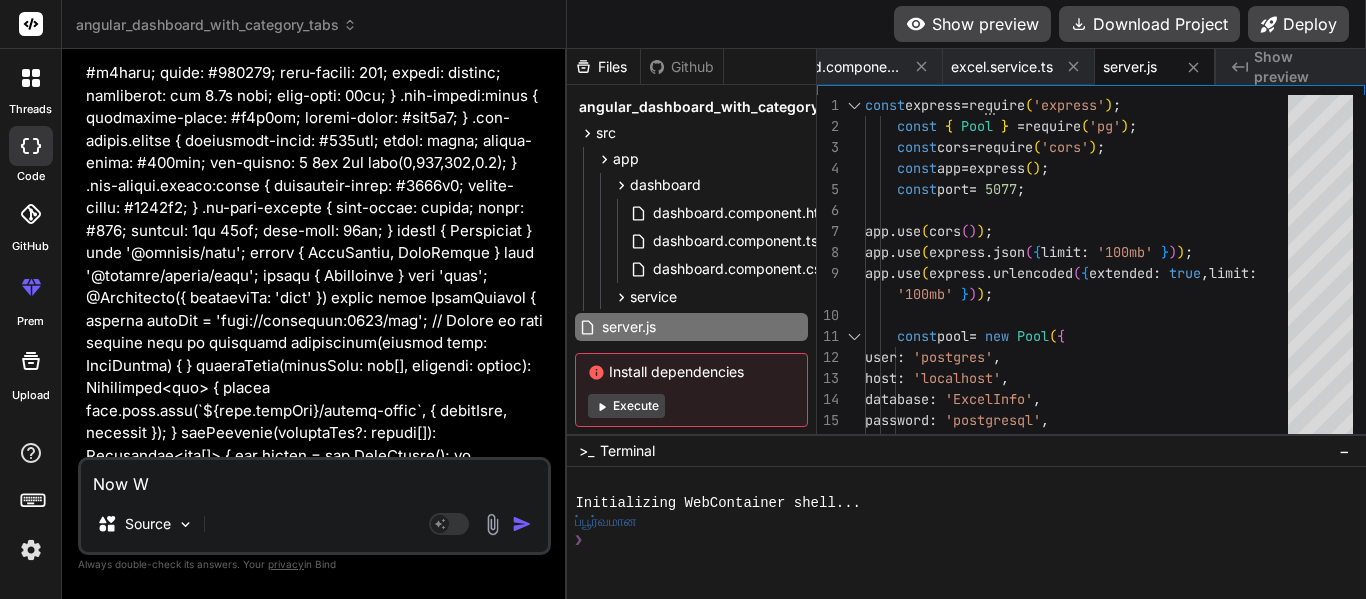 type on "Now Wh" 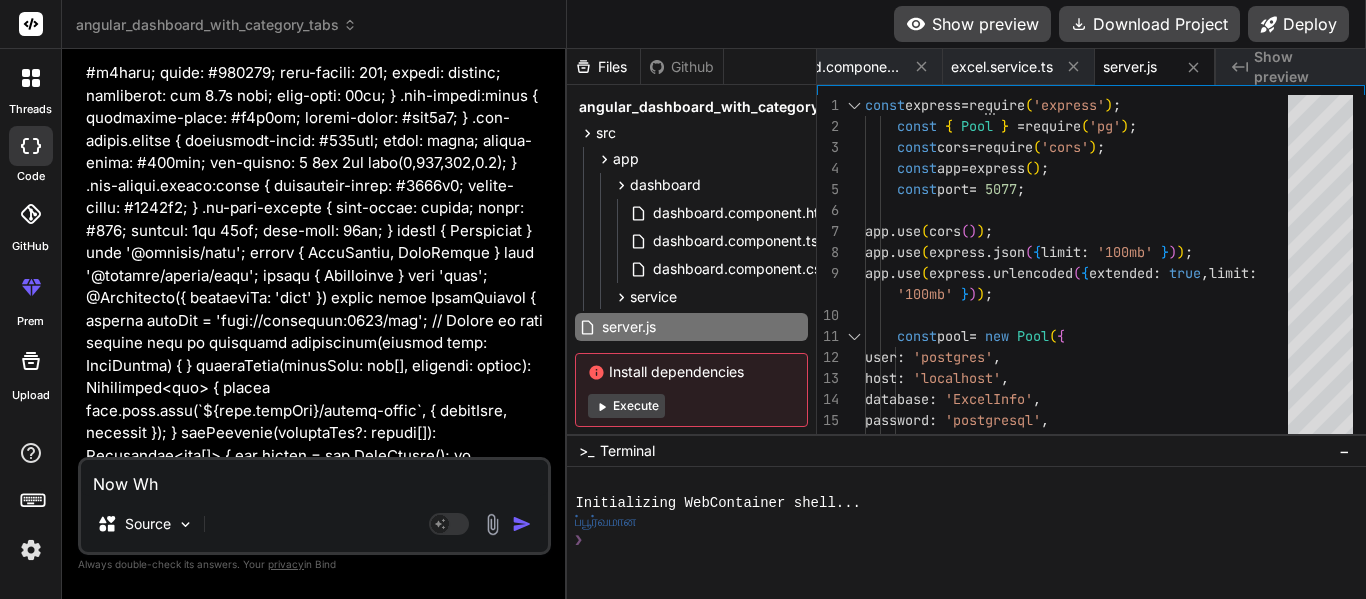 type on "Now Wht" 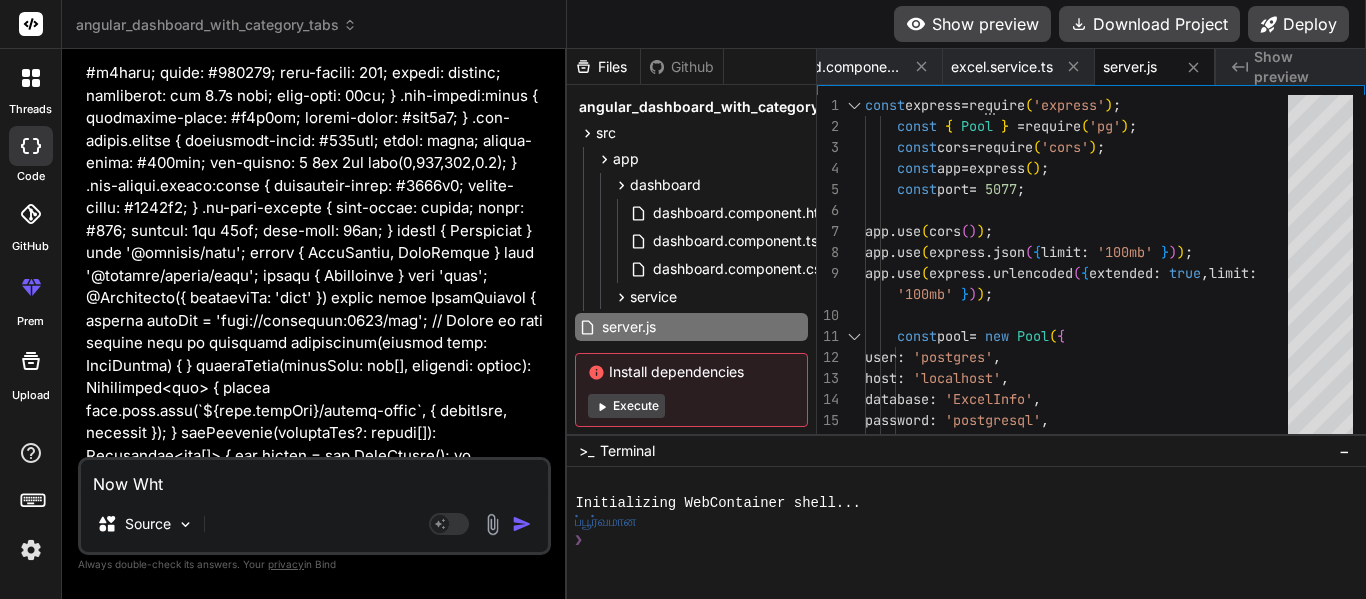 type on "Now Wht" 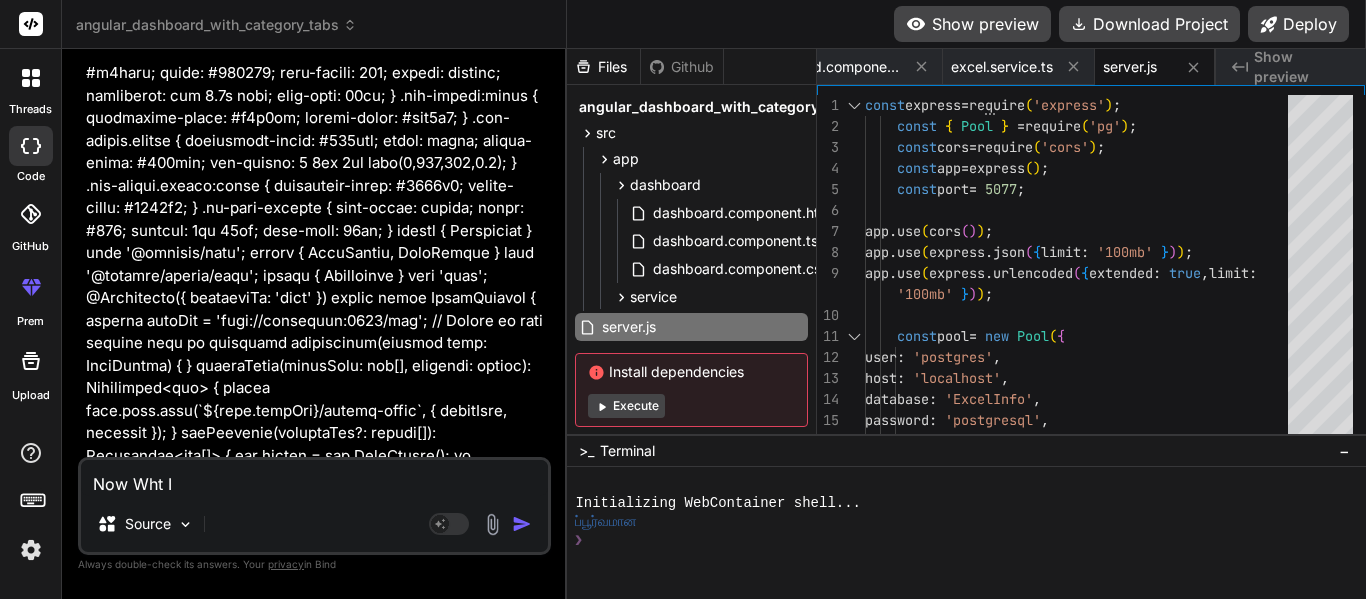 type on "Now Wht I" 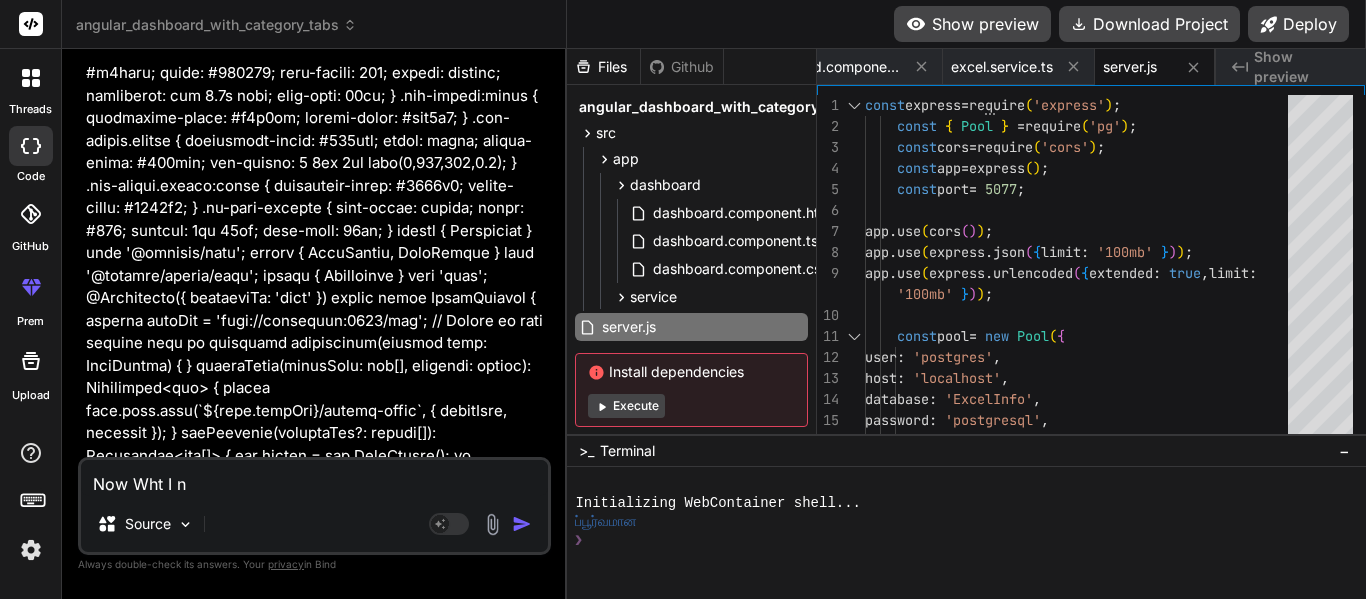 type on "Now Wht I ne" 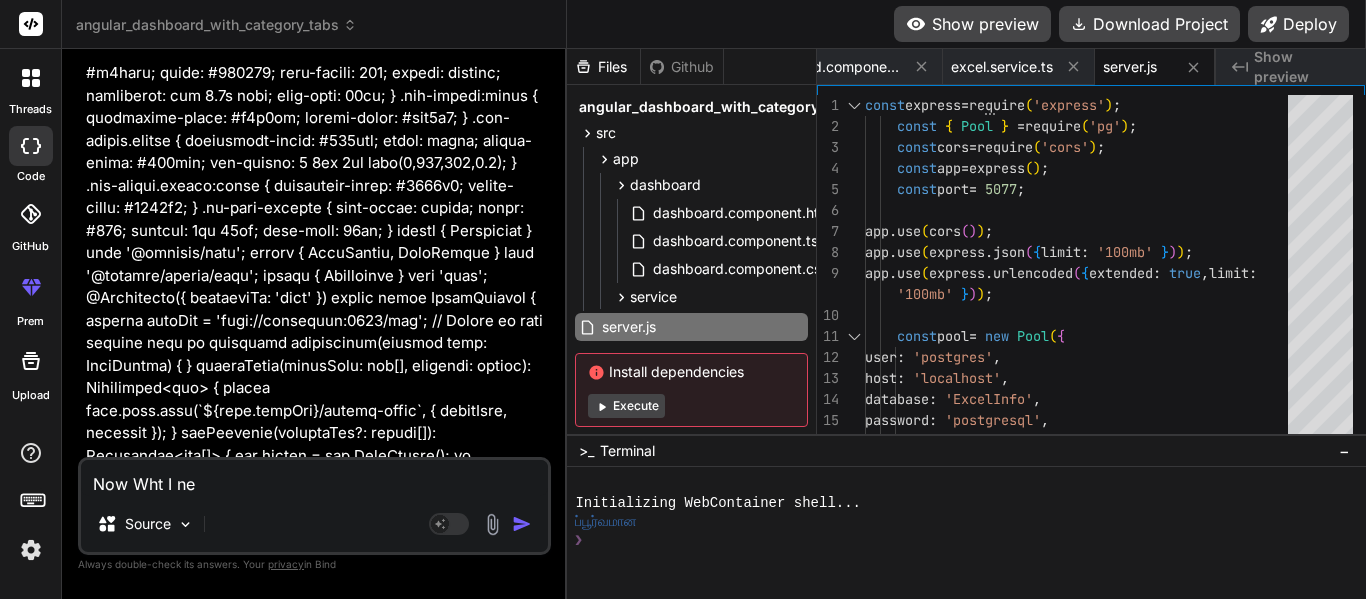 type on "Now Wht I nee" 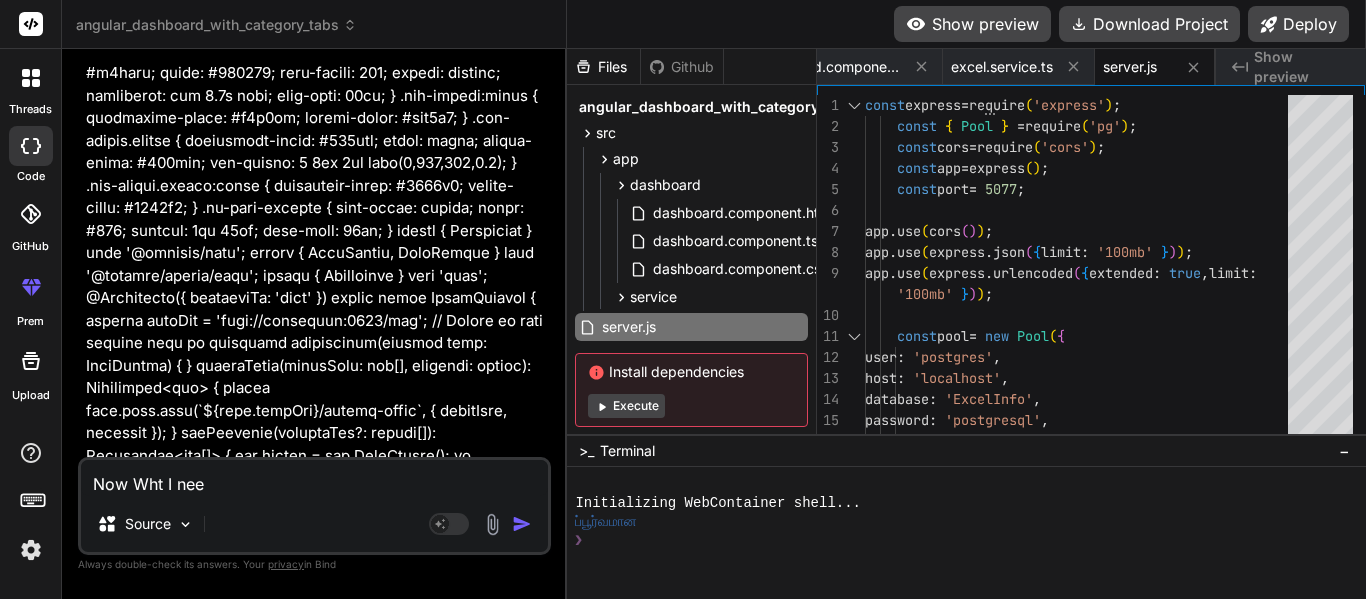type on "Now Wht I need" 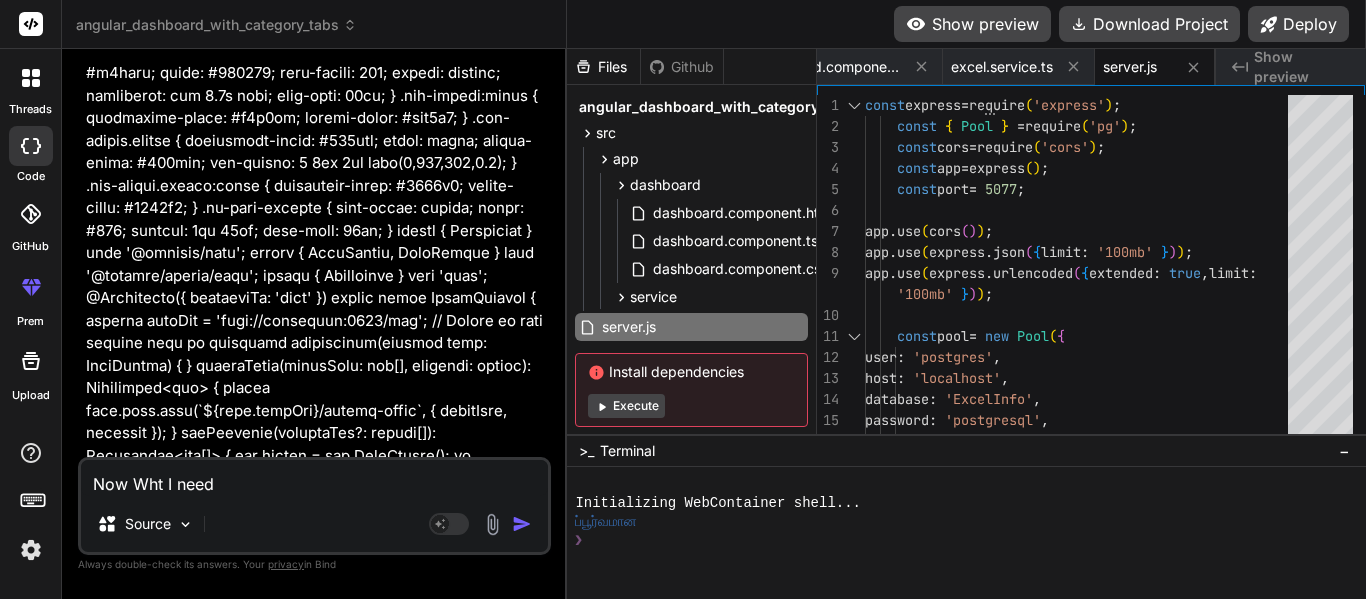 type on "Now Wht I need" 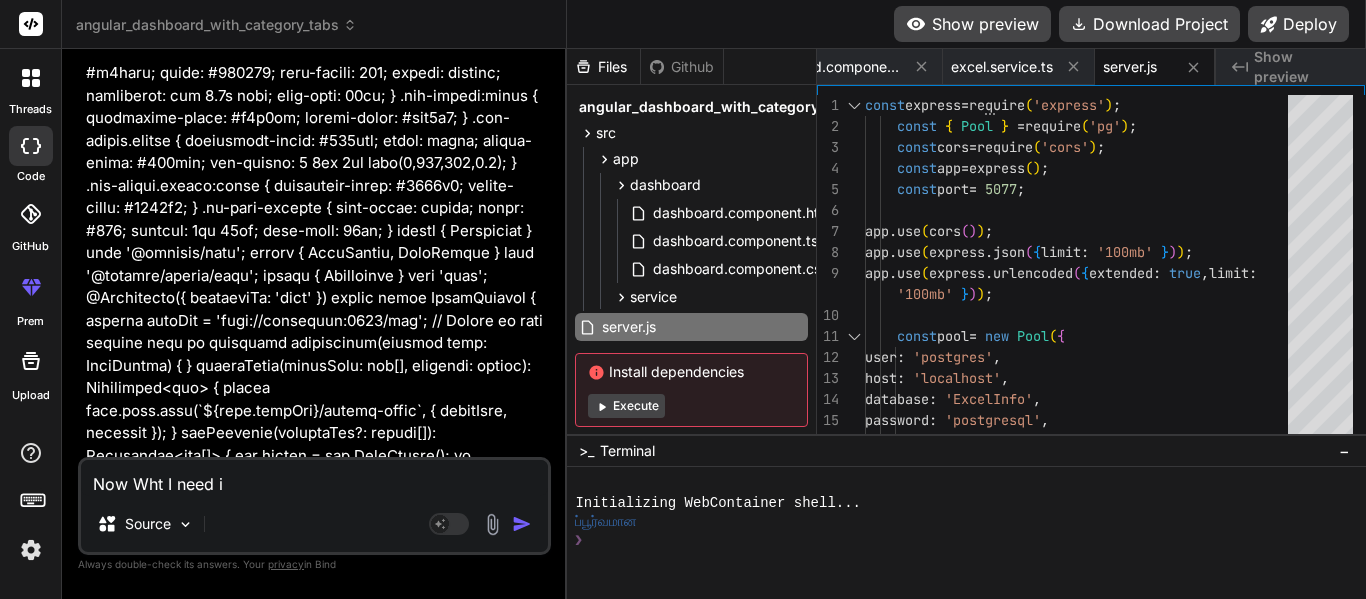 type on "Now Wht I need is" 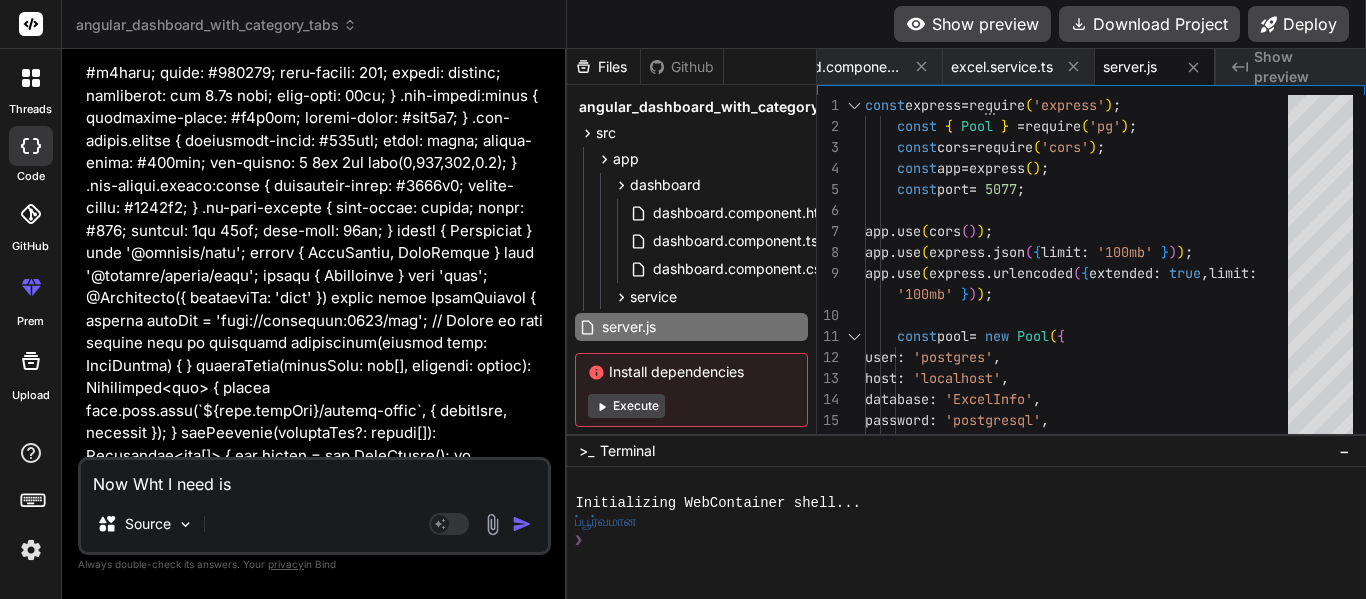 type on "Now Wht I need is" 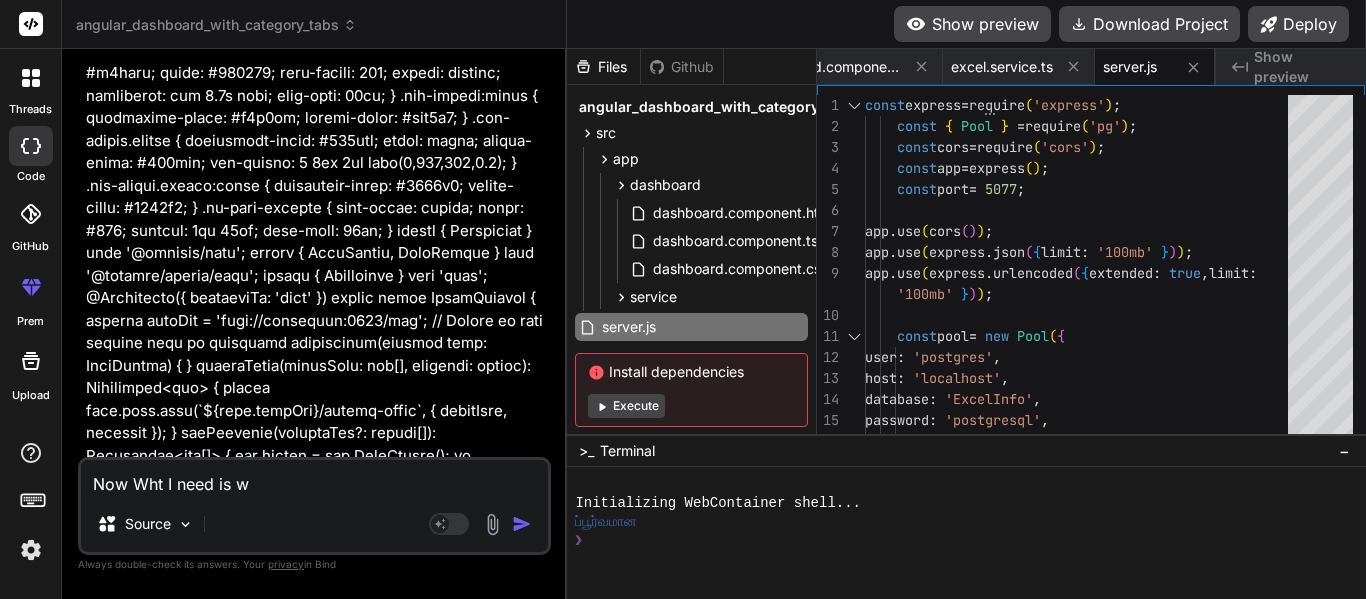 type on "Now Wht I need is wh" 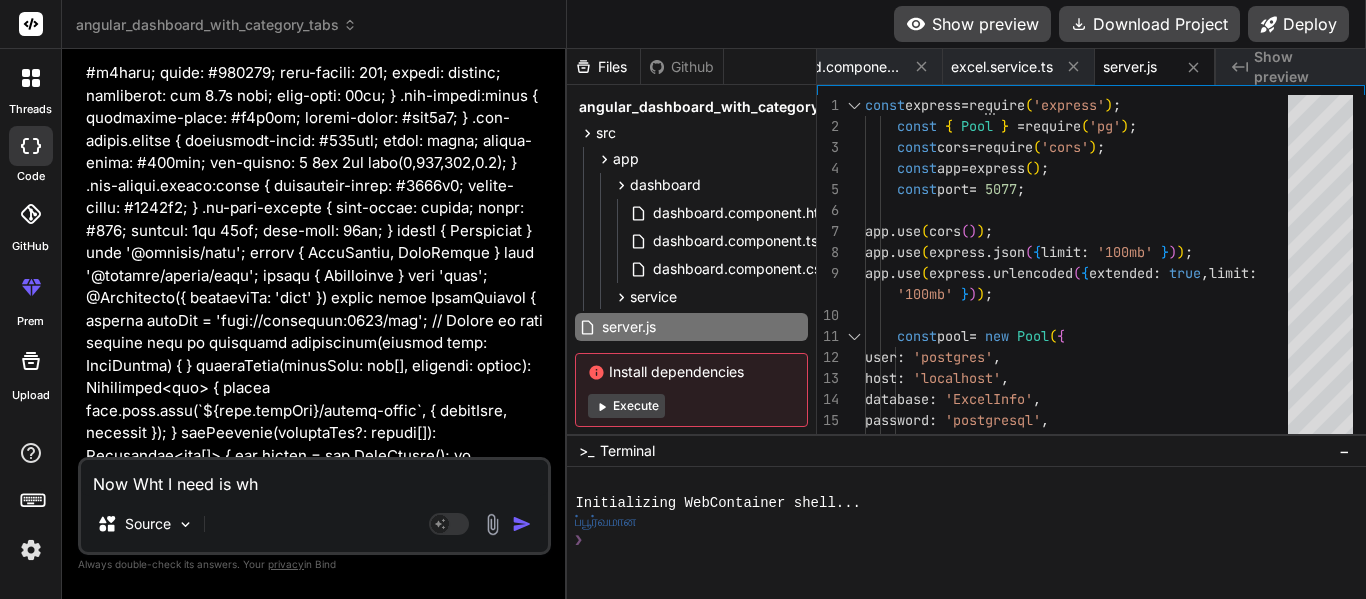 type on "Now Wht I need is whe" 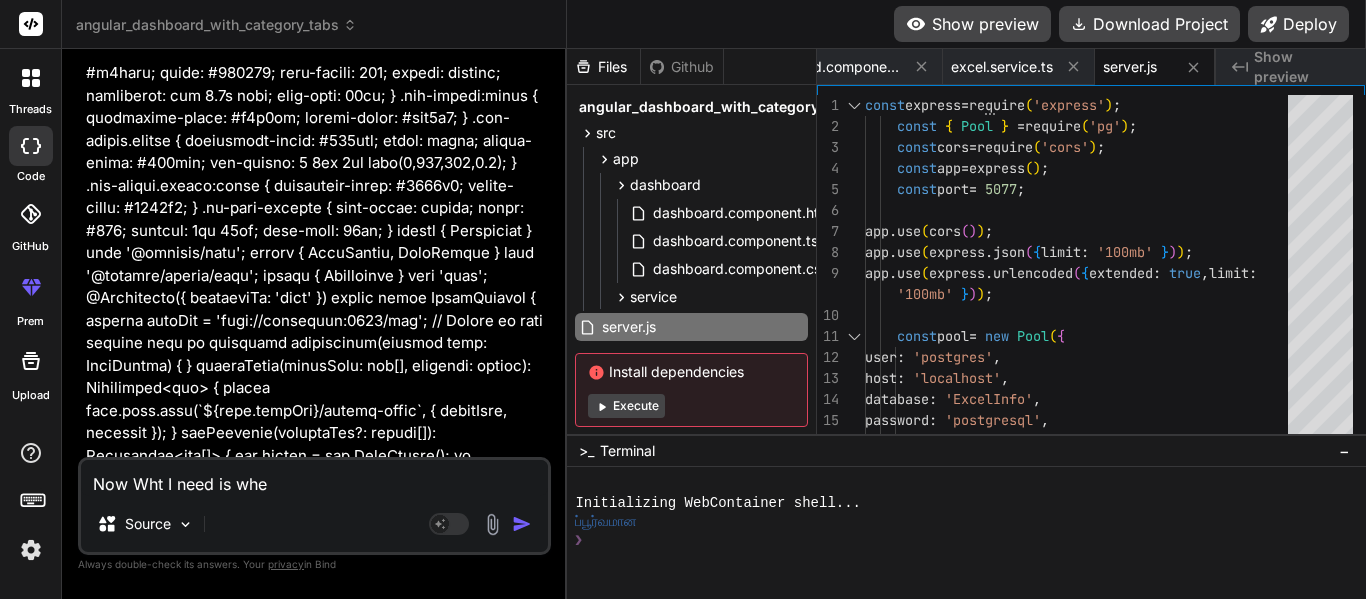 type on "Now Wht I need is when" 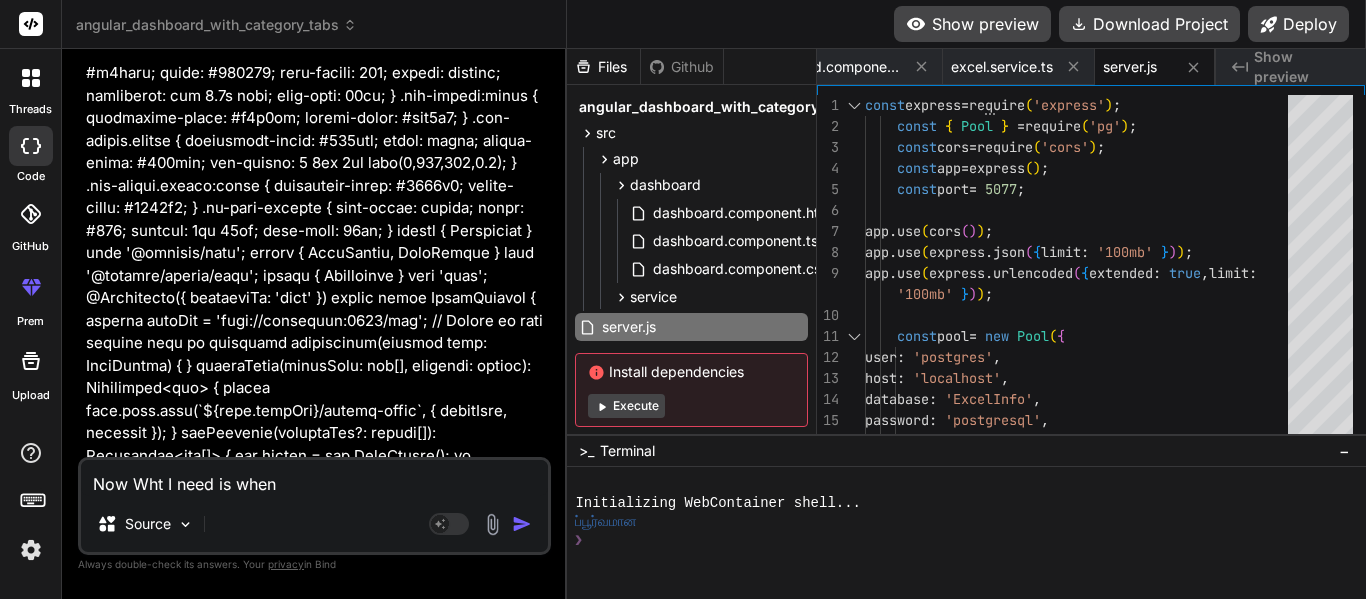 type on "Now Wht I need is when" 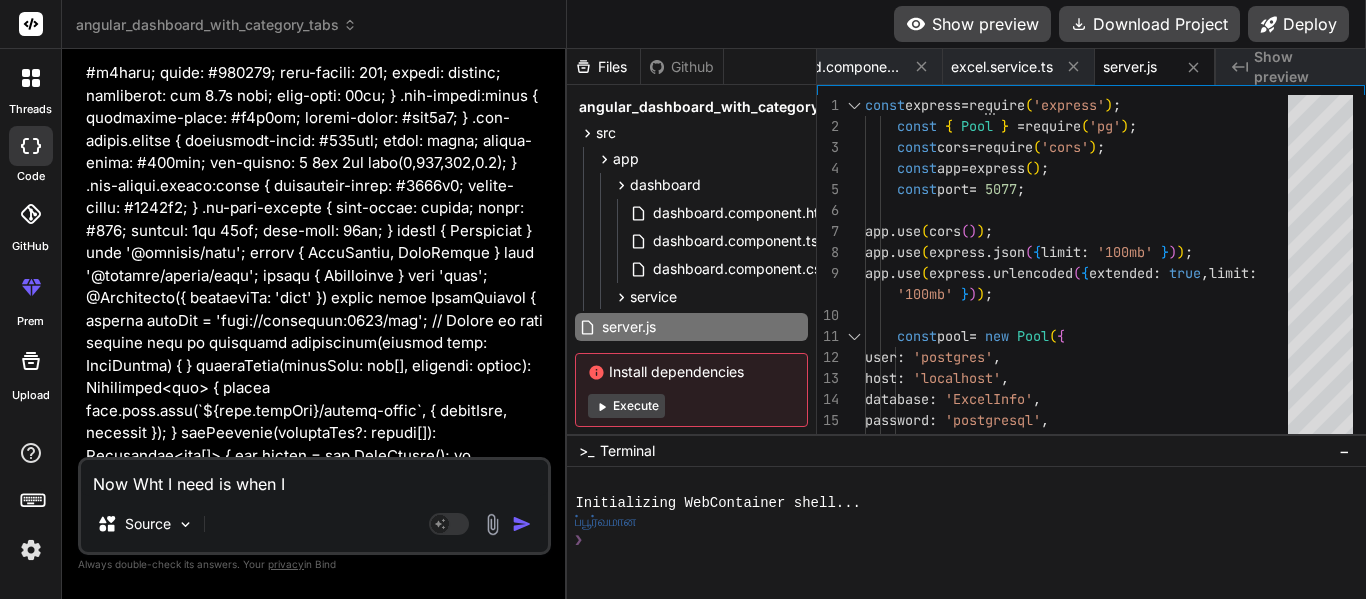 type on "Now Wht I need is when I" 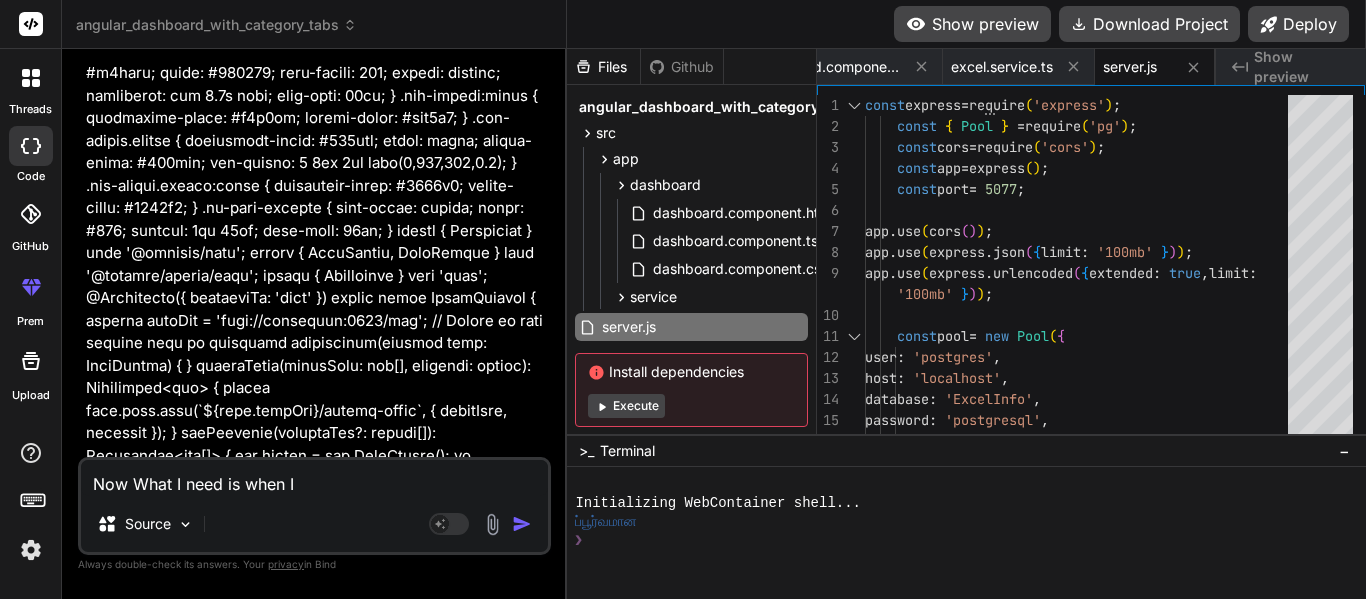 type on "Now What I need is when I c" 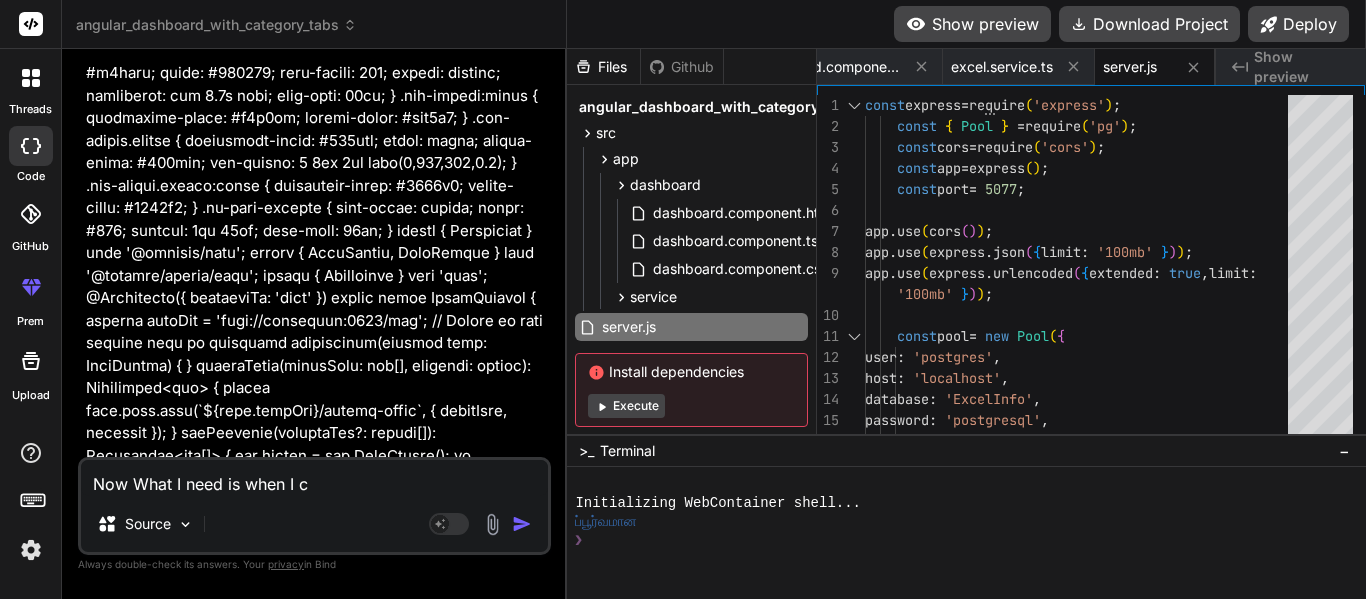 type on "Now What I need is when I cl" 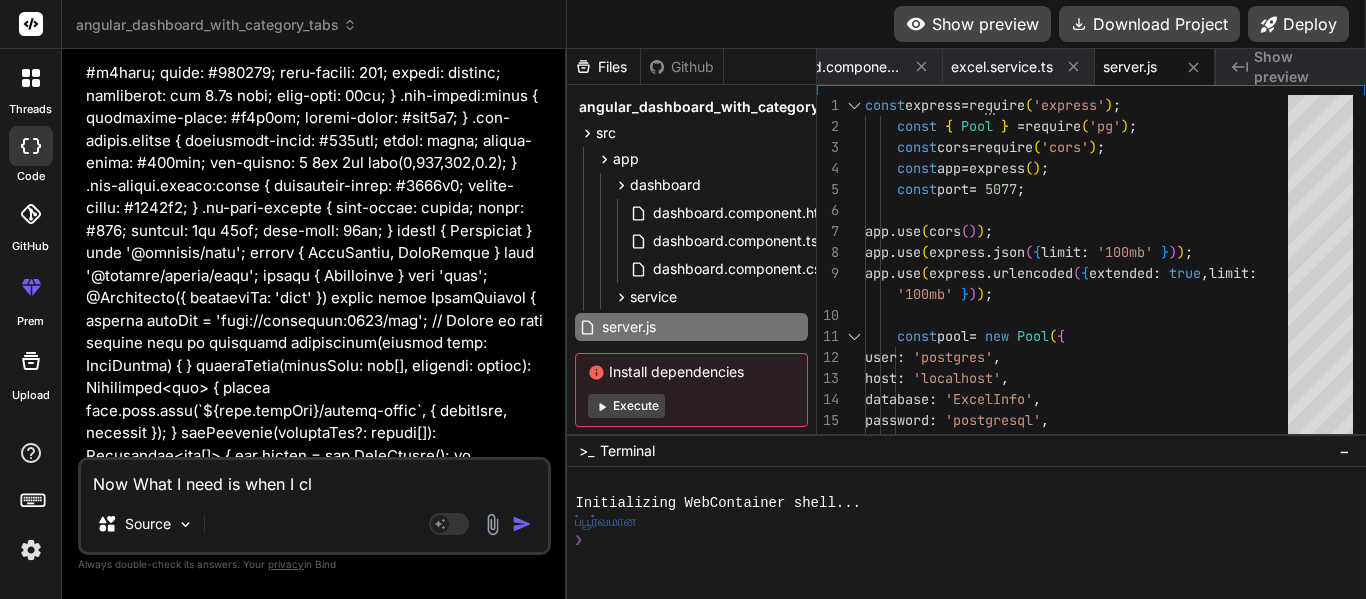 type on "Now What I need is when I clo" 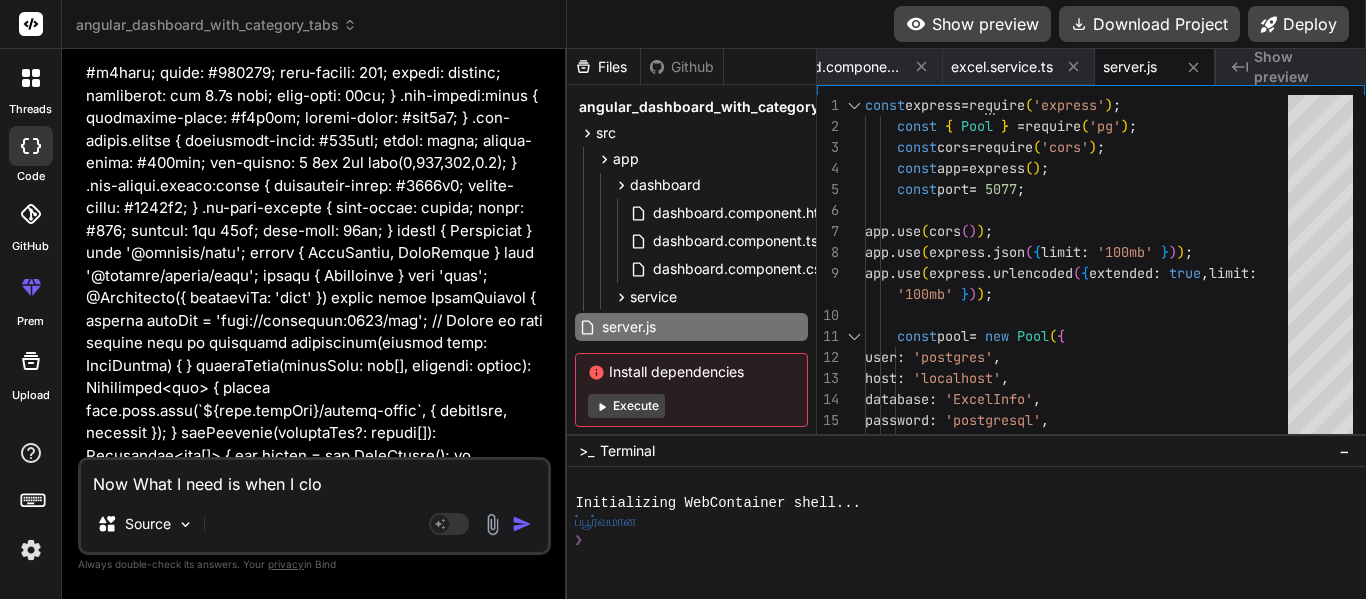 type on "Now What I need is when I clos" 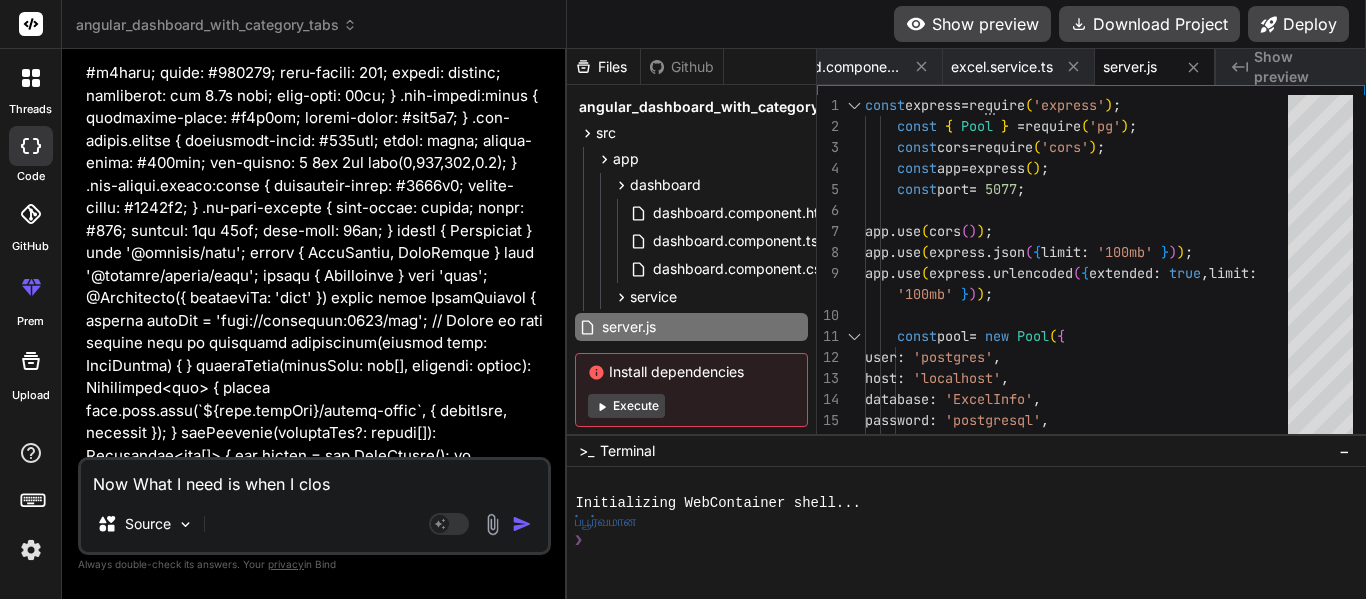 type on "Now What I need is when I close" 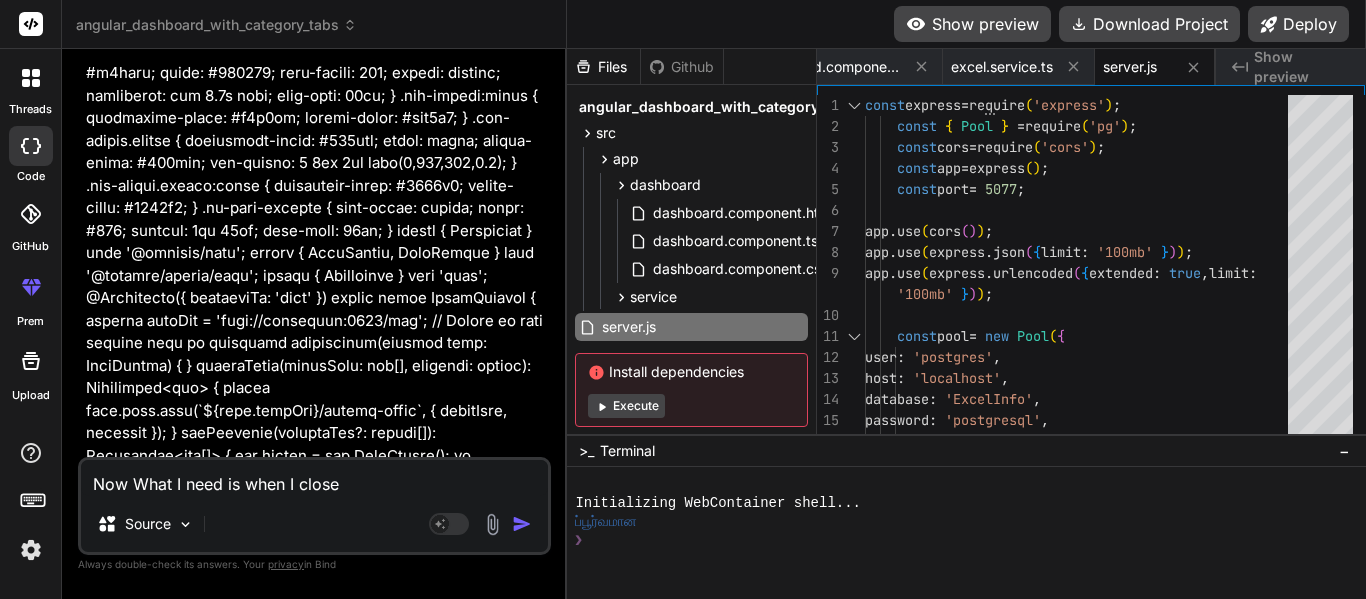 type on "Now What I need is when I close" 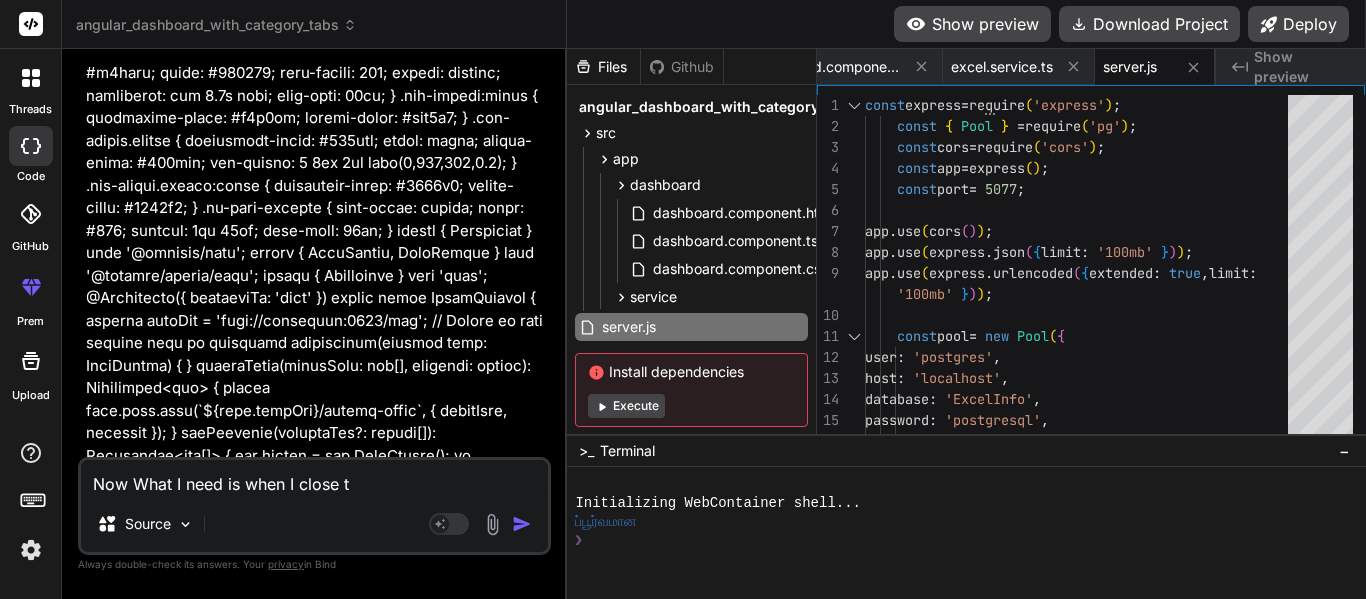 type on "Now What I need is when I close th" 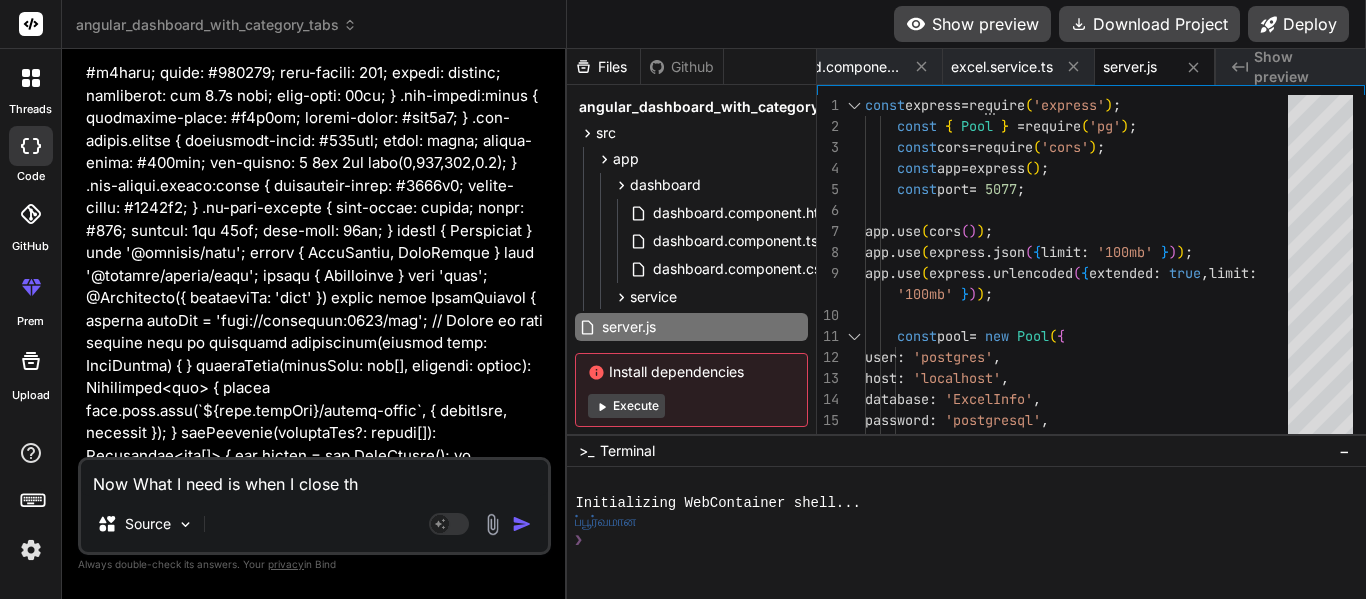 type on "Now What I need is when I close the" 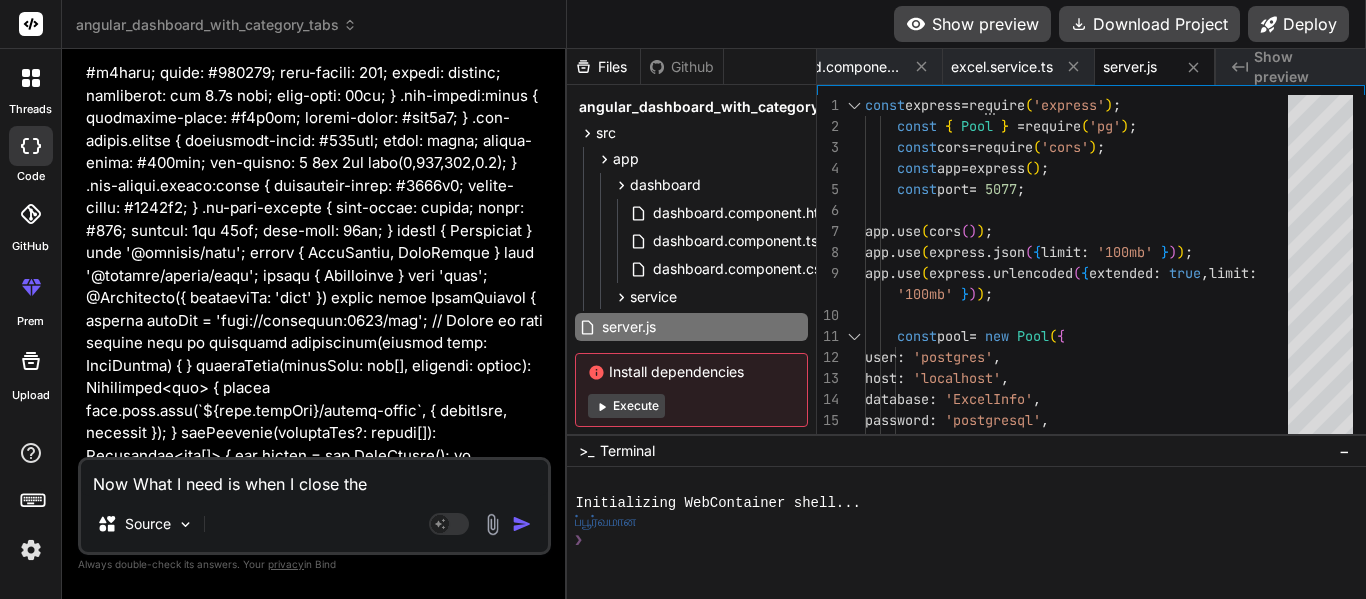 type on "Now What I need is when I close the" 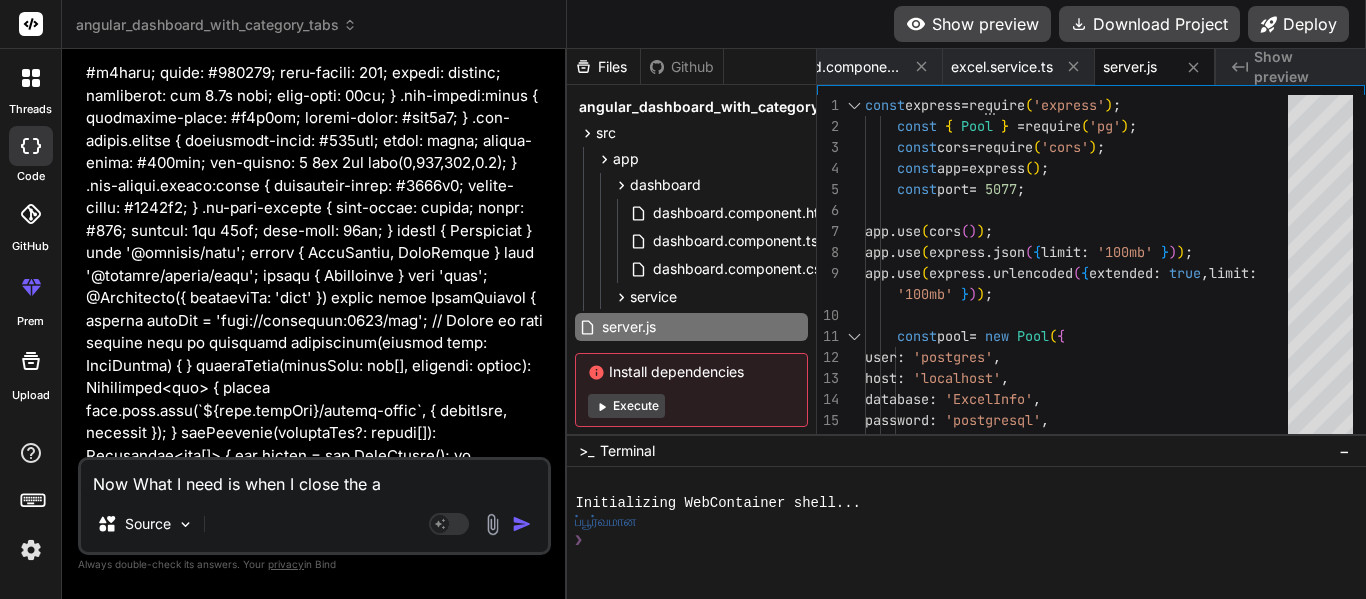type on "Now What I need is when I close the ap" 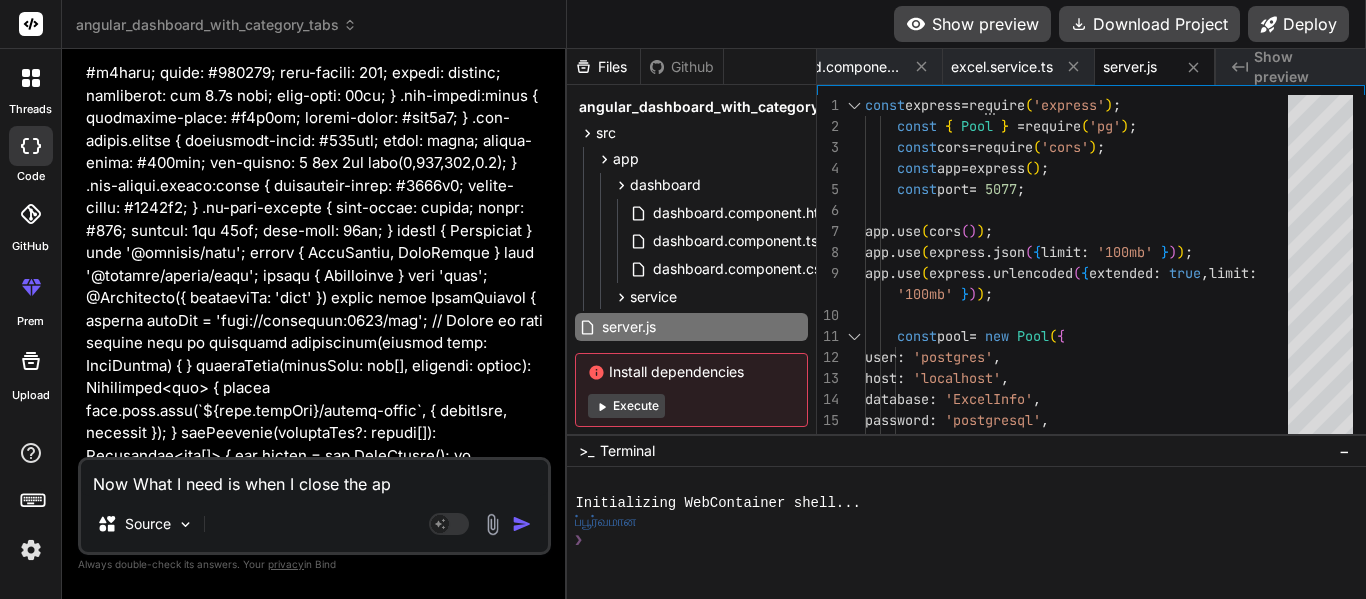 type on "Now What I need is when I close the app" 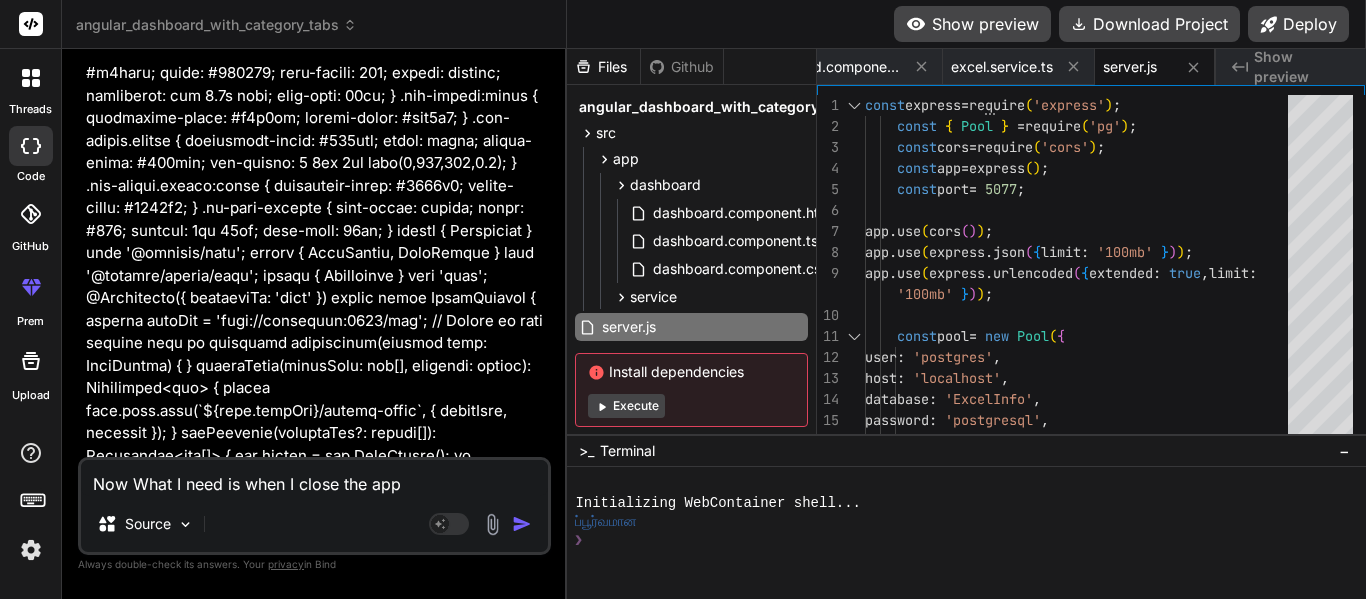 type on "Now What I need is when I close the appl" 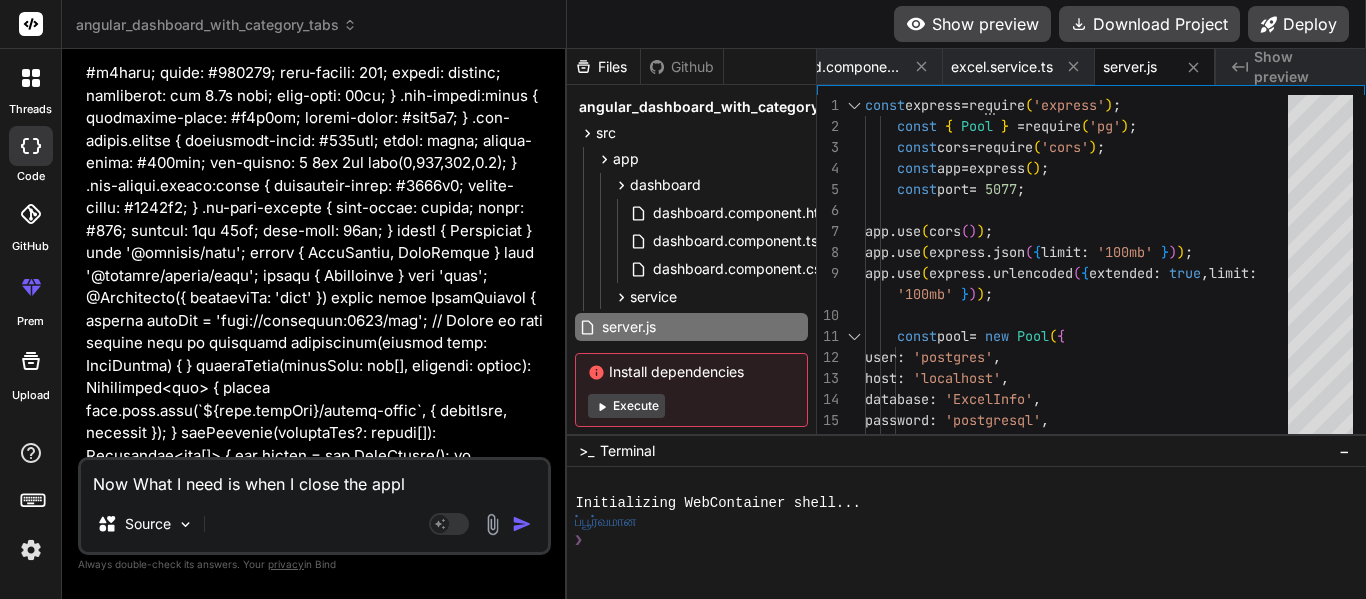 type on "Now What I need is when I close the appli" 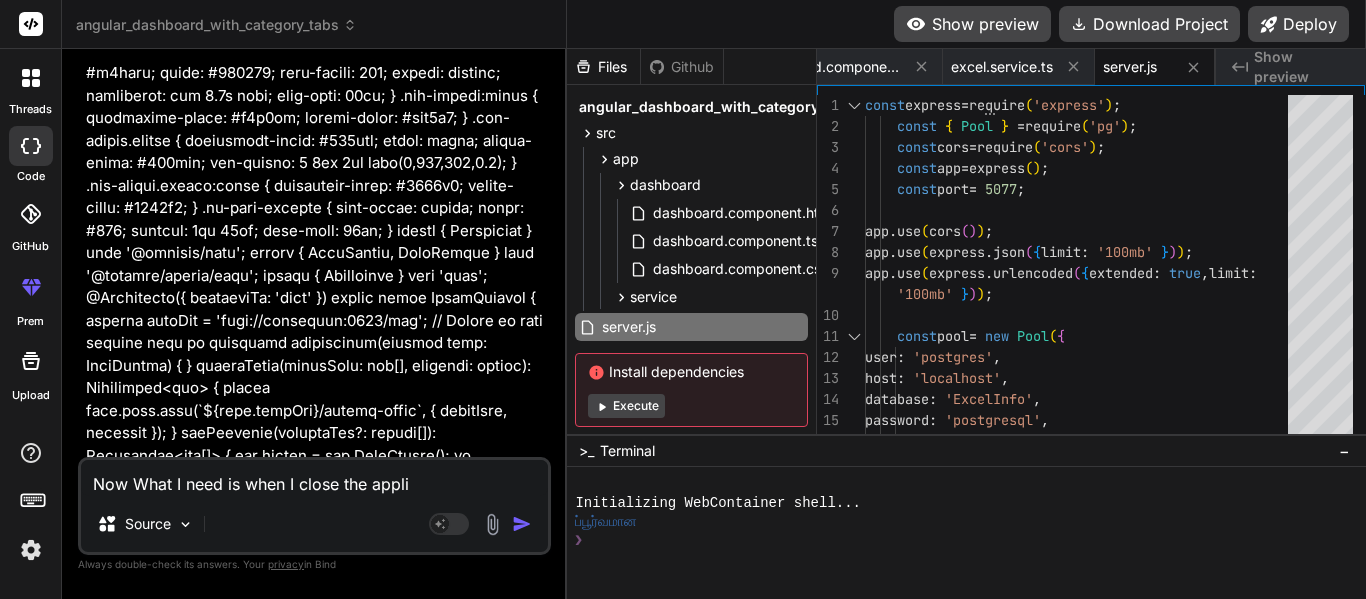 type on "Now What I need is when I close the applic" 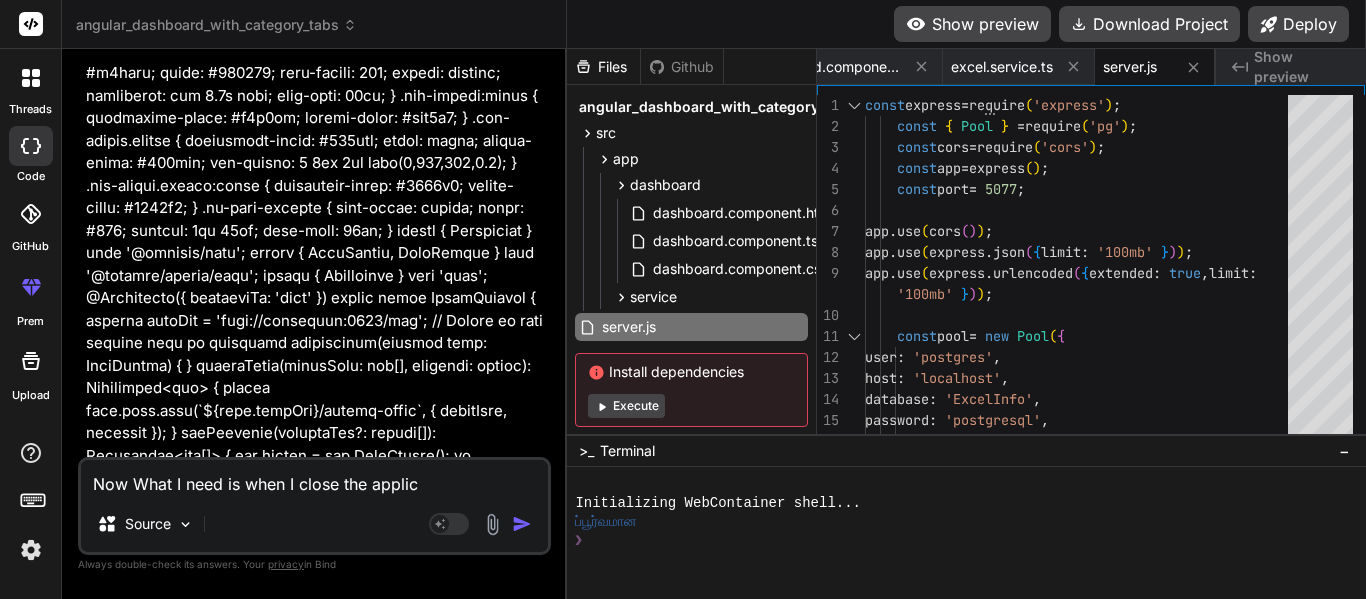 type on "Now What I need is when I close the applica" 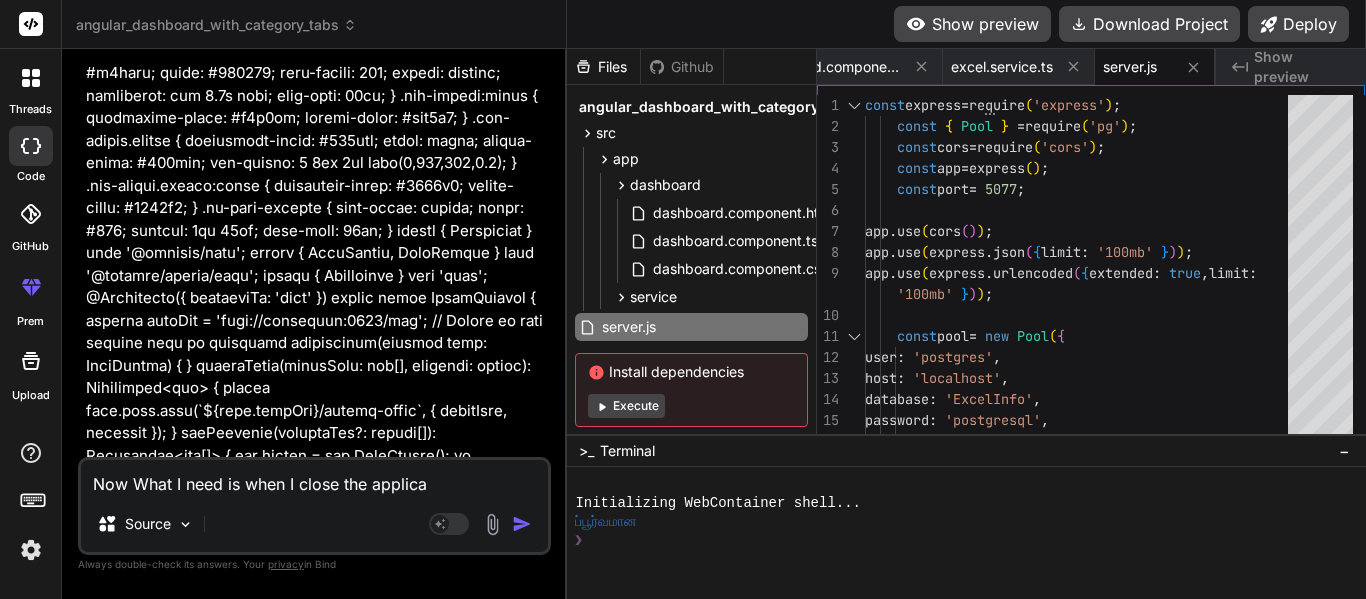 type on "Now What I need is when I close the applicat" 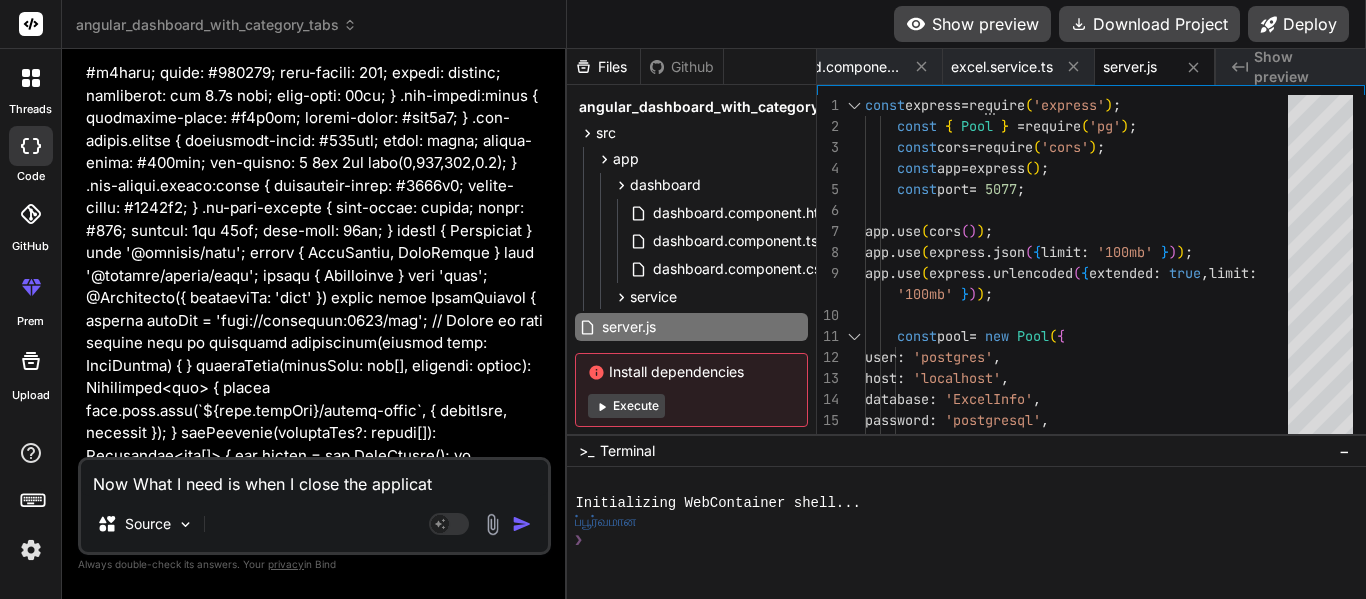type on "Now What I need is when I close the applicati" 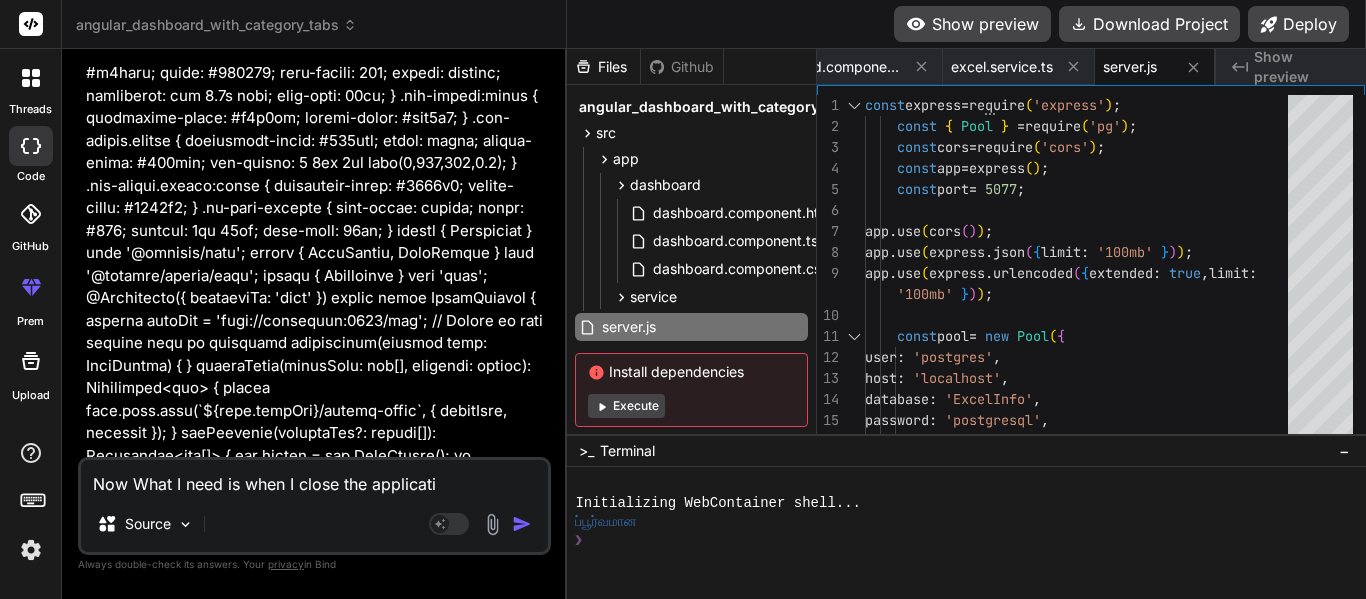type on "Now What I need is when I close the applicatio" 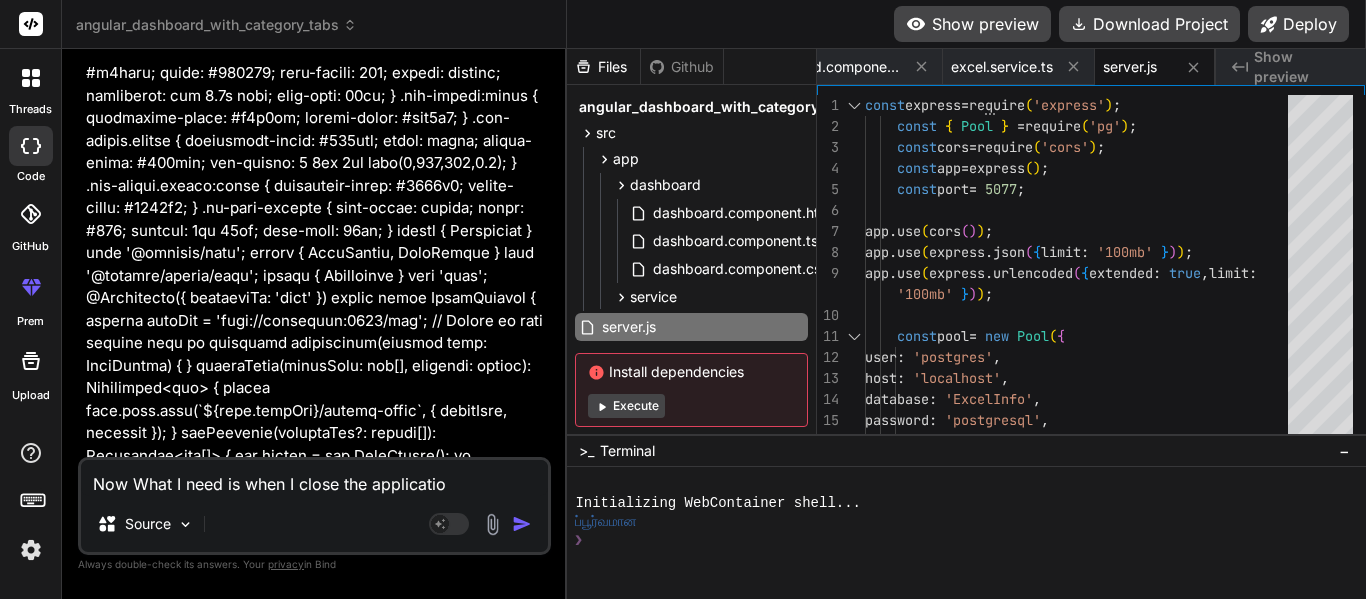 type on "Now What I need is when I close the application" 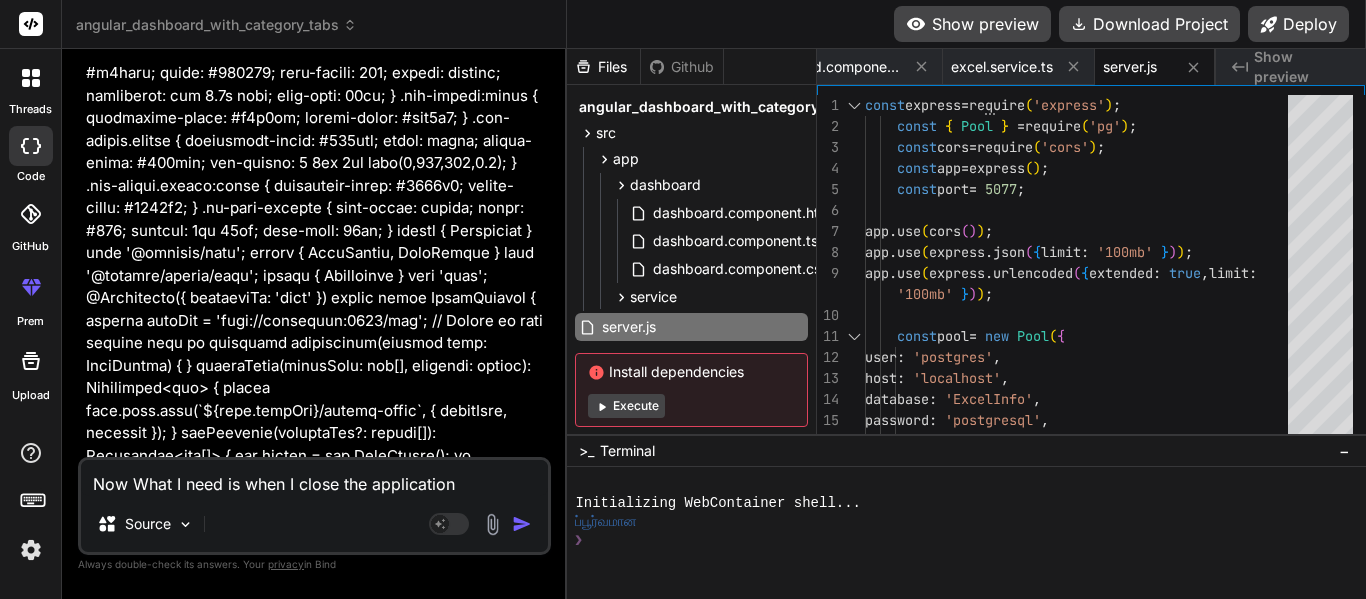 type on "Now What I need is when I close the application" 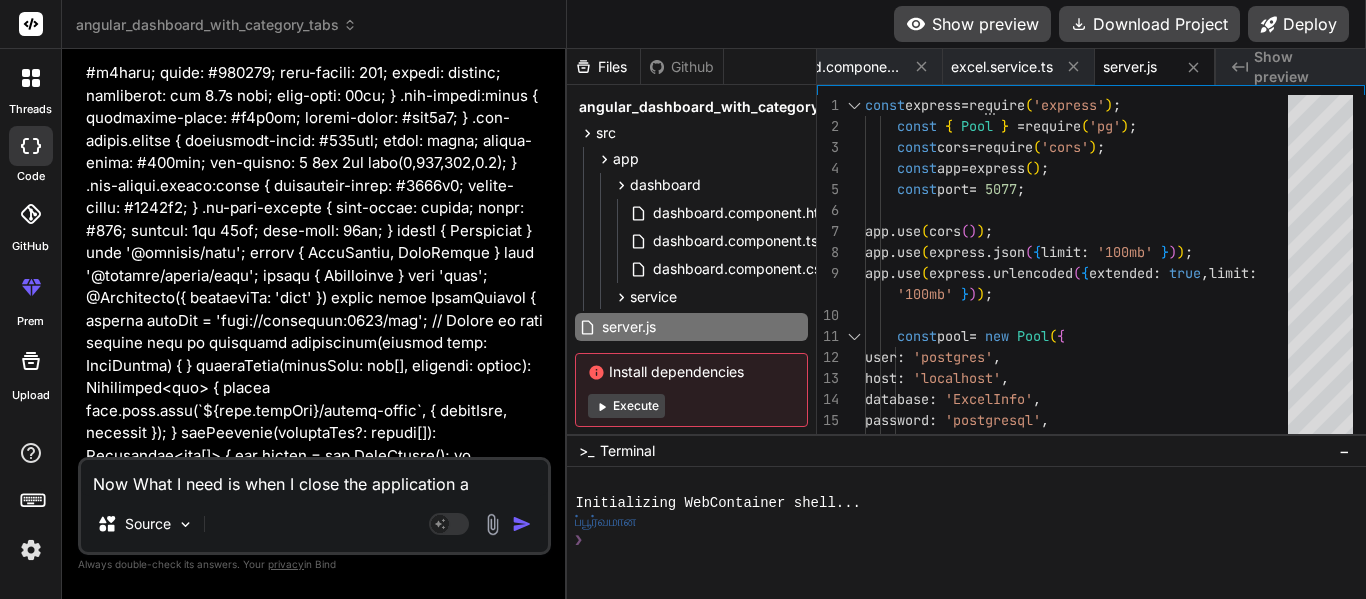 type on "Now What I need is when I close the application an" 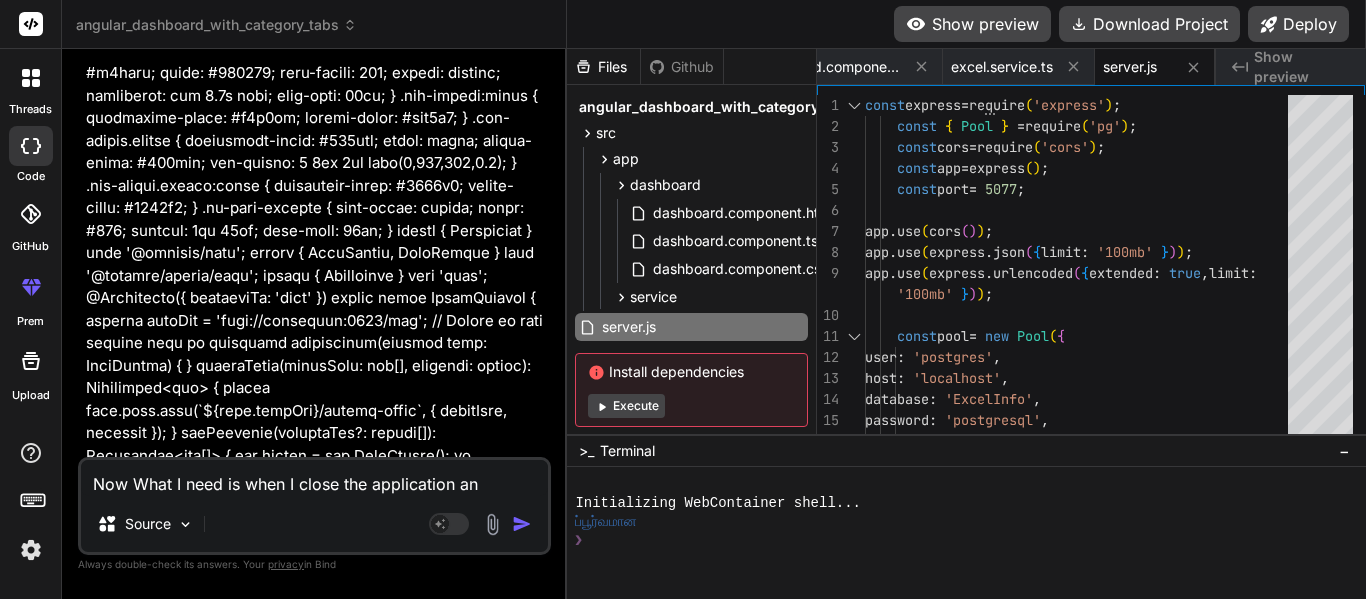 type on "Now What I need is when I close the application and" 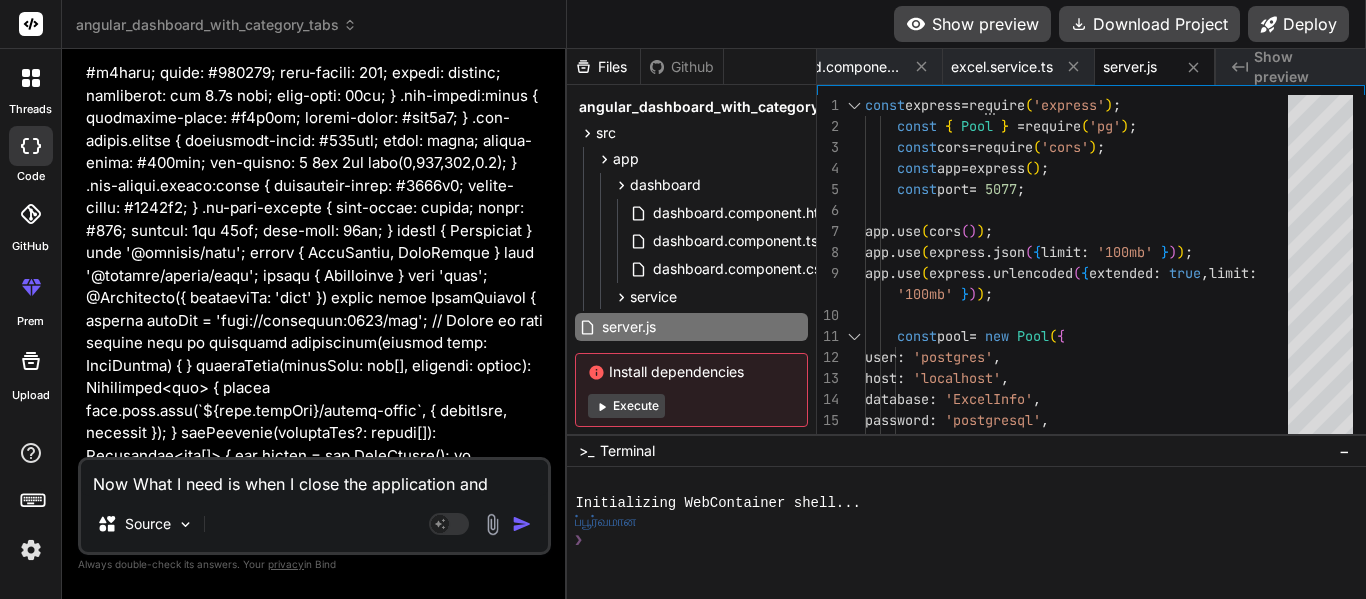 type on "Now What I need is when I close the application and" 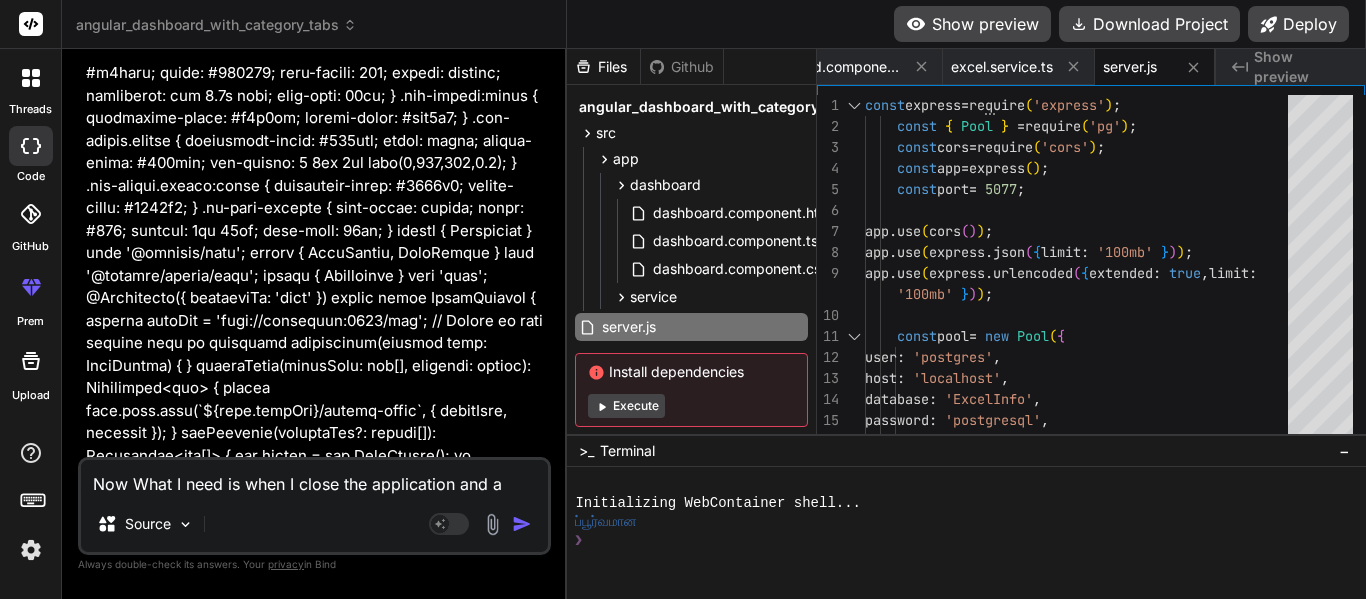 type on "Now What I need is when I close the application and ag" 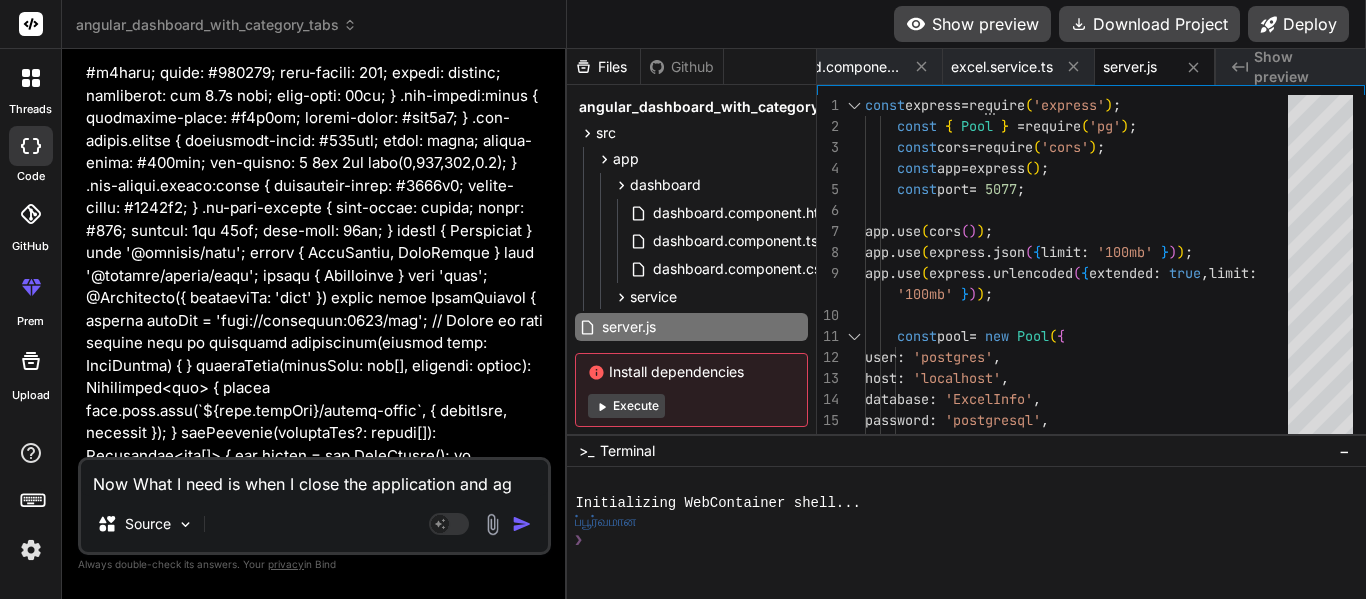type on "Now What I need is when I close the application and aga" 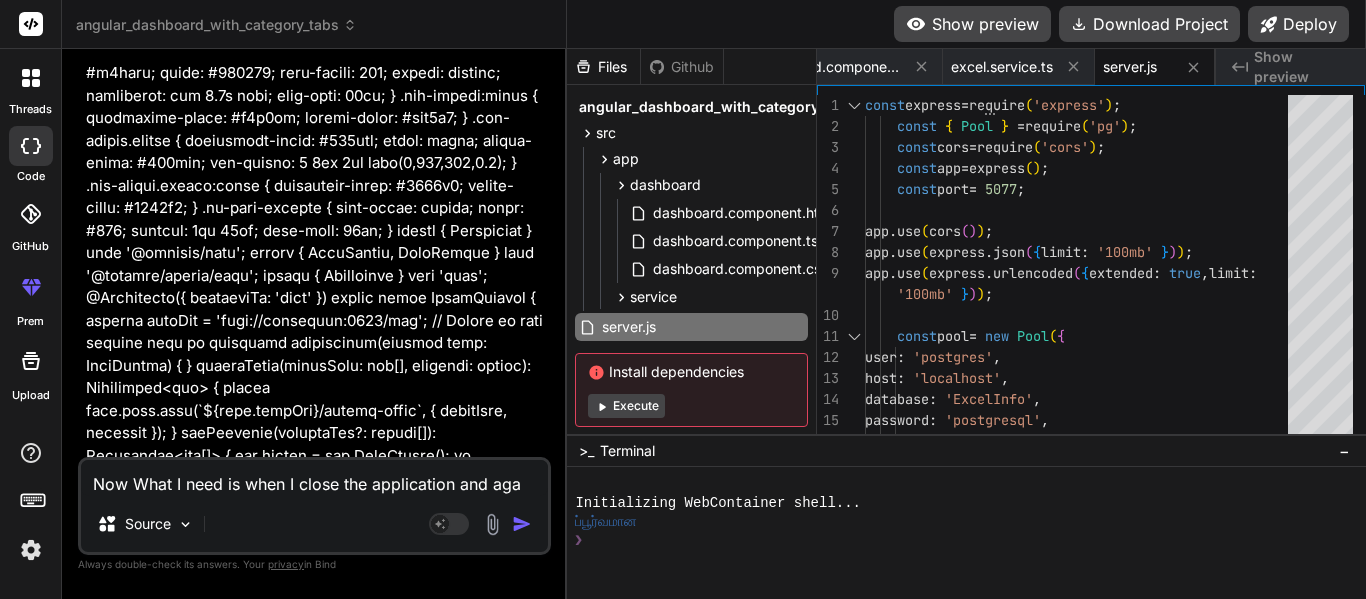 type on "Now What I need is when I close the application and agai" 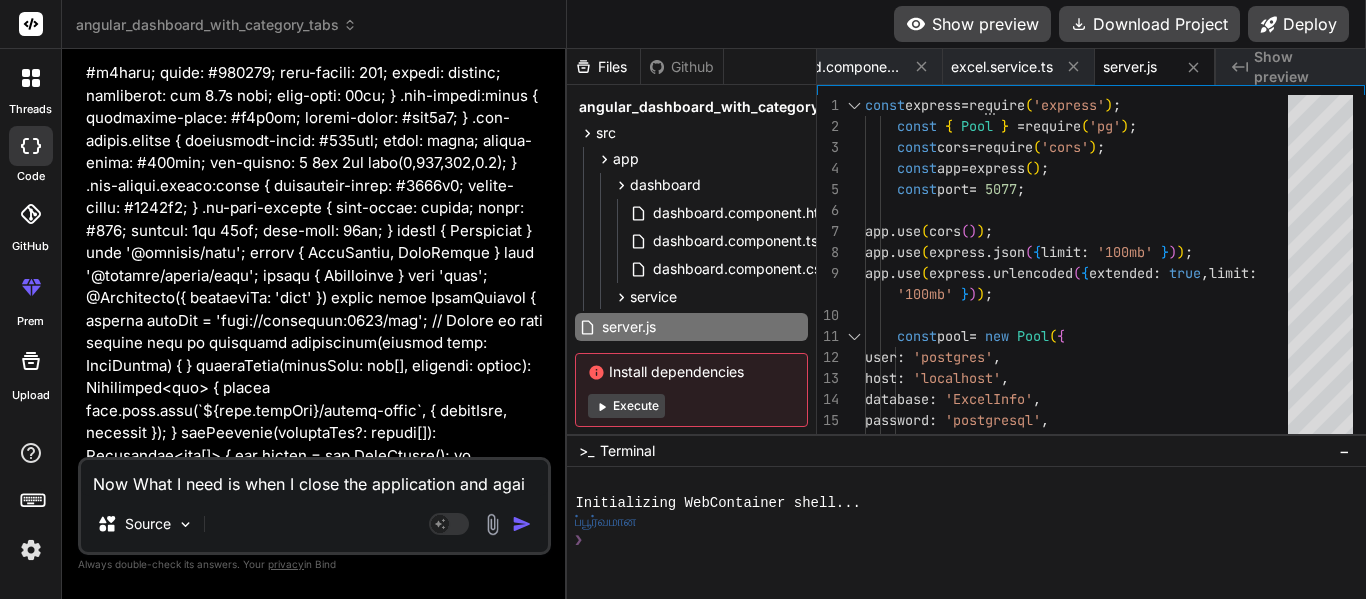 type on "Now What I need is when I close the application and again" 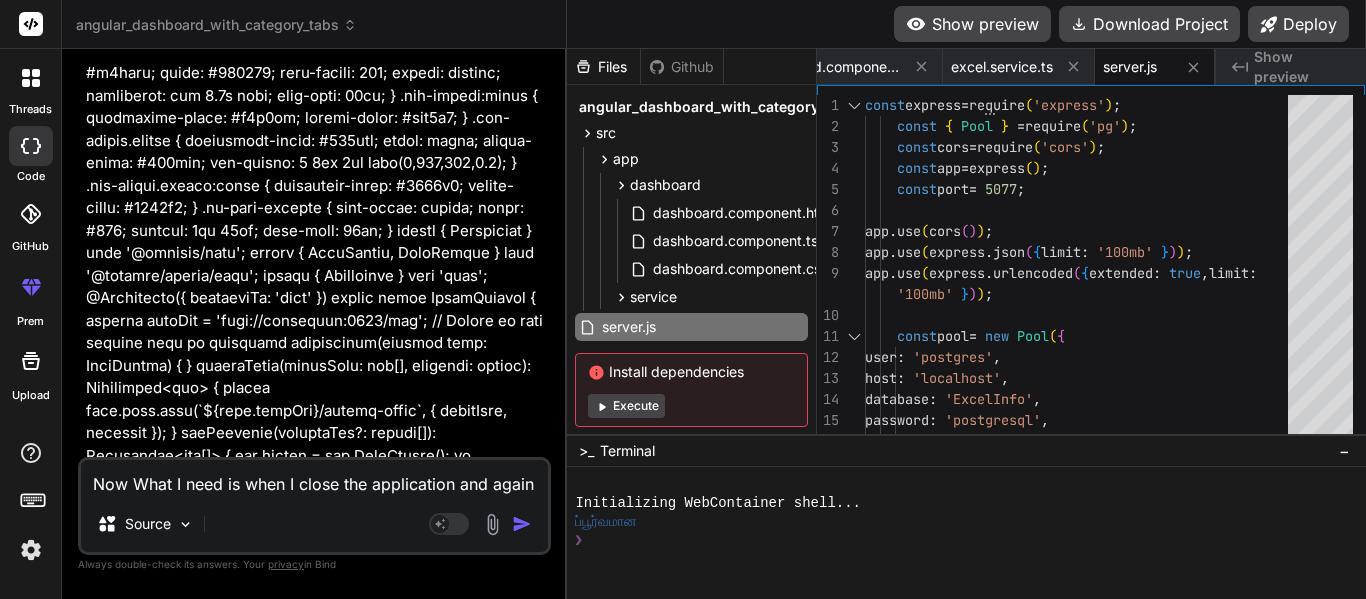 type on "x" 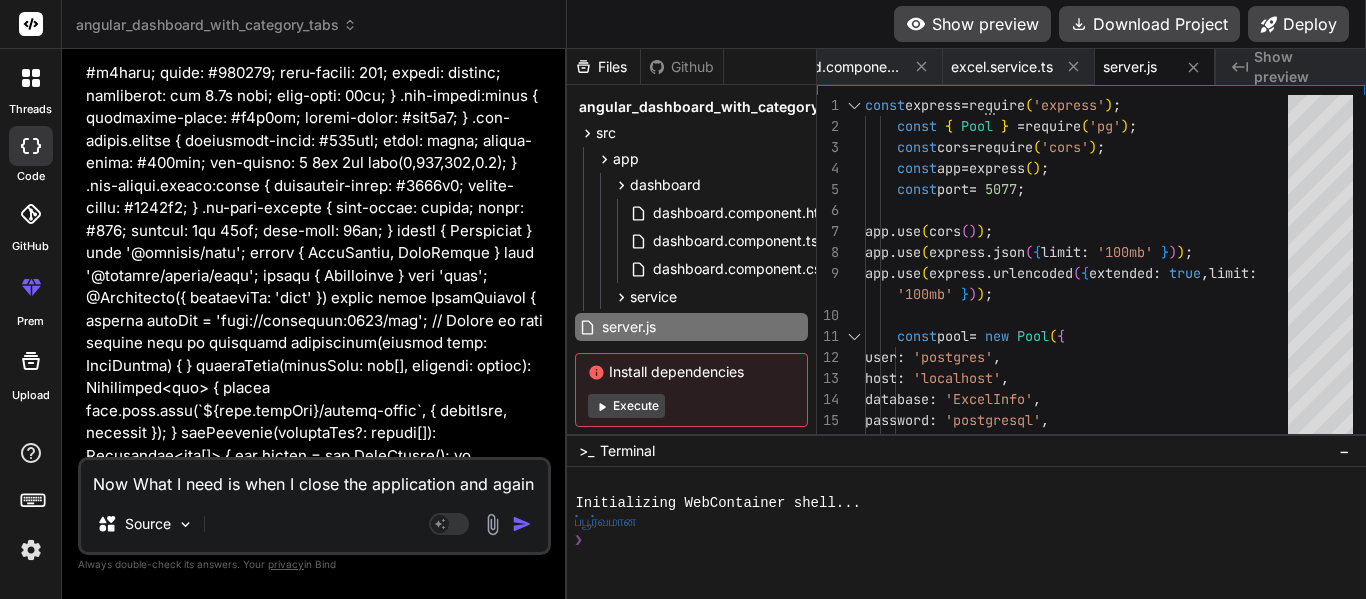 scroll, scrollTop: 59220, scrollLeft: 0, axis: vertical 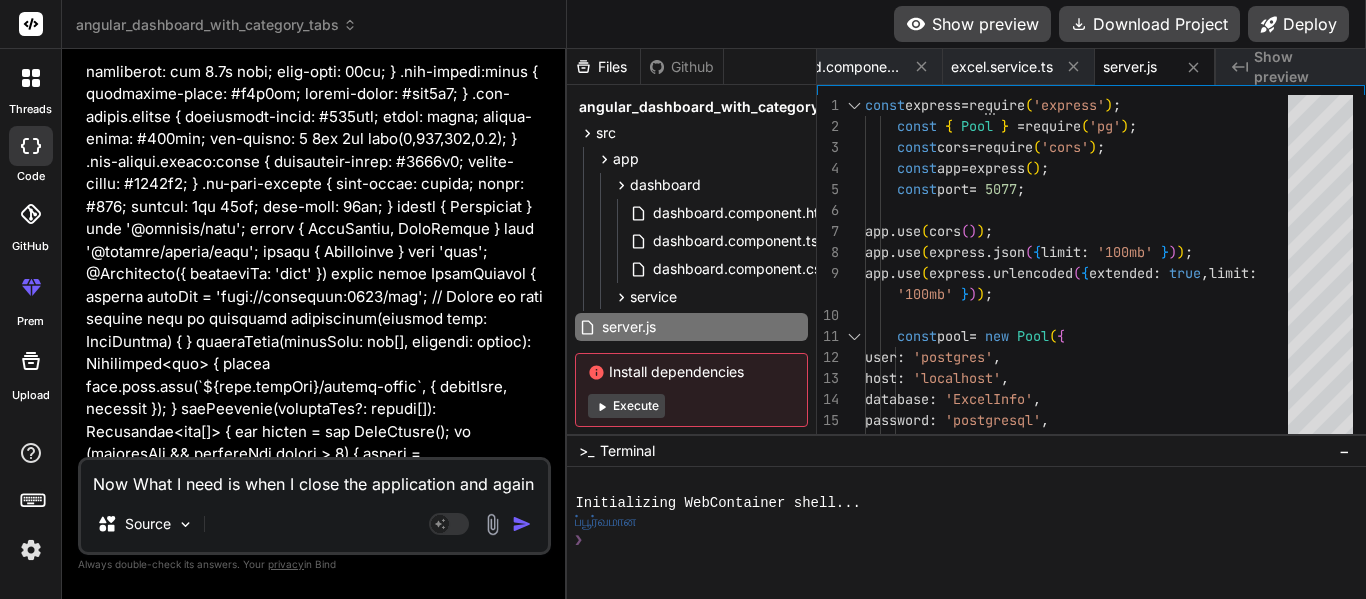 type on "Now What I need is when I close the application and again la" 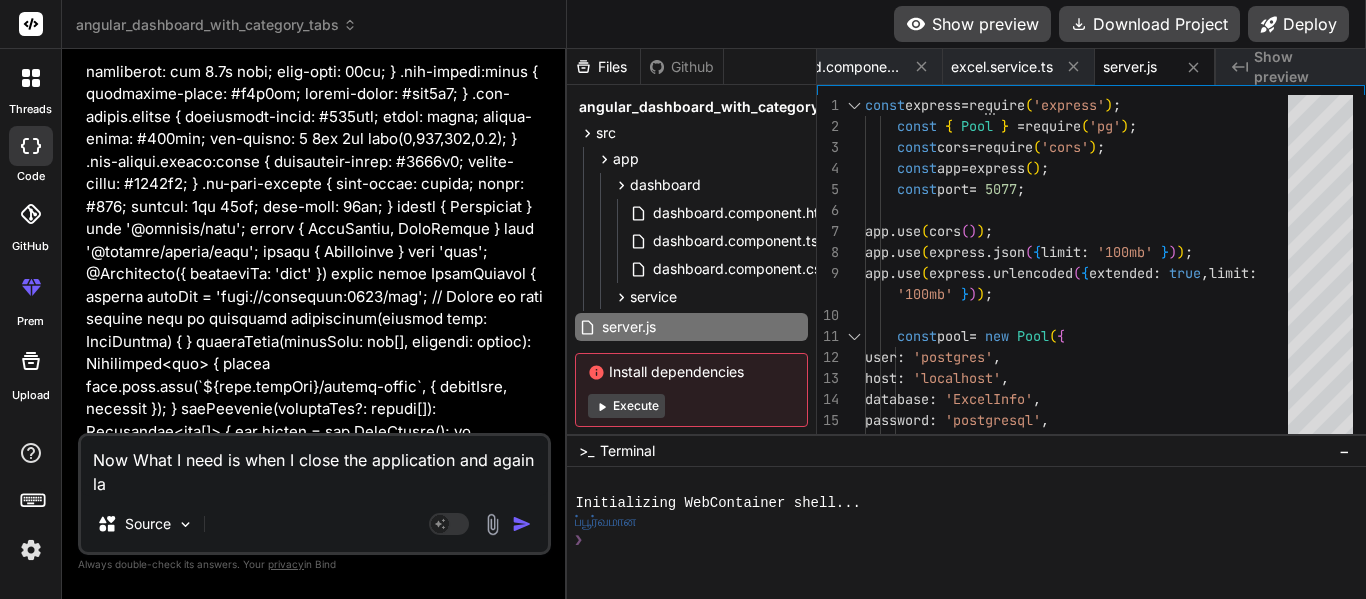 type on "Now What I need is when I close the application and again lau" 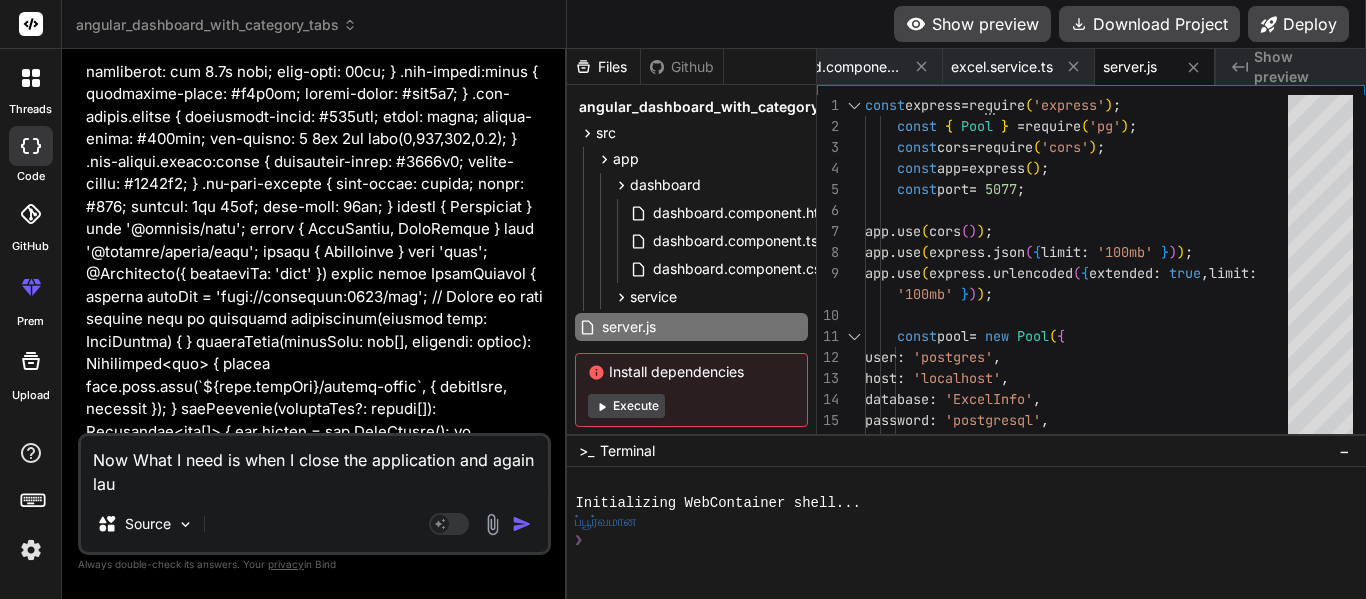 type on "Now What I need is when I close the application and again laun" 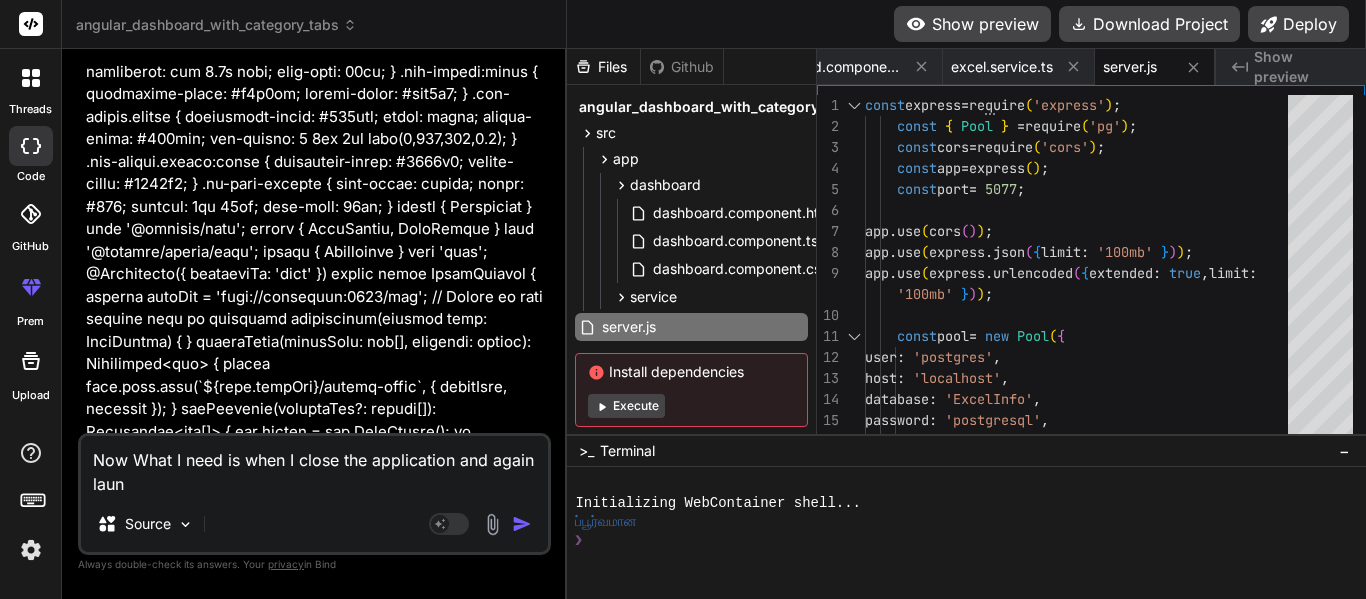 type on "Now What I need is when I close the application and again launc" 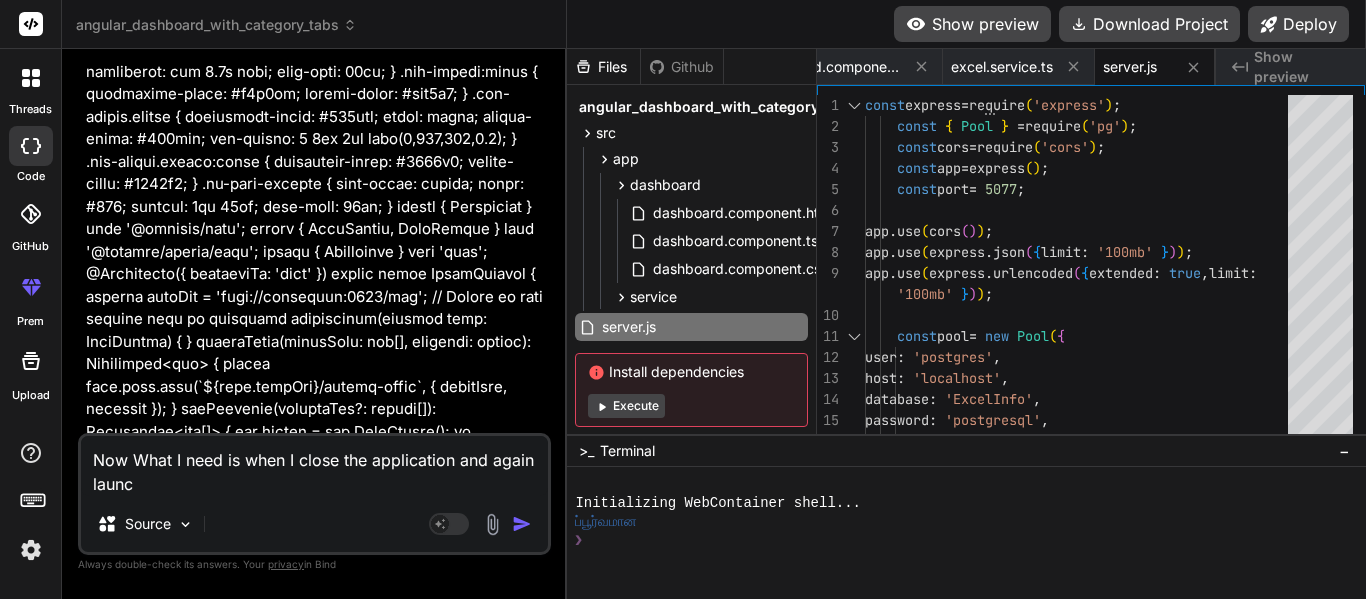 type on "Now What I need is when I close the application and again launch" 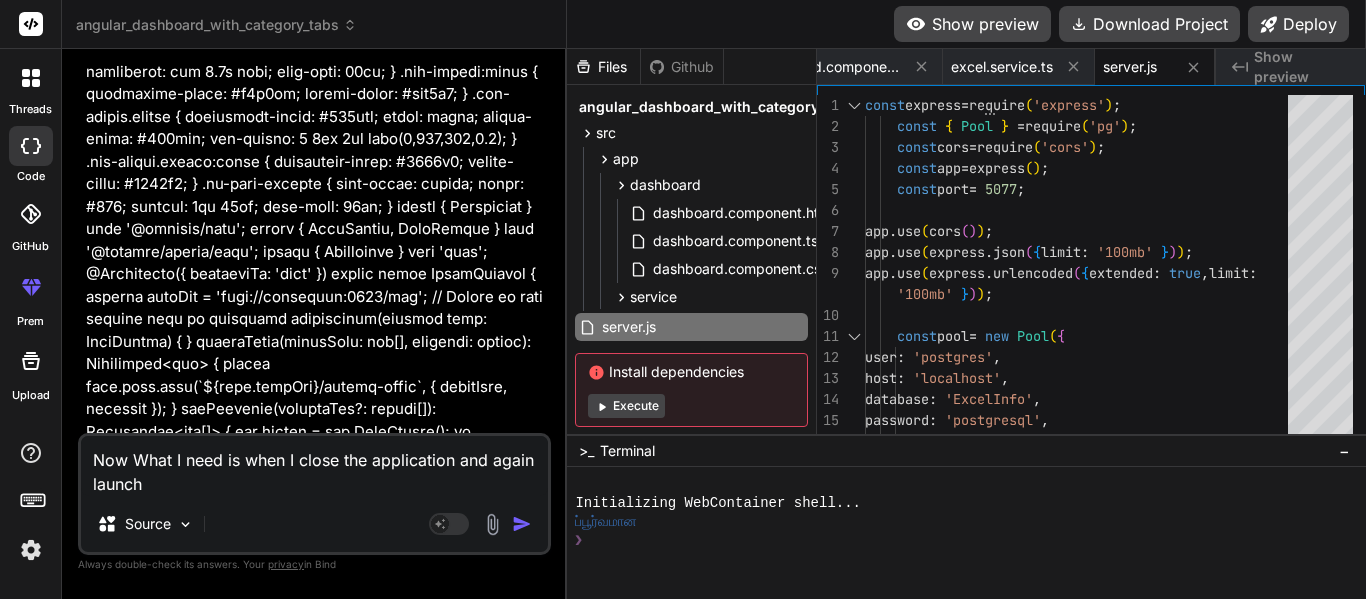 type on "Now What I need is when I close the application and again launch" 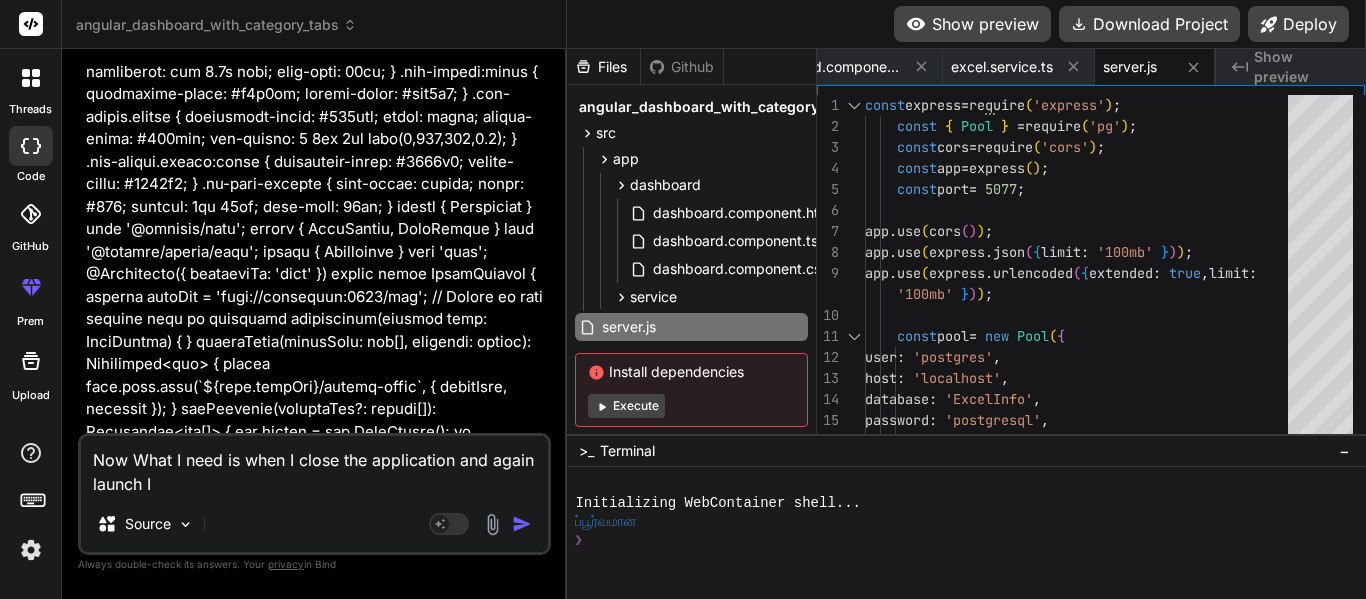 type on "Now What I need is when I close the application and again launch I" 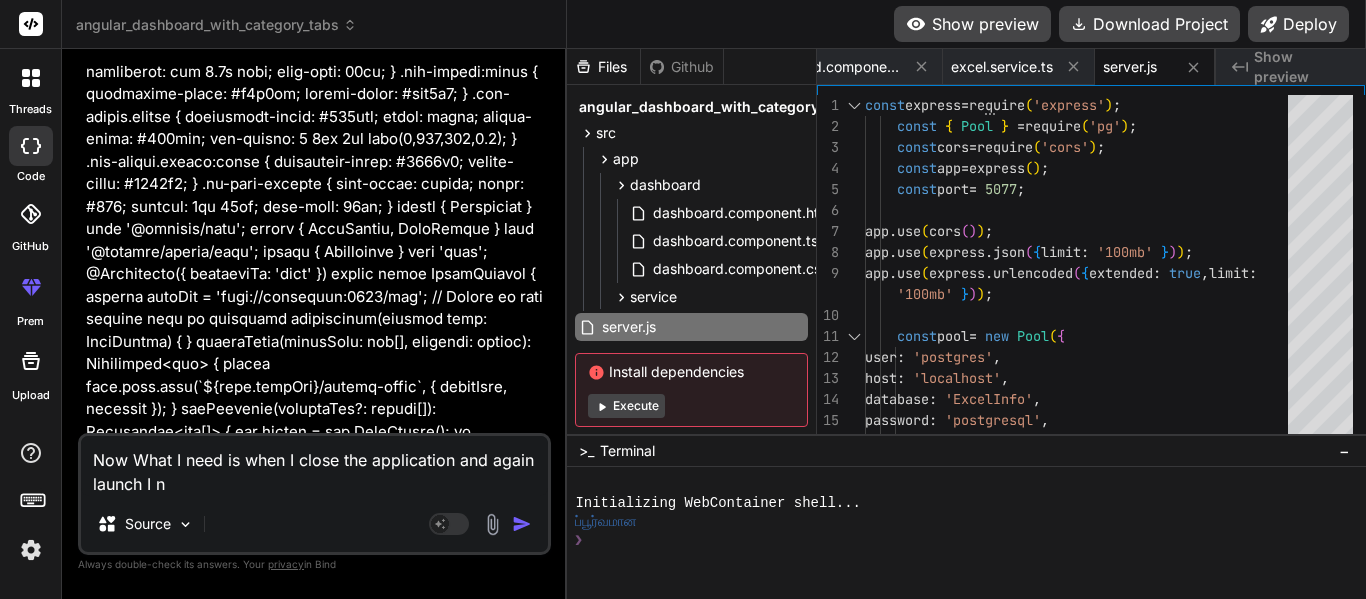 type on "Now What I need is when I close the application and again launch I ne" 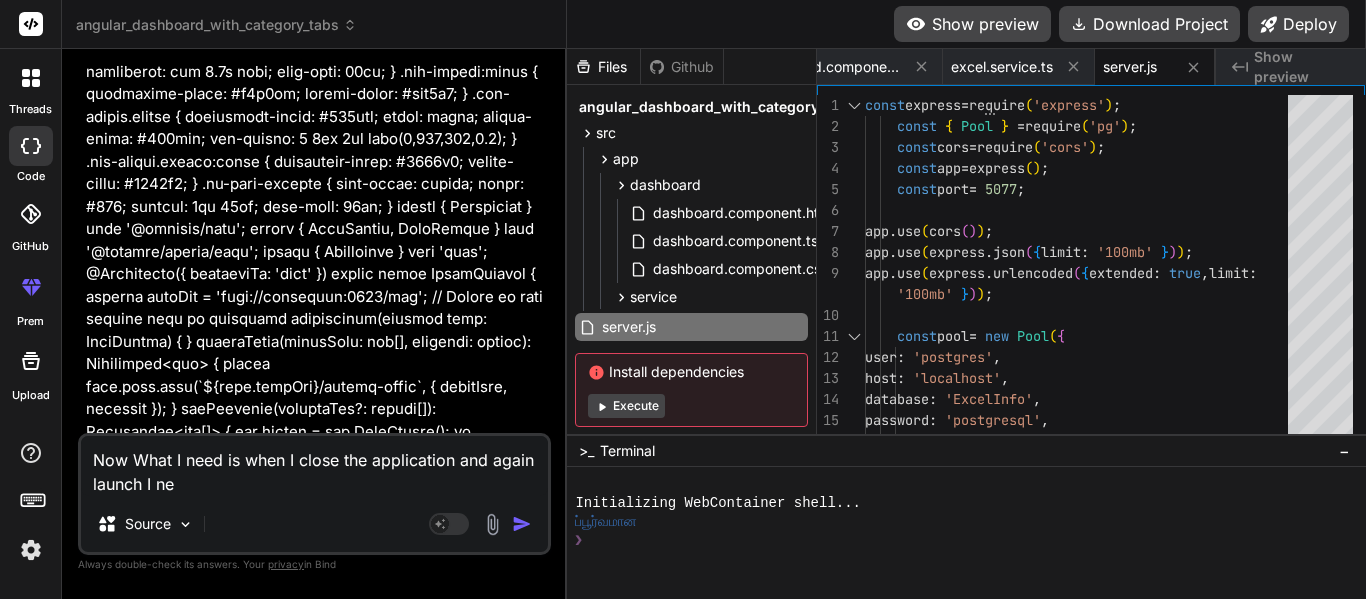type on "Now What I need is when I close the application and again launch I nee" 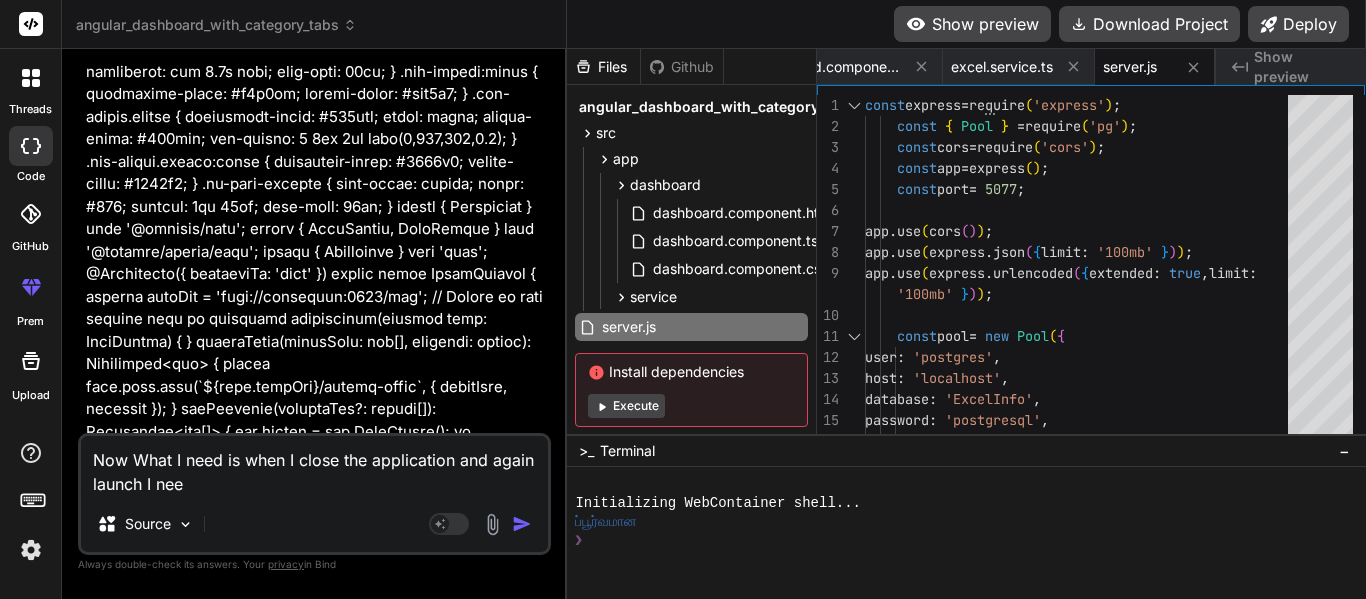type on "Now What I need is when I close the application and again launch I need" 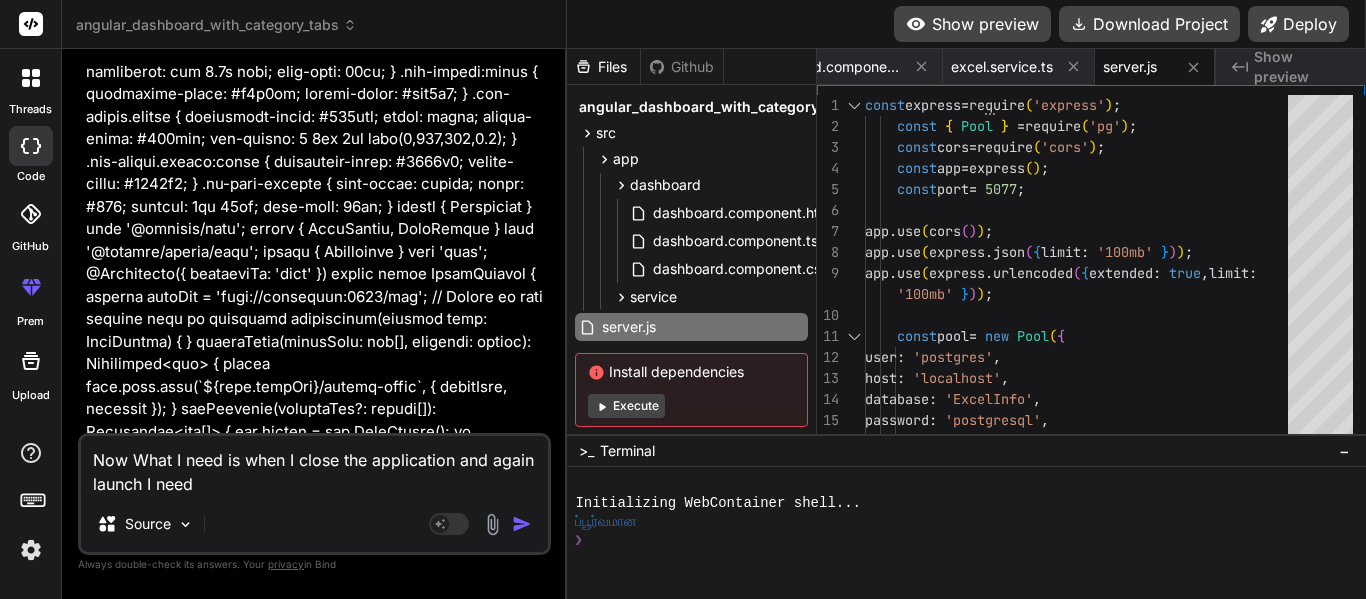 type on "x" 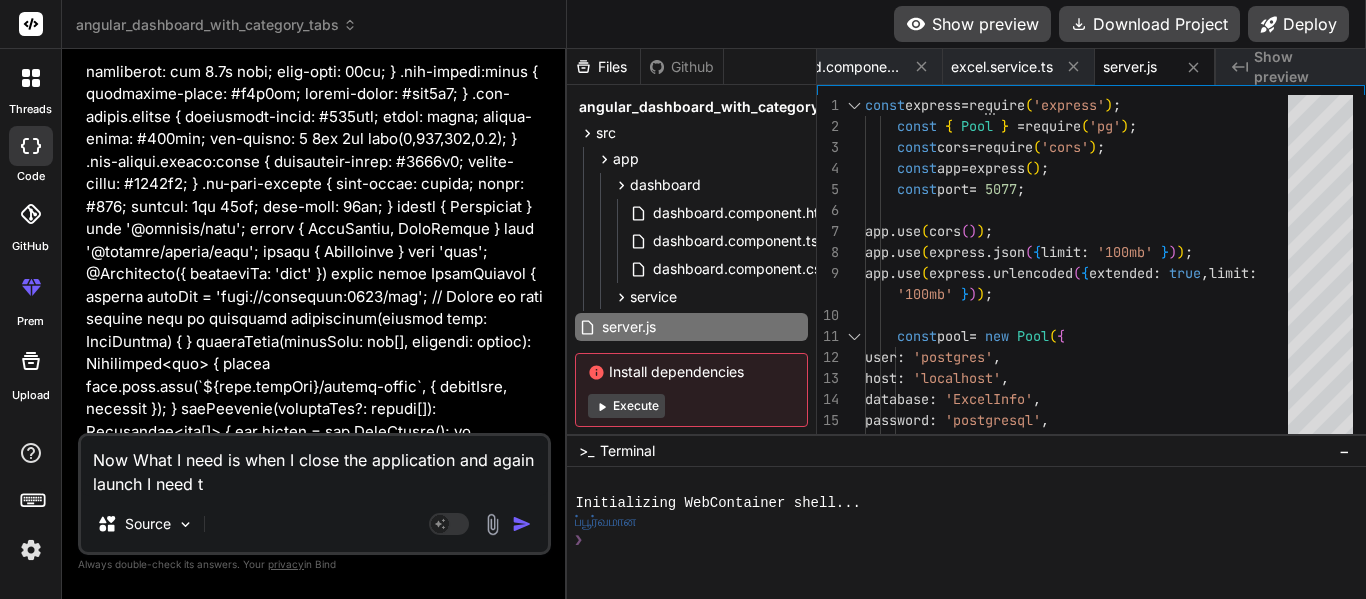 type on "Now What I need is when I close the application and again launch I need to" 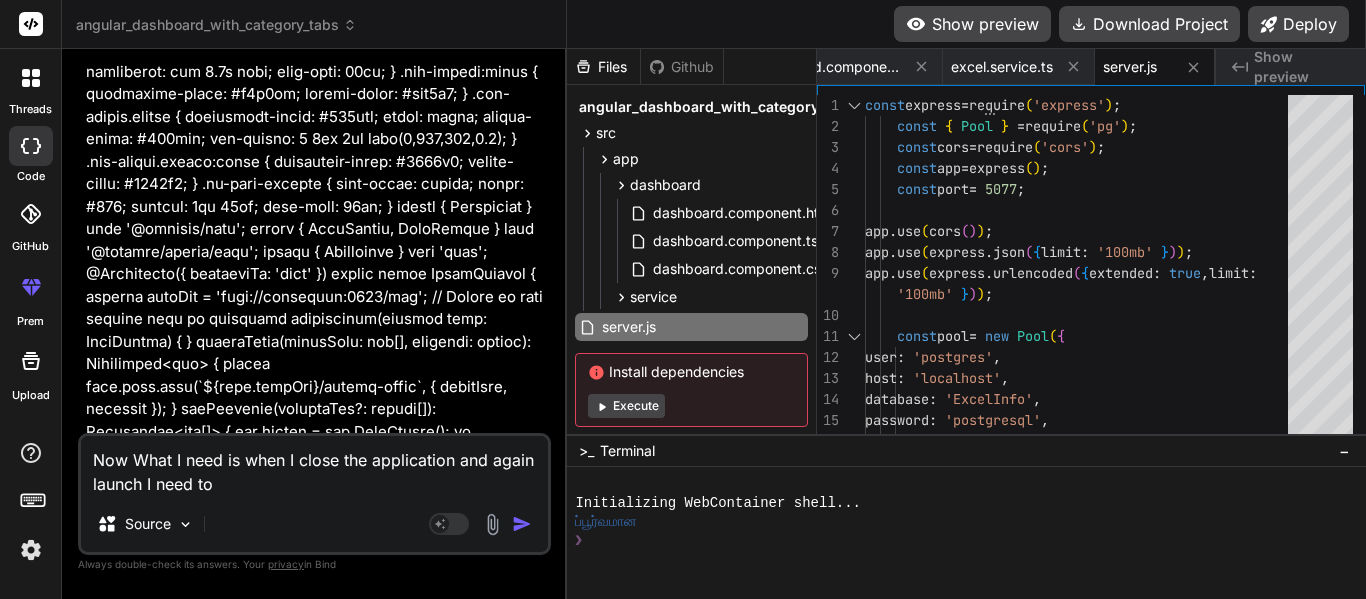 type on "Now What I need is when I close the application and again launch I need to" 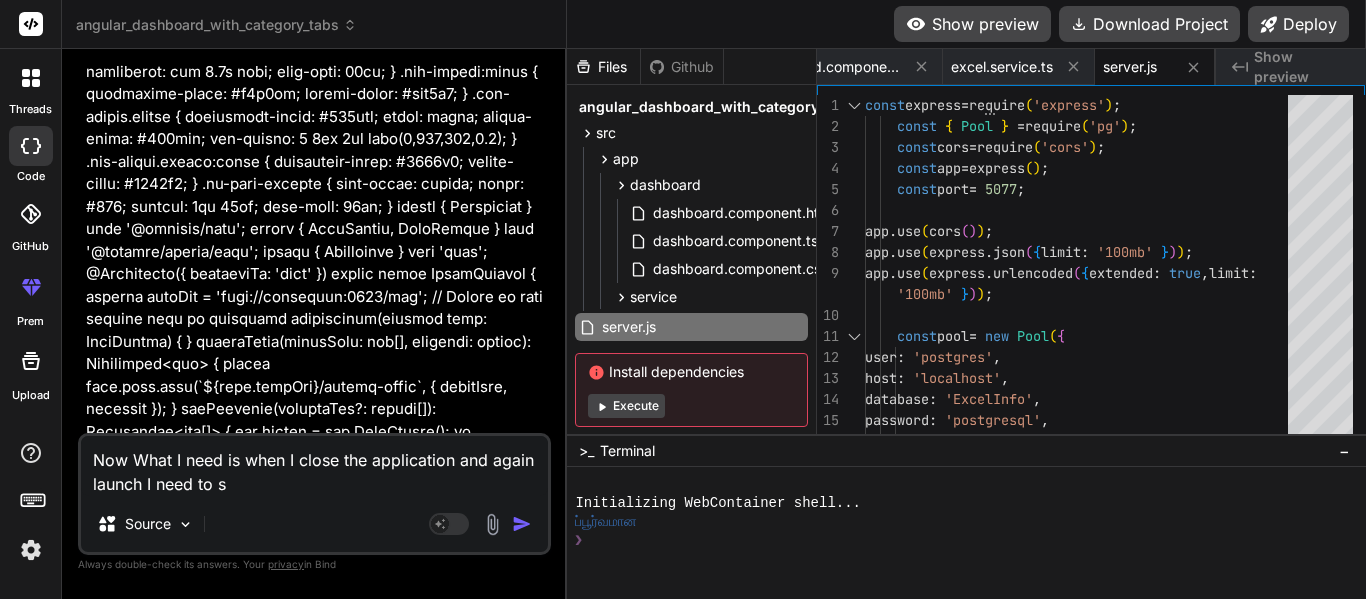type on "Now What I need is when I close the application and again launch I need to se" 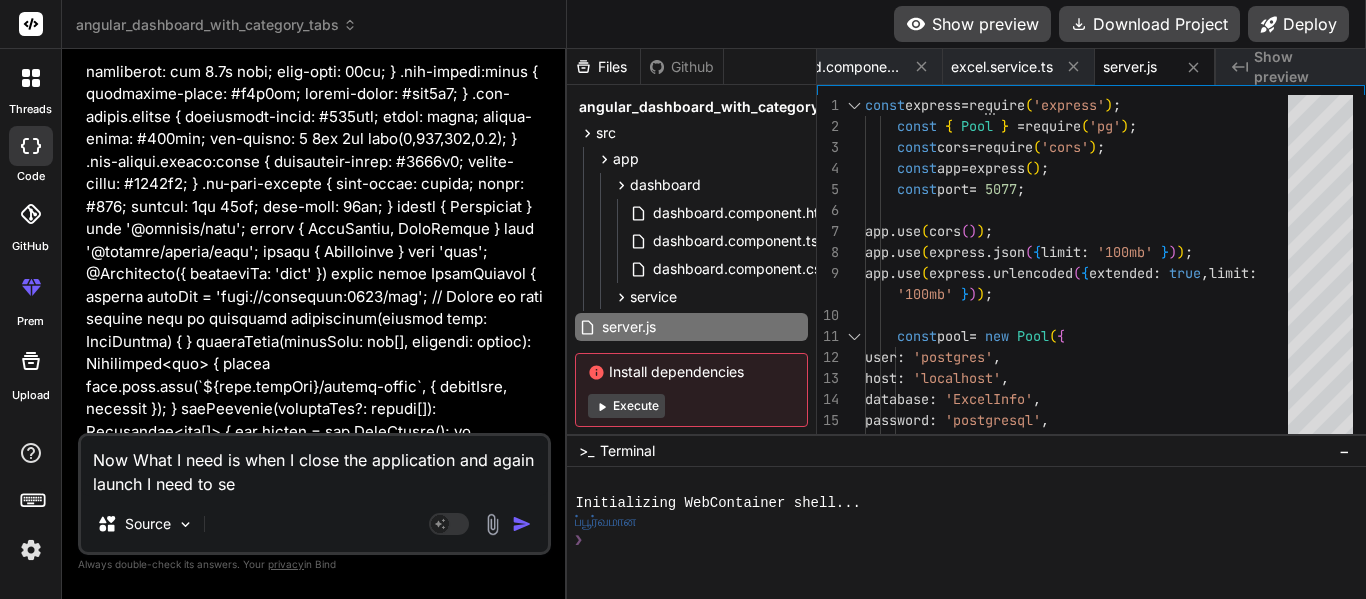 type on "Now What I need is when I close the application and again launch I need to see" 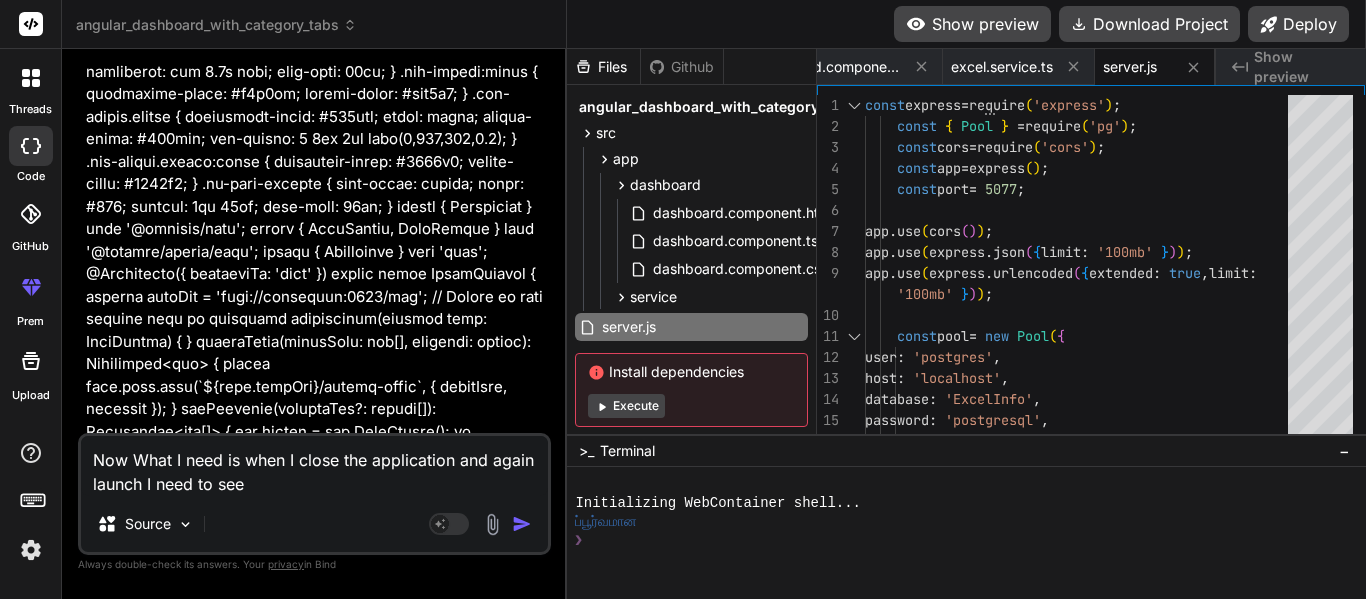type on "Now What I need is when I close the application and again launch I need to see" 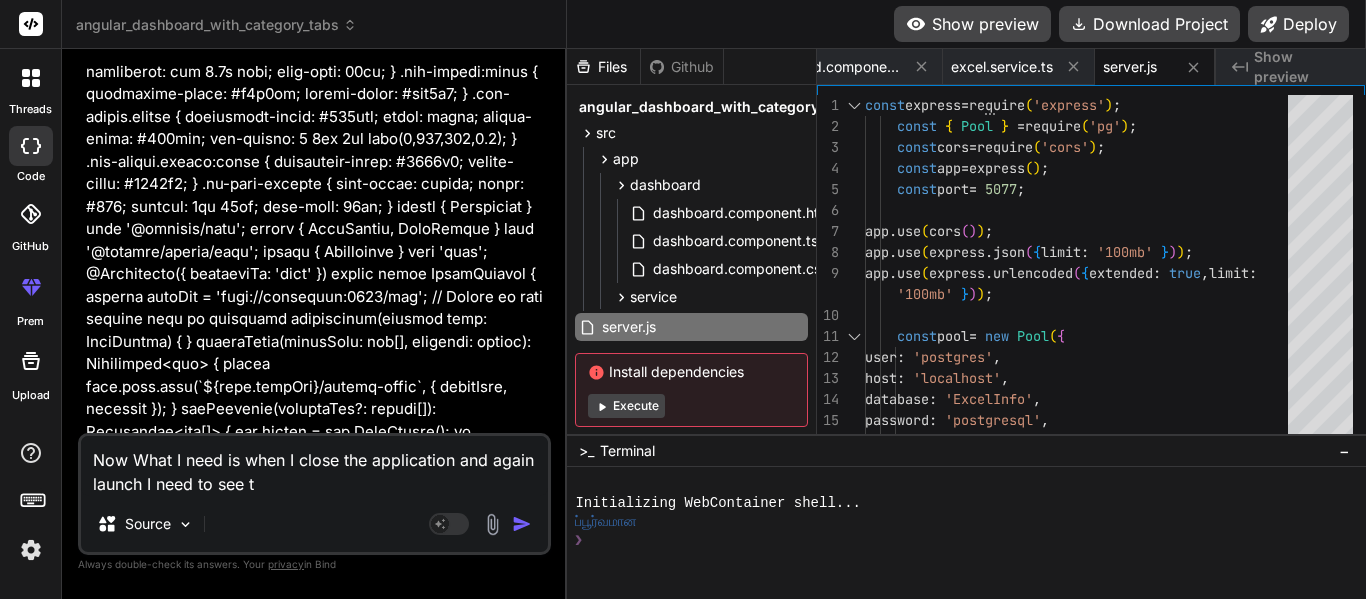 type on "Now What I need is when I close the application and again launch I need to see th" 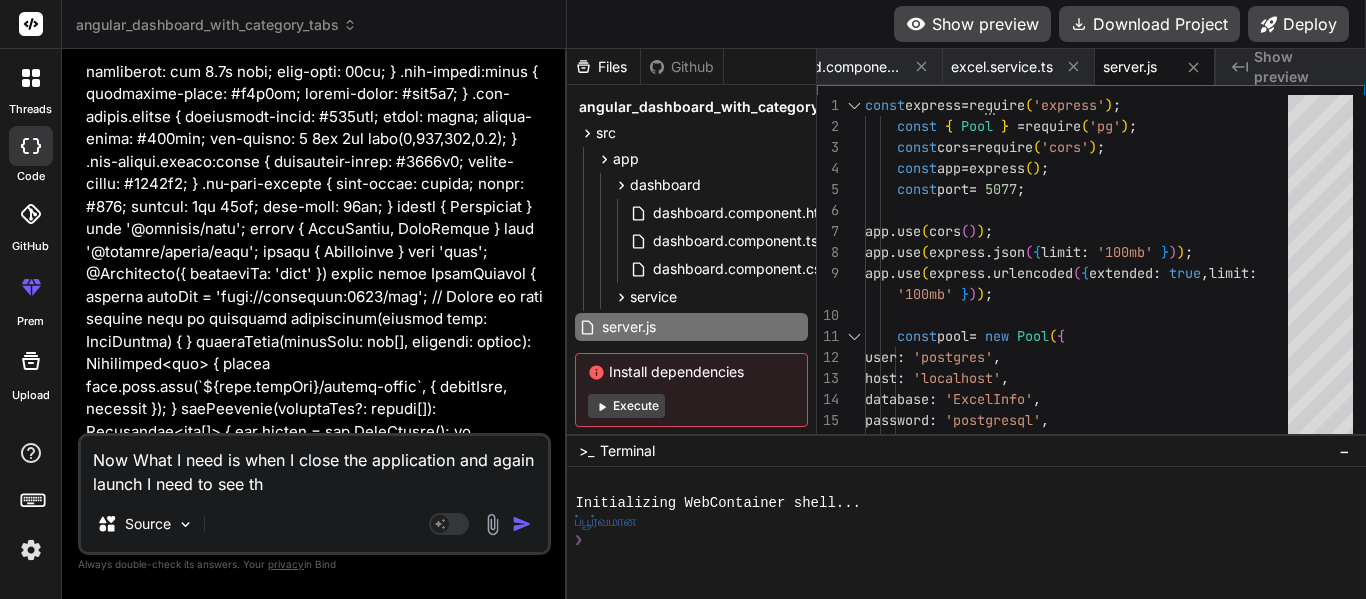 type on "Now What I need is when I close the application and again launch I need to see the" 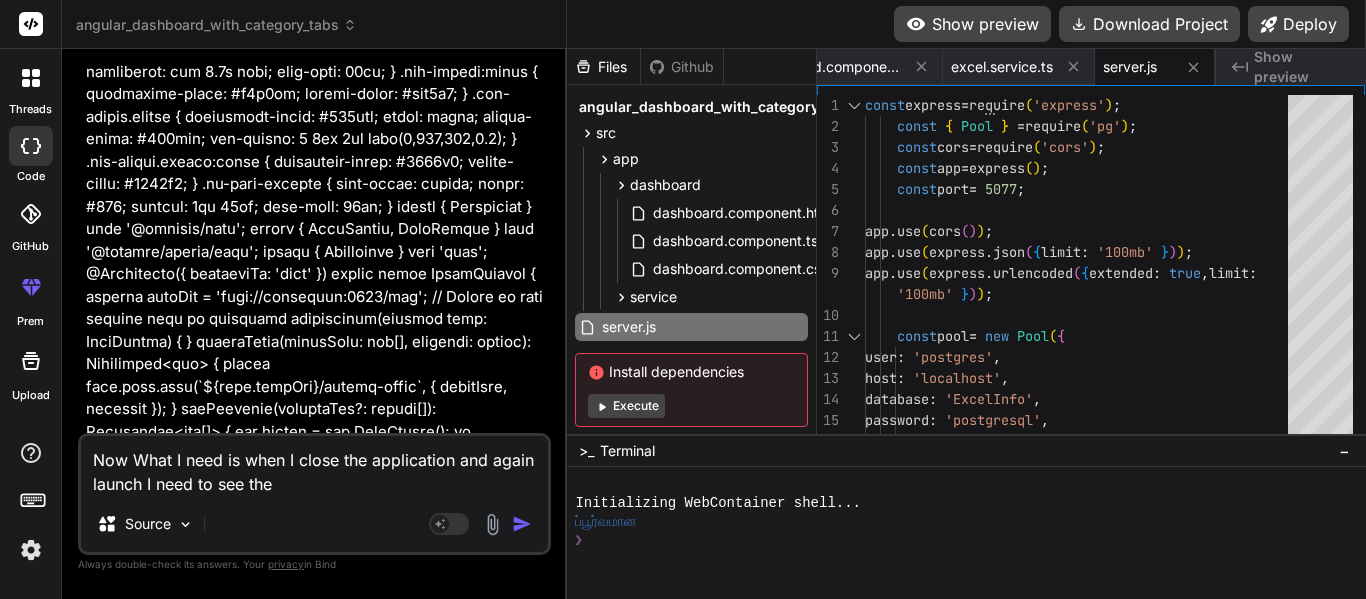type on "Now What I need is when I close the application and again launch I need to see the" 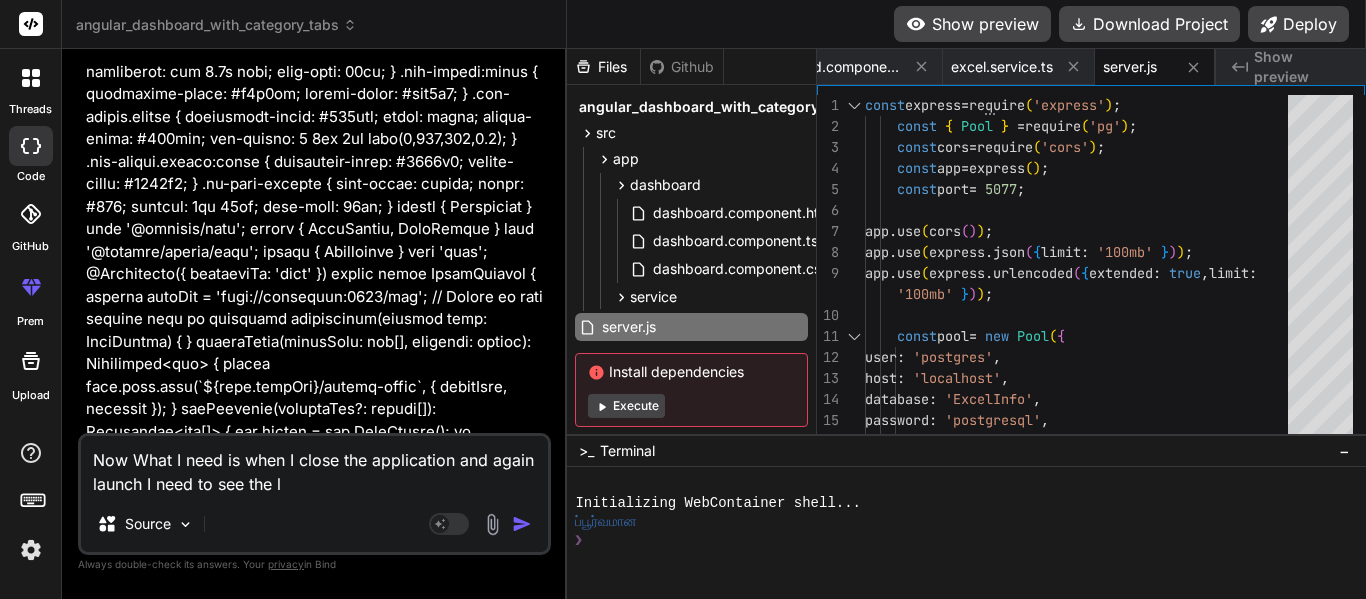 type on "Now What I need is when I close the application and again launch I need to see the la" 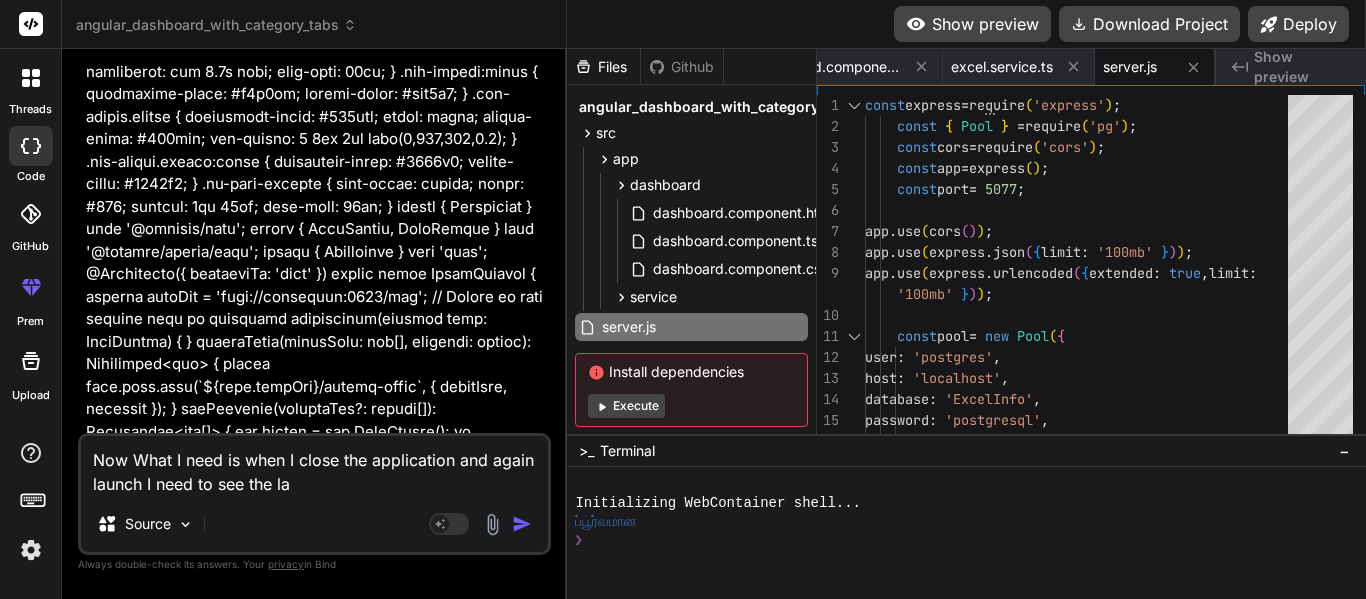 type on "Now What I need is when I close the application and again launch I need to see the las" 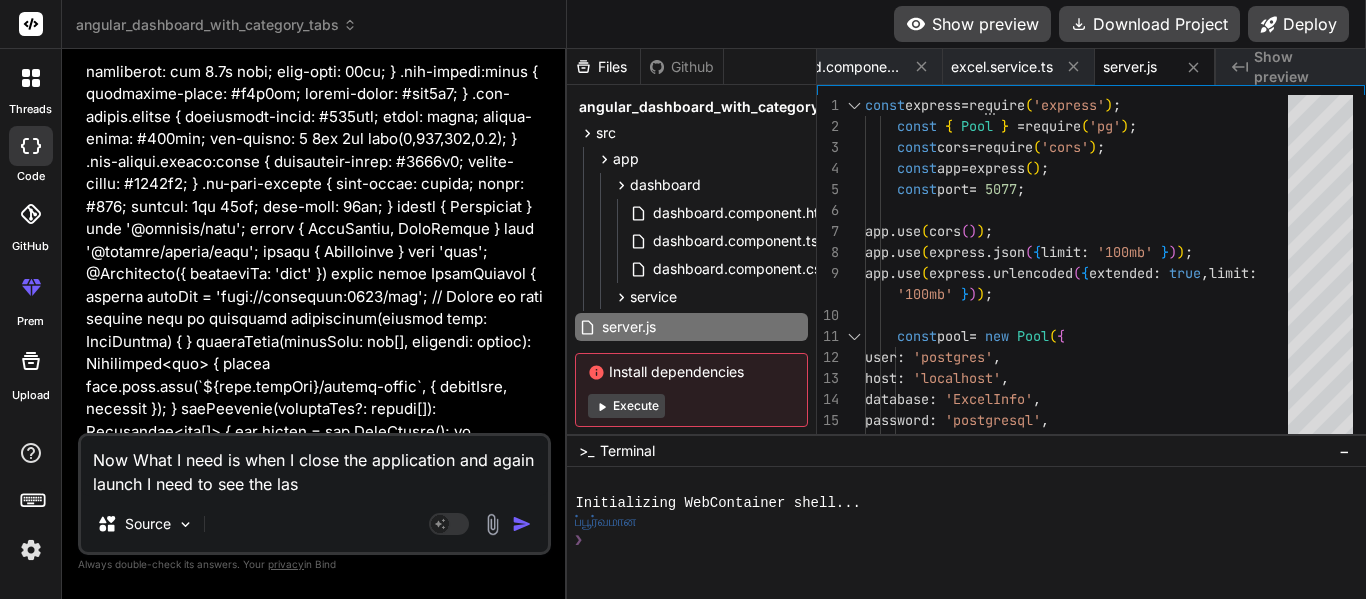 type on "Now What I need is when I close the application and again launch I need to see the last" 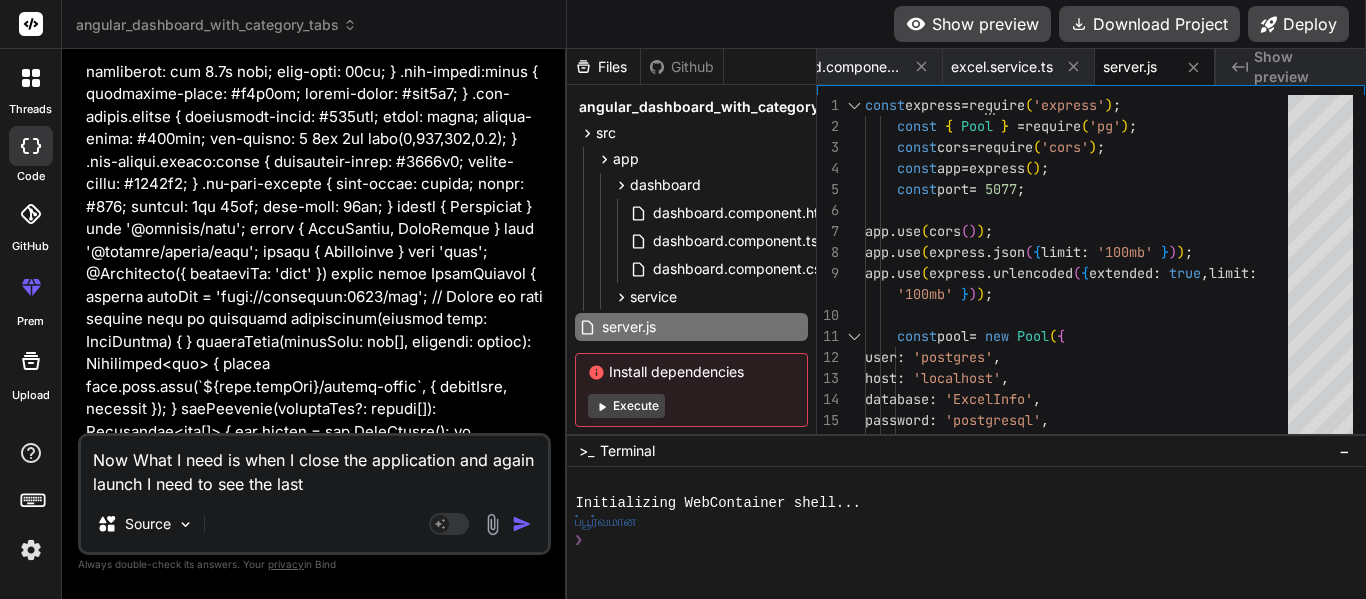 type on "Now What I need is when I close the application and again launch I need to see the laste" 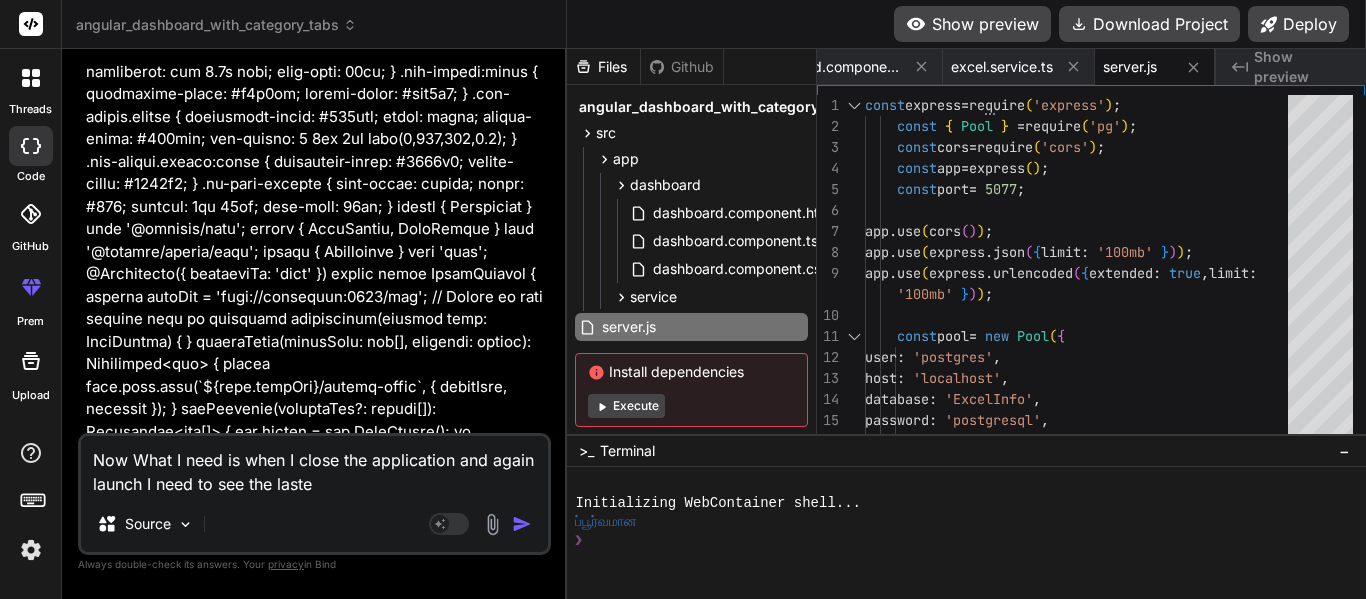 type on "Now What I need is when I close the application and again launch I need to see the laste" 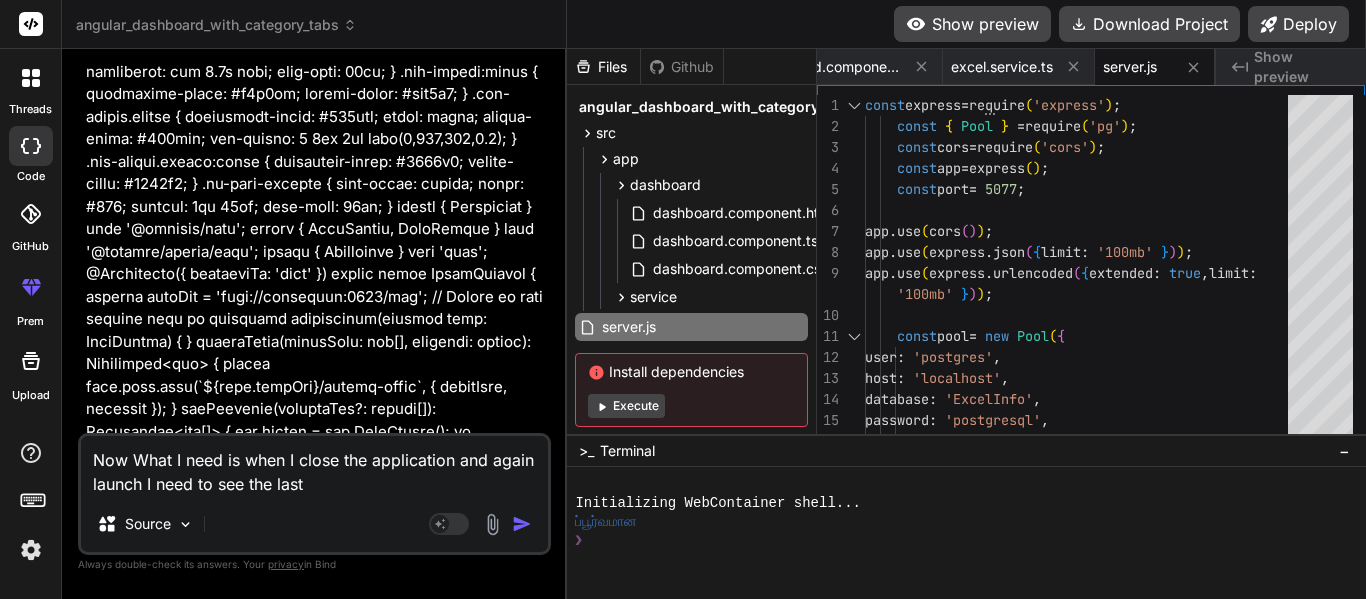 type on "Now What I need is when I close the application and again launch I need to see the last" 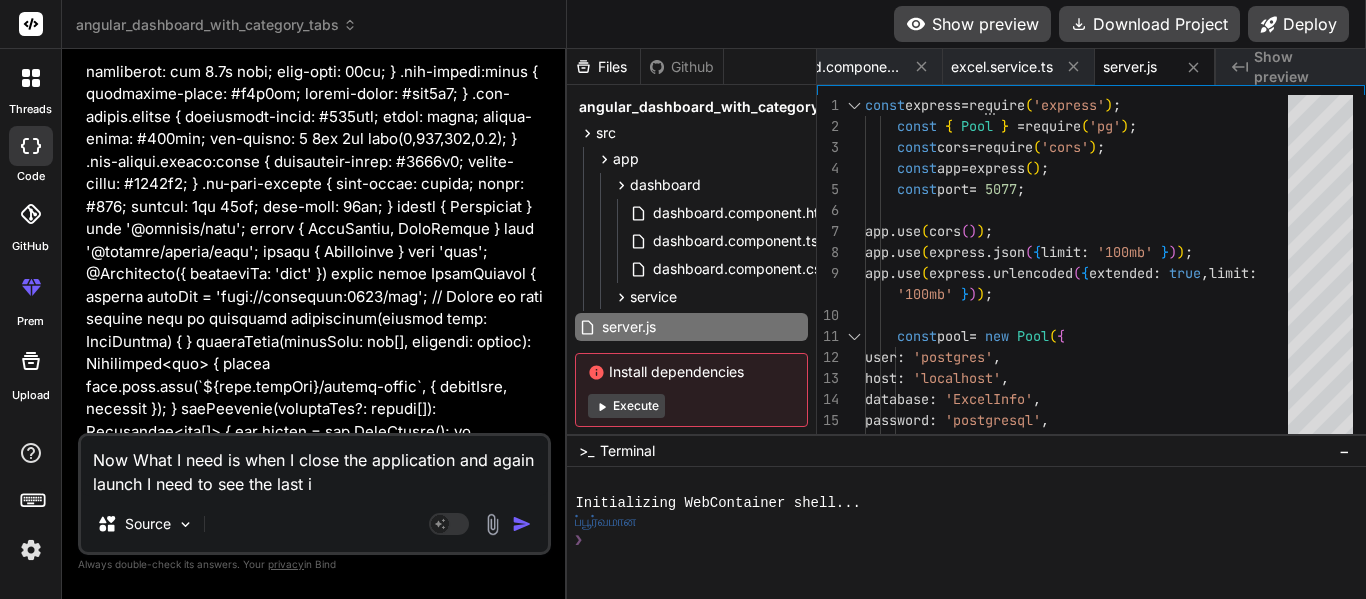 type on "Now What I need is when I close the application and again launch I need to see the last im" 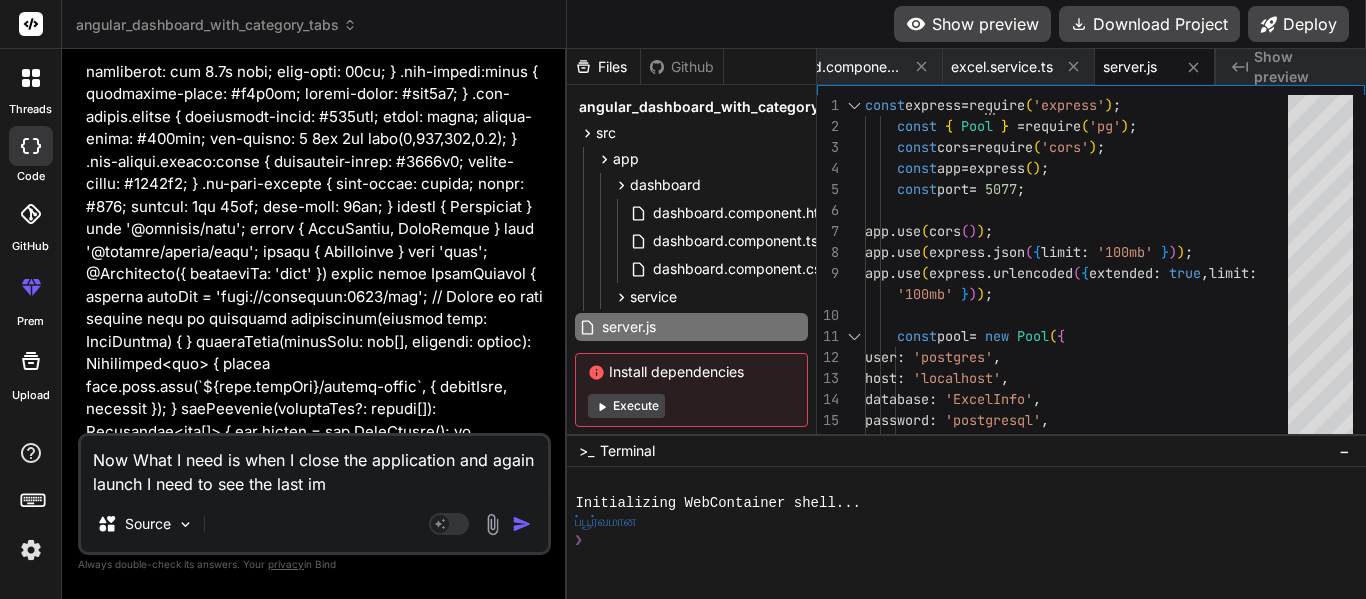 type on "Now What I need is when I close the application and again launch I need to see the last imp" 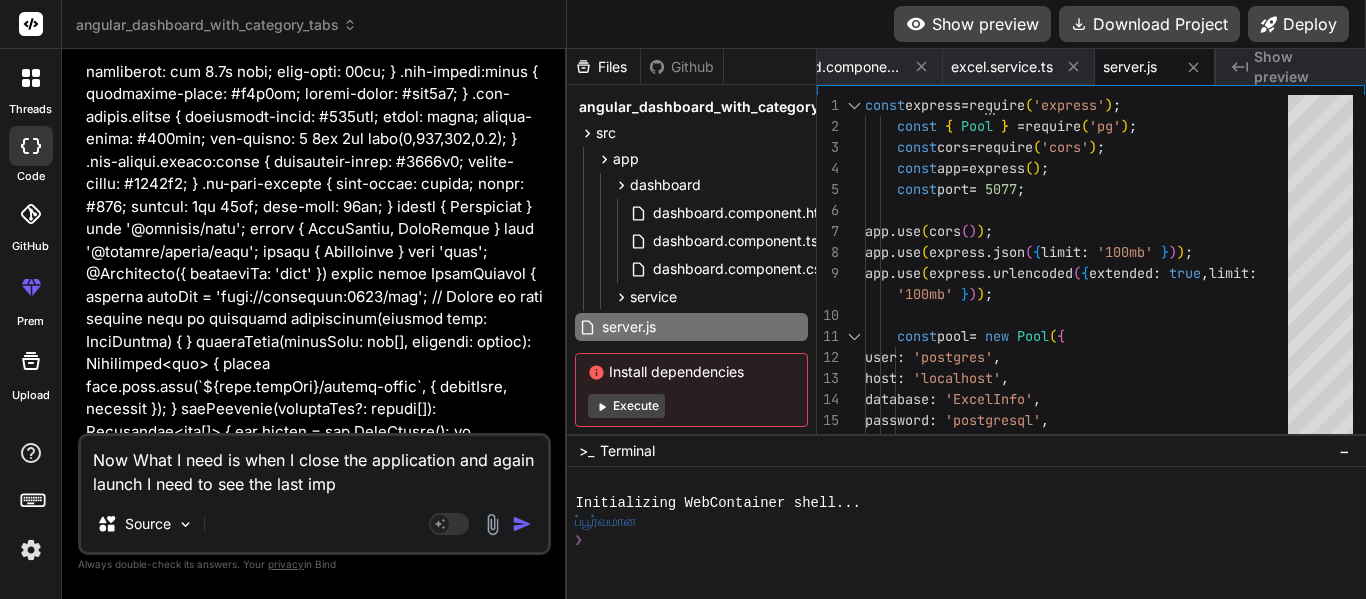 type on "Now What I need is when I close the application and again launch I need to see the last impo" 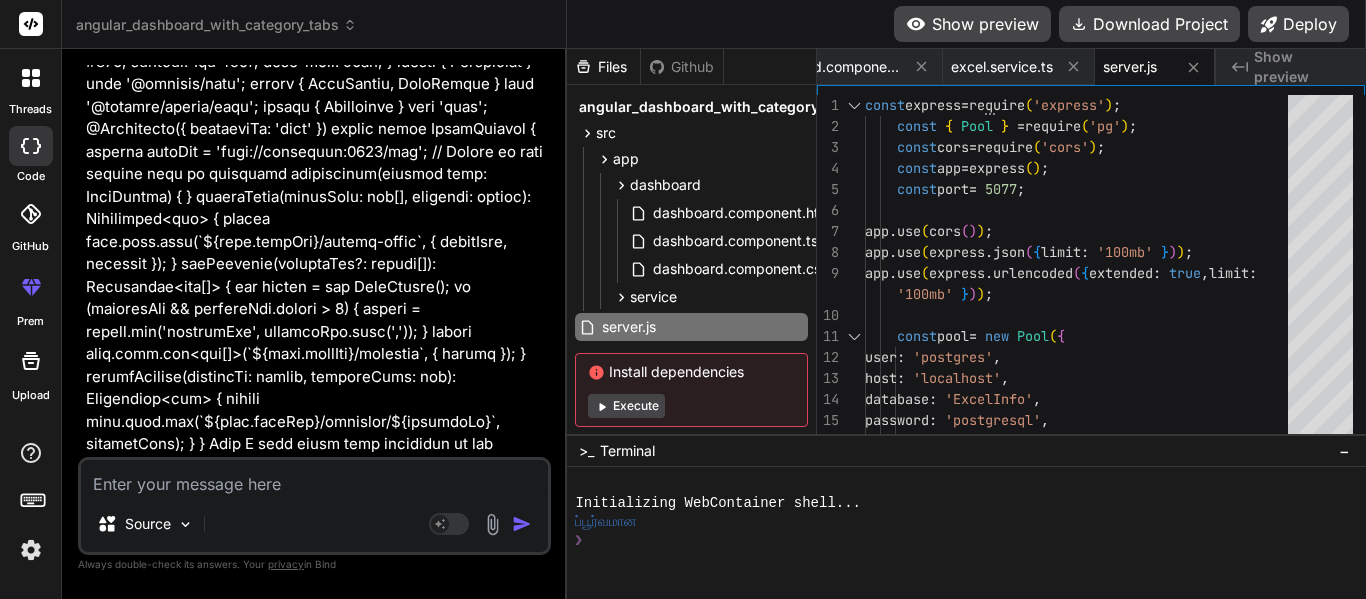 scroll, scrollTop: 59471, scrollLeft: 0, axis: vertical 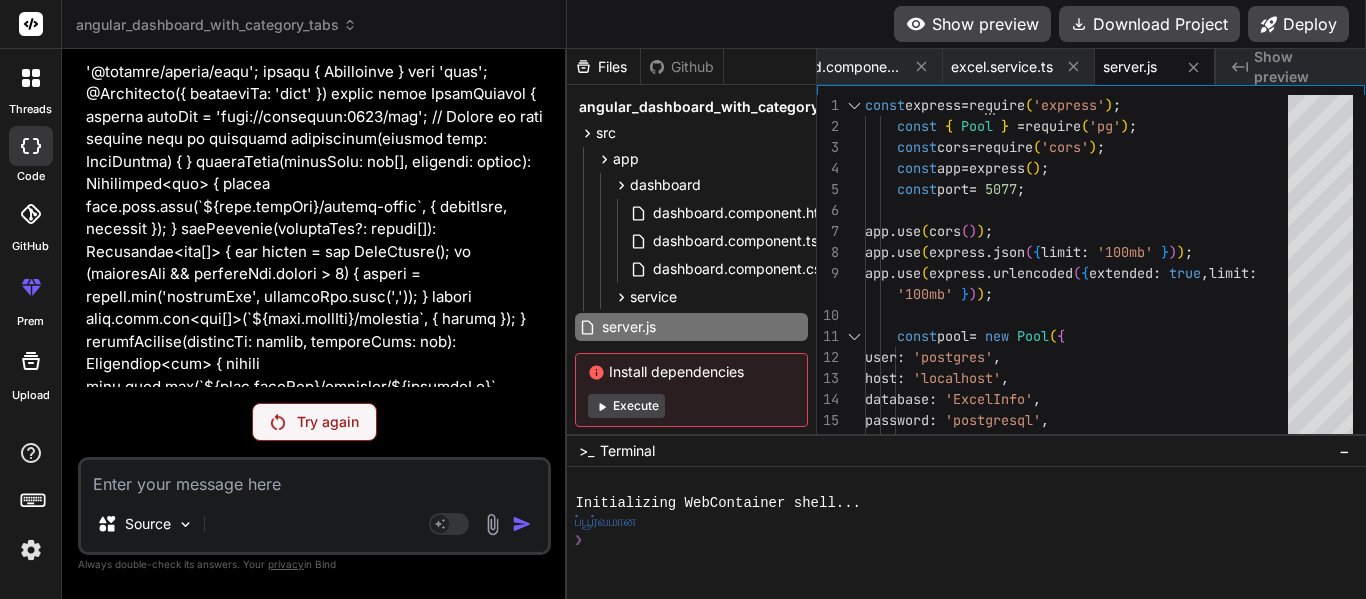click on "Try again" at bounding box center [314, 422] 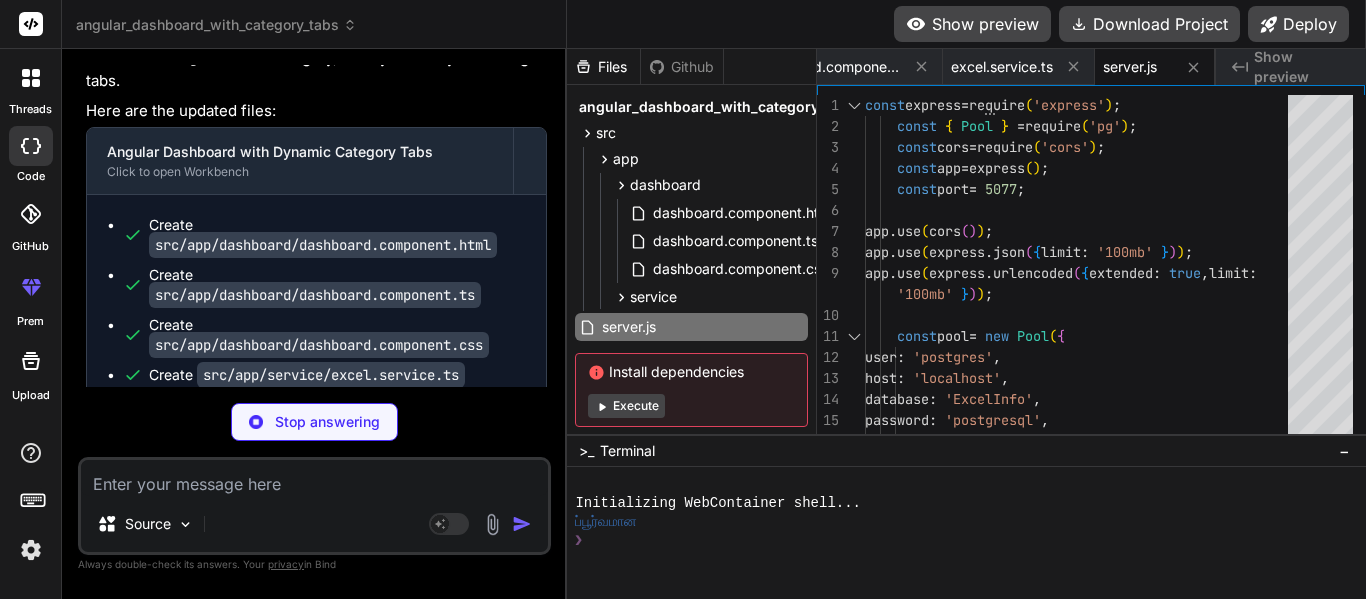 scroll, scrollTop: 59938, scrollLeft: 0, axis: vertical 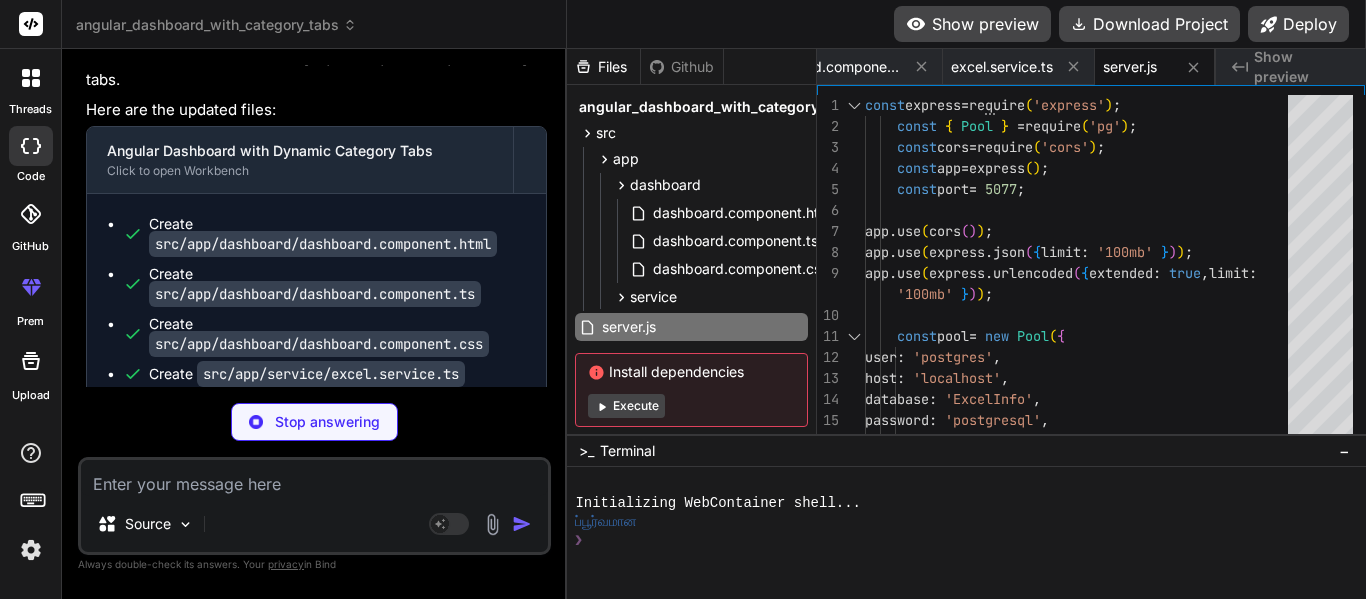 click on "Modifying the  /api/upload-excel  endpoint to save/update this  ImportedCategories  table after a successful import." at bounding box center (340, 891) 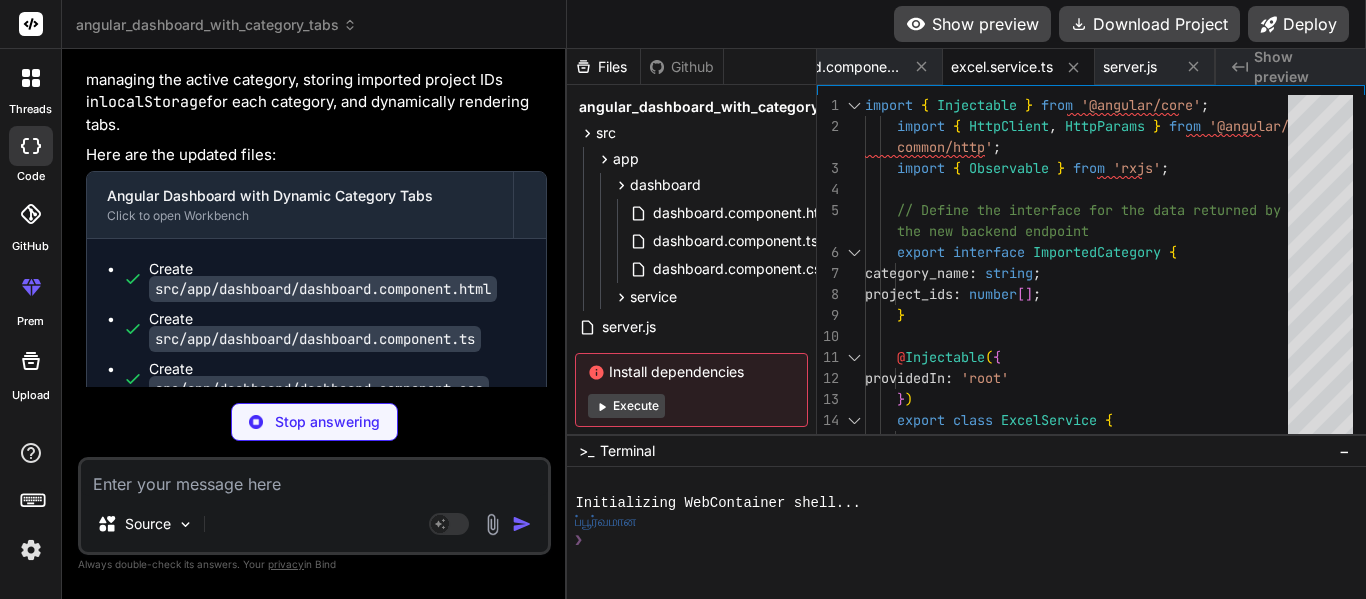 scroll, scrollTop: 60359, scrollLeft: 0, axis: vertical 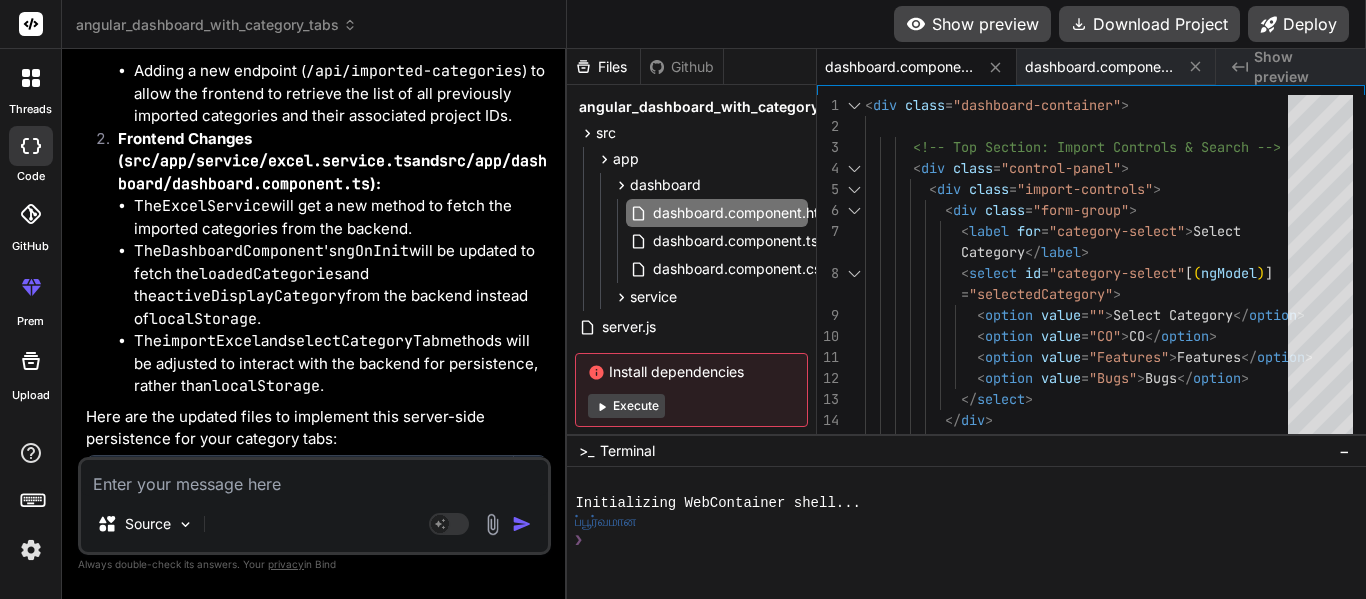 click at bounding box center [314, 478] 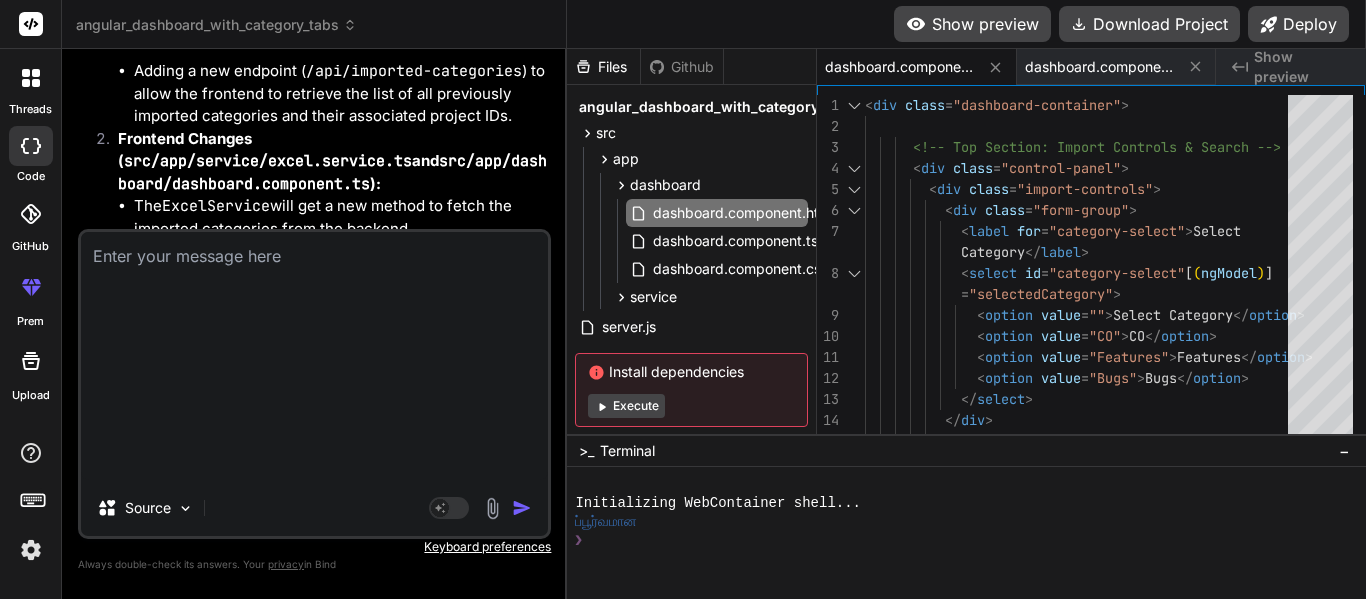 scroll, scrollTop: 0, scrollLeft: 0, axis: both 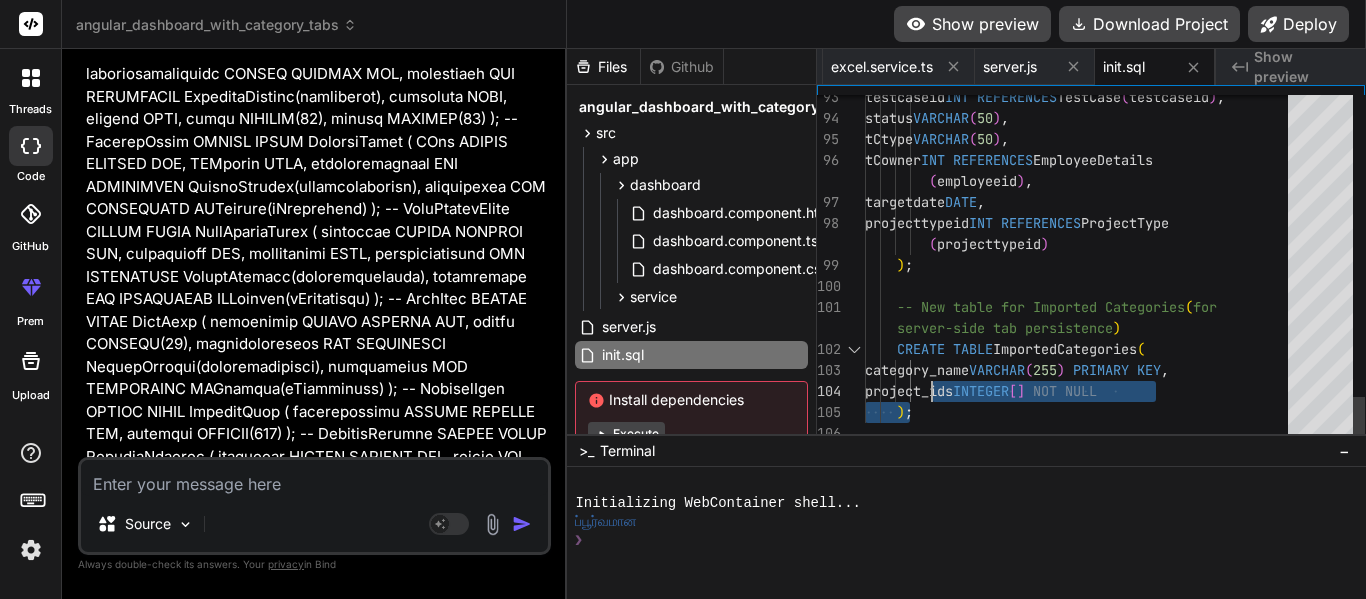 drag, startPoint x: 929, startPoint y: 399, endPoint x: 936, endPoint y: 391, distance: 10.630146 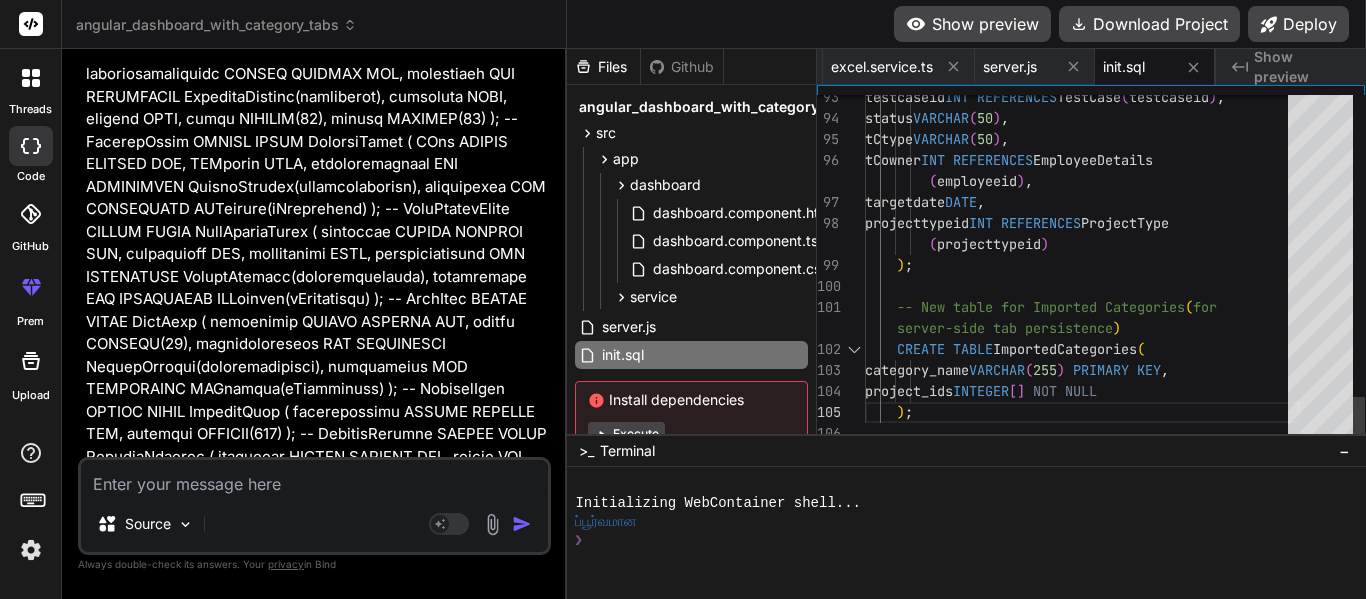 drag, startPoint x: 929, startPoint y: 393, endPoint x: 990, endPoint y: 391, distance: 61.03278 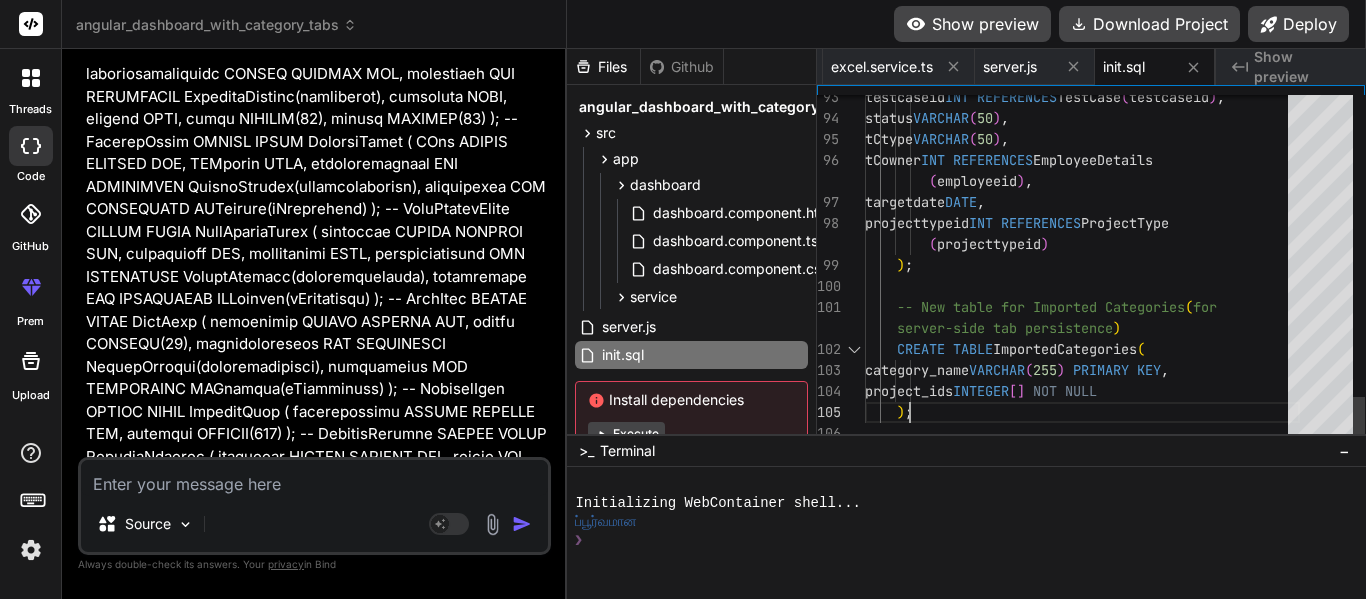 click on "testcaseid  INT   REFERENCES  TestCase ( testcaseid ) ,         status  VARCHAR ( 50 ) ,         tCtype  VARCHAR ( 50 ) ,         tCowner  INT   REFERENCES  EmployeeDetails          ( employeeid ) ,           targetdate  DATE ,         projecttypeid  INT   REFERENCES  ProjectType          ( projecttypeid )      ) ;      -- New table for Imported Categories  ( for       server-side tab persistence )      CREATE   TABLE  ImportedCategories  (         category_name  VARCHAR ( 255 )   PRIMARY   KEY ,         project_ids  INTEGER [ ]   NOT   NULL      ) ;" at bounding box center [1082, -827] 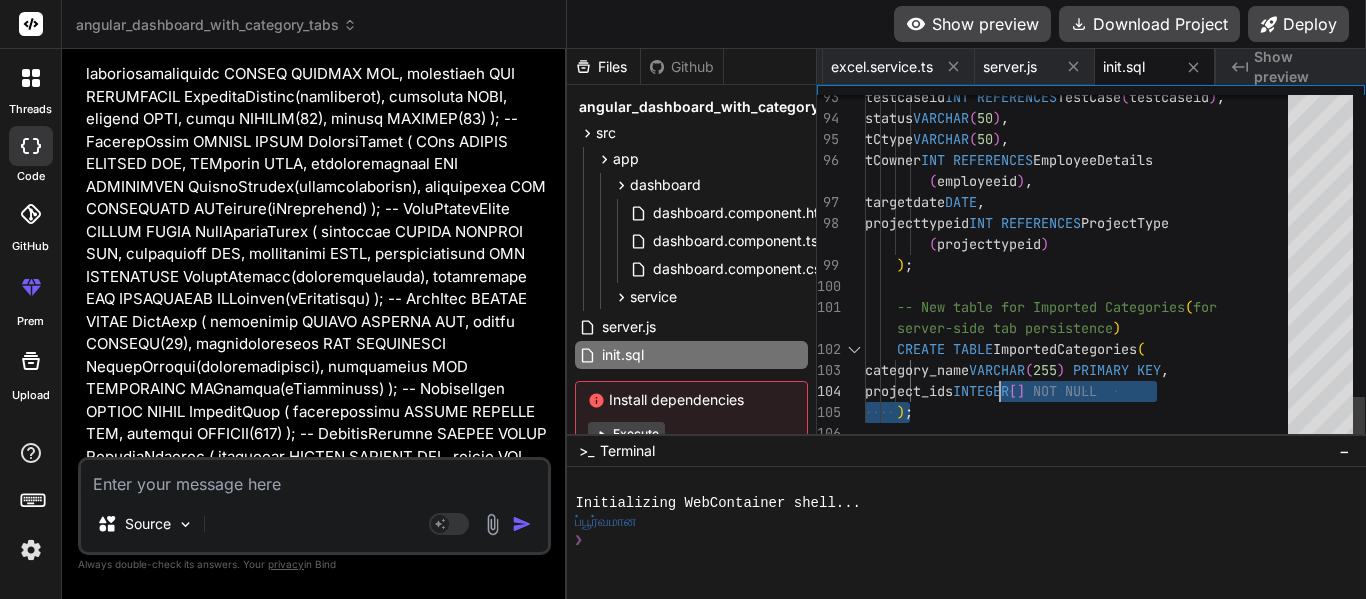 drag, startPoint x: 929, startPoint y: 394, endPoint x: 1010, endPoint y: 389, distance: 81.154175 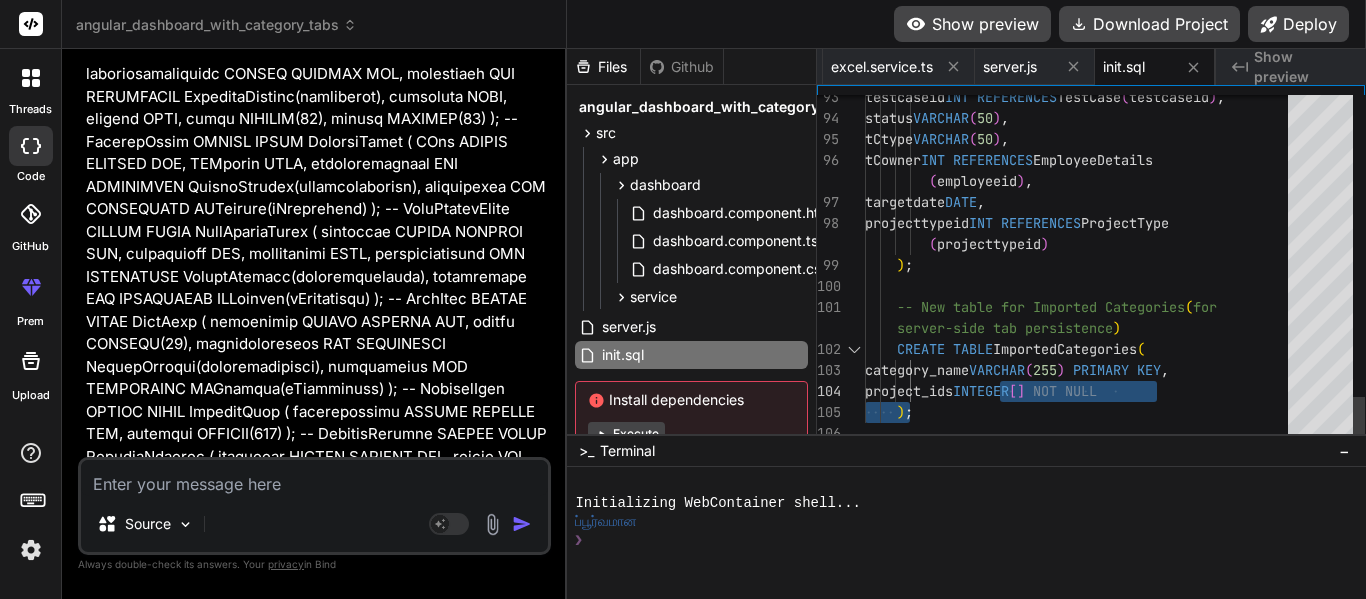 click on "testcaseid  INT   REFERENCES  TestCase ( testcaseid ) ,         status  VARCHAR ( 50 ) ,         tCtype  VARCHAR ( 50 ) ,         tCowner  INT   REFERENCES  EmployeeDetails          ( employeeid ) ,           targetdate  DATE ,         projecttypeid  INT   REFERENCES  ProjectType          ( projecttypeid )      ) ;      -- New table for Imported Categories  ( for       server-side tab persistence )      CREATE   TABLE  ImportedCategories  (         category_name  VARCHAR ( 255 )   PRIMARY   KEY ,         project_ids  INTEGER [ ]   NOT   NULL      ) ;" at bounding box center (1082, -827) 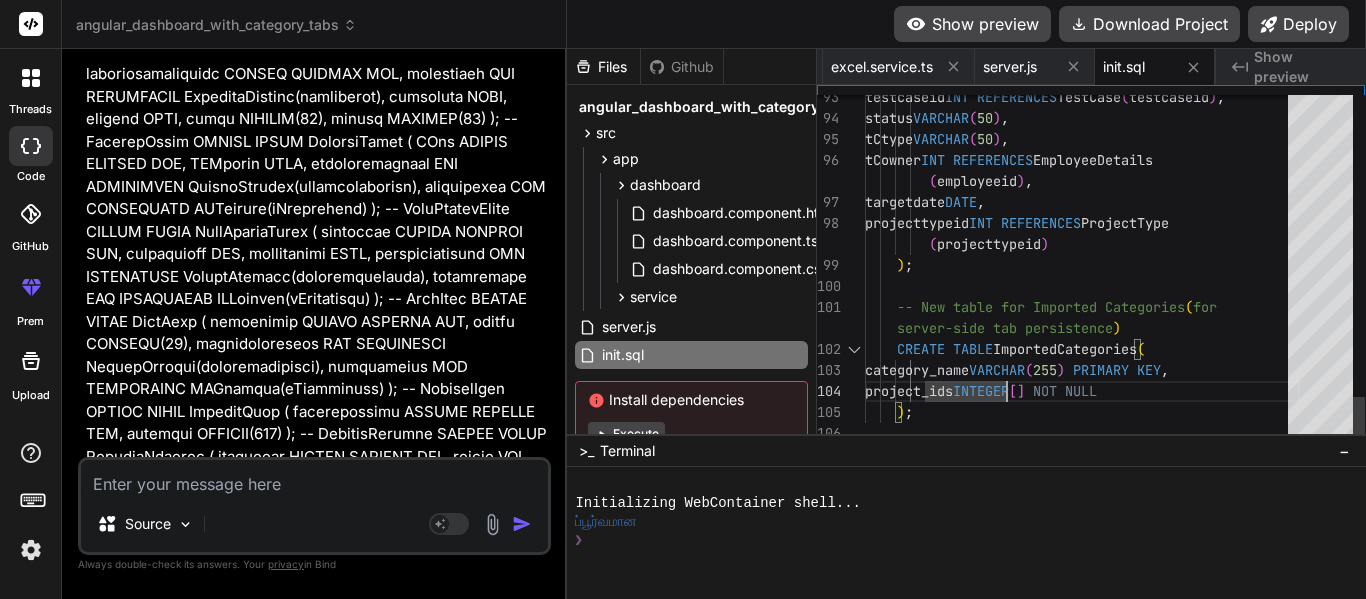 click on "testcaseid  INT   REFERENCES  TestCase ( testcaseid ) ,         status  VARCHAR ( 50 ) ,         tCtype  VARCHAR ( 50 ) ,         tCowner  INT   REFERENCES  EmployeeDetails          ( employeeid ) ,           targetdate  DATE ,         projecttypeid  INT   REFERENCES  ProjectType          ( projecttypeid )      ) ;      -- New table for Imported Categories  ( for       server-side tab persistence )      CREATE   TABLE  ImportedCategories  (         category_name  VARCHAR ( 255 )   PRIMARY   KEY ,         project_ids  INTEGER [ ]   NOT   NULL      ) ;" at bounding box center (1082, -827) 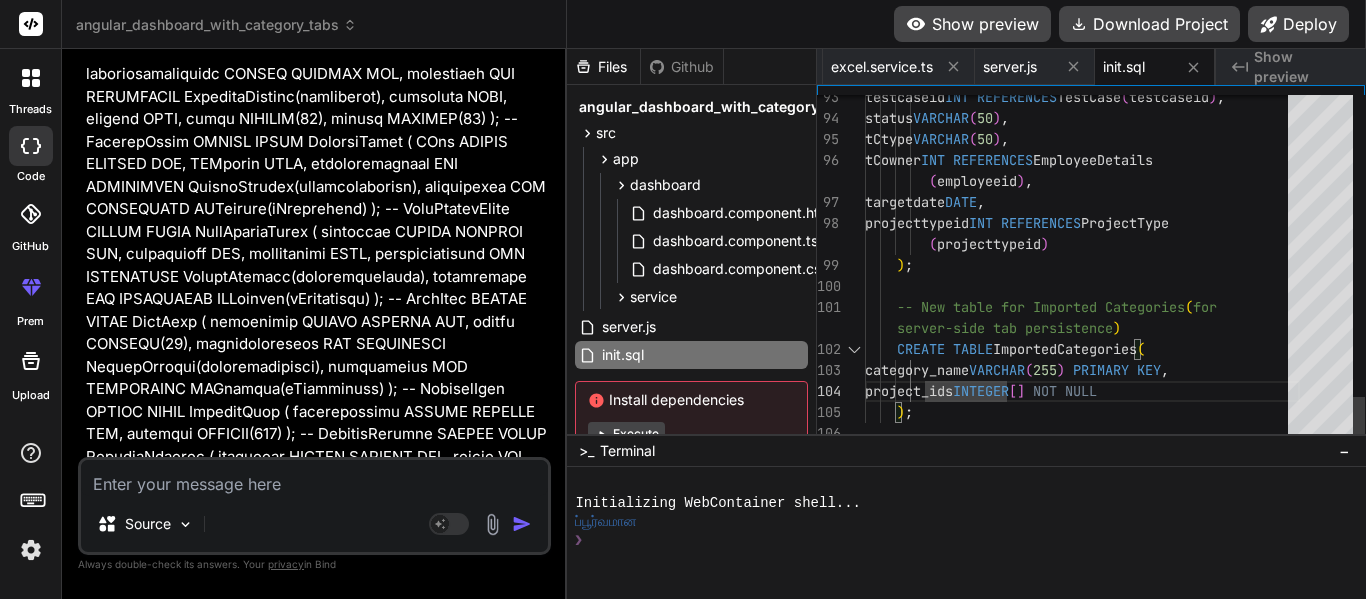 click on "testcaseid  INT   REFERENCES  TestCase ( testcaseid ) ,         status  VARCHAR ( 50 ) ,         tCtype  VARCHAR ( 50 ) ,         tCowner  INT   REFERENCES  EmployeeDetails          ( employeeid ) ,           targetdate  DATE ,         projecttypeid  INT   REFERENCES  ProjectType          ( projecttypeid )      ) ;      -- New table for Imported Categories  ( for       server-side tab persistence )      CREATE   TABLE  ImportedCategories  (         category_name  VARCHAR ( 255 )   PRIMARY   KEY ,         project_ids  INTEGER [ ]   NOT   NULL      ) ;" at bounding box center [1082, -827] 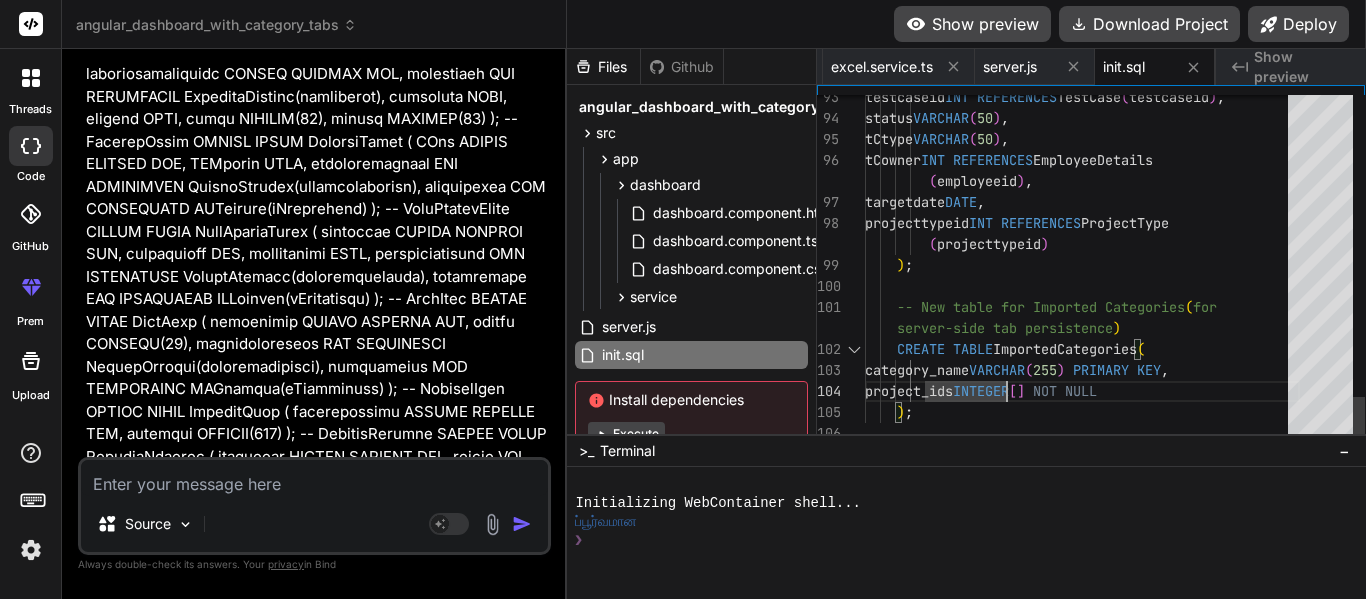 click on "testcaseid  INT   REFERENCES  TestCase ( testcaseid ) ,         status  VARCHAR ( 50 ) ,         tCtype  VARCHAR ( 50 ) ,         tCowner  INT   REFERENCES  EmployeeDetails          ( employeeid ) ,           targetdate  DATE ,         projecttypeid  INT   REFERENCES  ProjectType          ( projecttypeid )      ) ;      -- New table for Imported Categories  ( for       server-side tab persistence )      CREATE   TABLE  ImportedCategories  (         category_name  VARCHAR ( 255 )   PRIMARY   KEY ,         project_ids  INTEGER [ ]   NOT   NULL      ) ;" at bounding box center [1082, -827] 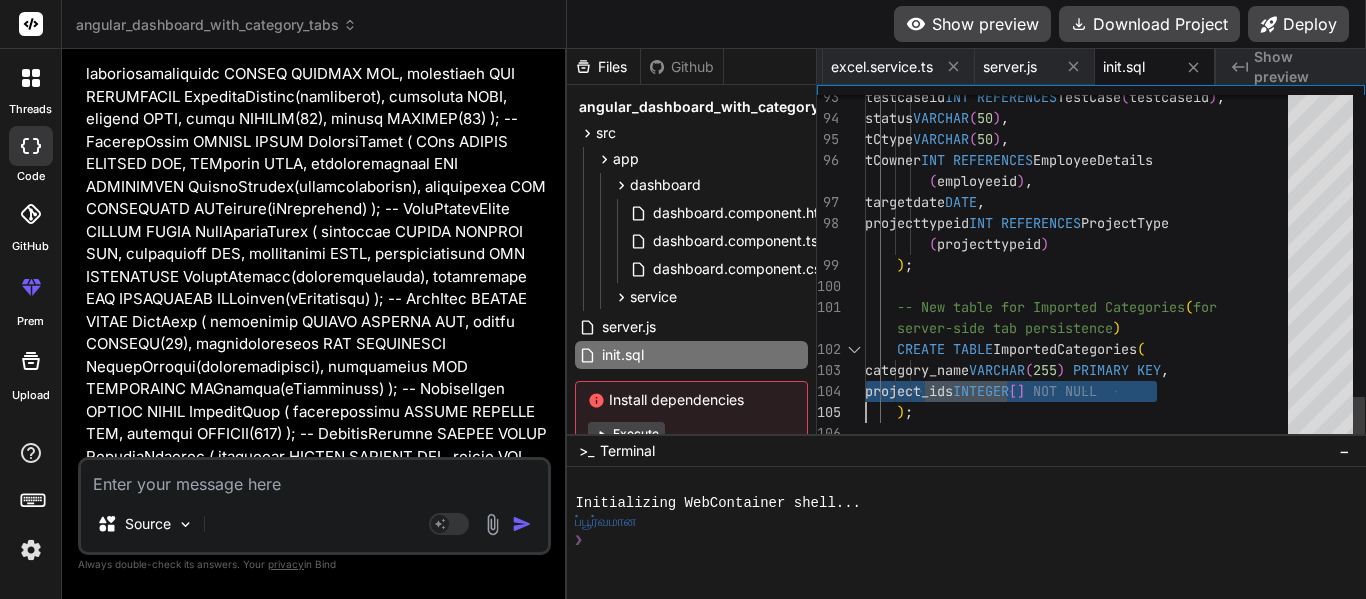 click on "testcaseid  INT   REFERENCES  TestCase ( testcaseid ) ,         status  VARCHAR ( 50 ) ,         tCtype  VARCHAR ( 50 ) ,         tCowner  INT   REFERENCES  EmployeeDetails          ( employeeid ) ,           targetdate  DATE ,         projecttypeid  INT   REFERENCES  ProjectType          ( projecttypeid )      ) ;      -- New table for Imported Categories  ( for       server-side tab persistence )      CREATE   TABLE  ImportedCategories  (         category_name  VARCHAR ( 255 )   PRIMARY   KEY ,         project_ids  INTEGER [ ]   NOT   NULL      ) ;" at bounding box center (1082, -827) 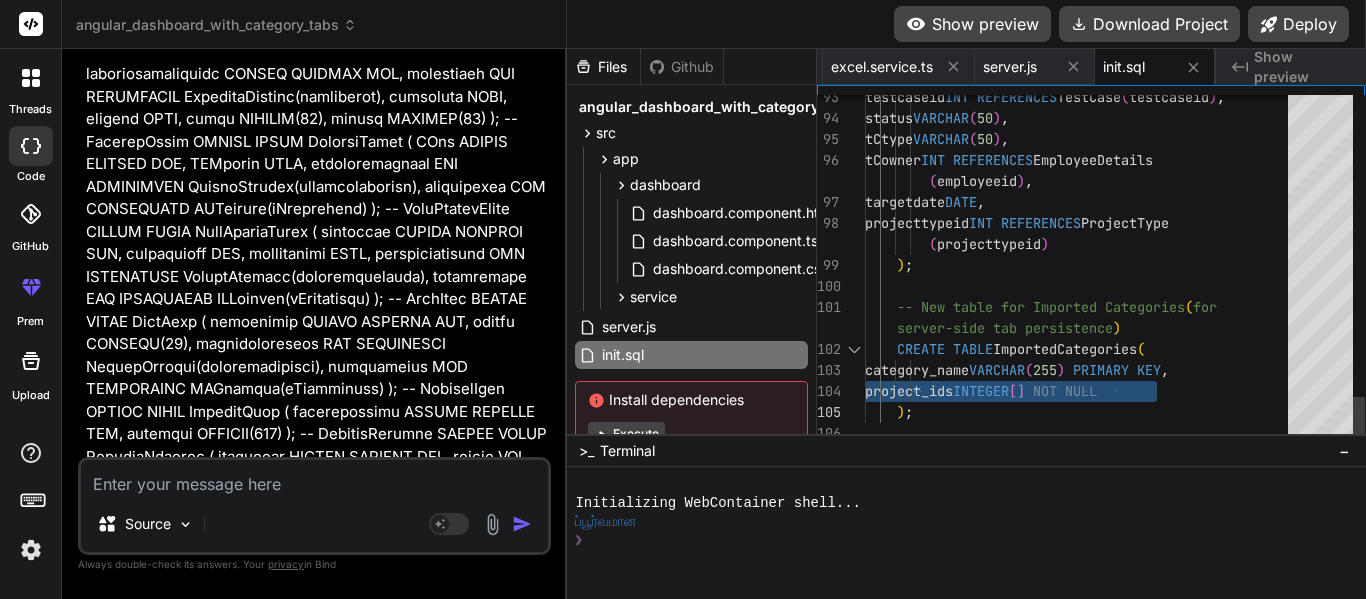 click on "testcaseid  INT   REFERENCES  TestCase ( testcaseid ) ,         status  VARCHAR ( 50 ) ,         tCtype  VARCHAR ( 50 ) ,         tCowner  INT   REFERENCES  EmployeeDetails          ( employeeid ) ,           targetdate  DATE ,         projecttypeid  INT   REFERENCES  ProjectType          ( projecttypeid )      ) ;      -- New table for Imported Categories  ( for       server-side tab persistence )      CREATE   TABLE  ImportedCategories  (         category_name  VARCHAR ( 255 )   PRIMARY   KEY ,         project_ids  INTEGER [ ]   NOT   NULL      ) ;" at bounding box center (1082, -827) 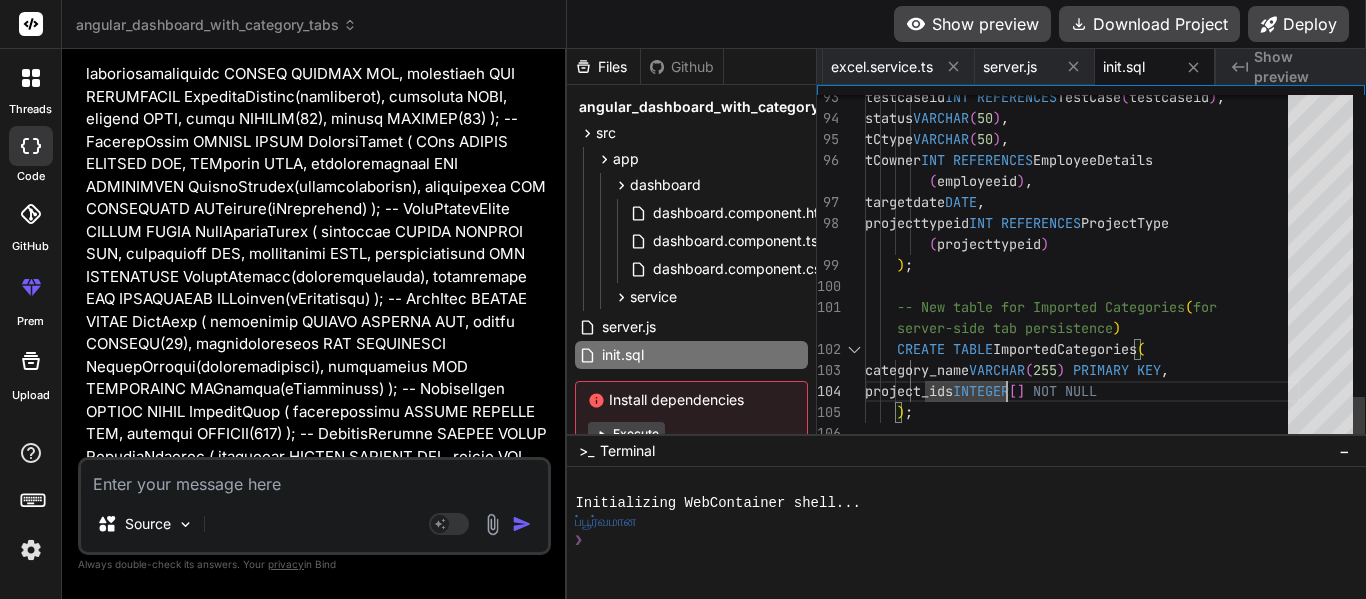 click on "testcaseid  INT   REFERENCES  TestCase ( testcaseid ) ,         status  VARCHAR ( 50 ) ,         tCtype  VARCHAR ( 50 ) ,         tCowner  INT   REFERENCES  EmployeeDetails          ( employeeid ) ,           targetdate  DATE ,         projecttypeid  INT   REFERENCES  ProjectType          ( projecttypeid )      ) ;      -- New table for Imported Categories  ( for       server-side tab persistence )      CREATE   TABLE  ImportedCategories  (         category_name  VARCHAR ( 255 )   PRIMARY   KEY ,         project_ids  INTEGER [ ]   NOT   NULL      ) ;" at bounding box center (1082, -827) 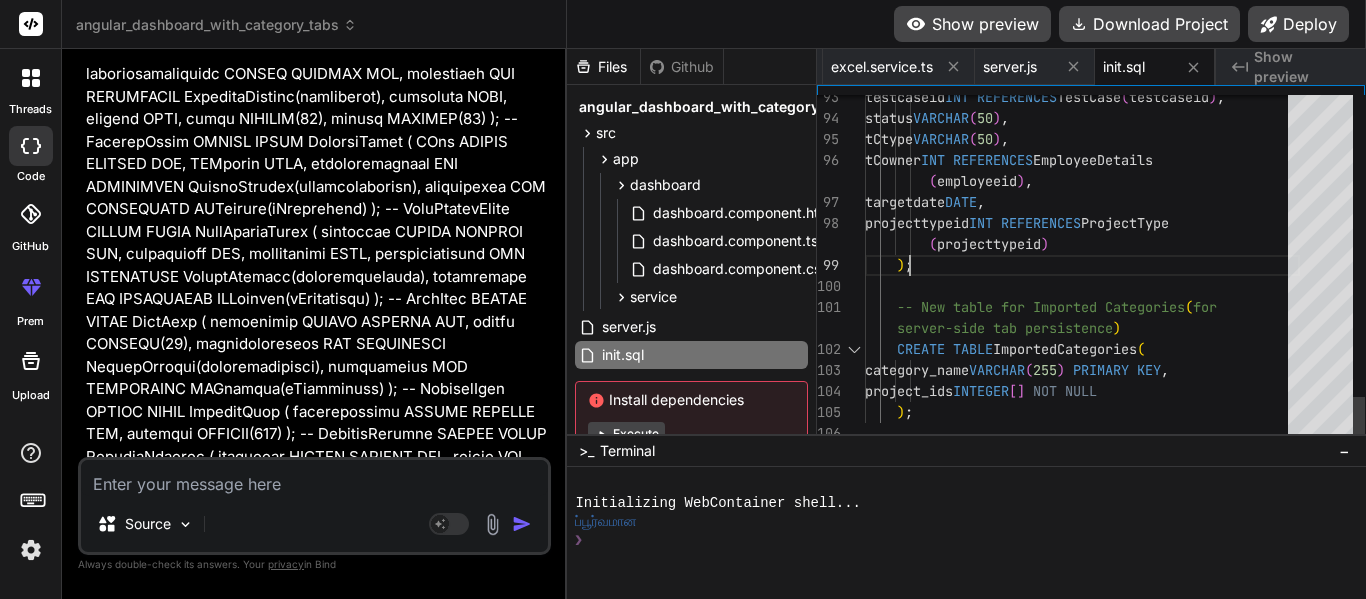 click on "testcaseid  INT   REFERENCES  TestCase ( testcaseid ) ,         status  VARCHAR ( 50 ) ,         tCtype  VARCHAR ( 50 ) ,         tCowner  INT   REFERENCES  EmployeeDetails          ( employeeid ) ,           targetdate  DATE ,         projecttypeid  INT   REFERENCES  ProjectType          ( projecttypeid )      ) ;      -- New table for Imported Categories  ( for       server-side tab persistence )      CREATE   TABLE  ImportedCategories  (         category_name  VARCHAR ( 255 )   PRIMARY   KEY ,         project_ids  INTEGER [ ]   NOT   NULL      ) ;" at bounding box center (1082, -827) 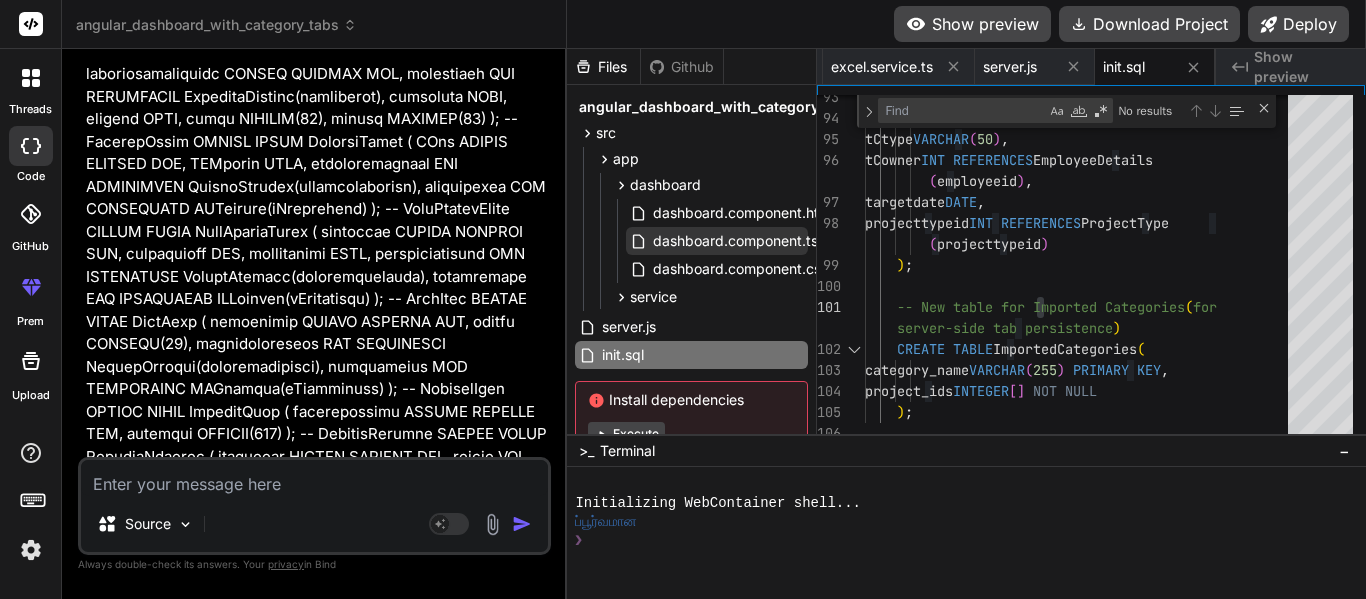 click on "dashboard.component.ts" at bounding box center (735, 241) 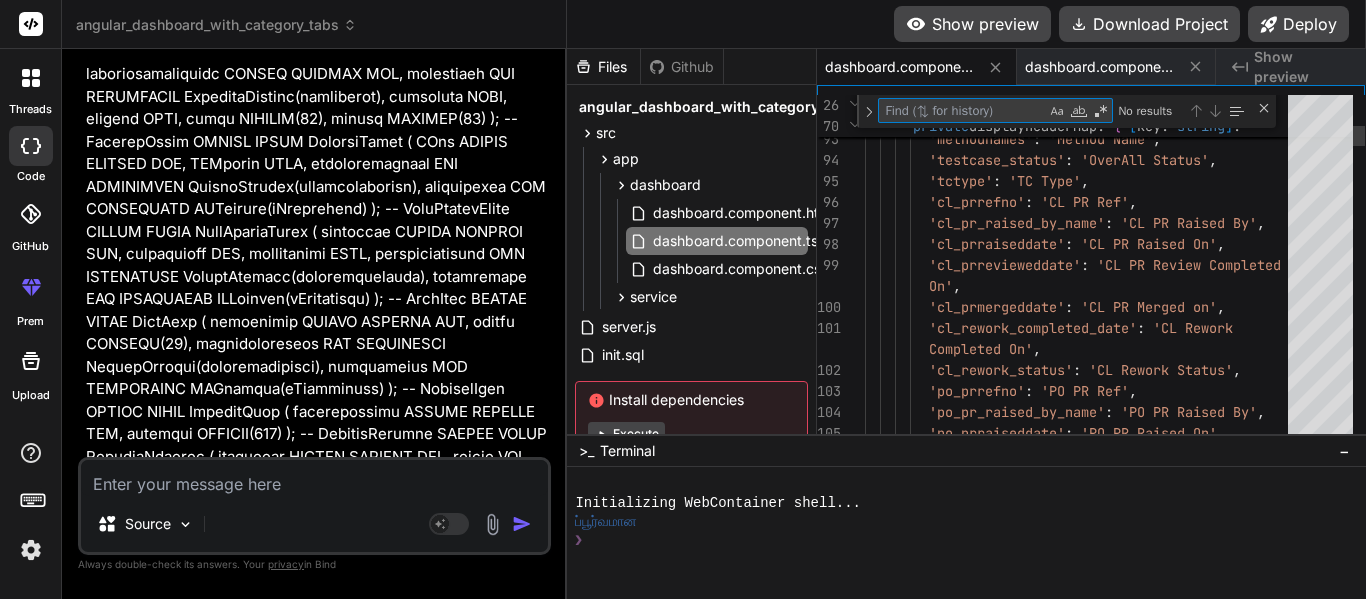 click at bounding box center (962, 110) 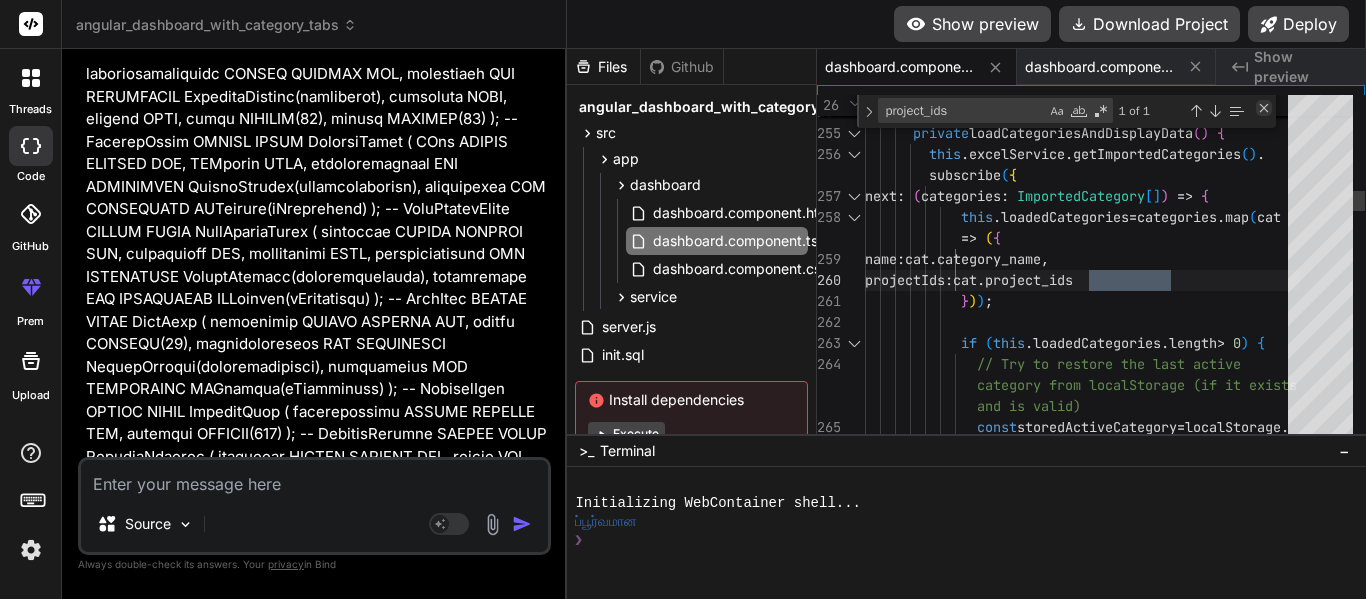 click at bounding box center [1264, 108] 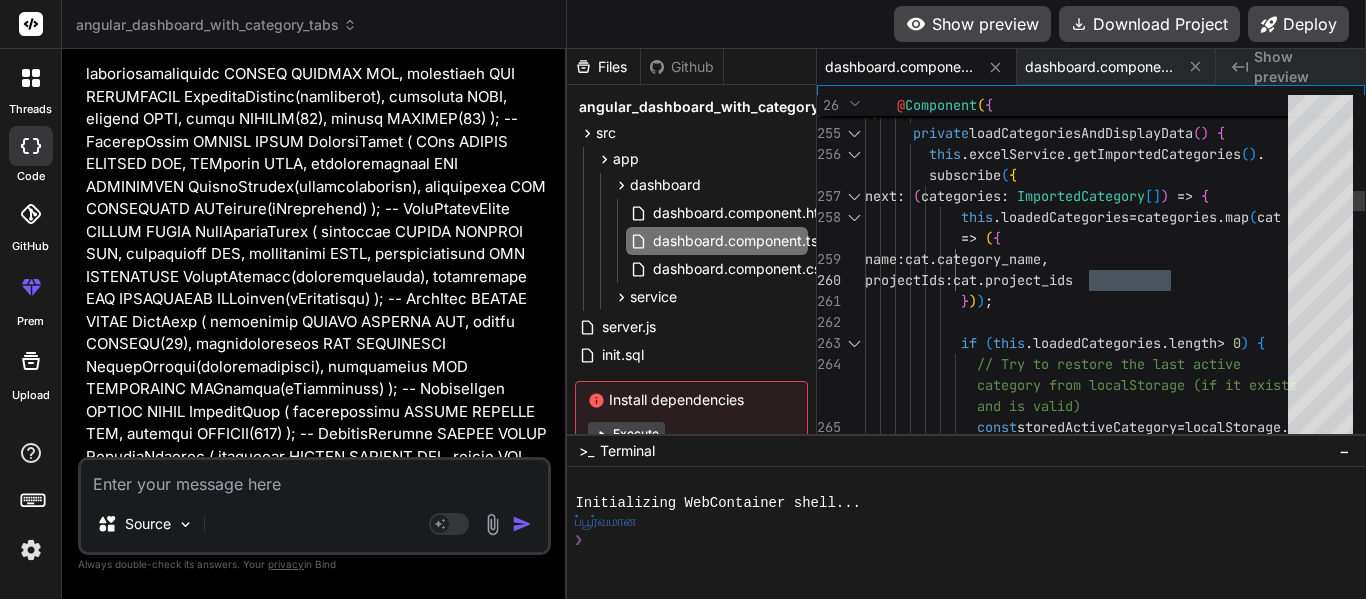 click on "and display data for the active one.        */        private  loadCategoriesAndDisplayData ( )   {          this . excelService . getImportedCategories ( ) .          subscribe ( {           next :   ( categories :   ImportedCategory [ ] )   =>   {              this . loadedCategories  =  categories . map ( cat               =>   ( {               name :  cat . category_name ,               projectIds :  cat . project_ids              } ) ) ;              if   ( this . loadedCategories . length  >   0 )   {                // Try to restore the last active                 category from localStorage (if it exists                 and is valid)                const  storedActiveCategory  =  localStorage .                getItem ( 'activeDisplayCategory' ) ;" at bounding box center (1082, 5194) 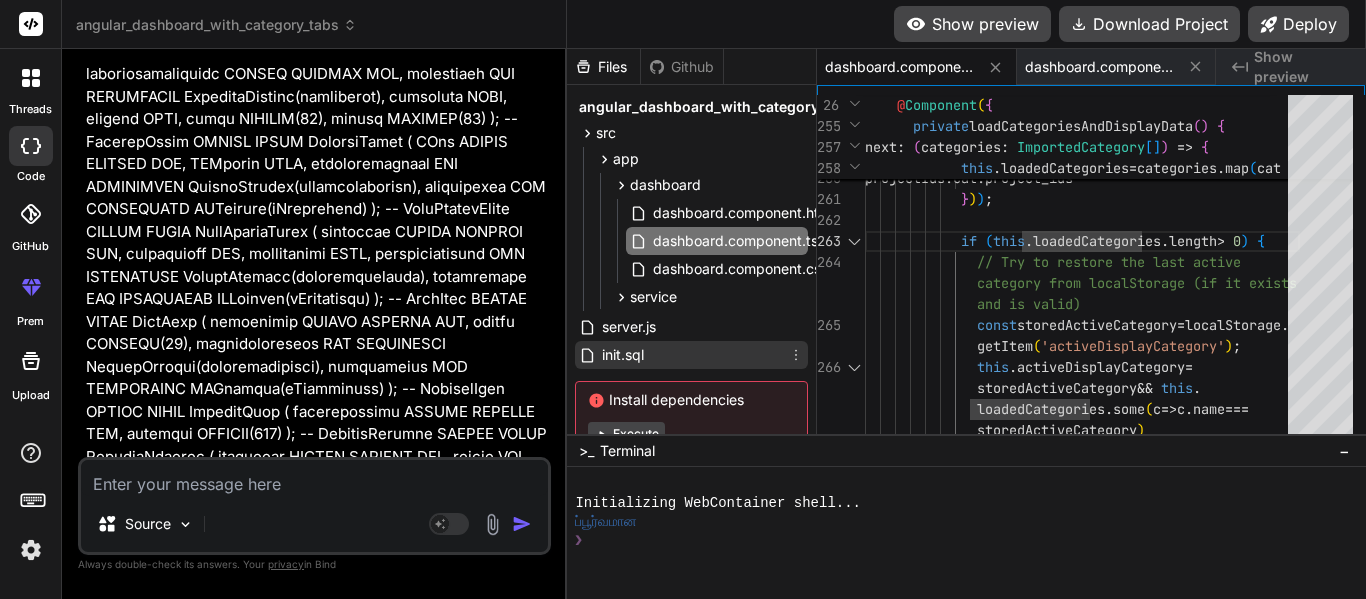 click on "init.sql" at bounding box center [623, 355] 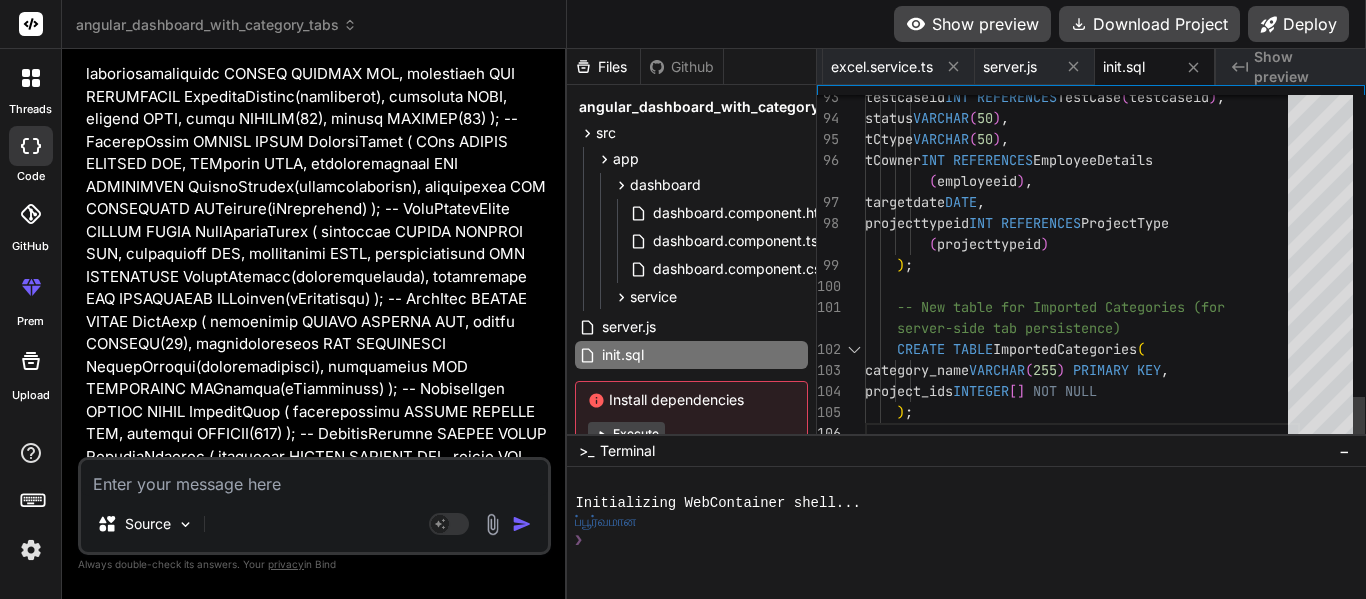 scroll, scrollTop: 0, scrollLeft: 0, axis: both 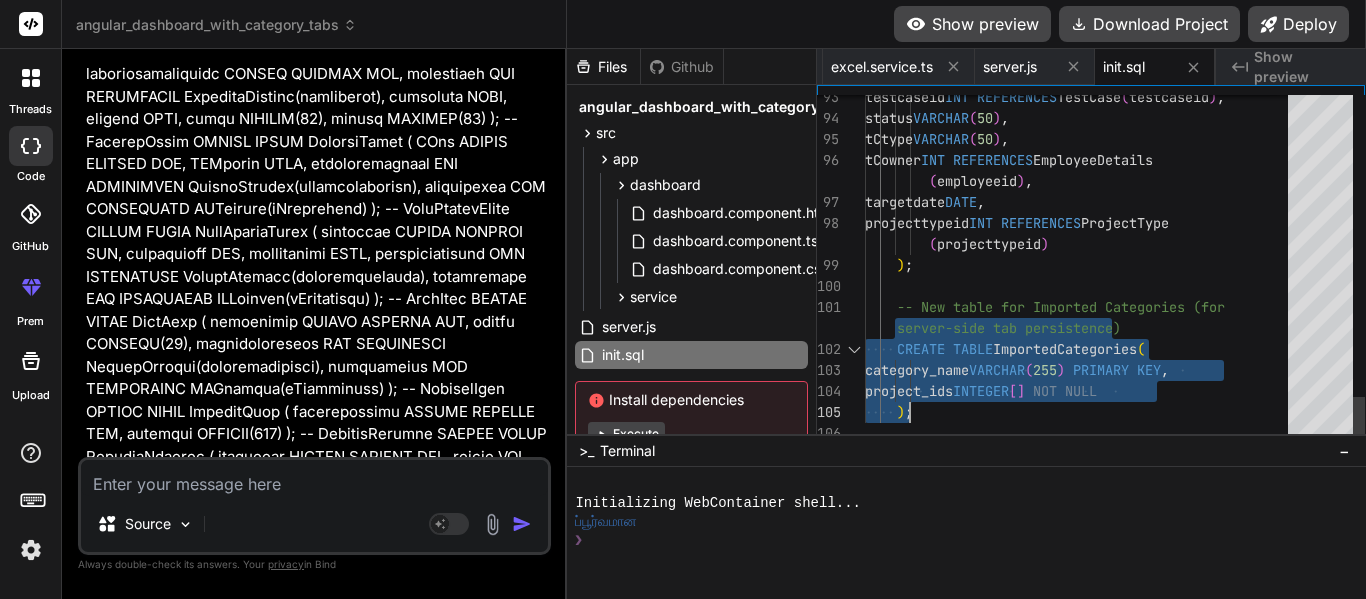 drag, startPoint x: 895, startPoint y: 308, endPoint x: 912, endPoint y: 404, distance: 97.49359 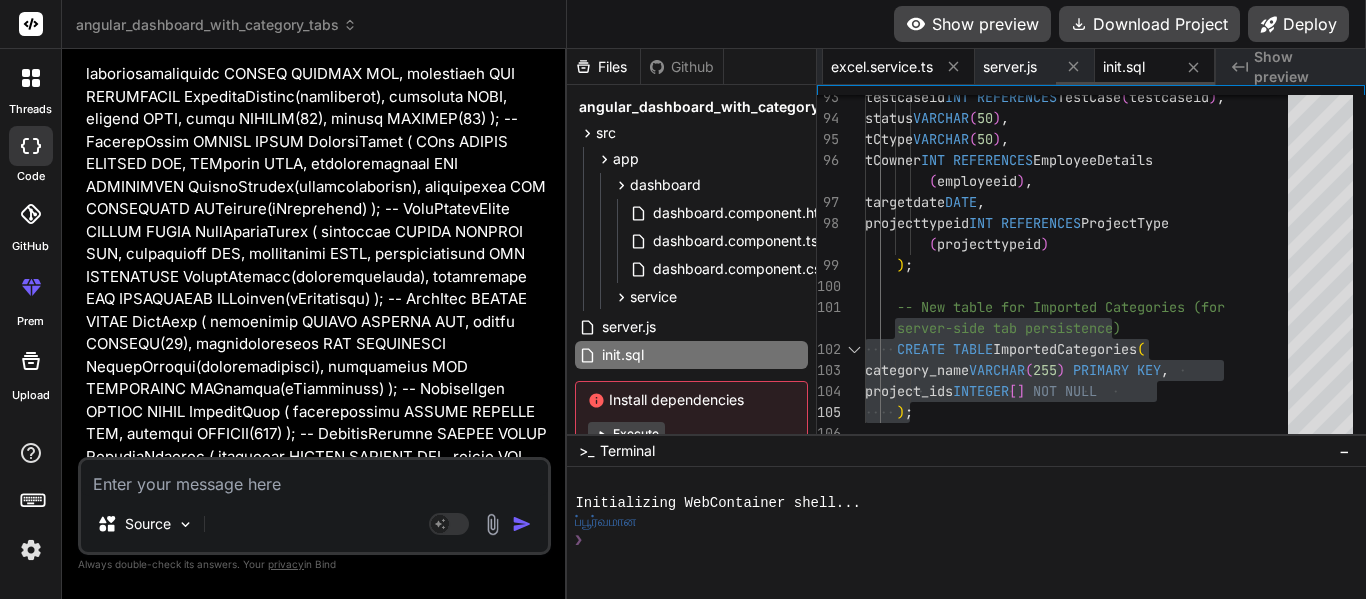 click on "excel.service.ts" at bounding box center [882, 67] 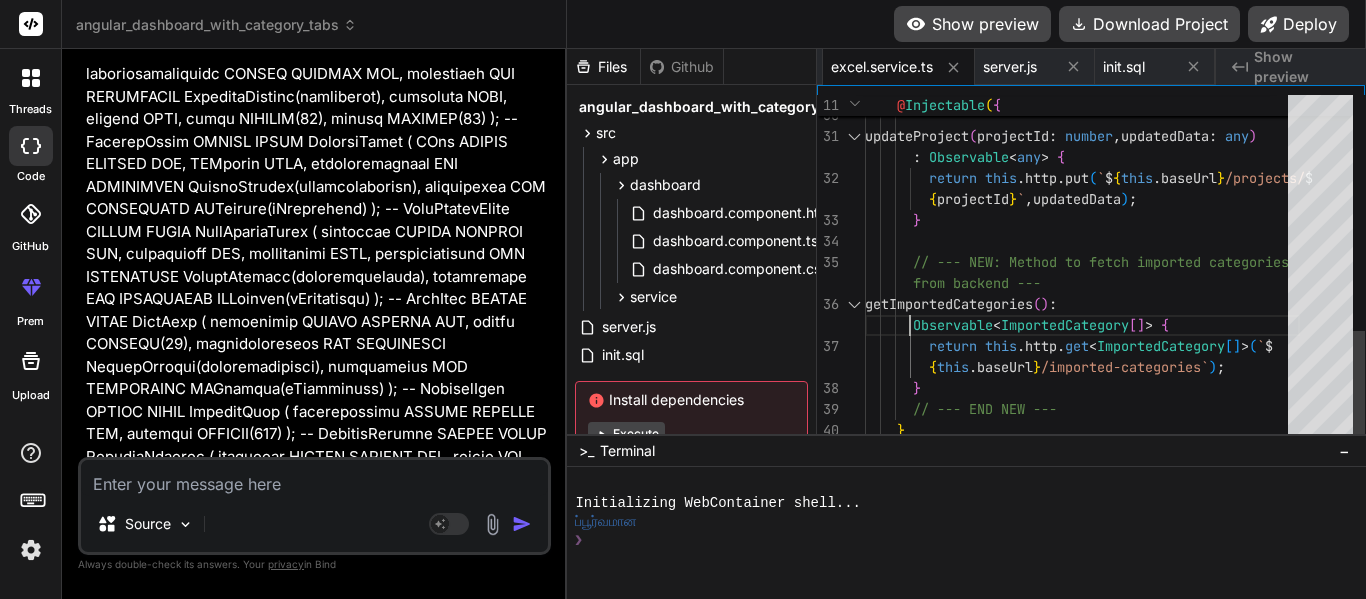 scroll, scrollTop: 0, scrollLeft: 0, axis: both 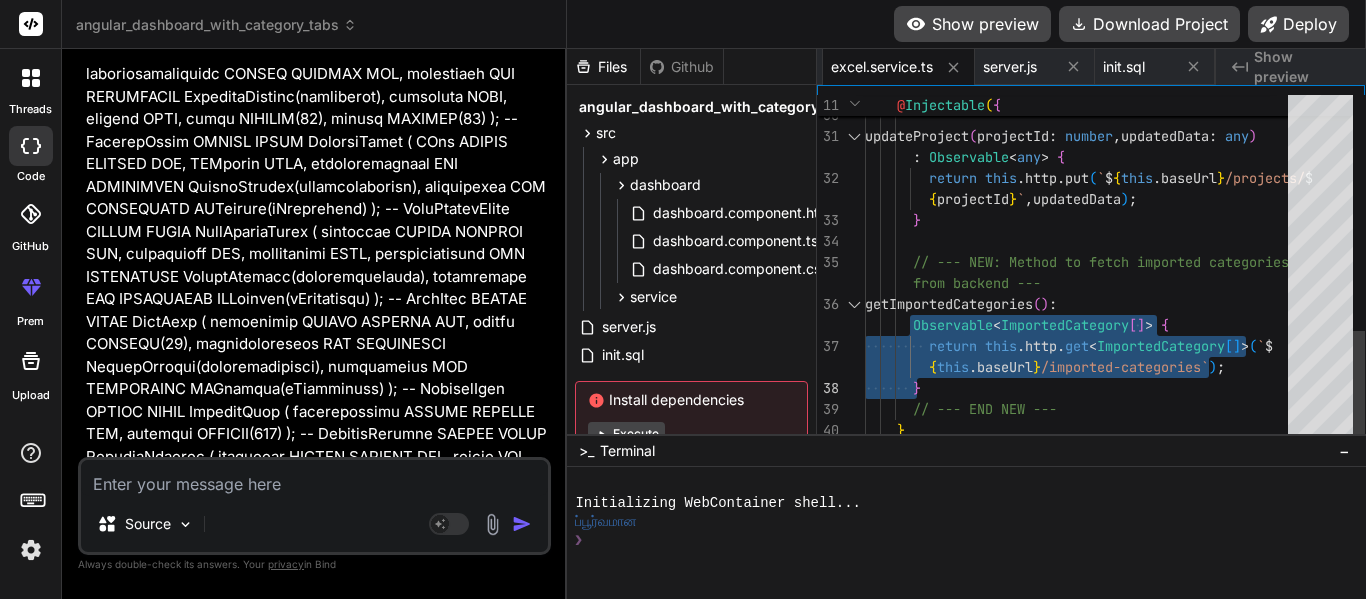 drag, startPoint x: 909, startPoint y: 307, endPoint x: 945, endPoint y: 386, distance: 86.815895 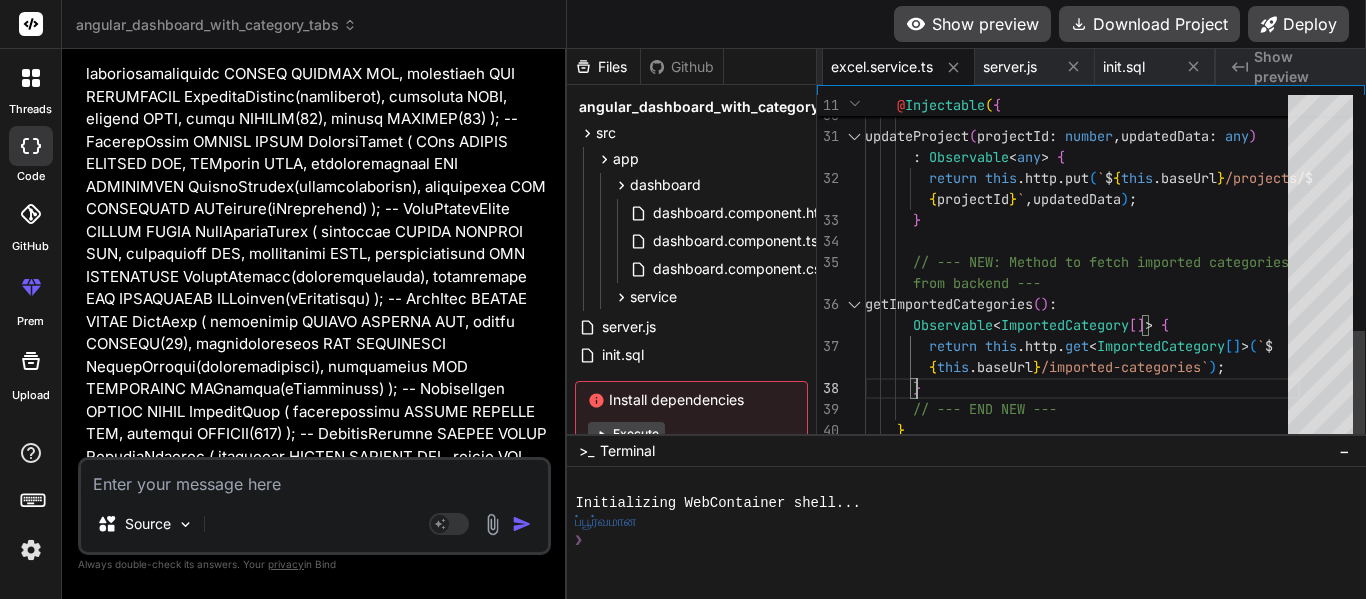 click on "updateProject ( projectId :   number ,  updatedData :   any )        :   Observable < any >   {          return   this . http . put ( ` $ { this . baseUrl } /projects/ $          { projectId } ` ,  updatedData ) ;        }        // --- NEW: Method to fetch imported categories         from backend ---       getImportedCategories ( ) :          Observable < ImportedCategory [ ] >   {          return   this . http . get < ImportedCategory [ ] > ( ` $          { this . baseUrl } /imported-categories` ) ;        }        // --- END NEW ---      }        }" at bounding box center [1082, -105] 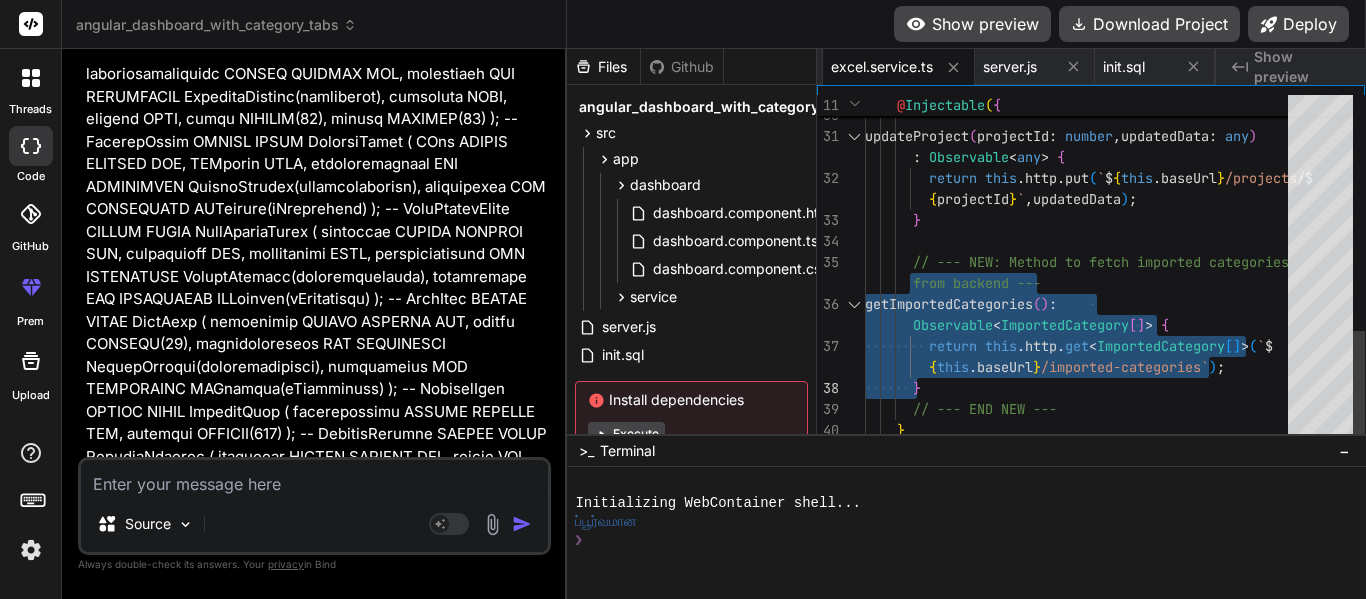 drag, startPoint x: 911, startPoint y: 264, endPoint x: 940, endPoint y: 378, distance: 117.630775 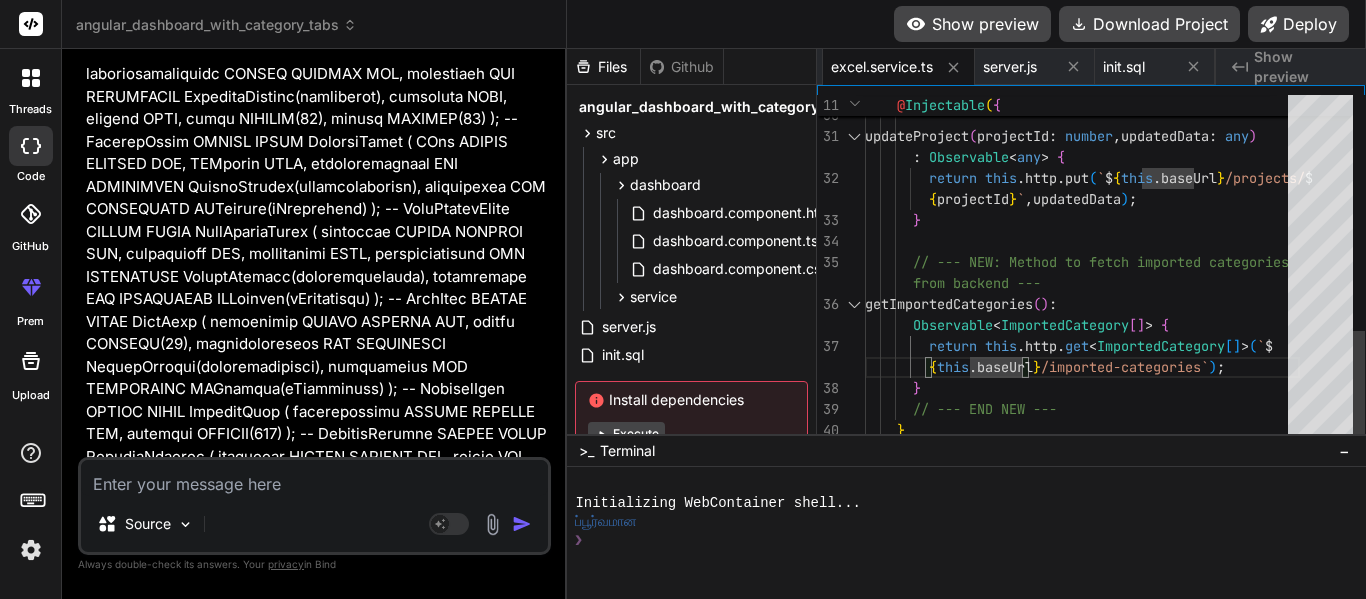 click on "updateProject ( projectId :   number ,  updatedData :   any )        :   Observable < any >   {          return   this . http . put ( ` $ { this . baseUrl } /projects/ $          { projectId } ` ,  updatedData ) ;        }        // --- NEW: Method to fetch imported categories         from backend ---       getImportedCategories ( ) :          Observable < ImportedCategory [ ] >   {          return   this . http . get < ImportedCategory [ ] > ( ` $          { this . baseUrl } /imported-categories` ) ;        }        // --- END NEW ---      }        }" at bounding box center [1082, -105] 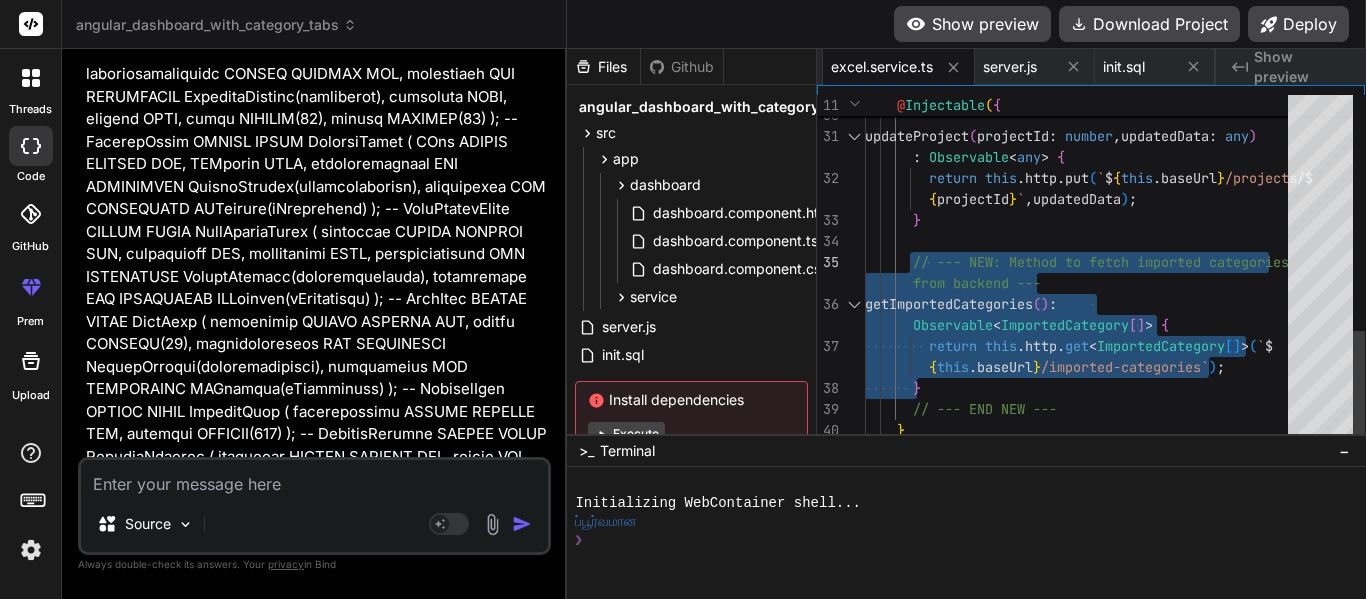 drag, startPoint x: 926, startPoint y: 383, endPoint x: 909, endPoint y: 268, distance: 116.24973 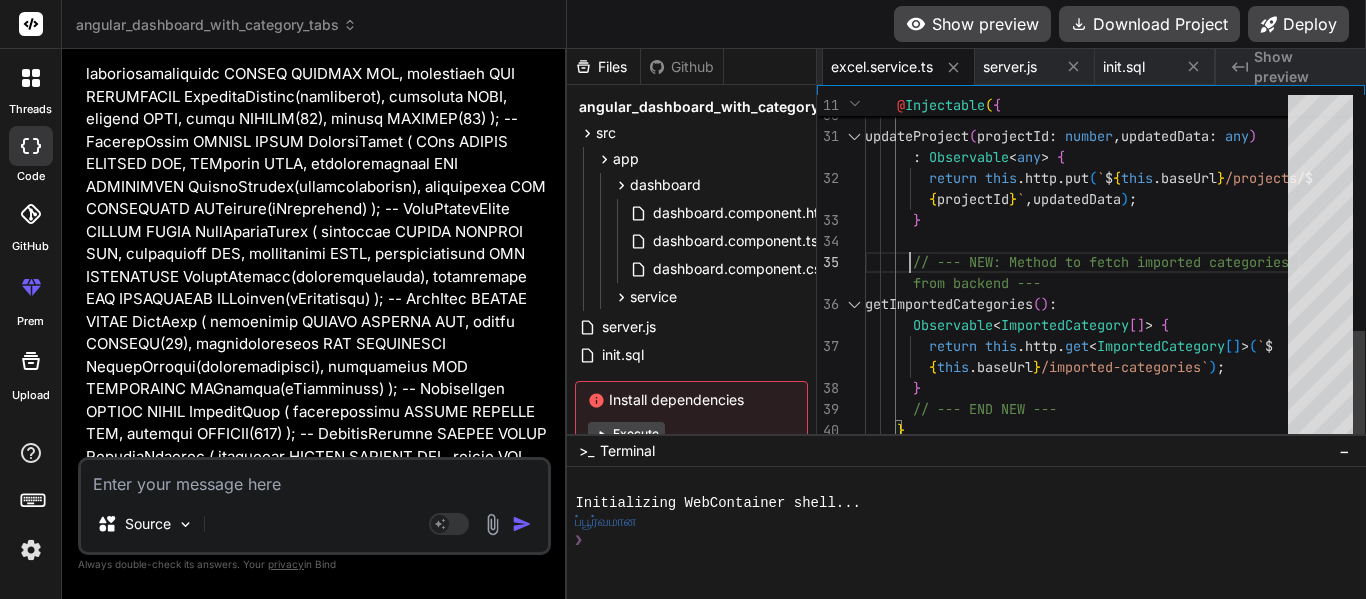 click on "updateProject ( projectId :   number ,  updatedData :   any )        :   Observable < any >   {          return   this . http . put ( ` $ { this . baseUrl } /projects/ $          { projectId } ` ,  updatedData ) ;        }        // --- NEW: Method to fetch imported categories         from backend ---       getImportedCategories ( ) :          Observable < ImportedCategory [ ] >   {          return   this . http . get < ImportedCategory [ ] > ( ` $          { this . baseUrl } /imported-categories` ) ;        }        // --- END NEW ---      }        }" at bounding box center (1082, -105) 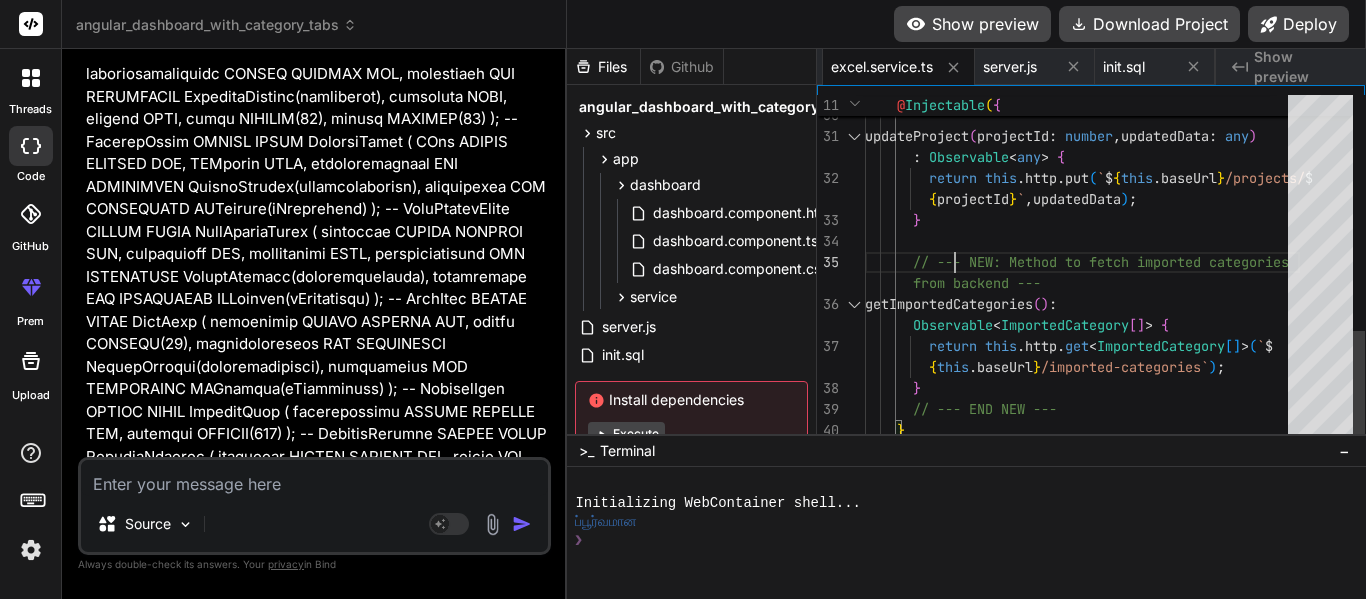 click on "updateProject ( projectId :   number ,  updatedData :   any )        :   Observable < any >   {          return   this . http . put ( ` $ { this . baseUrl } /projects/ $          { projectId } ` ,  updatedData ) ;        }        // --- NEW: Method to fetch imported categories         from backend ---       getImportedCategories ( ) :          Observable < ImportedCategory [ ] >   {          return   this . http . get < ImportedCategory [ ] > ( ` $          { this . baseUrl } /imported-categories` ) ;        }        // --- END NEW ---      }        }" at bounding box center [1082, -105] 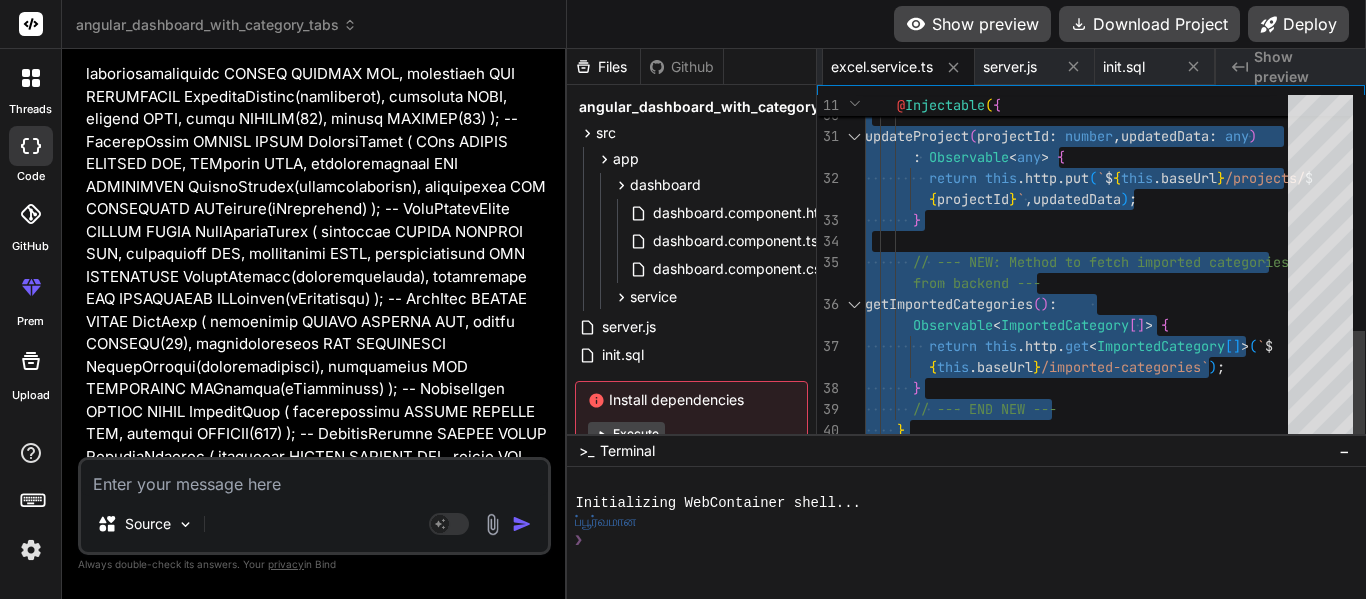 click on "updateProject ( projectId :   number ,  updatedData :   any )        :   Observable < any >   {          return   this . http . put ( ` $ { this . baseUrl } /projects/ $          { projectId } ` ,  updatedData ) ;        }        // --- NEW: Method to fetch imported categories         from backend ---       getImportedCategories ( ) :          Observable < ImportedCategory [ ] >   {          return   this . http . get < ImportedCategory [ ] > ( ` $          { this . baseUrl } /imported-categories` ) ;        }        // --- END NEW ---      }        }" at bounding box center (1082, -105) 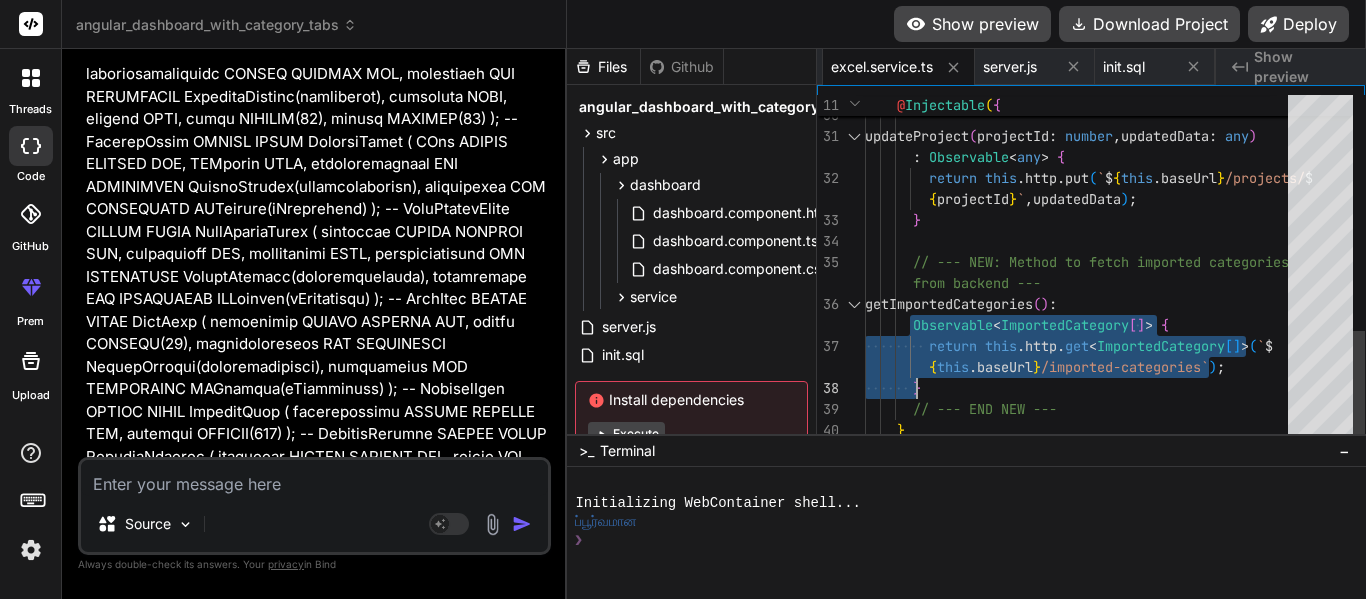 drag, startPoint x: 907, startPoint y: 307, endPoint x: 940, endPoint y: 383, distance: 82.85529 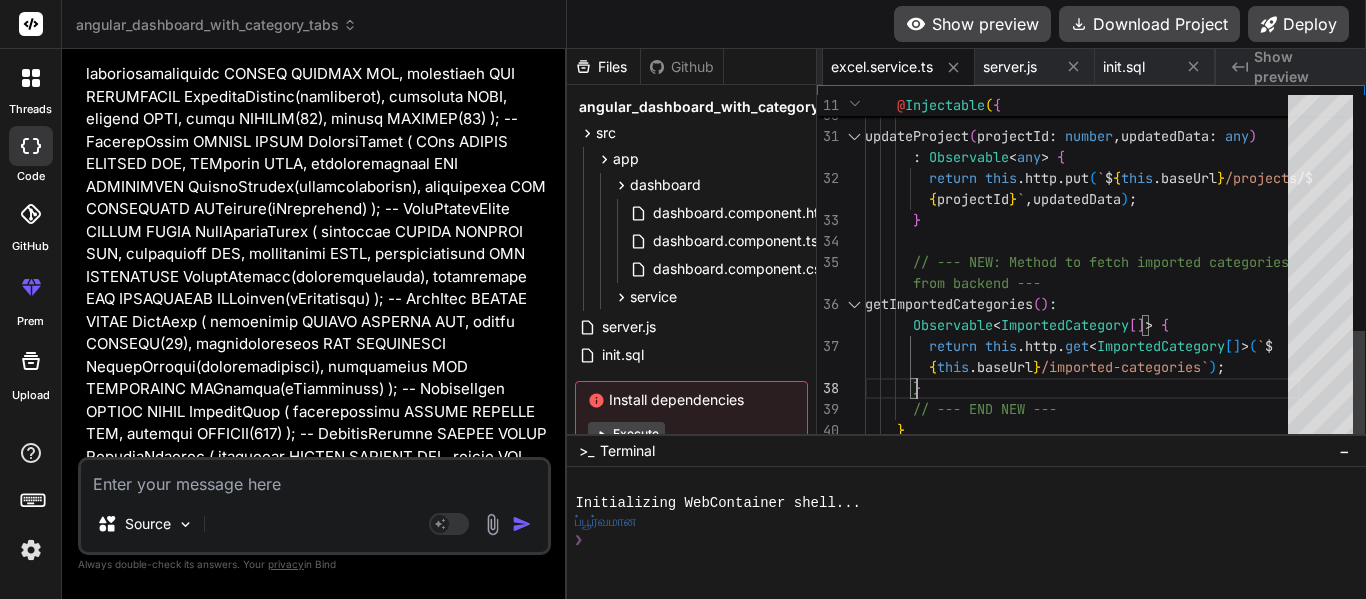 click on "updateProject ( projectId :   number ,  updatedData :   any )        :   Observable < any >   {          return   this . http . put ( ` $ { this . baseUrl } /projects/ $          { projectId } ` ,  updatedData ) ;        }        // --- NEW: Method to fetch imported categories         from backend ---       getImportedCategories ( ) :          Observable < ImportedCategory [ ] >   {          return   this . http . get < ImportedCategory [ ] > ( ` $          { this . baseUrl } /imported-categories` ) ;        }        // --- END NEW ---      }        }" at bounding box center (1082, -105) 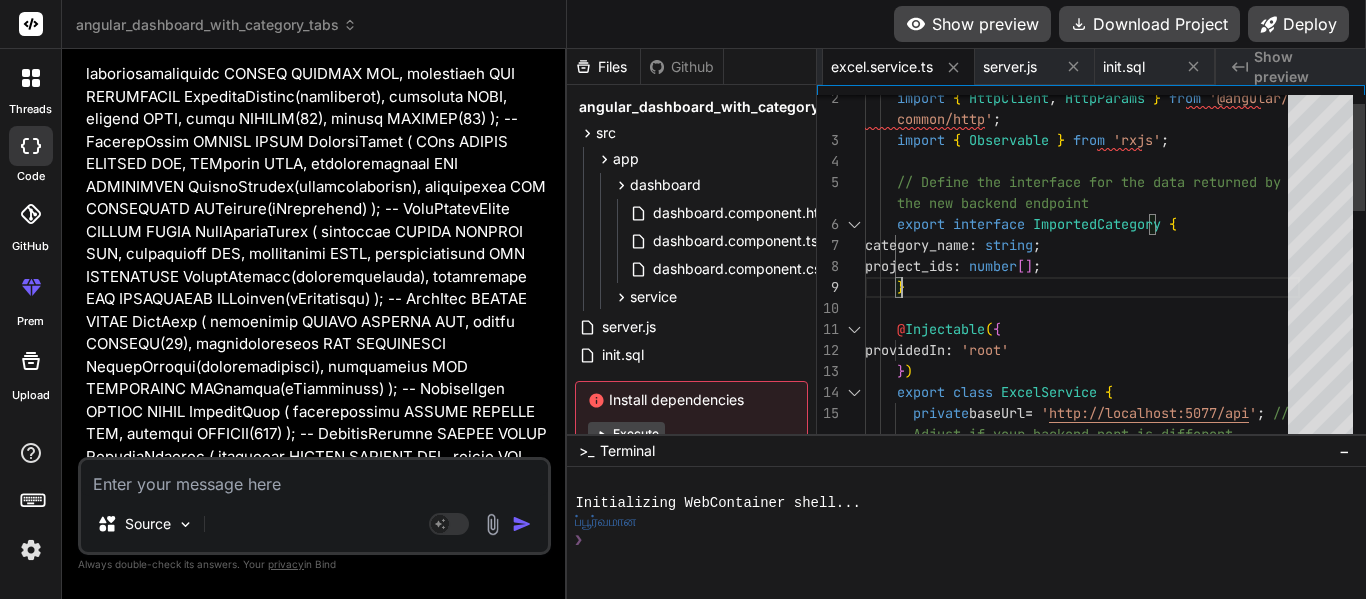 click on "Adjust if your backend port is different        private  baseUrl  =   ' http://localhost:5077/api ' ;   //       export   class   ExcelService   {      } )       providedIn :   'root'      @ Injectable ( {      }       project_ids :   number [ ] ;       category_name :   string ;      export   interface   ImportedCategory   {      the new backend endpoint      // Define the interface for the data returned by       import   {   Observable   }   from   'rxjs' ;      common/http' ;      import   {   HttpClient ,   HttpParams   }   from   '@angular/" at bounding box center [1082, 634] 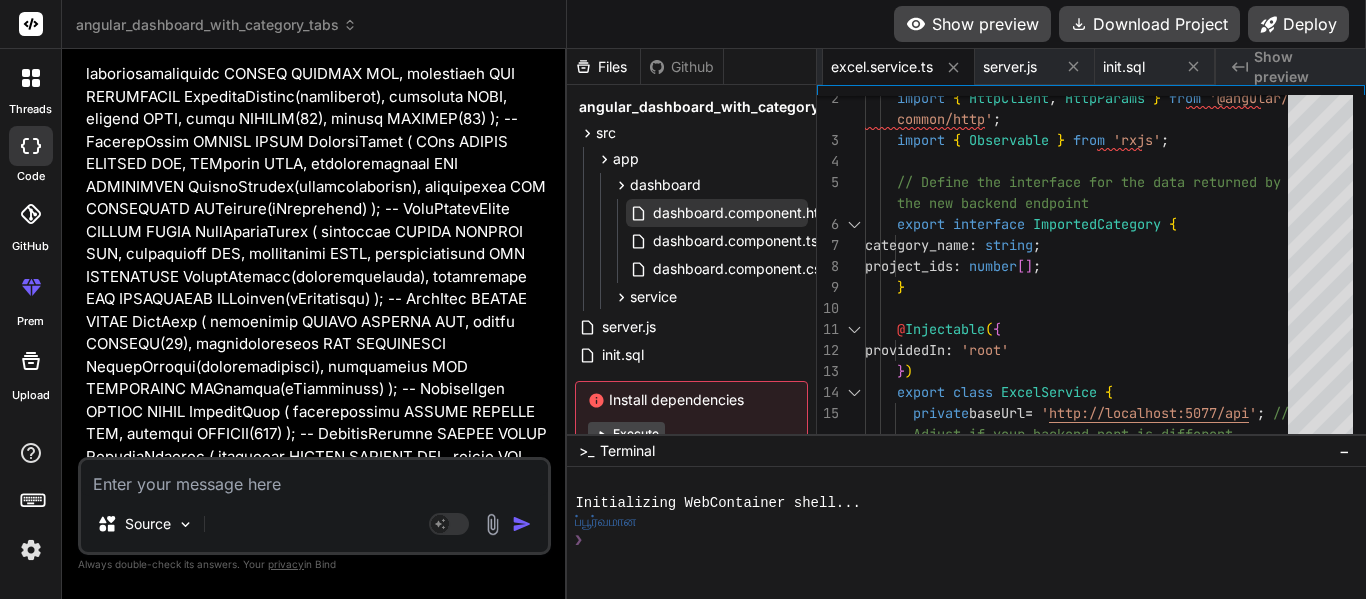 click on "dashboard.component.html" at bounding box center (743, 213) 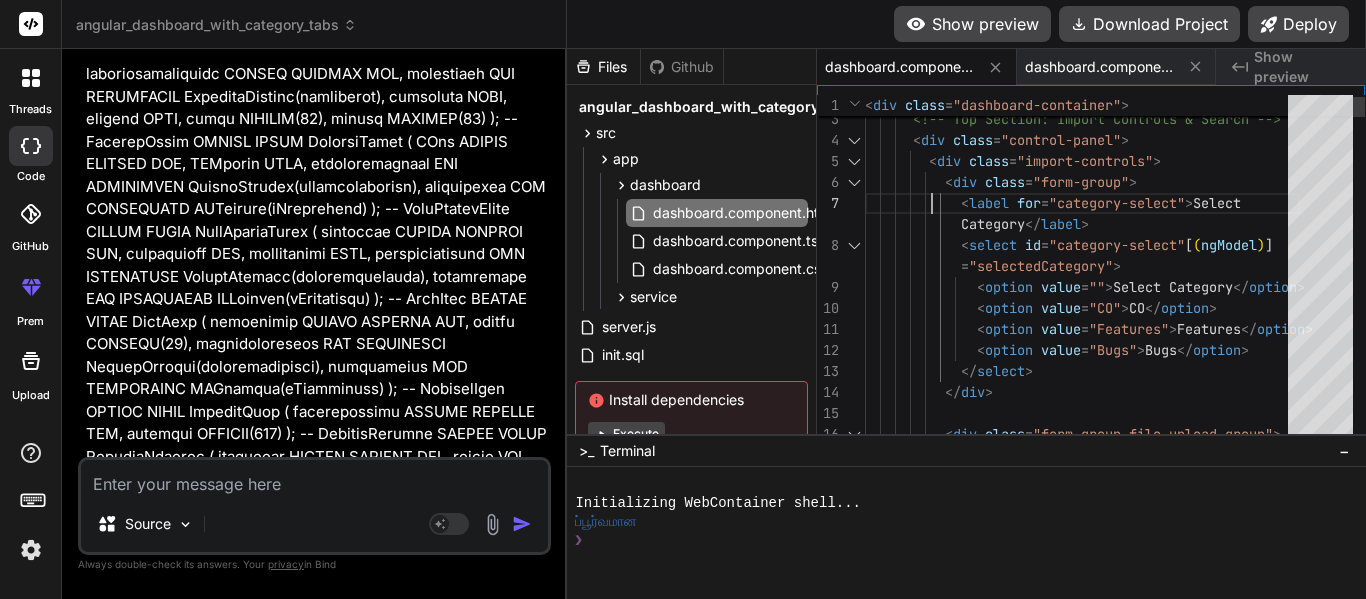 scroll, scrollTop: 0, scrollLeft: 0, axis: both 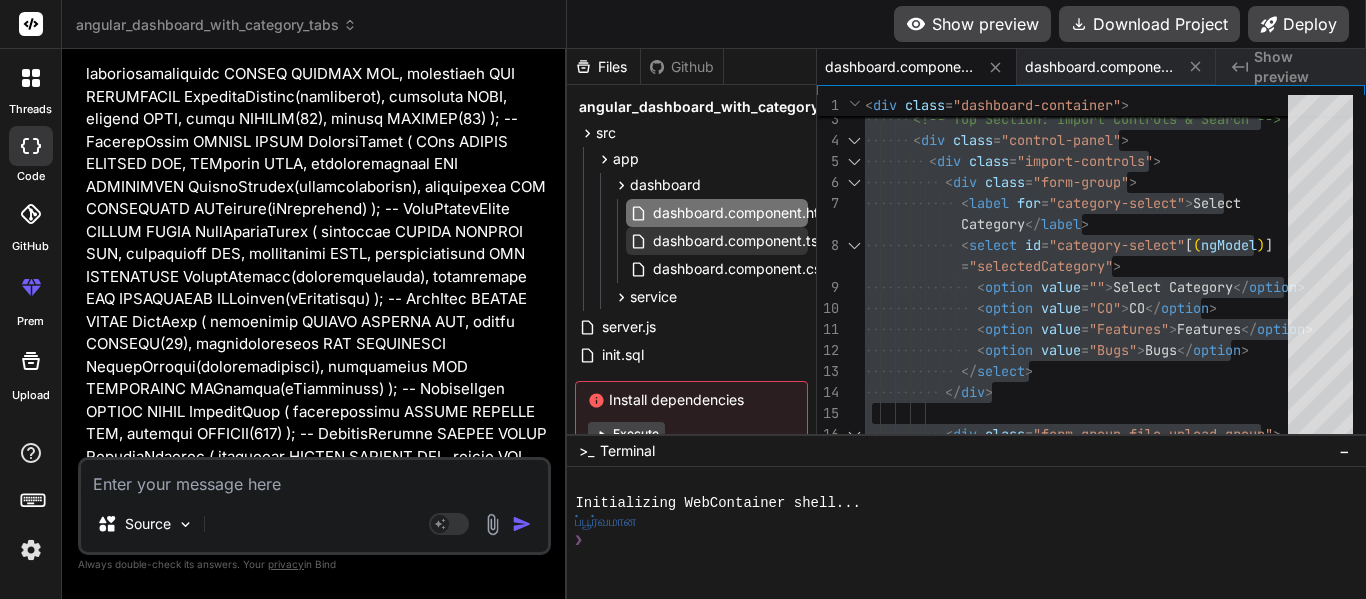 click on "dashboard.component.ts" at bounding box center (735, 241) 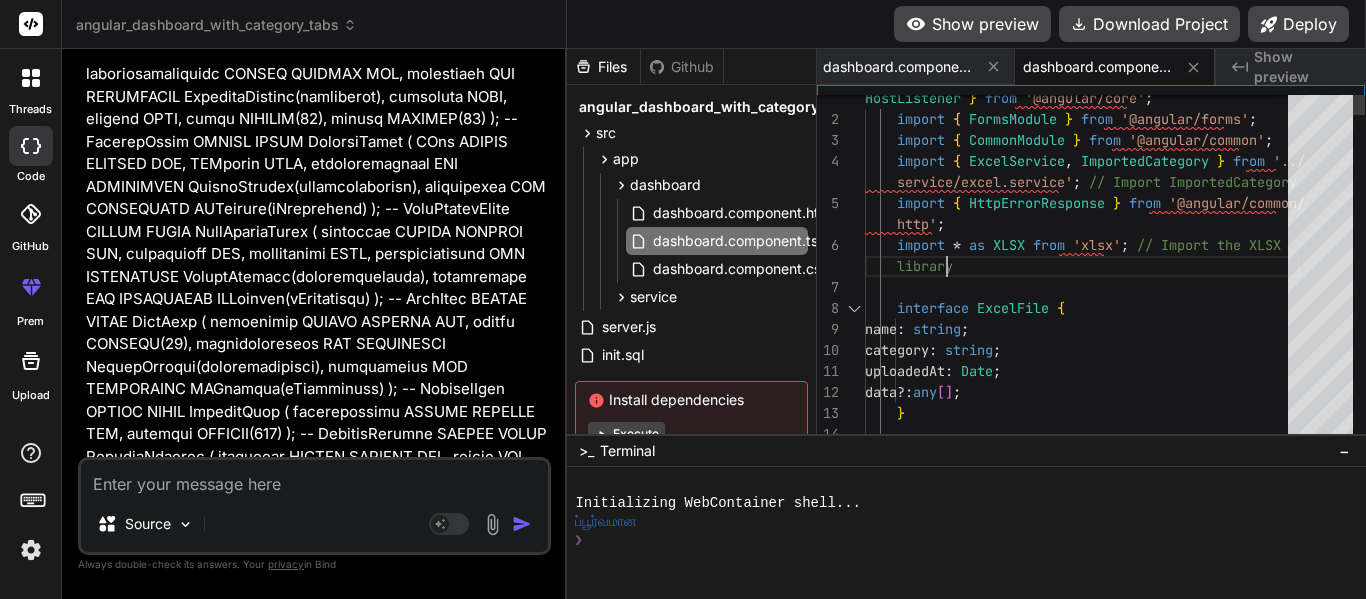 scroll, scrollTop: 0, scrollLeft: 0, axis: both 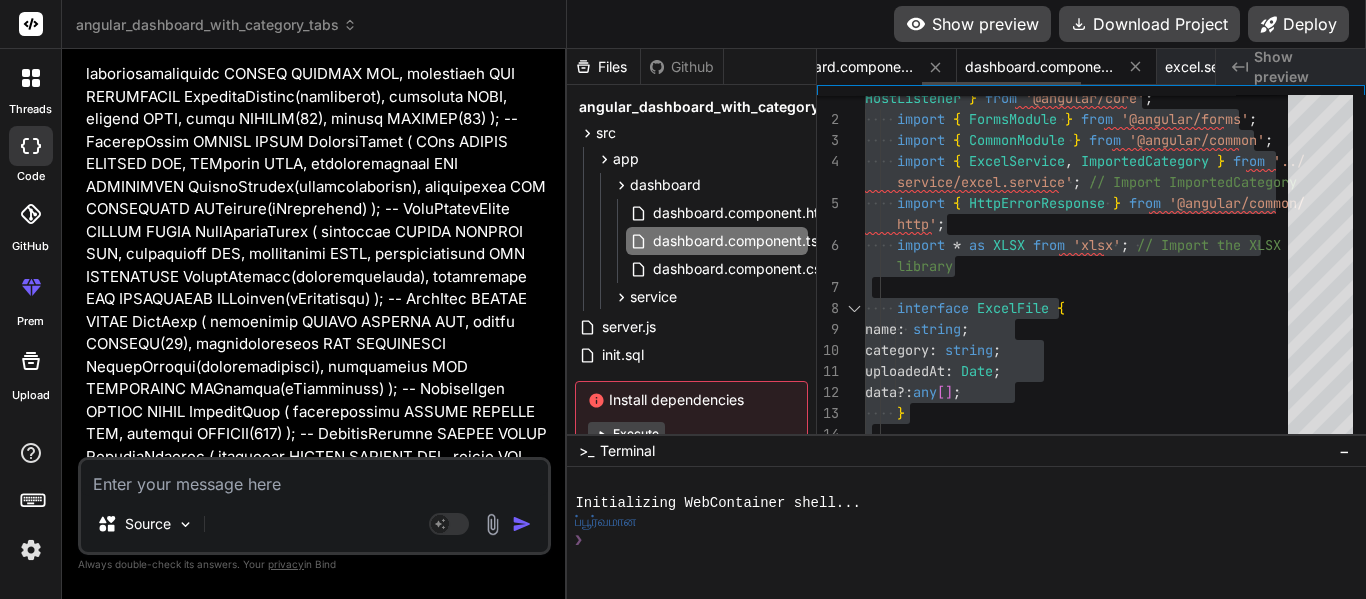 click on "dashboard.component.css" at bounding box center [1040, 67] 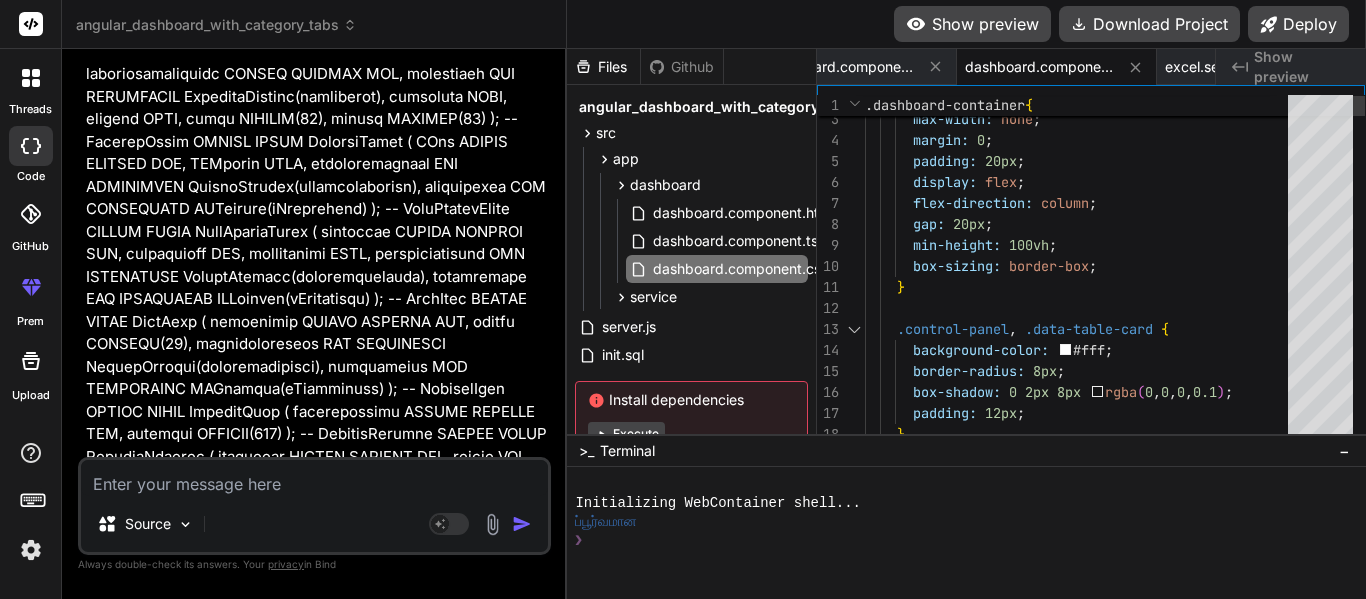 scroll, scrollTop: 0, scrollLeft: 0, axis: both 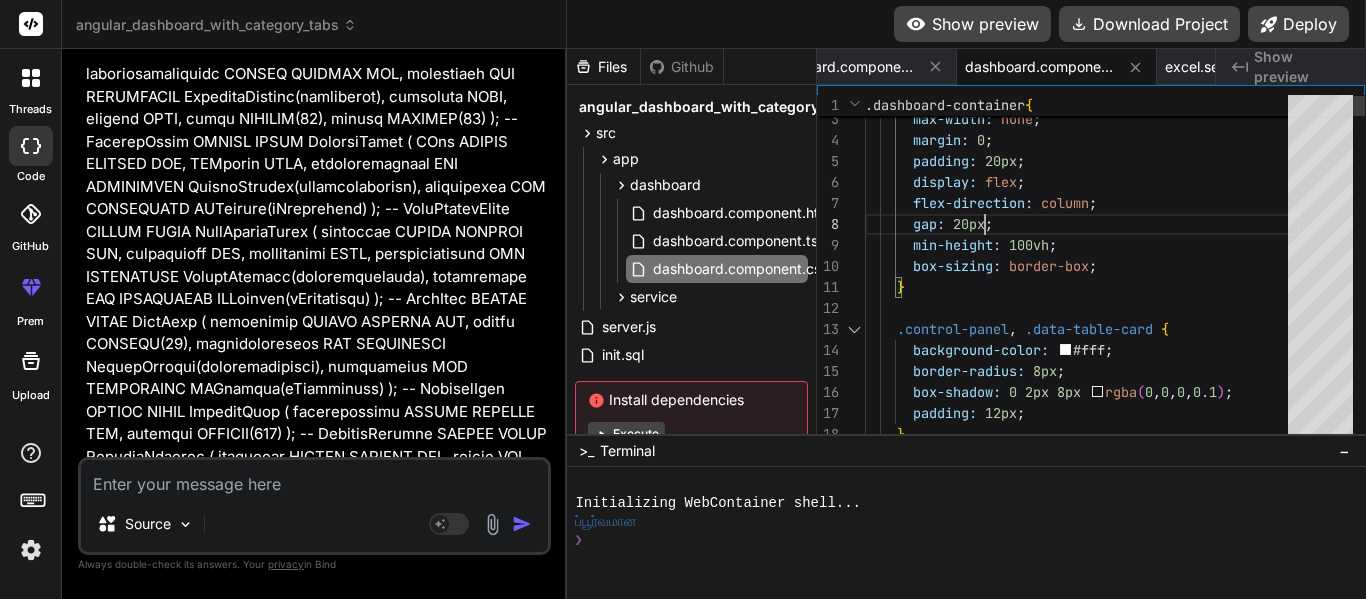click on ".control-panel ,   .data-table-card   {      }        box-sizing:   border-box ;        min-height:   100vh ;        gap:   20px ;        flex-direction:   column ;        display:   flex ;        padding:   20px ;        margin:   0 ;        max-width:   none ;        width:   100% ;        background-color:     #fff ;        border-radius:   8px ;        box-shadow:   0   2px   8px     rgba ( 0 , 0 , 0 , 0.1 ) ;        padding:   12px ;      }" at bounding box center [1082, 5726] 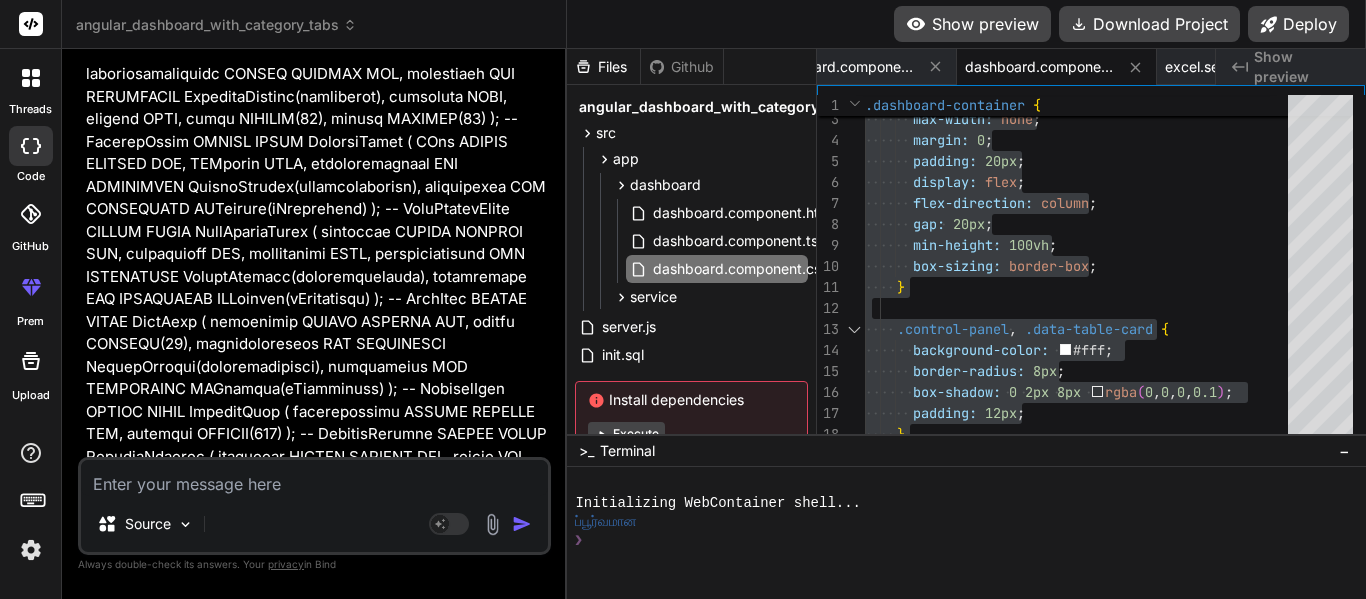 click at bounding box center [314, 478] 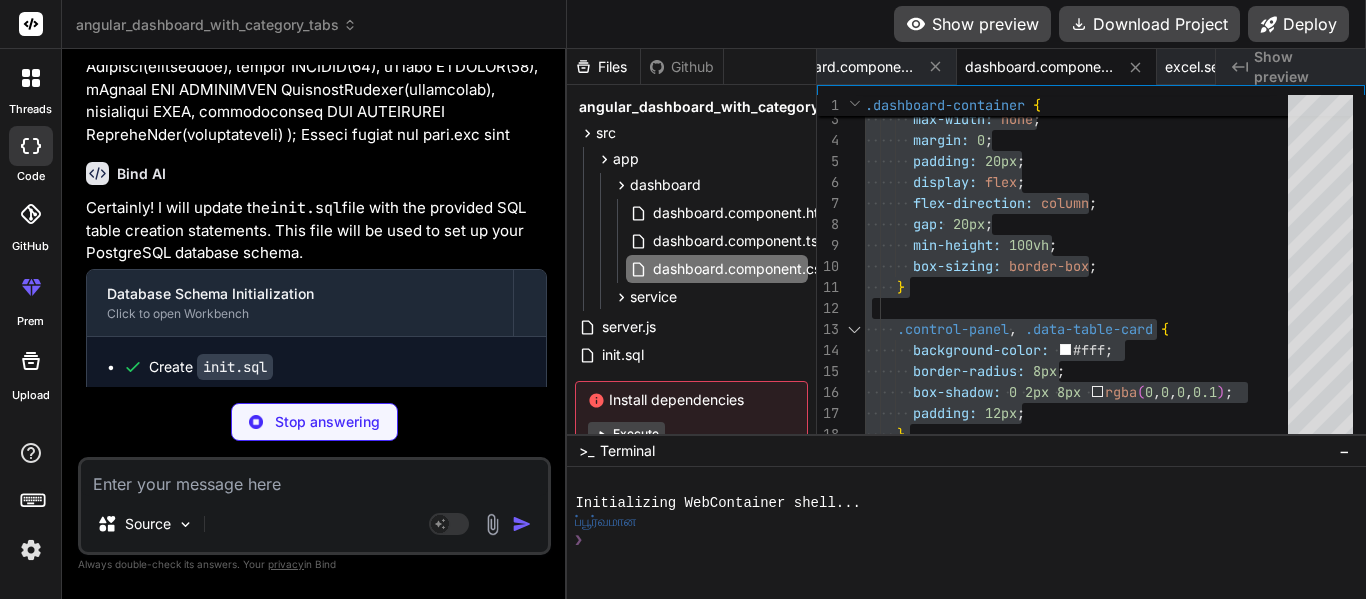 scroll, scrollTop: 63028, scrollLeft: 0, axis: vertical 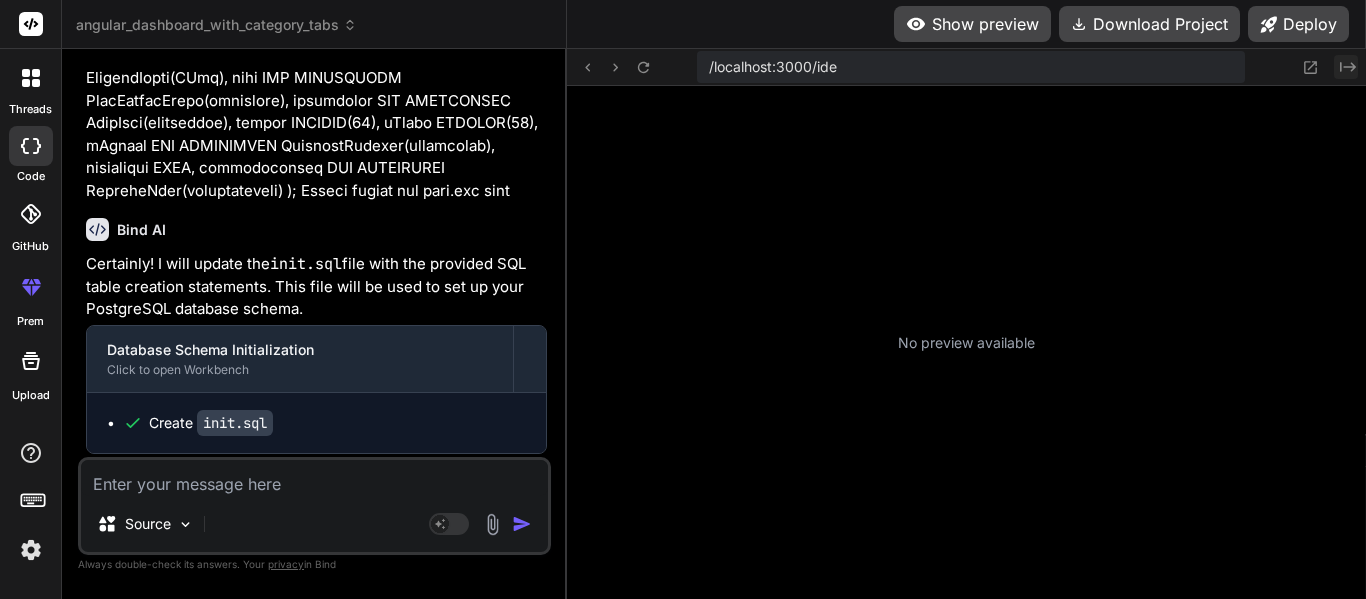 click on "Created with Pixso." 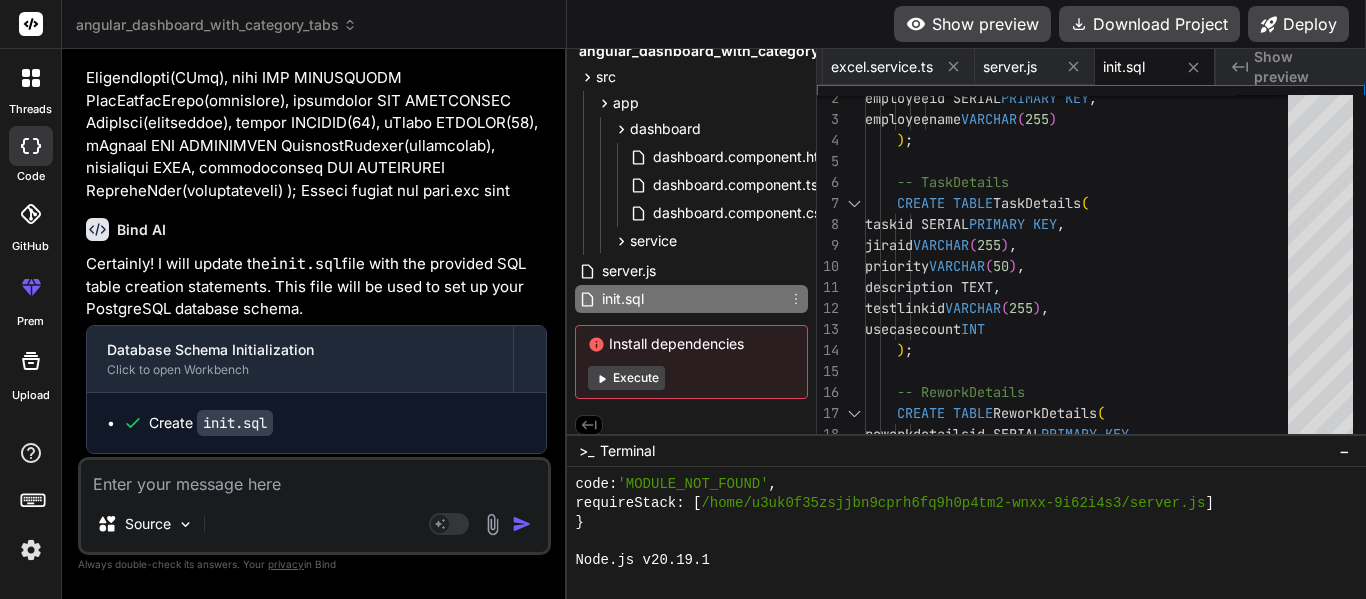 scroll, scrollTop: 55, scrollLeft: 0, axis: vertical 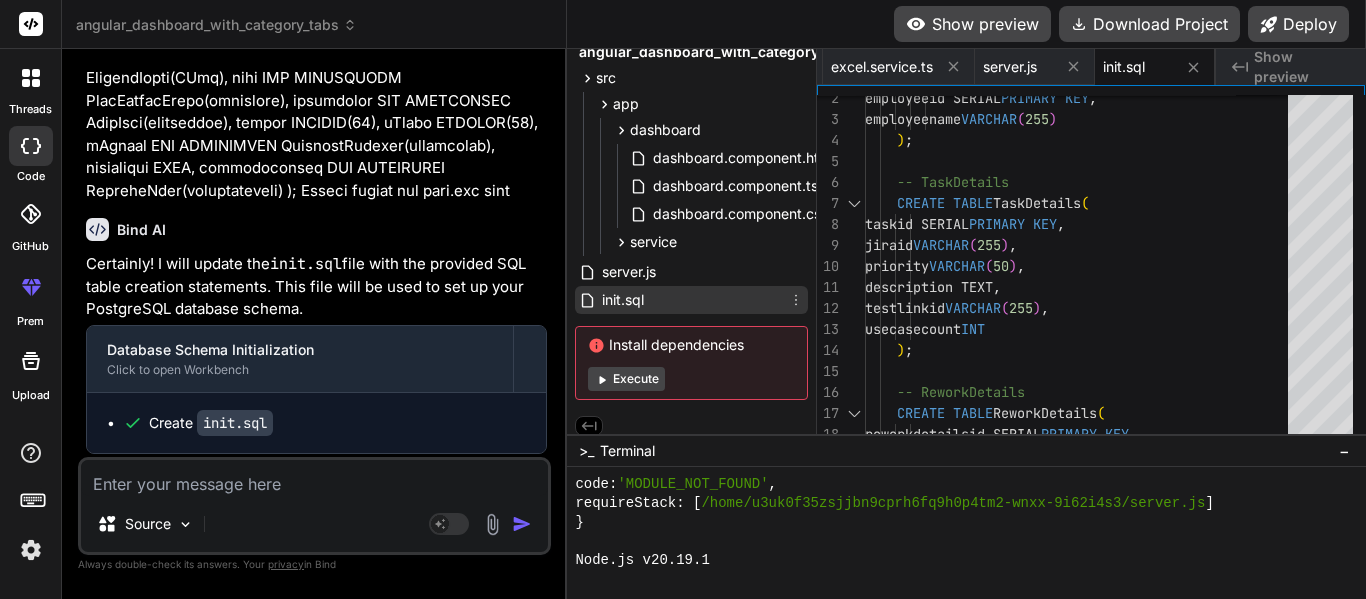 click on "init.sql" at bounding box center (623, 300) 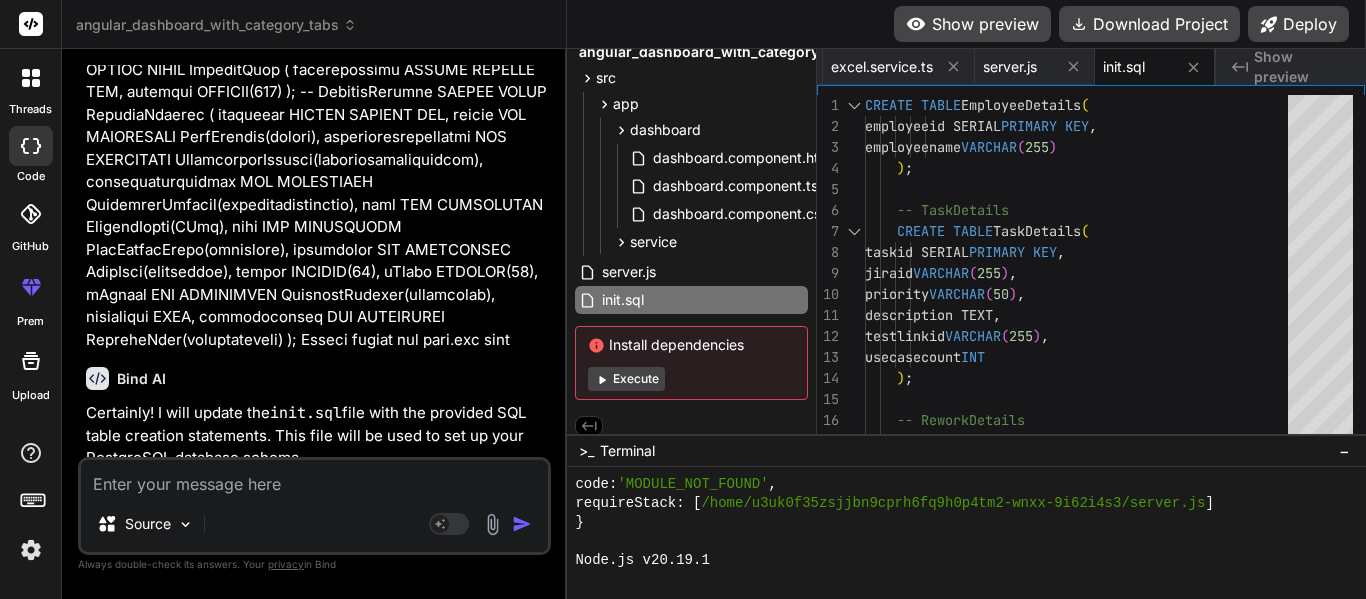 scroll, scrollTop: 62818, scrollLeft: 0, axis: vertical 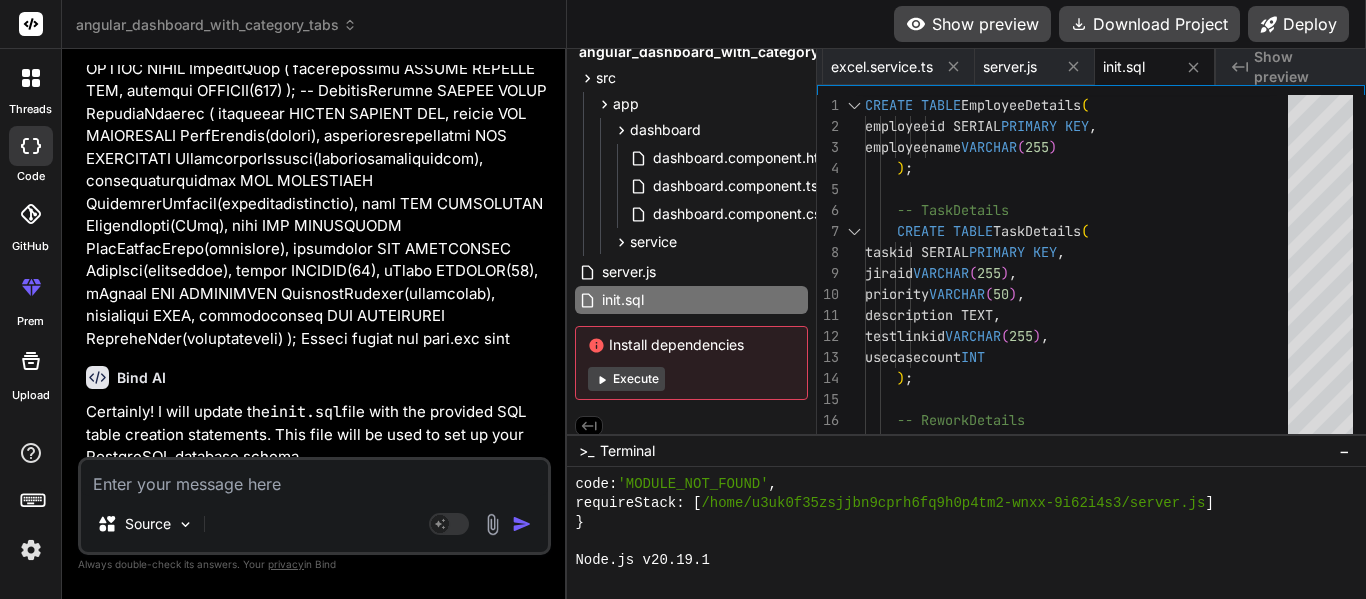click at bounding box center (314, 478) 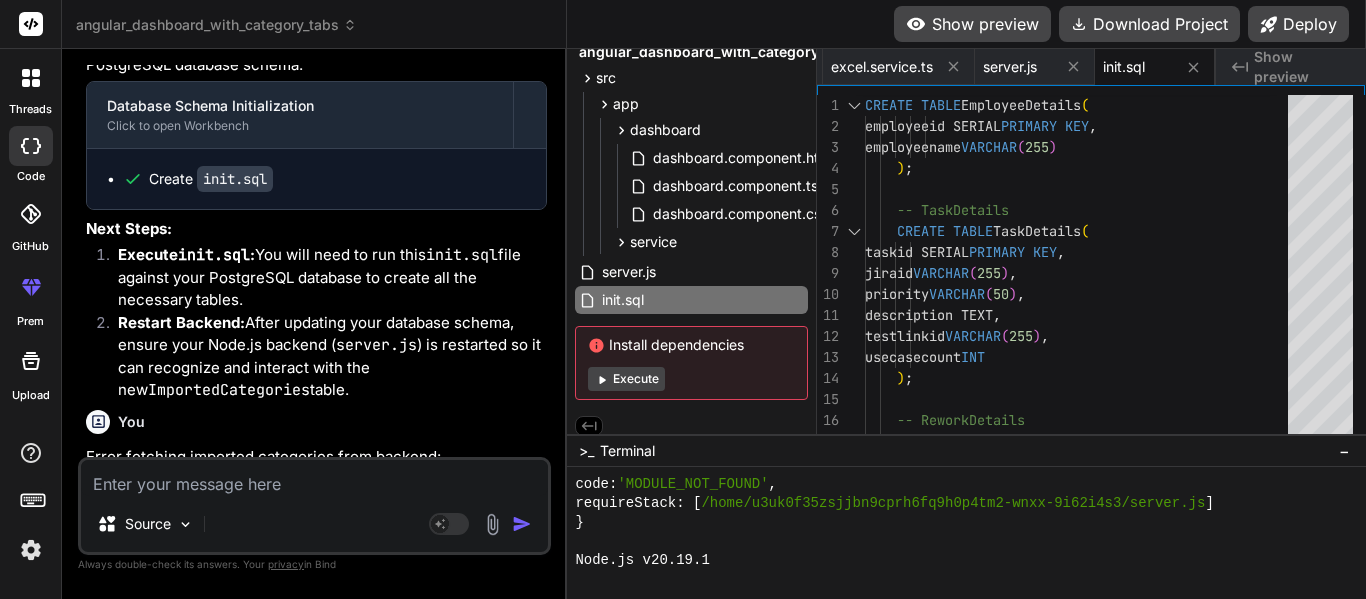 scroll, scrollTop: 63595, scrollLeft: 0, axis: vertical 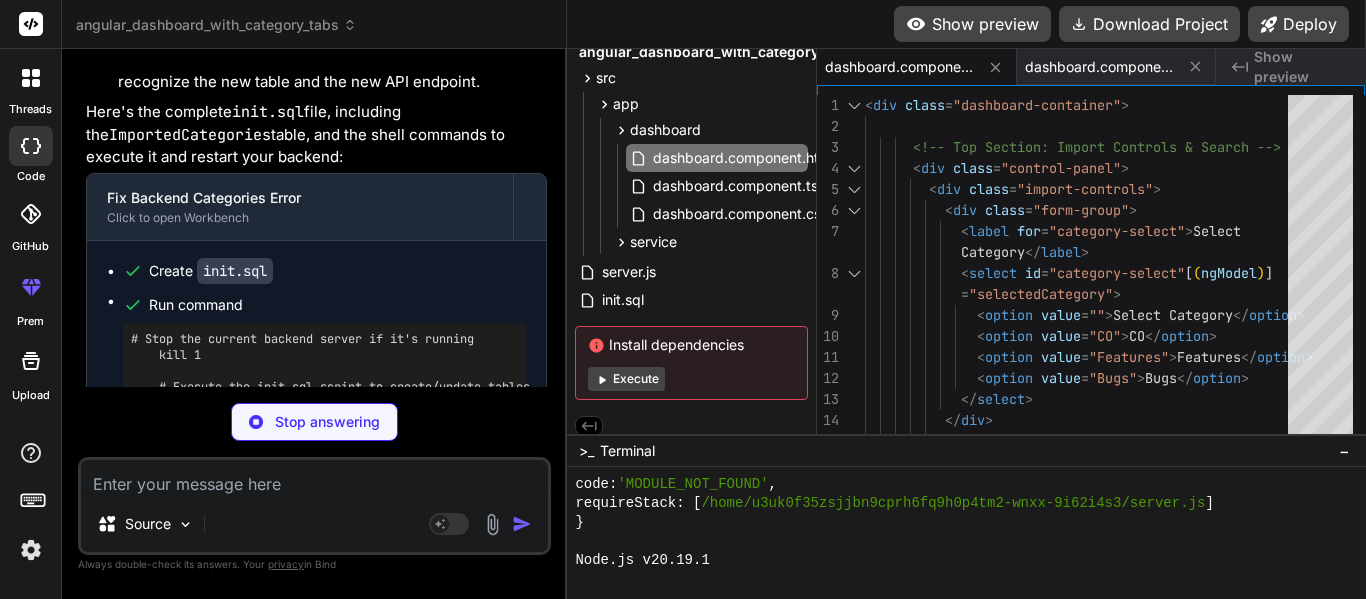 drag, startPoint x: 518, startPoint y: 487, endPoint x: 344, endPoint y: 635, distance: 228.42941 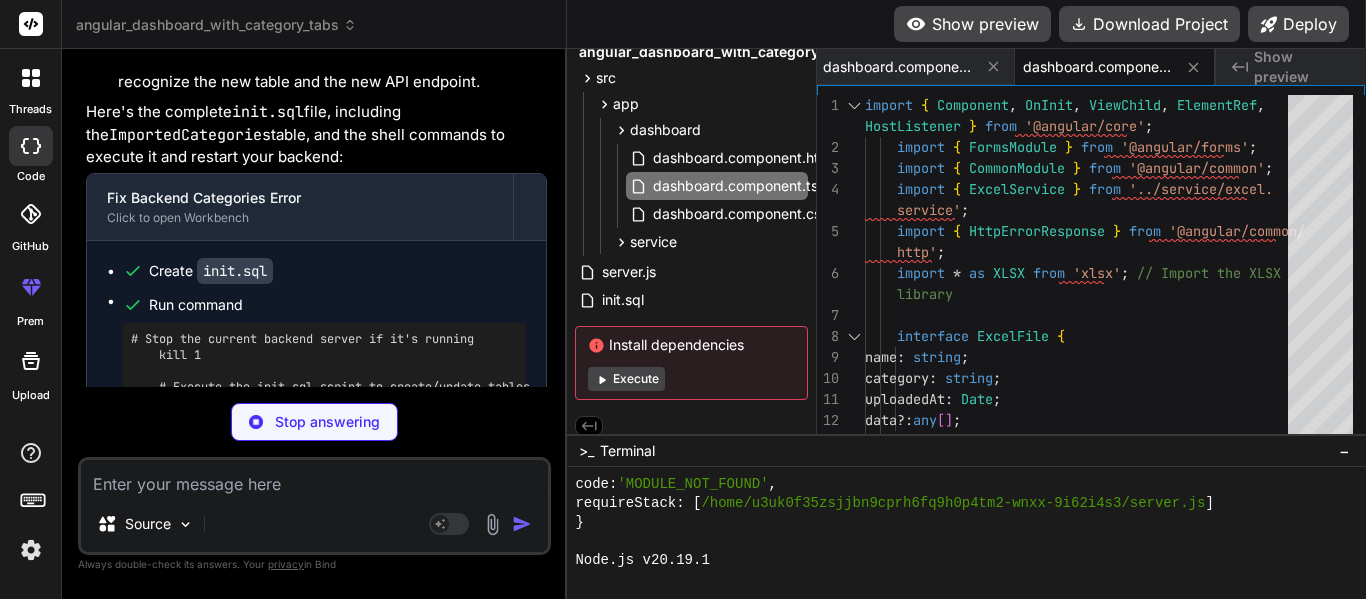 click at bounding box center (314, 478) 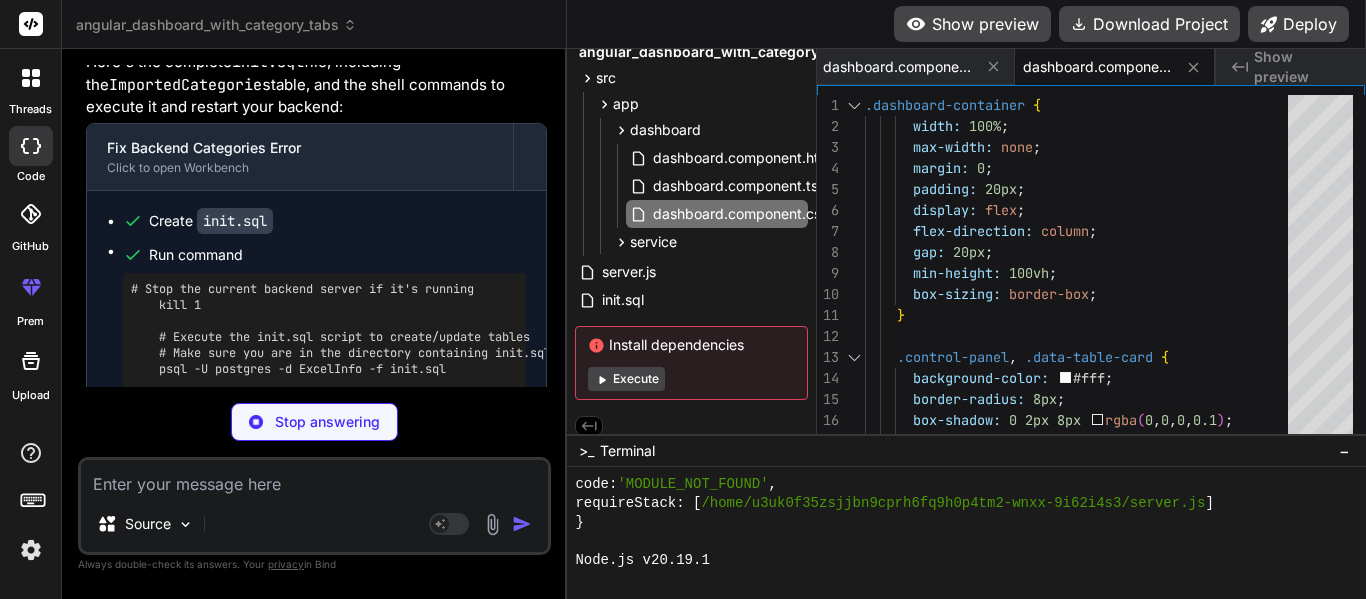 scroll, scrollTop: 0, scrollLeft: 356, axis: horizontal 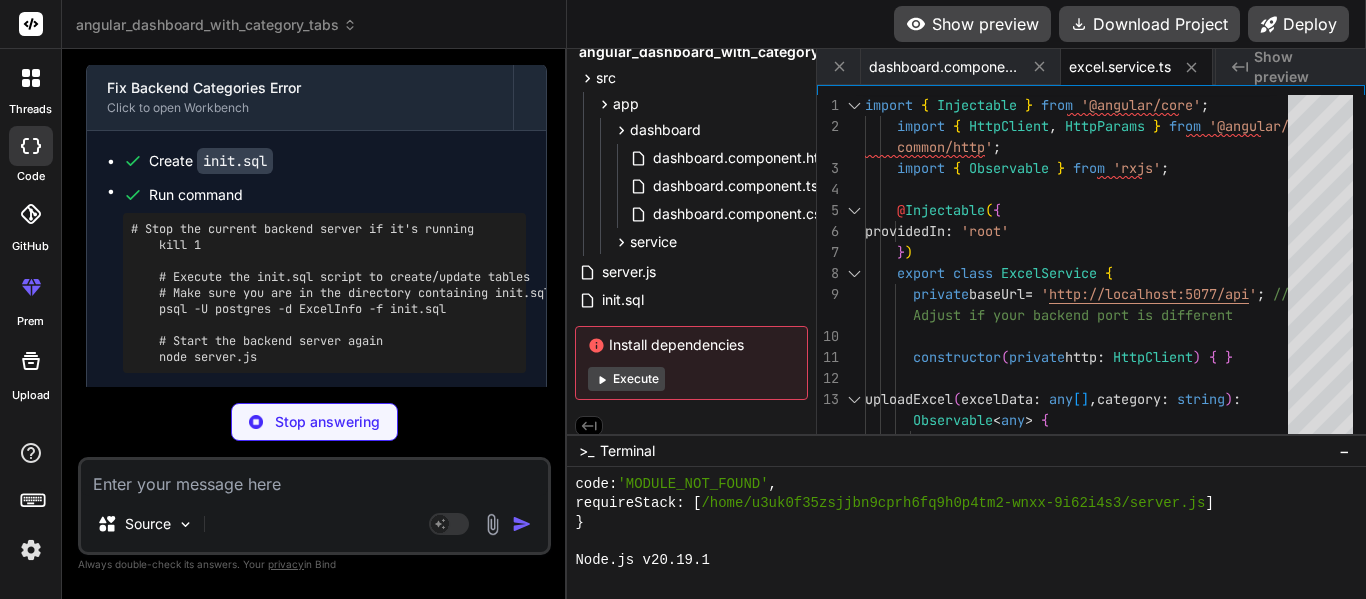 click at bounding box center [314, 478] 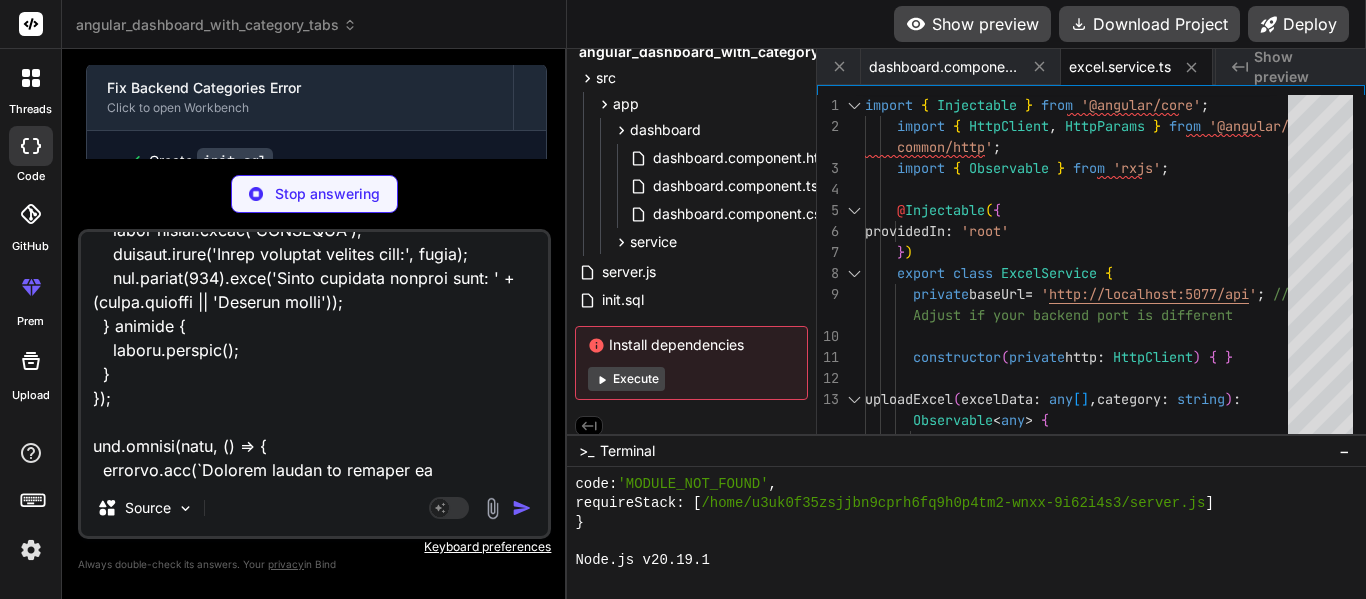 scroll, scrollTop: 30242, scrollLeft: 0, axis: vertical 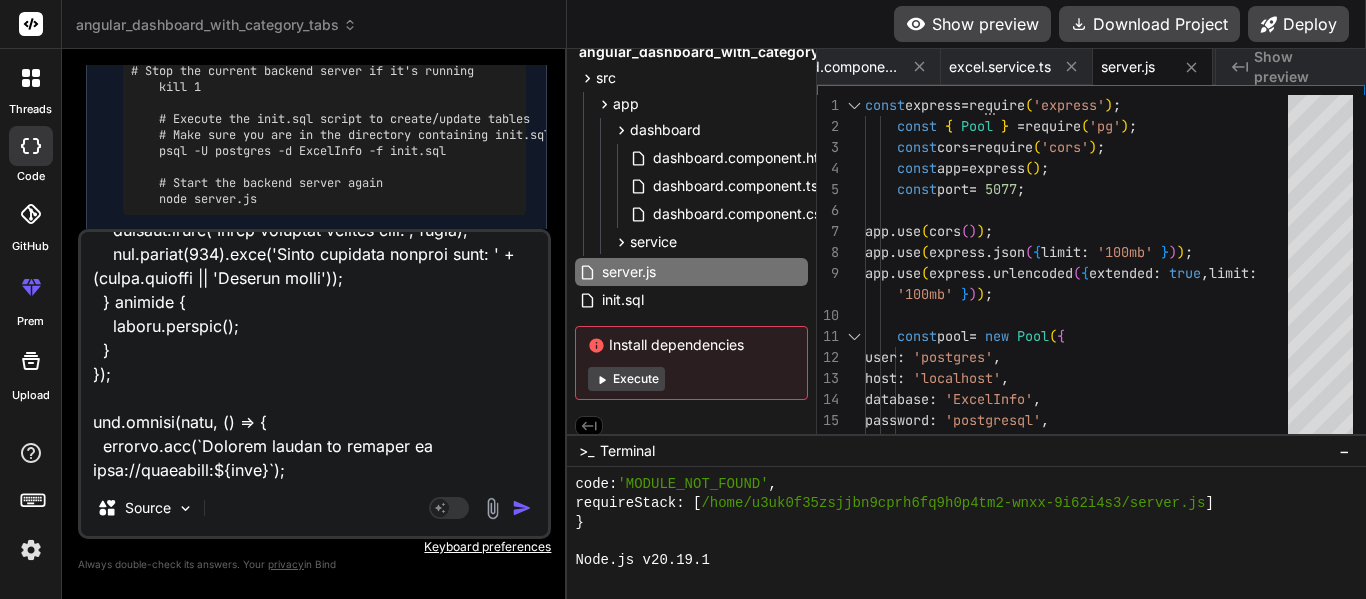click at bounding box center [522, 508] 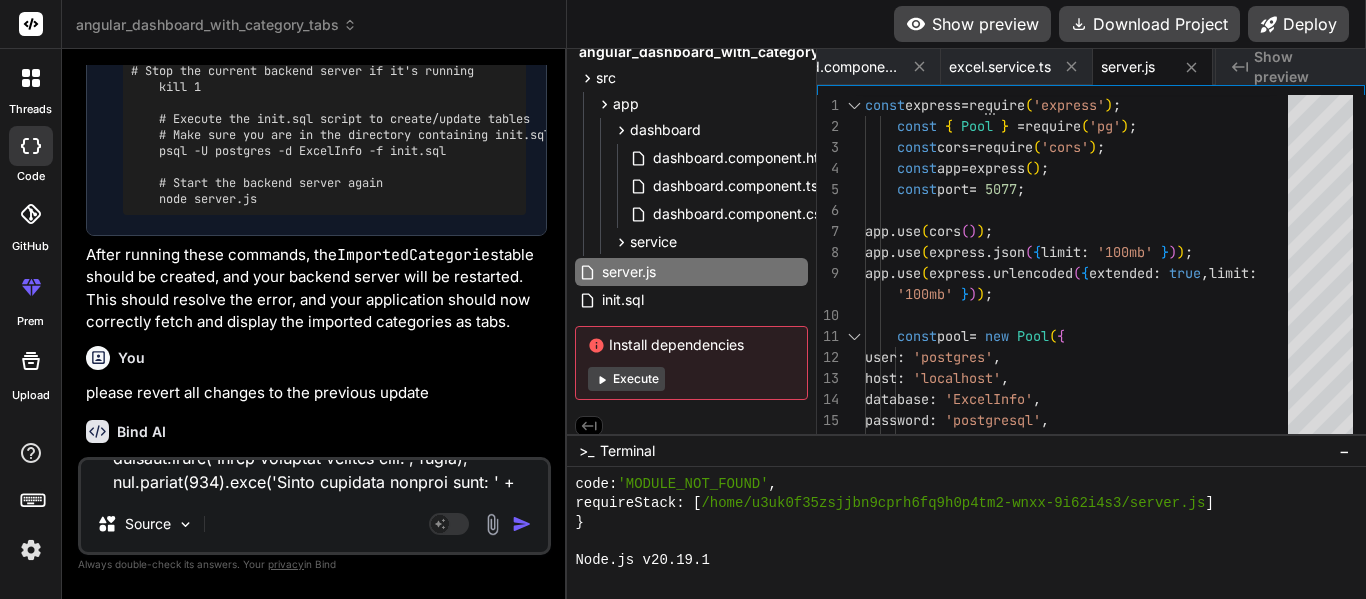 scroll, scrollTop: 0, scrollLeft: 0, axis: both 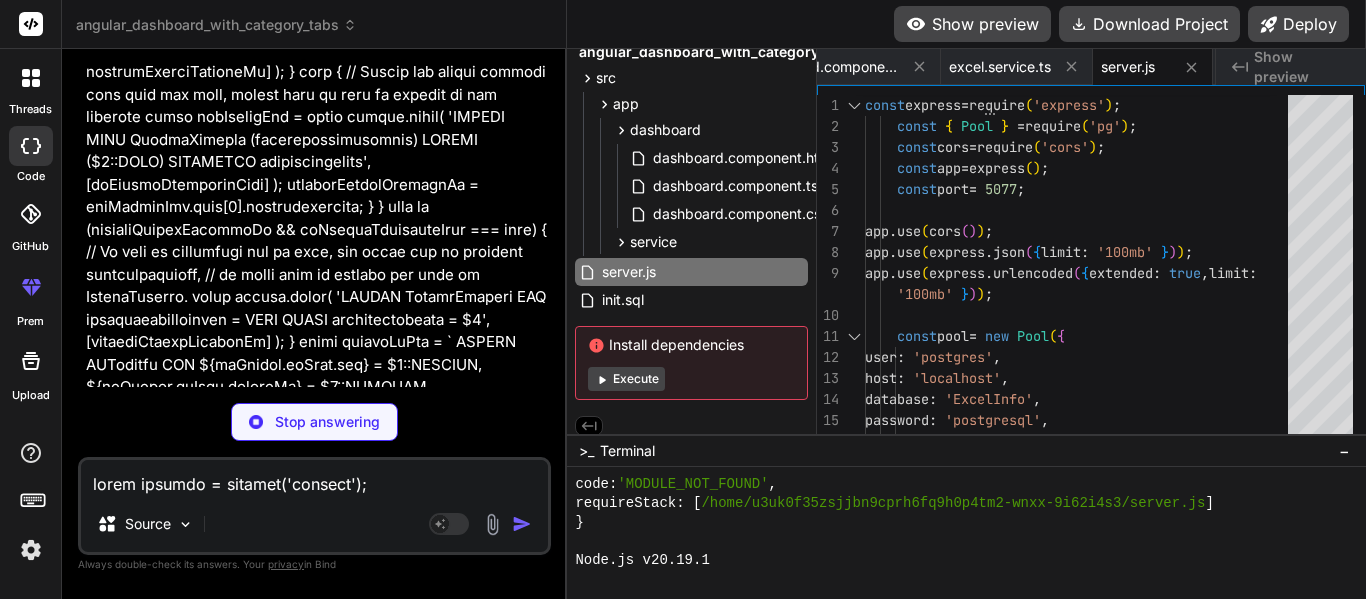 click at bounding box center [316, -6261] 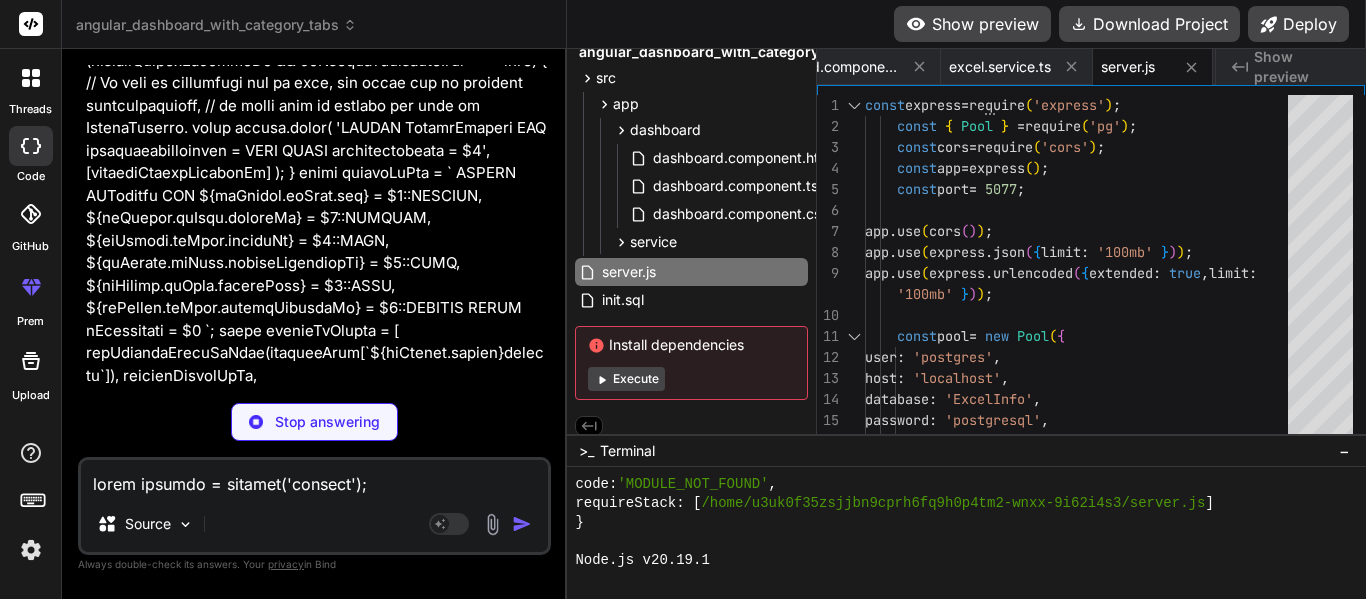 drag, startPoint x: 262, startPoint y: 496, endPoint x: 297, endPoint y: 477, distance: 39.824615 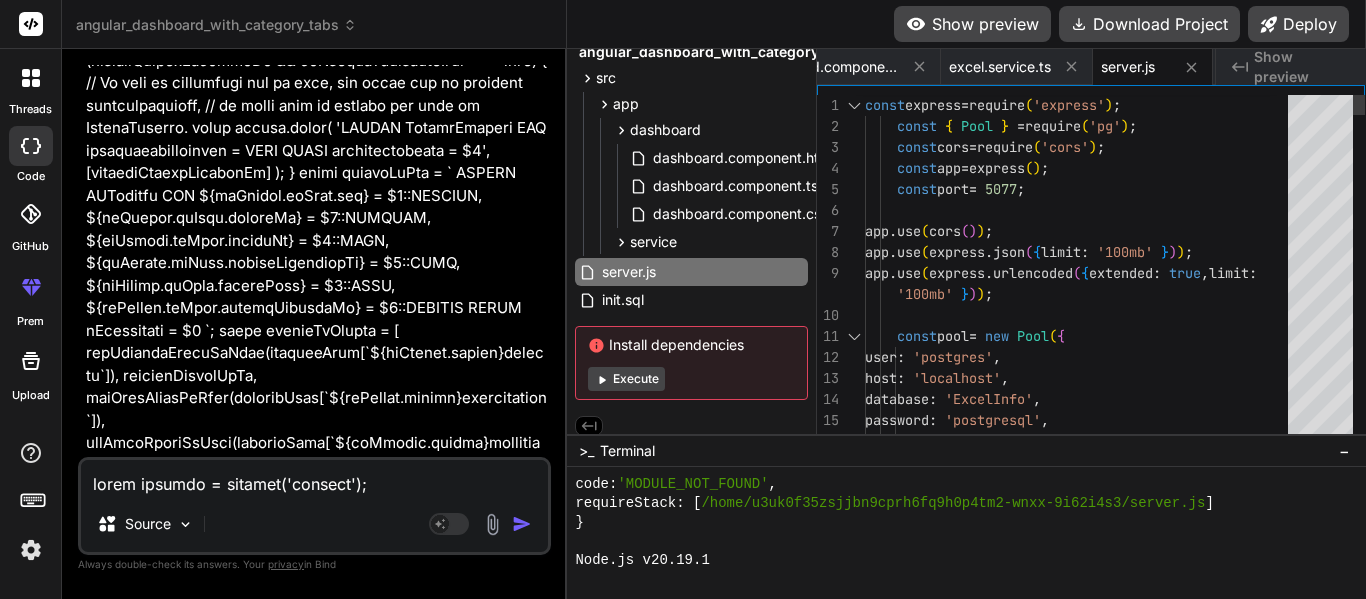 scroll, scrollTop: 79149, scrollLeft: 0, axis: vertical 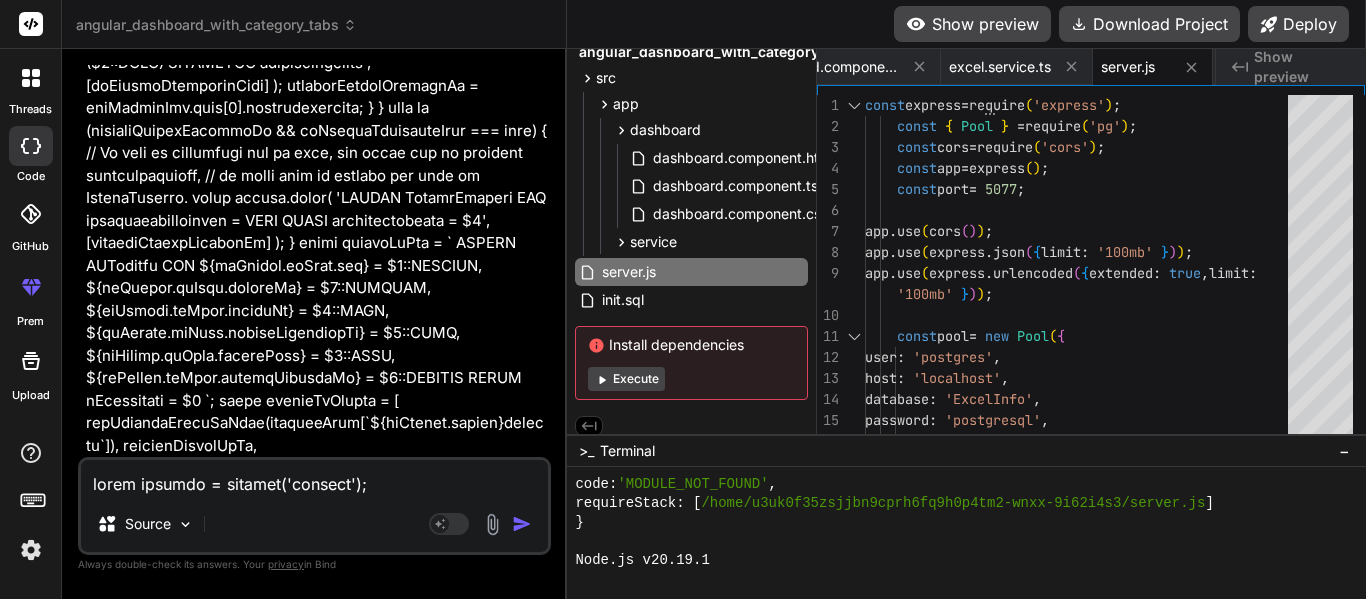 click at bounding box center (314, 478) 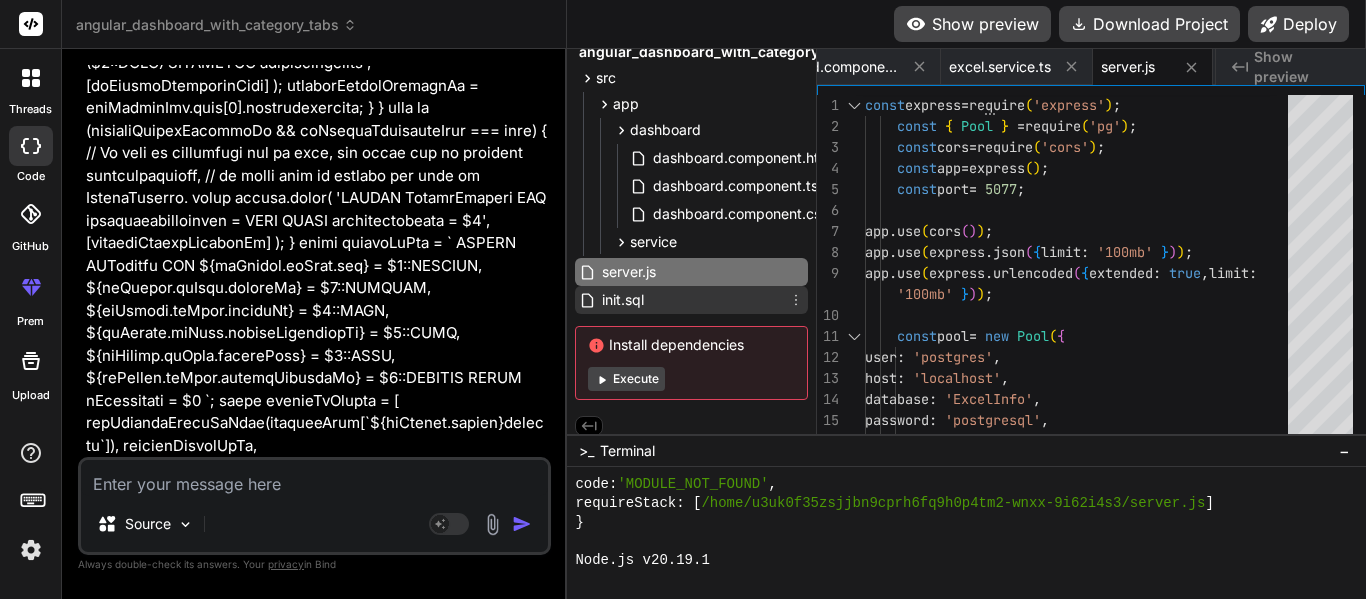click on "init.sql" at bounding box center (623, 300) 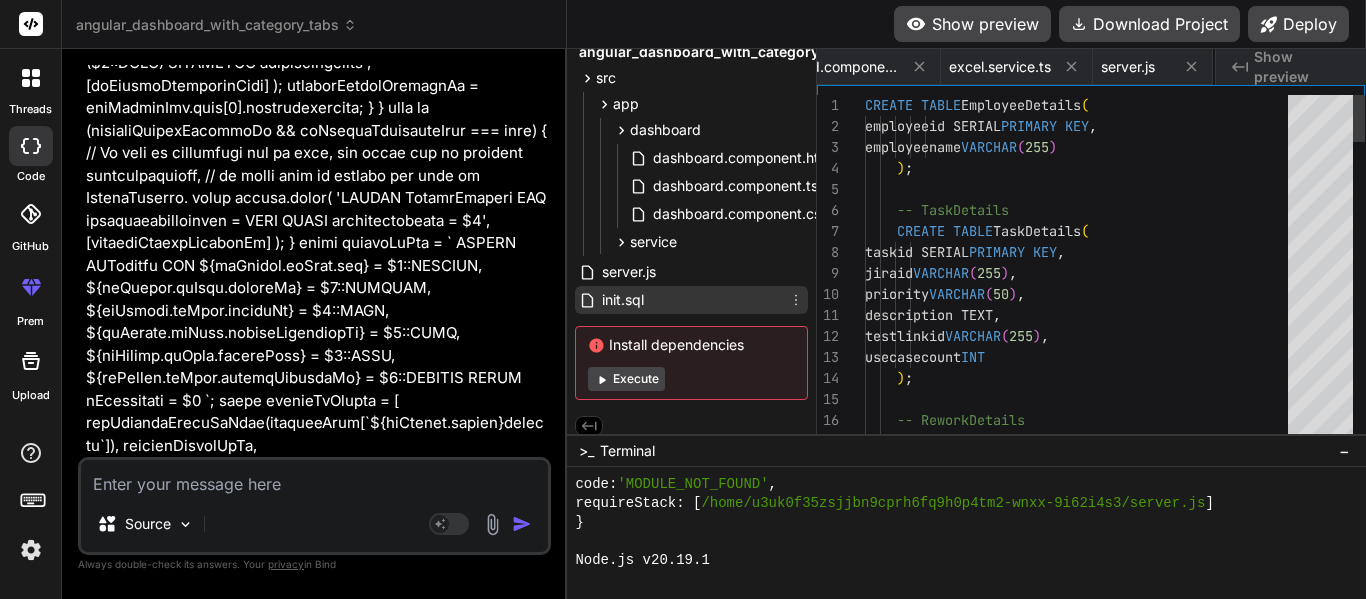 scroll, scrollTop: 0, scrollLeft: 595, axis: horizontal 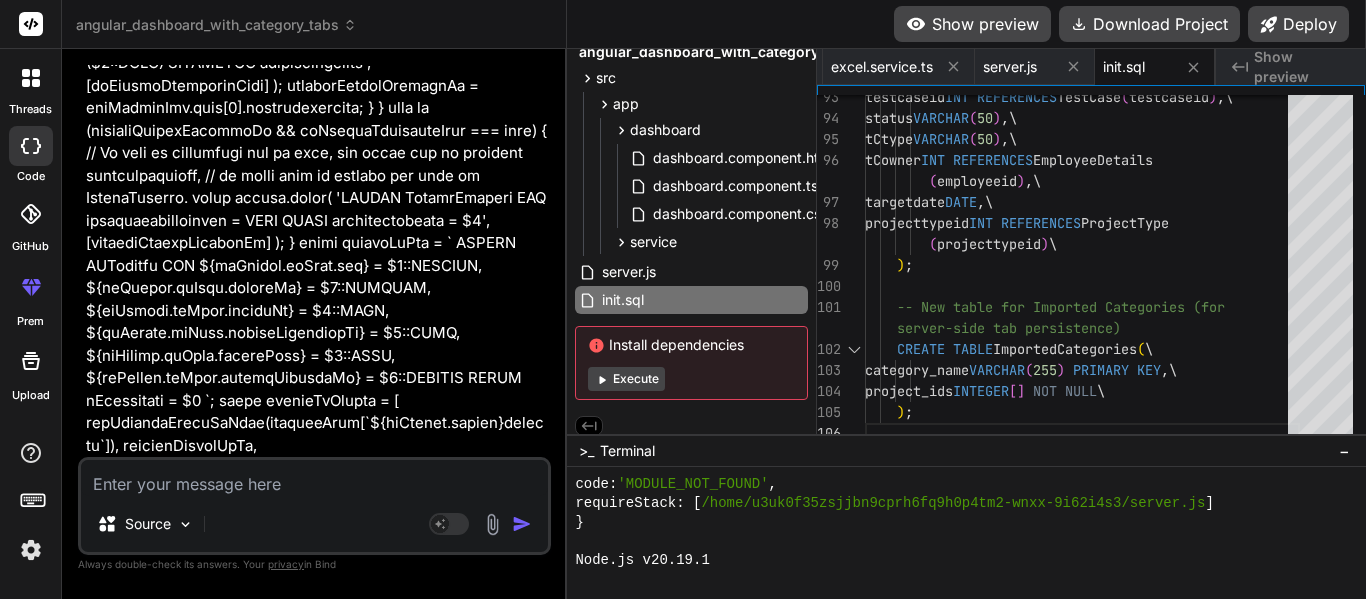 click at bounding box center (314, 478) 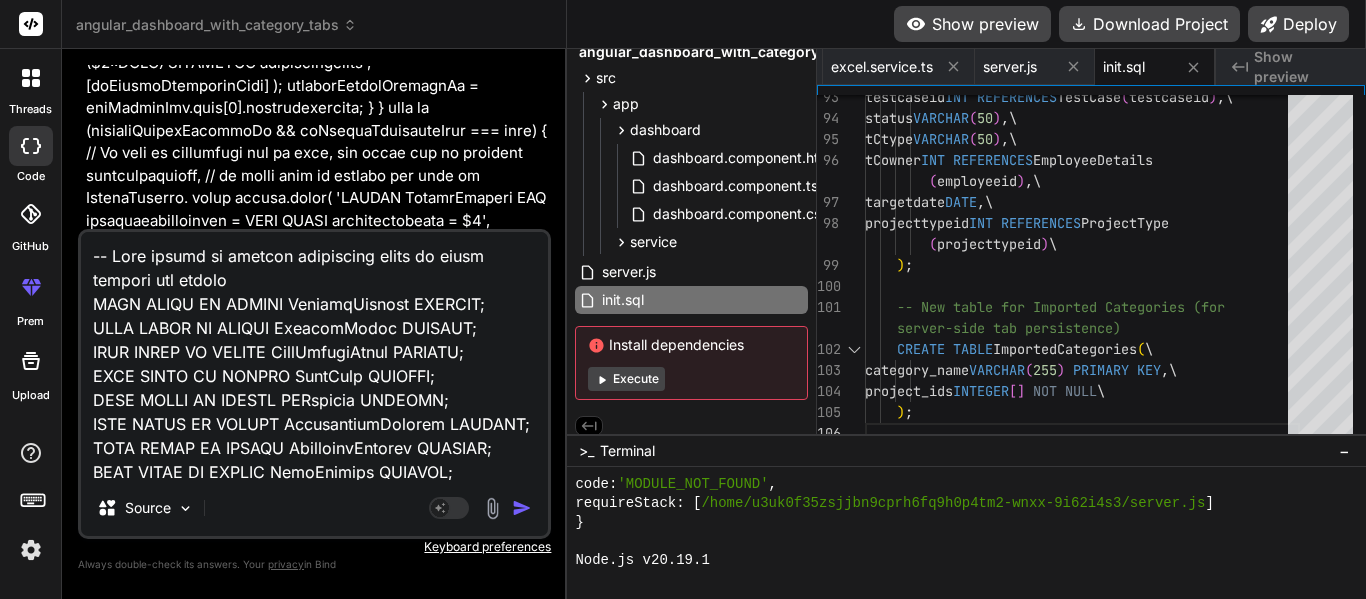 scroll, scrollTop: 2786, scrollLeft: 0, axis: vertical 